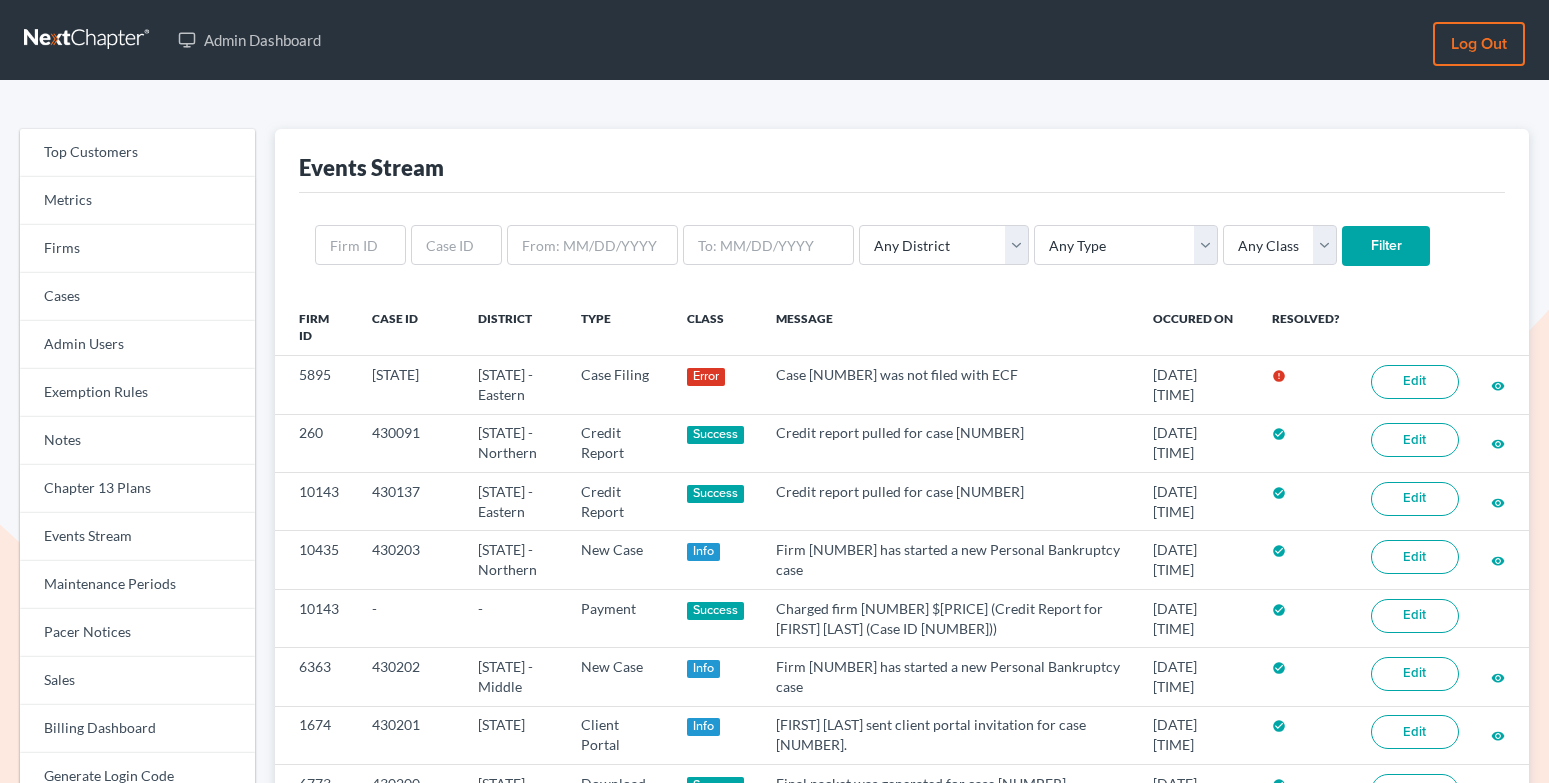 scroll, scrollTop: 0, scrollLeft: 0, axis: both 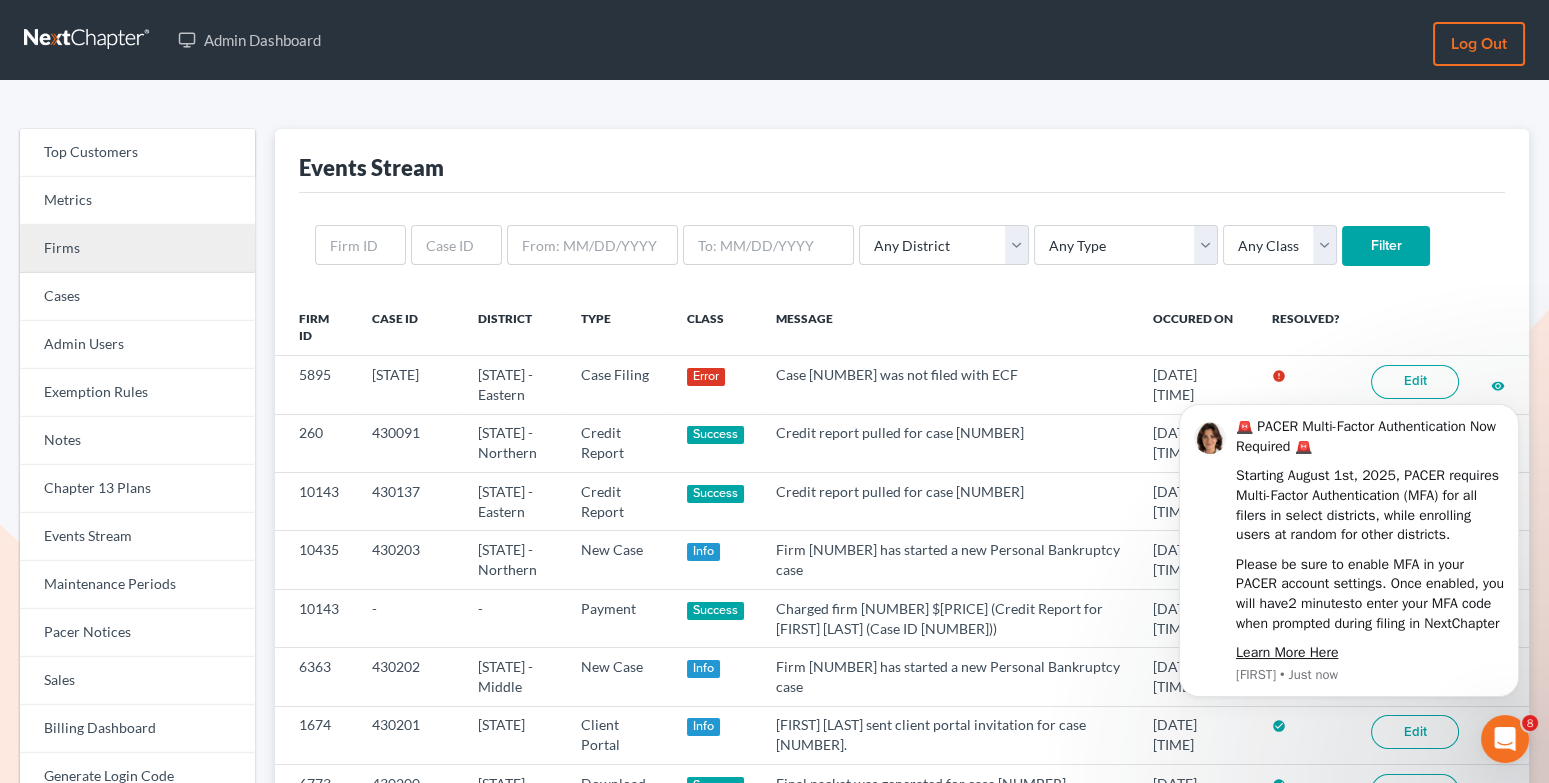 click on "Firms" at bounding box center [137, 249] 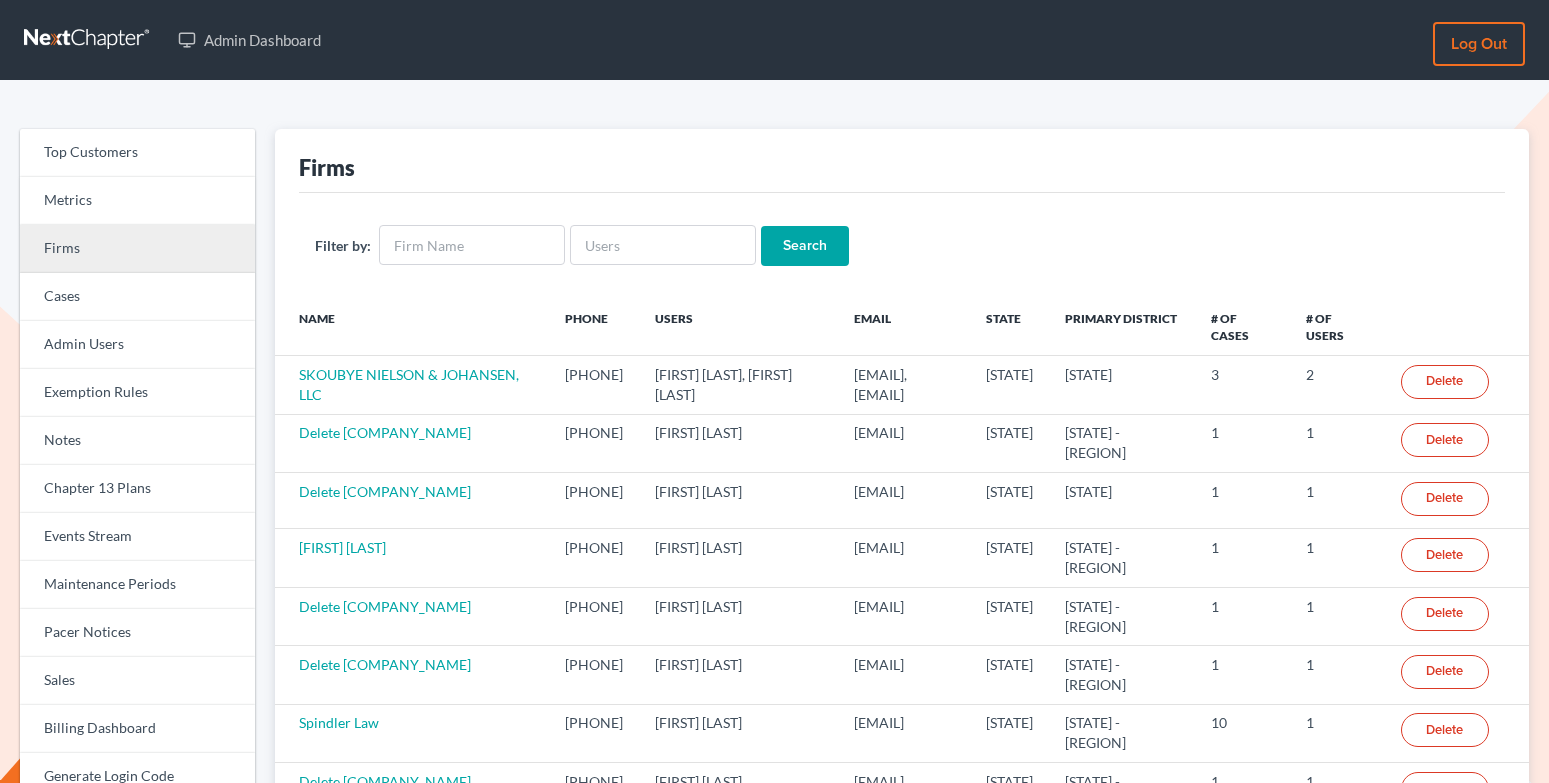 scroll, scrollTop: 0, scrollLeft: 0, axis: both 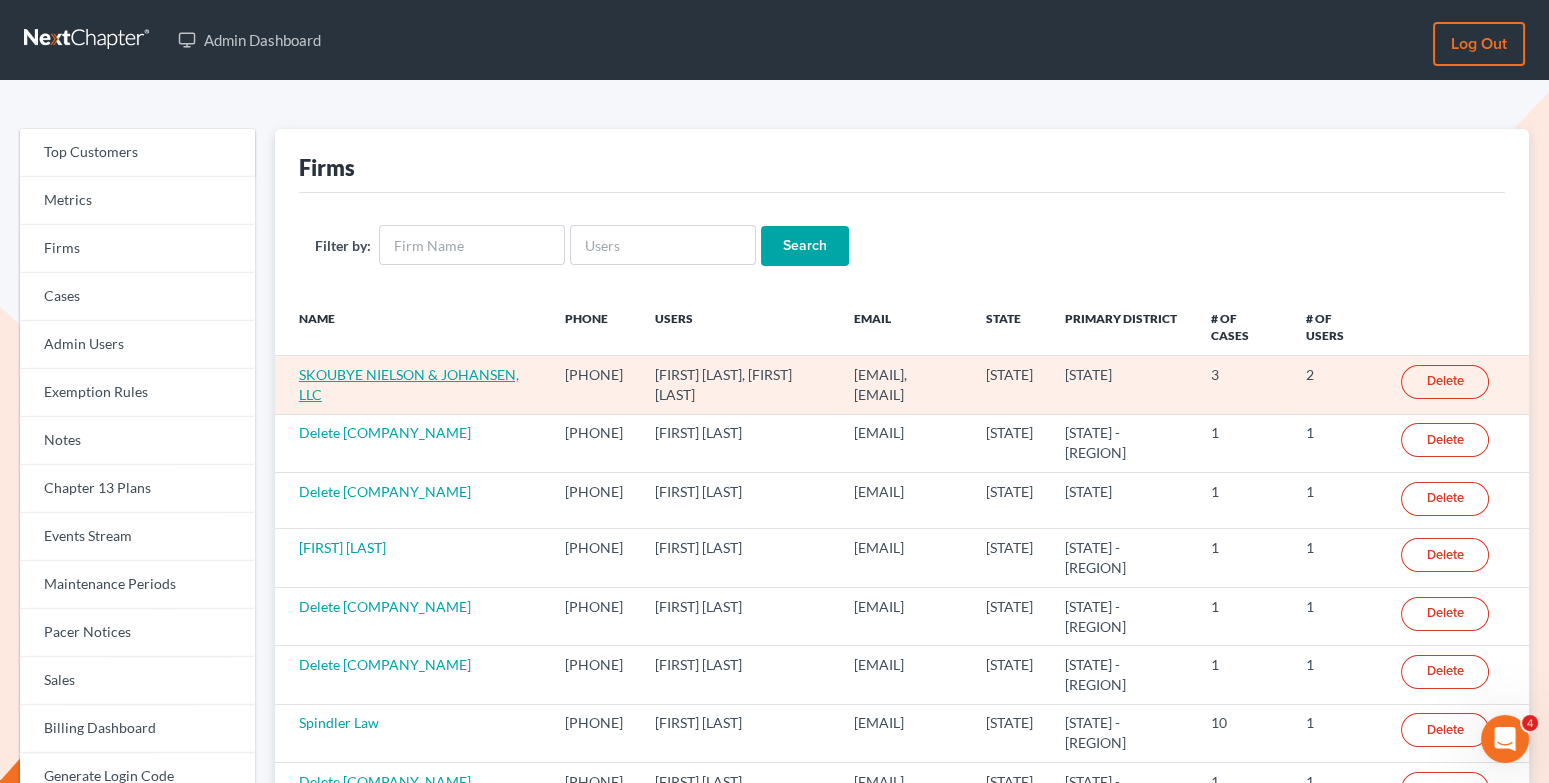 click on "SKOUBYE NIELSON & JOHANSEN, LLC" at bounding box center (409, 384) 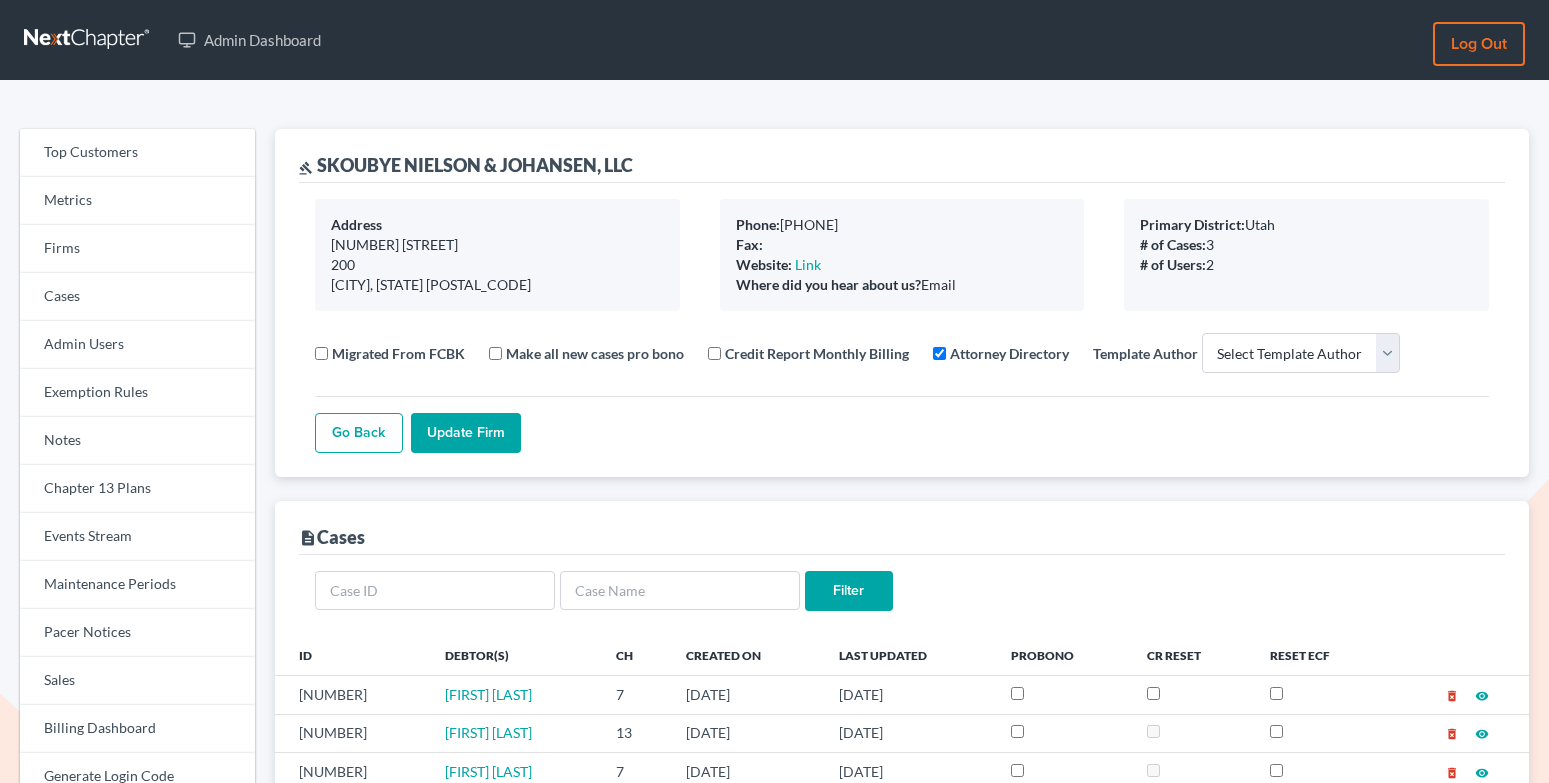 select 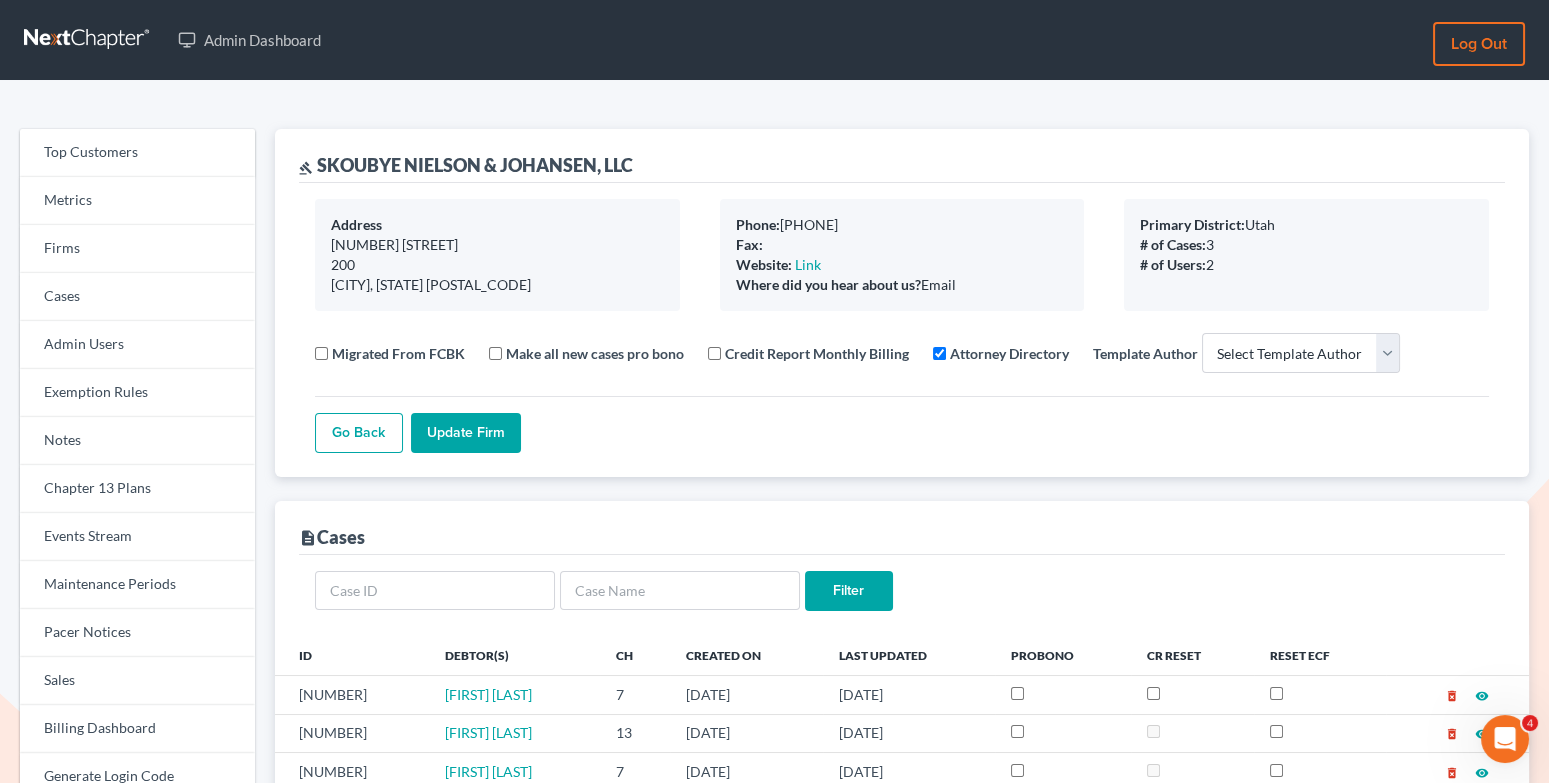 scroll, scrollTop: 0, scrollLeft: 0, axis: both 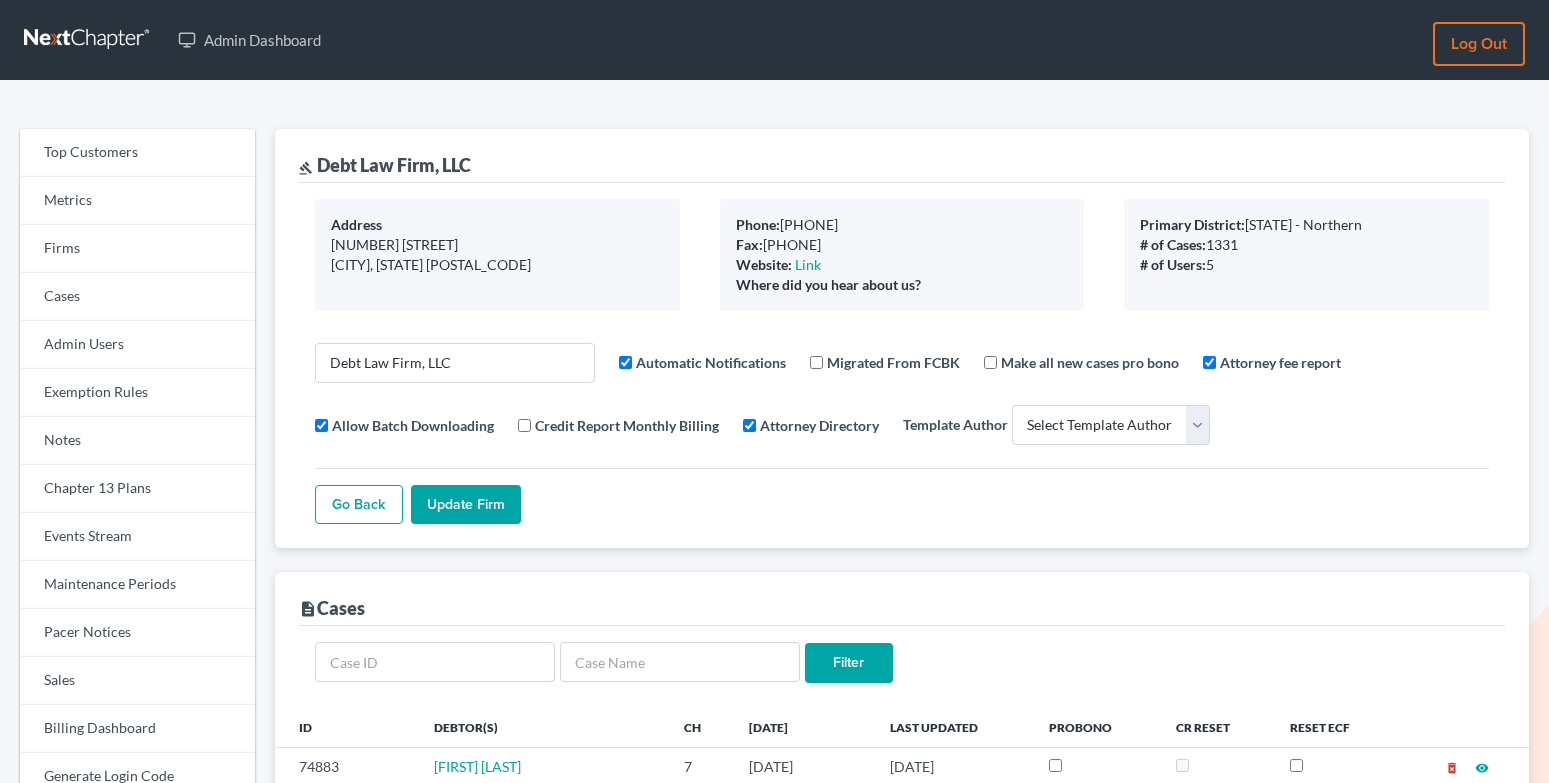 select 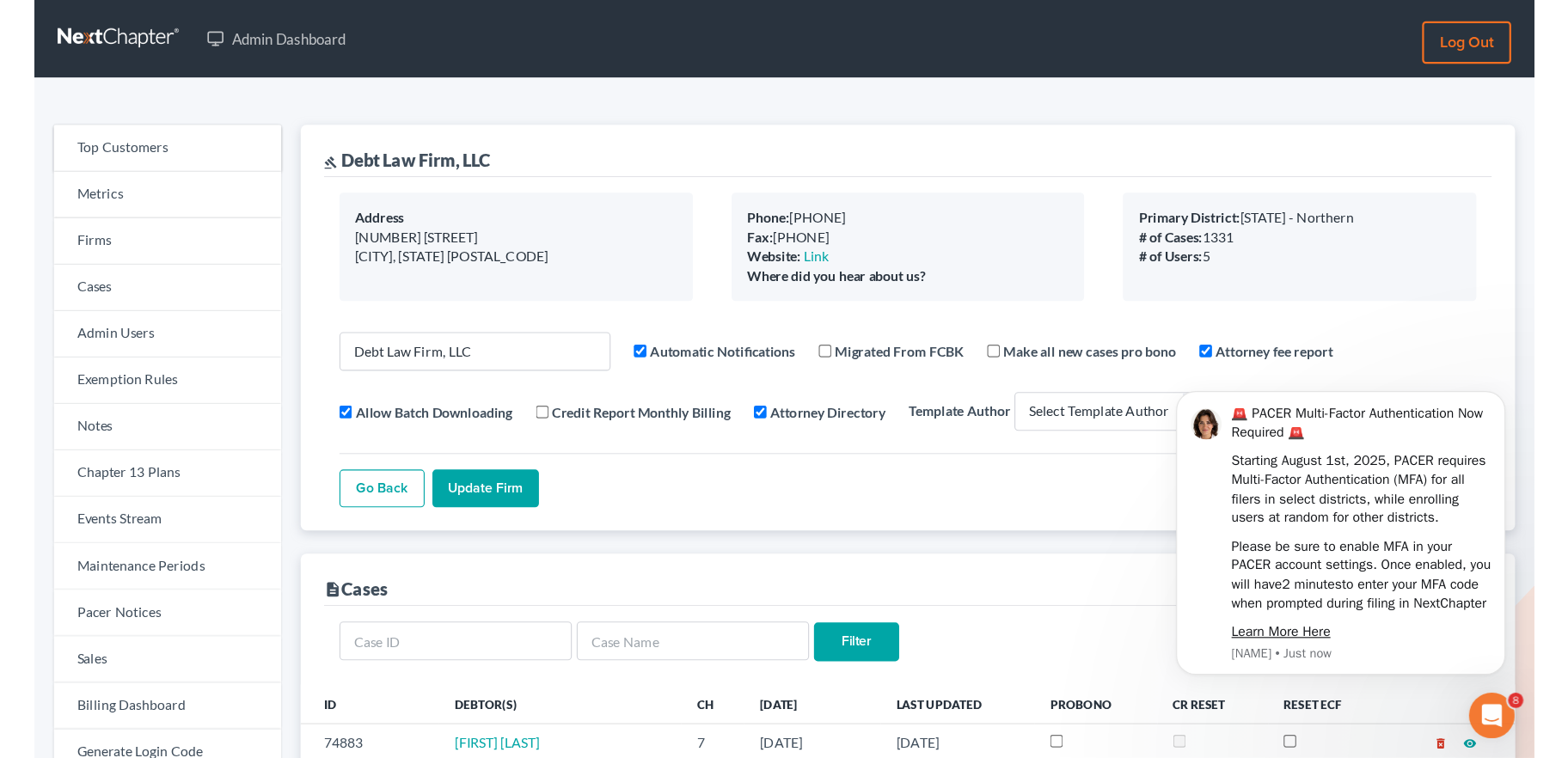 scroll, scrollTop: 0, scrollLeft: 0, axis: both 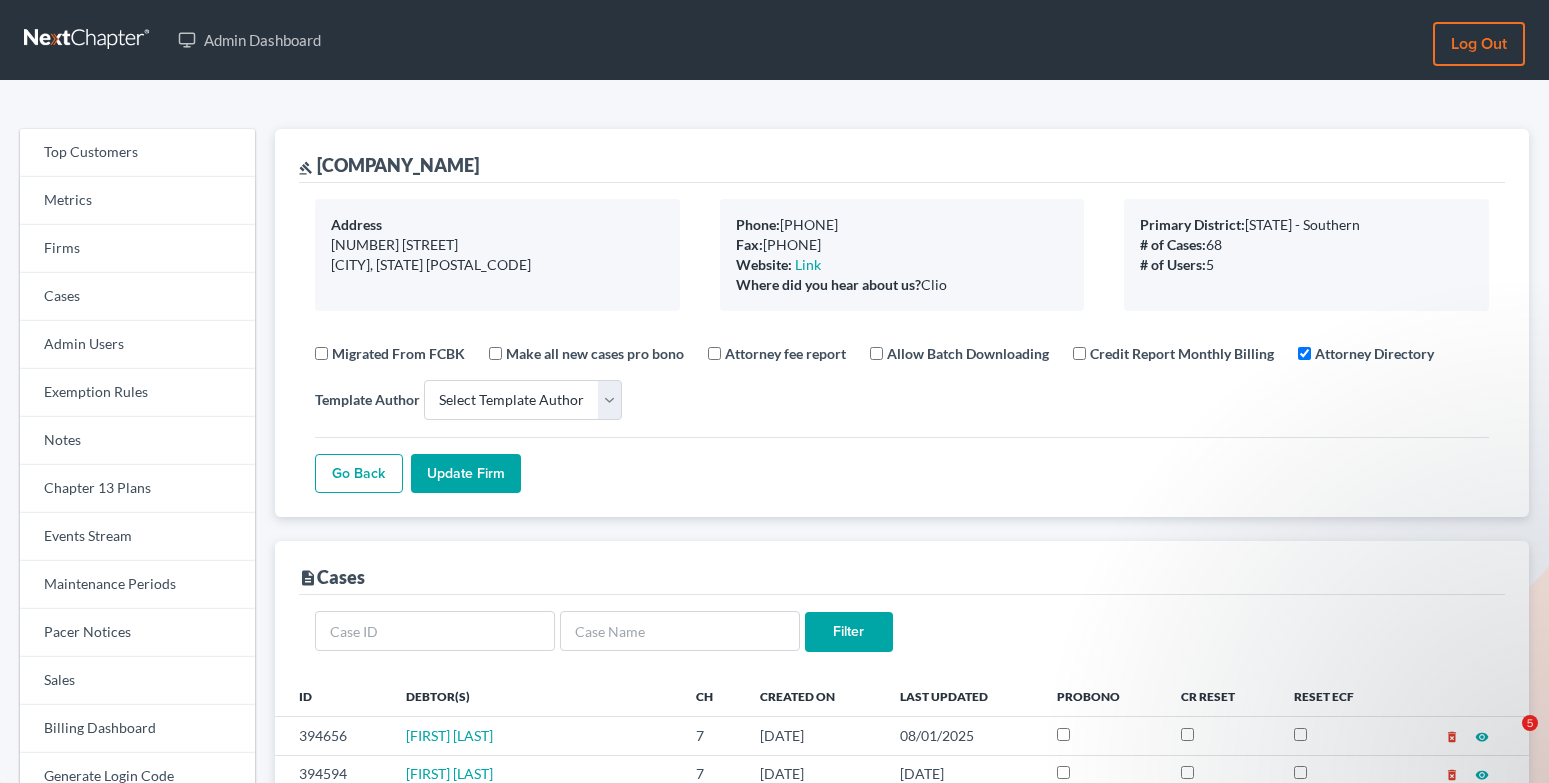 select 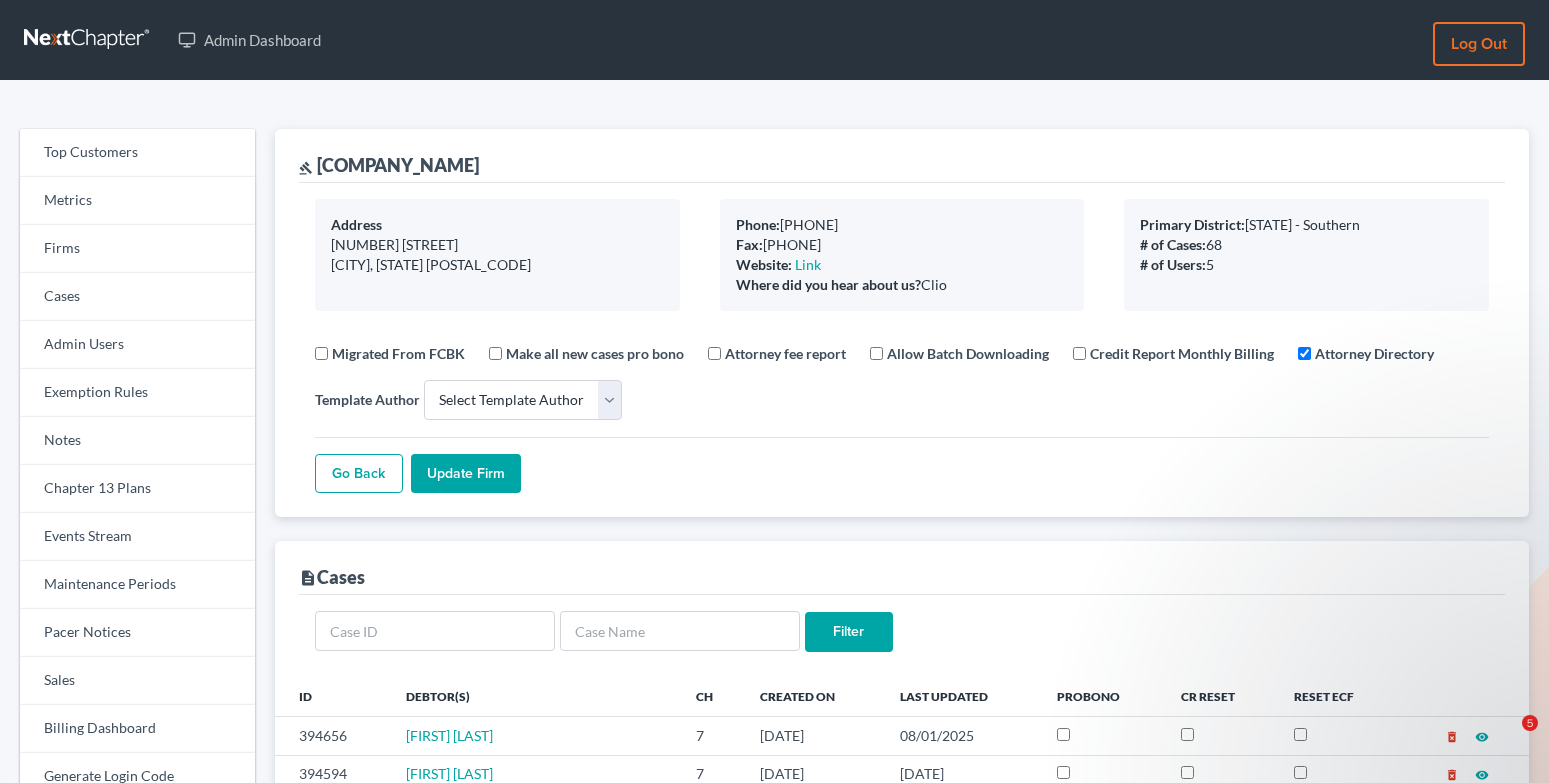 scroll, scrollTop: 580, scrollLeft: 0, axis: vertical 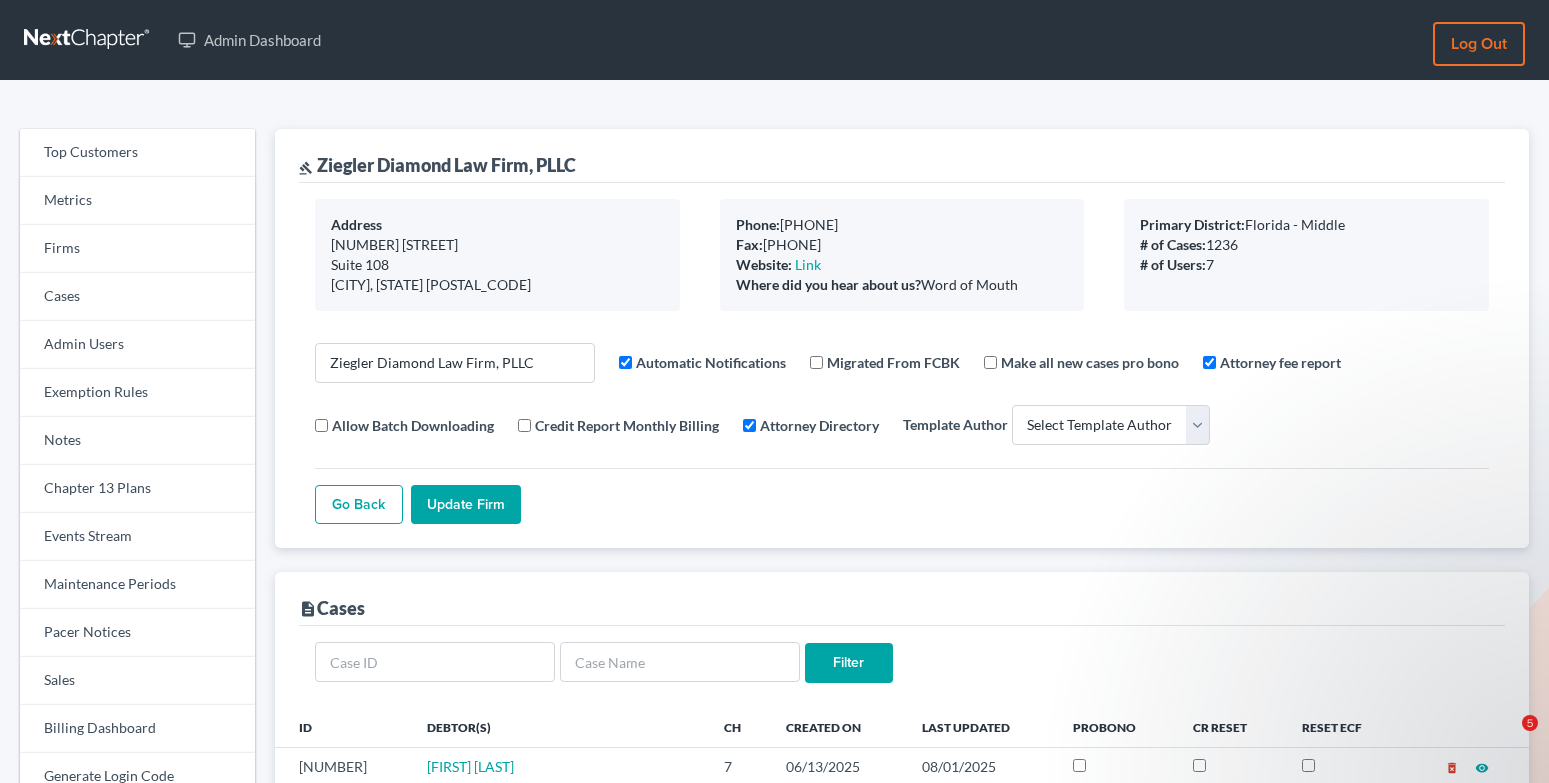 select 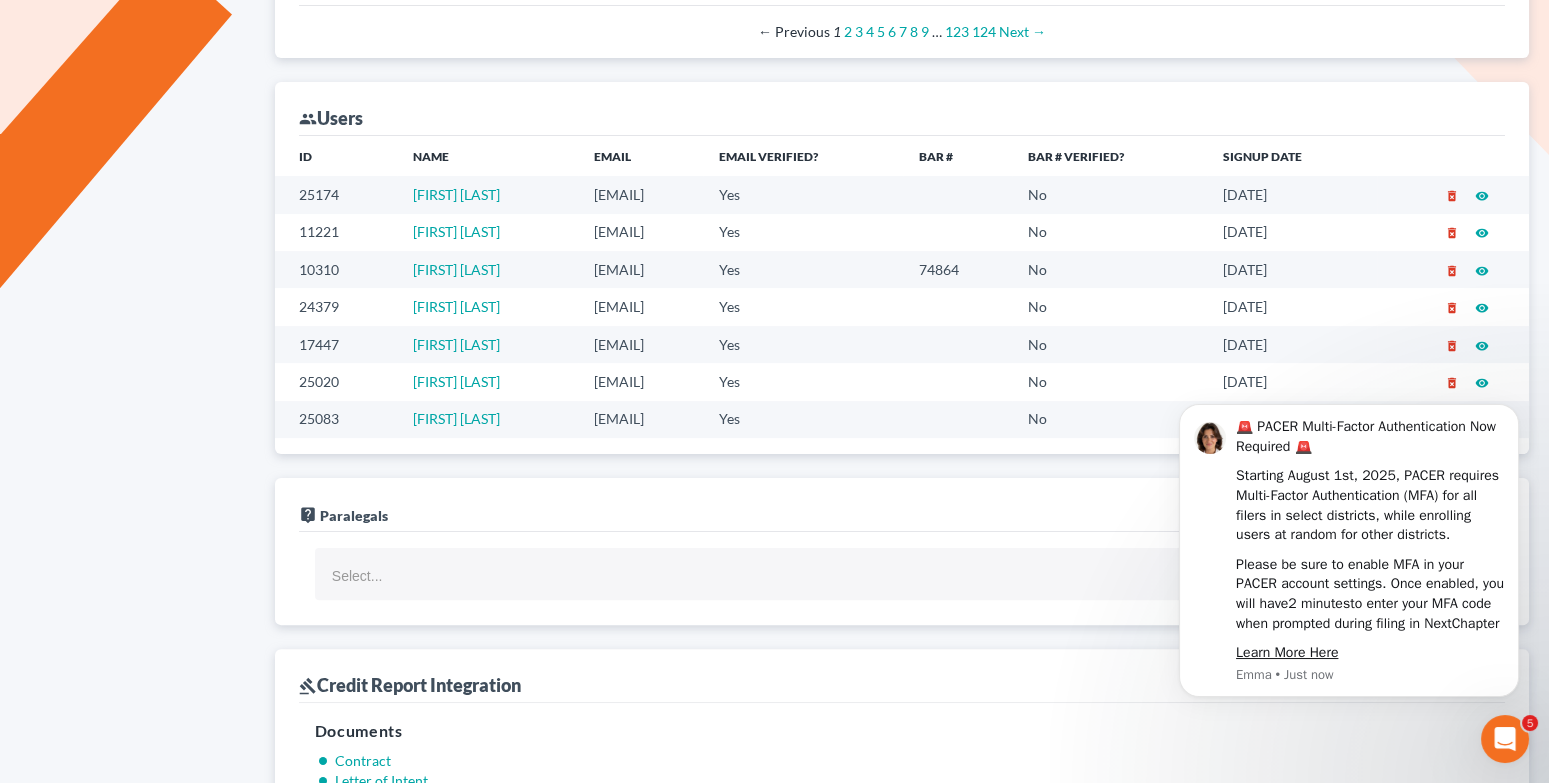 scroll, scrollTop: 0, scrollLeft: 0, axis: both 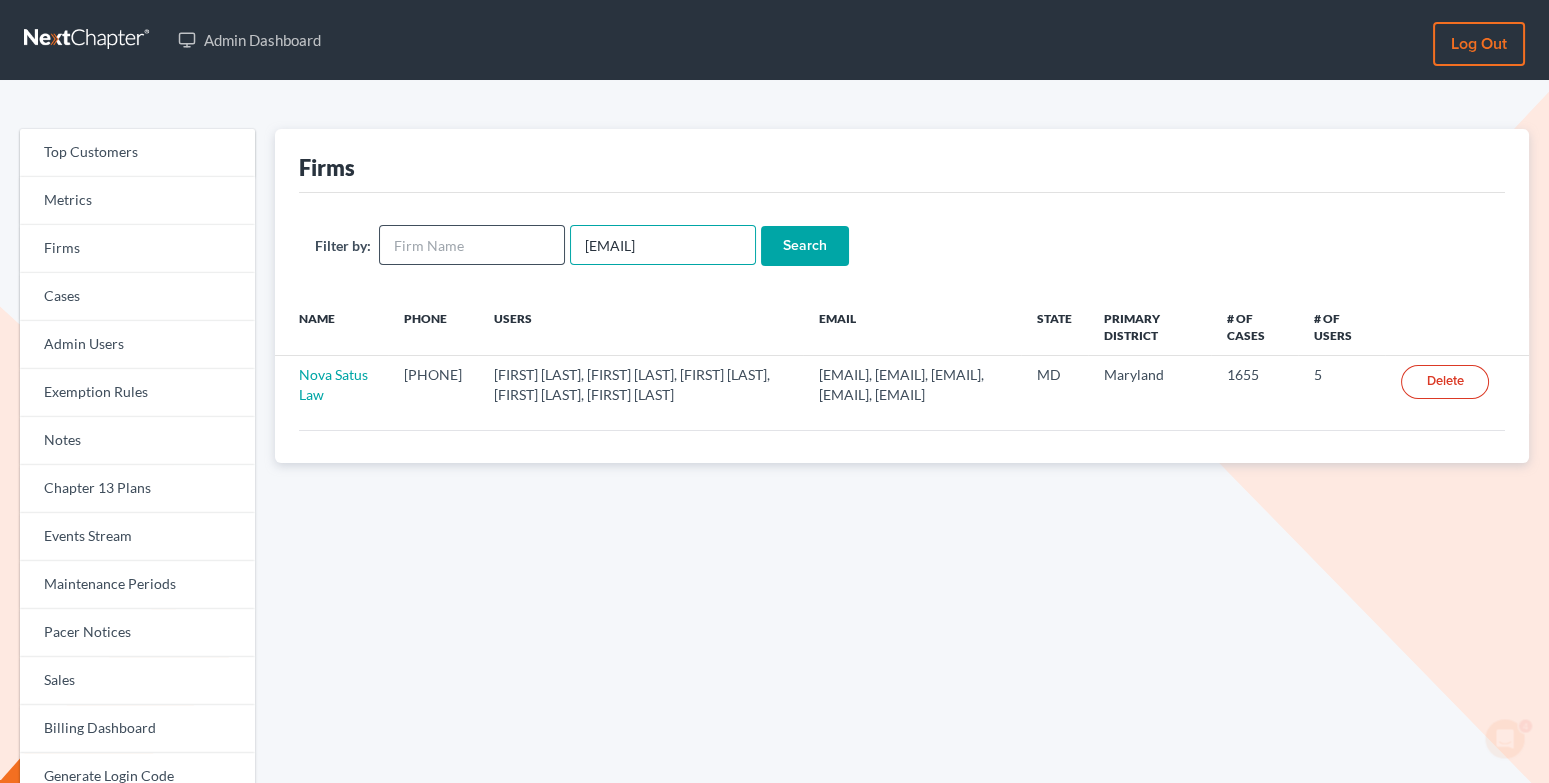drag, startPoint x: 718, startPoint y: 247, endPoint x: 543, endPoint y: 247, distance: 175 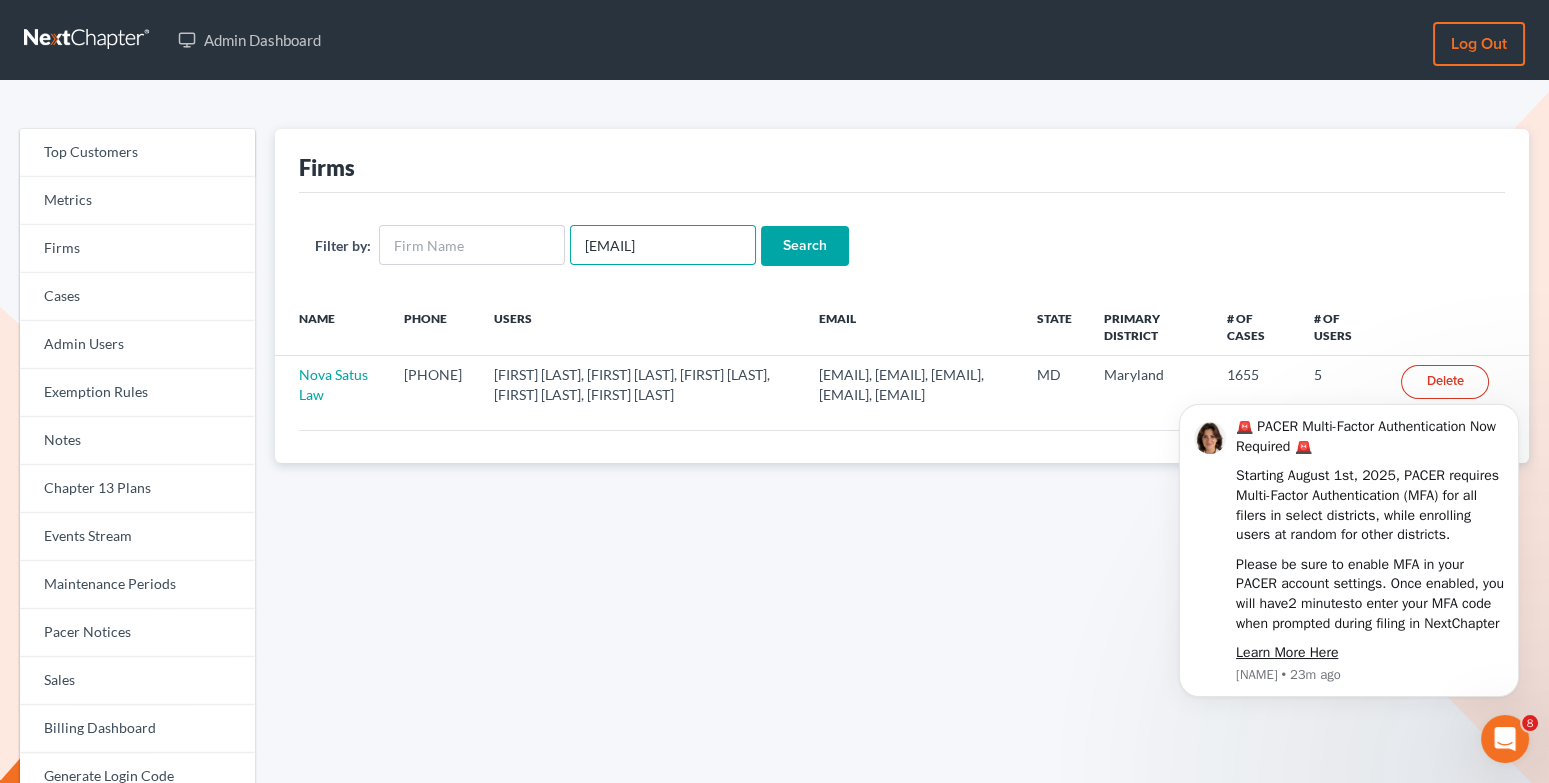scroll, scrollTop: 0, scrollLeft: 0, axis: both 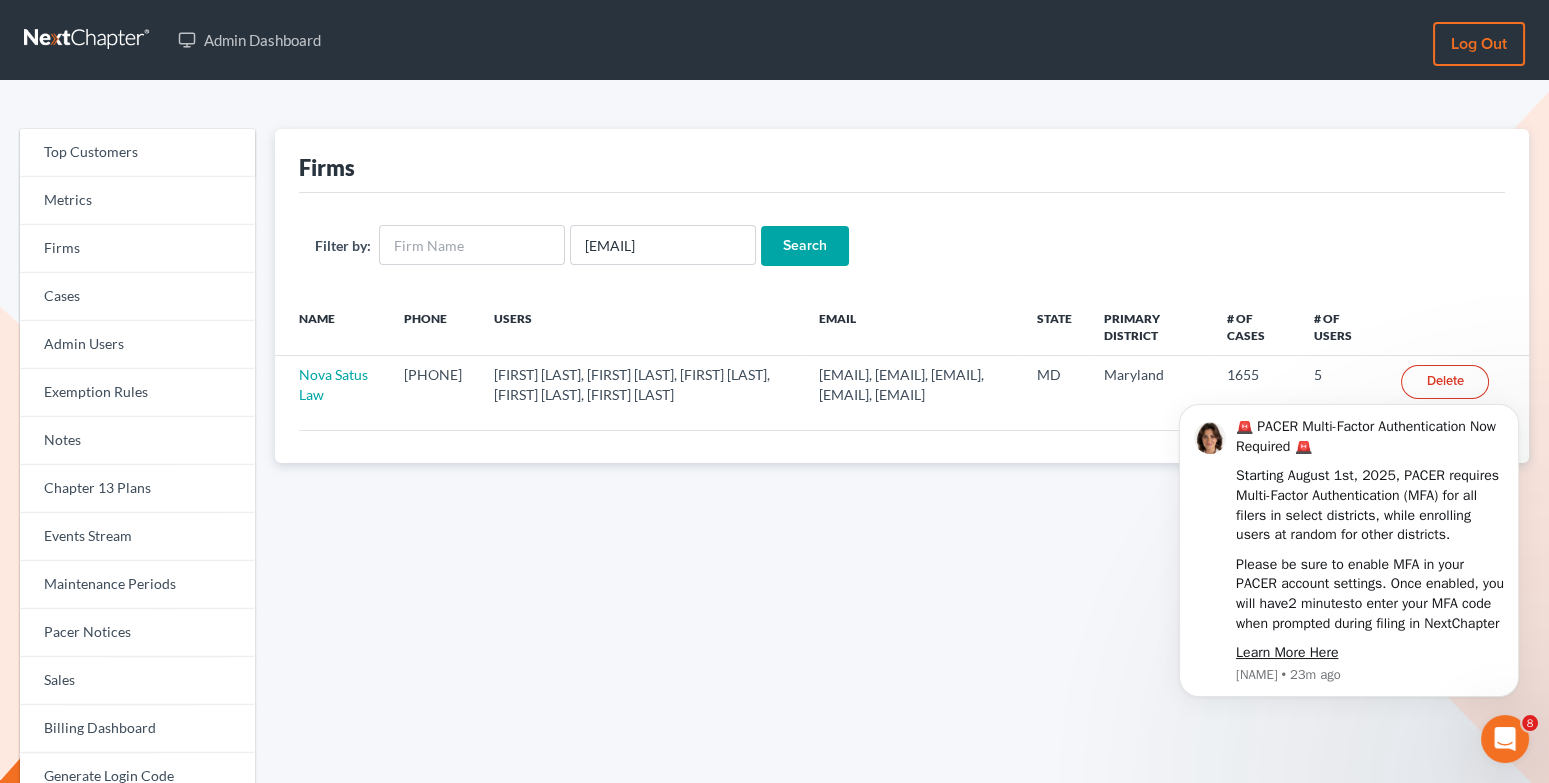 click on "Search" at bounding box center [805, 246] 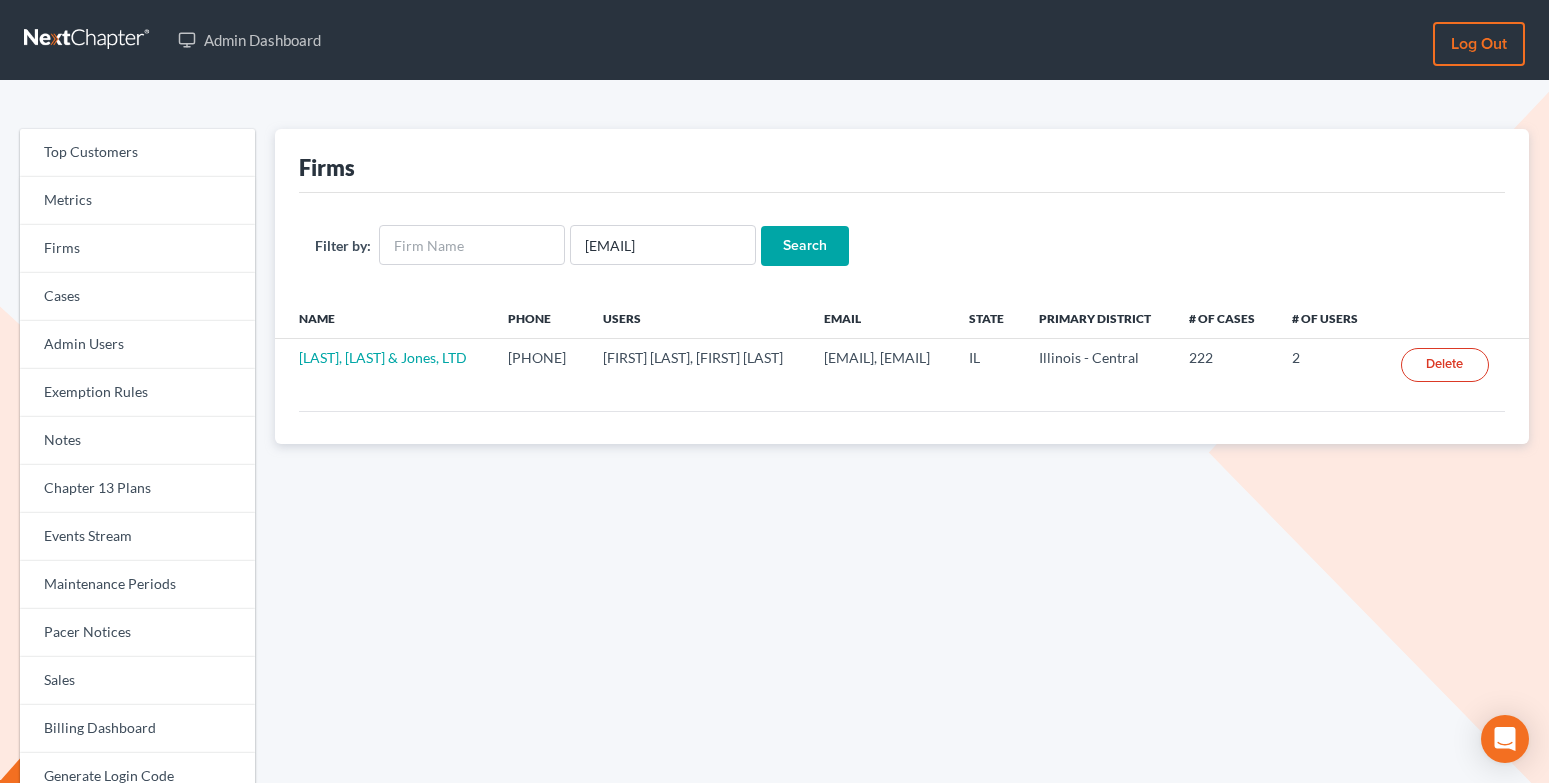 scroll, scrollTop: 0, scrollLeft: 0, axis: both 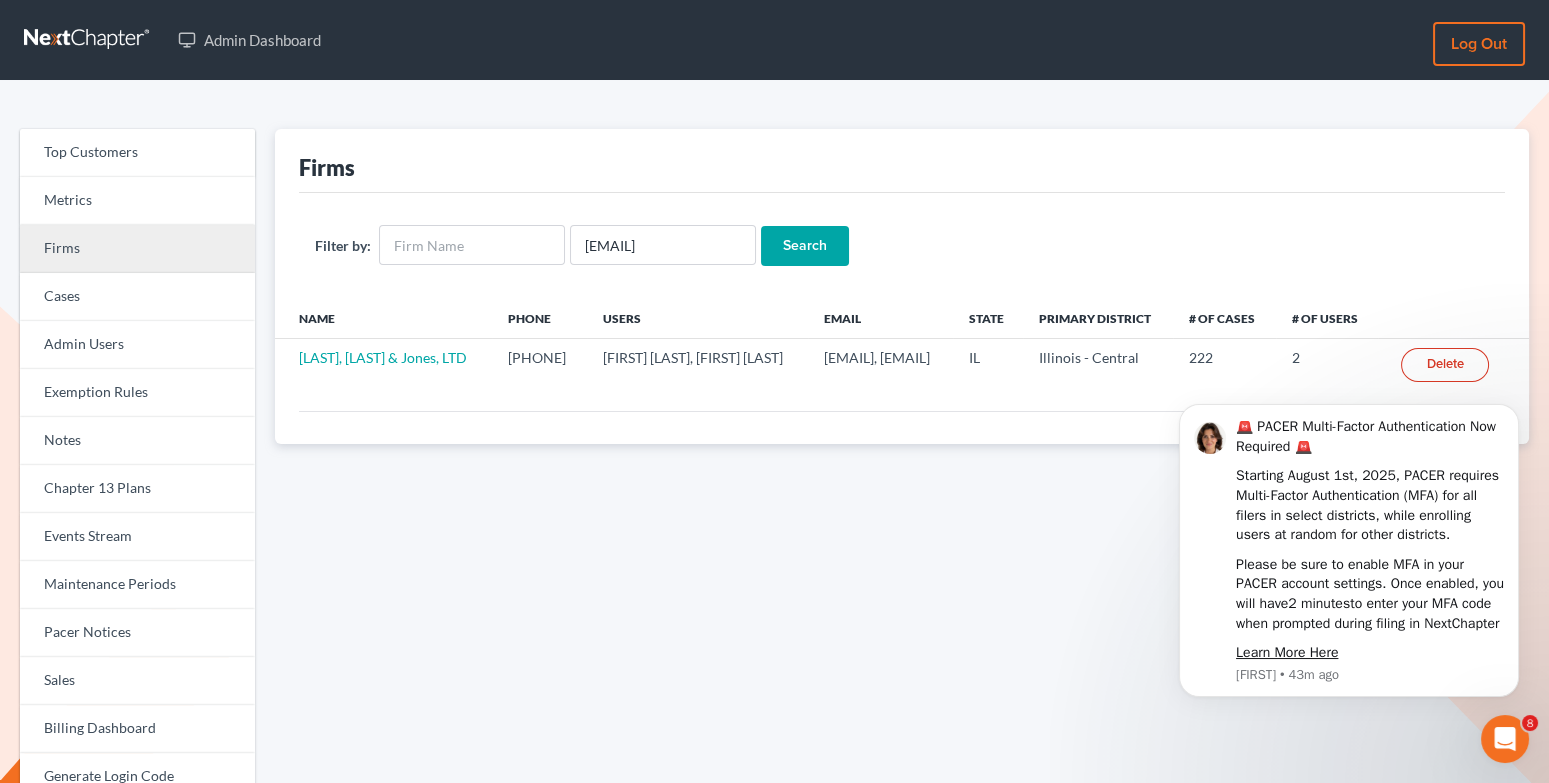 click on "Firms" at bounding box center (137, 249) 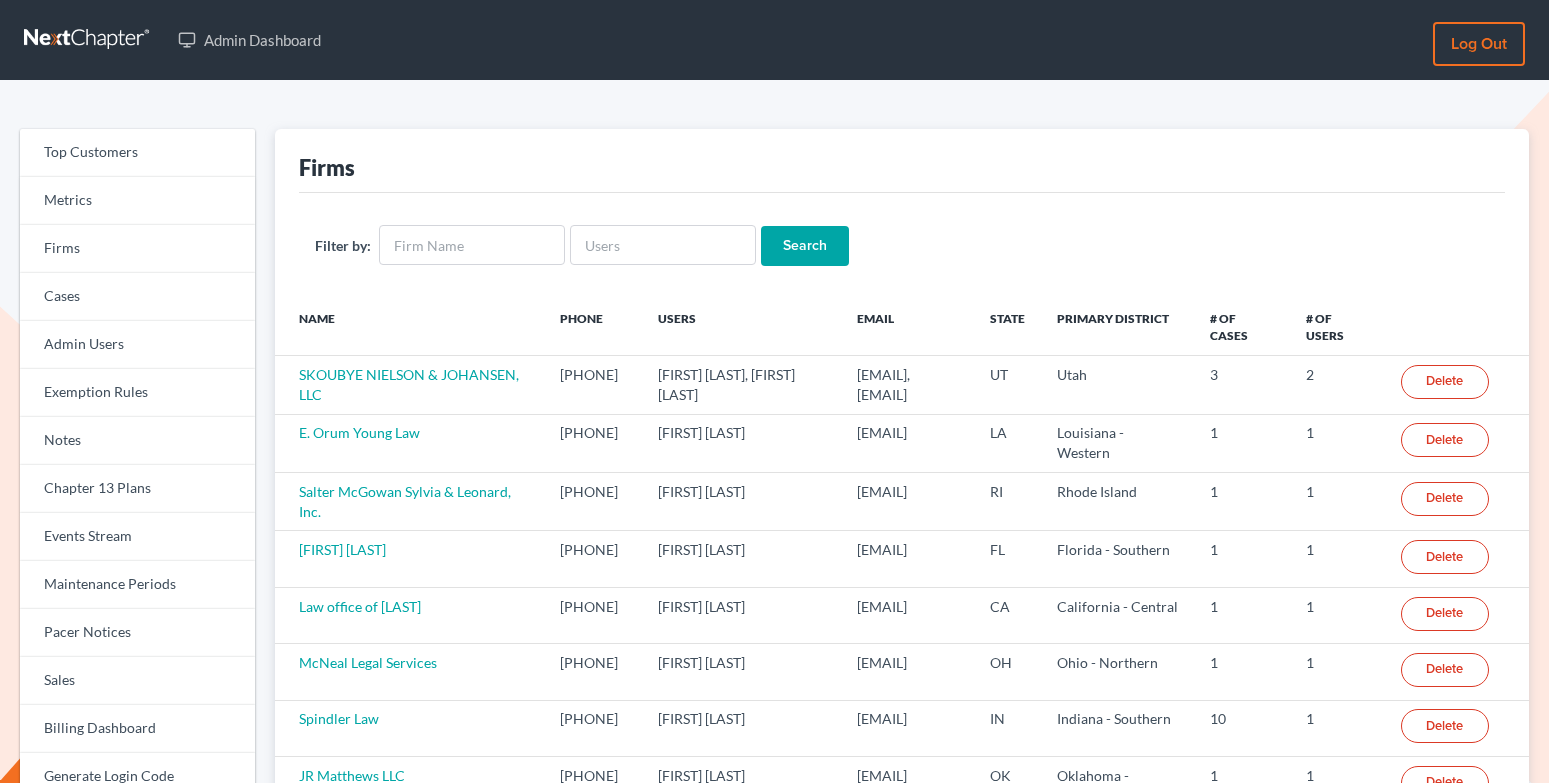 scroll, scrollTop: 0, scrollLeft: 0, axis: both 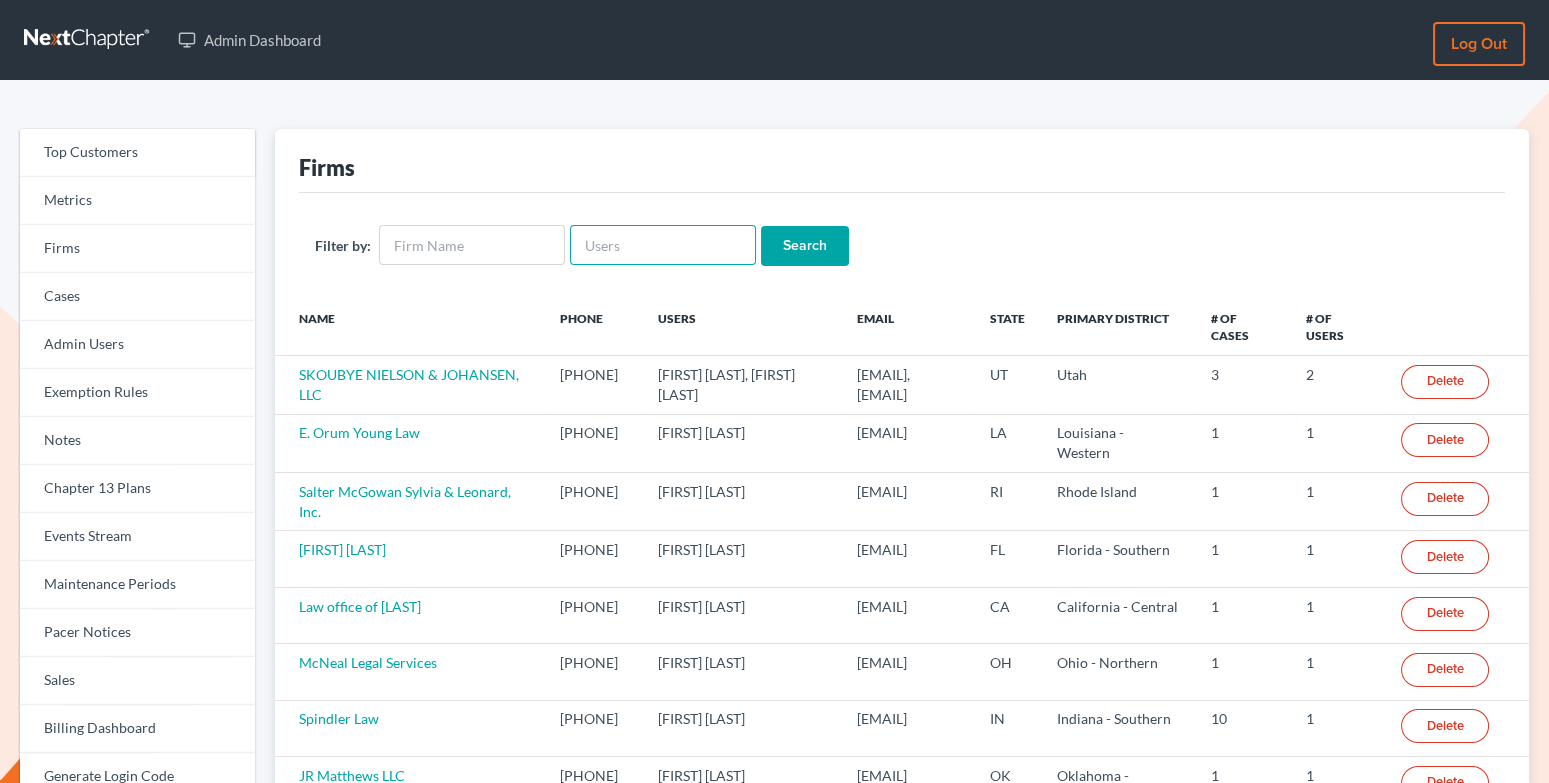 click at bounding box center [663, 245] 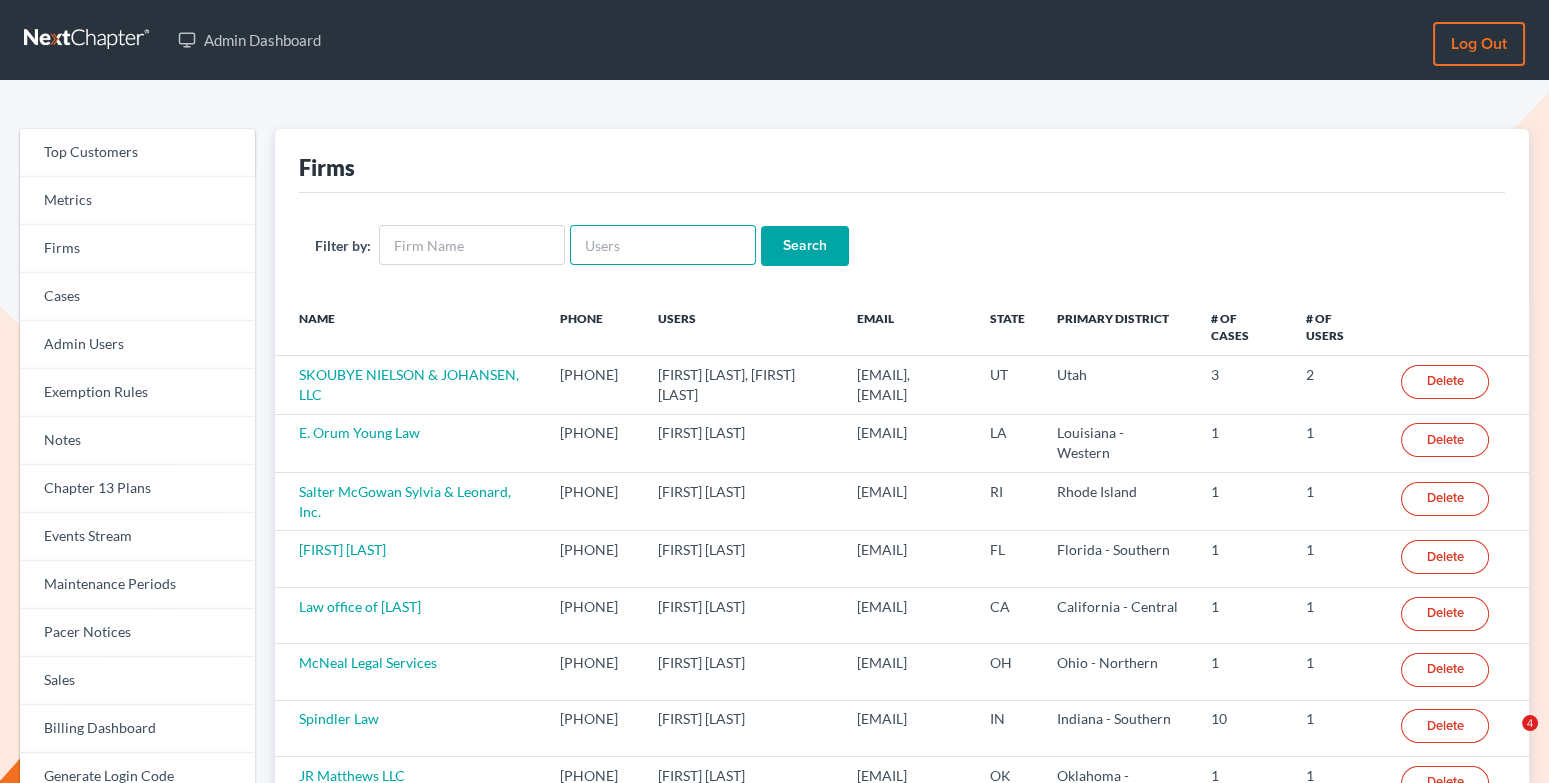 paste on "[EMAIL]" 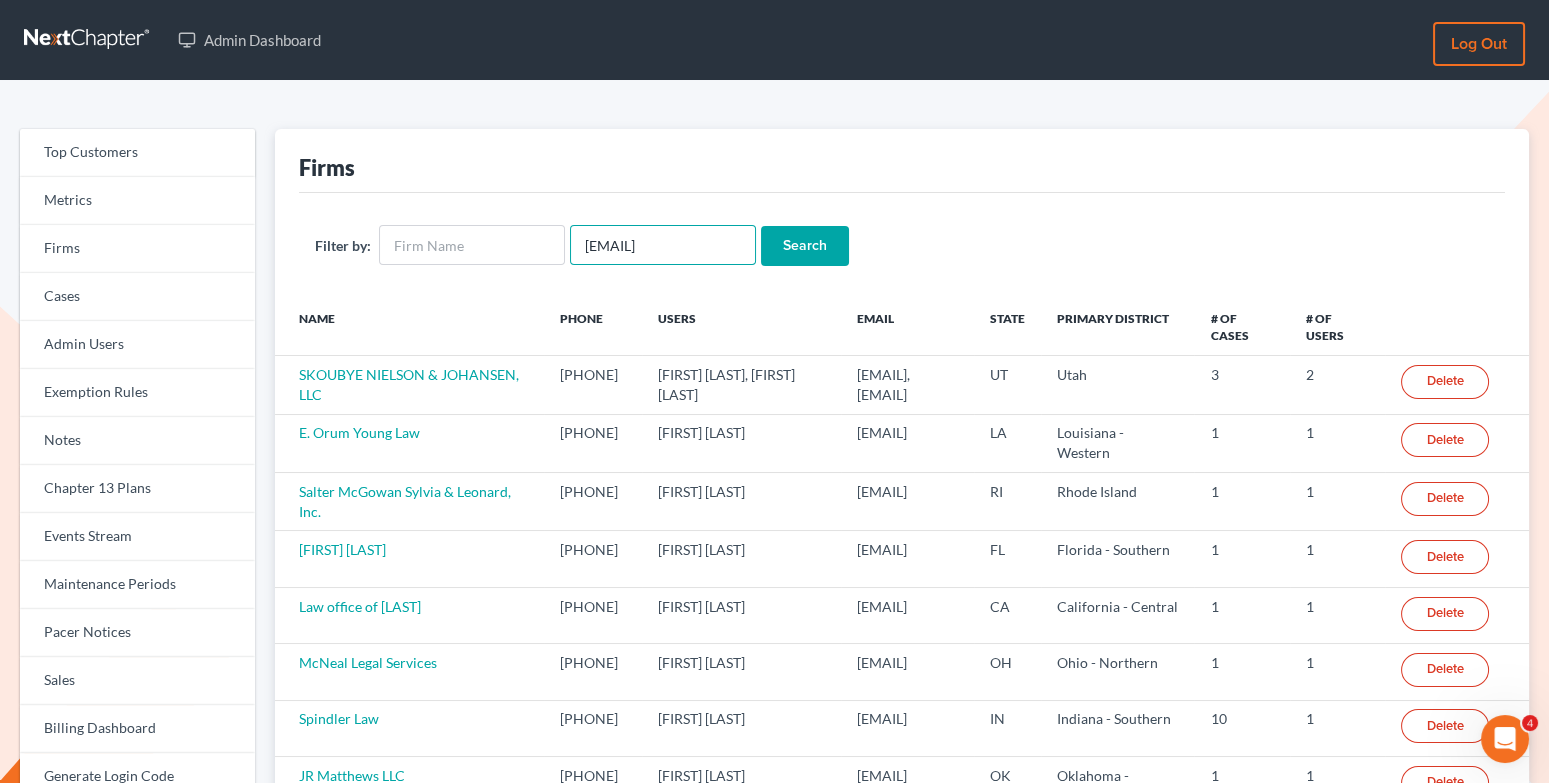 scroll, scrollTop: 0, scrollLeft: 0, axis: both 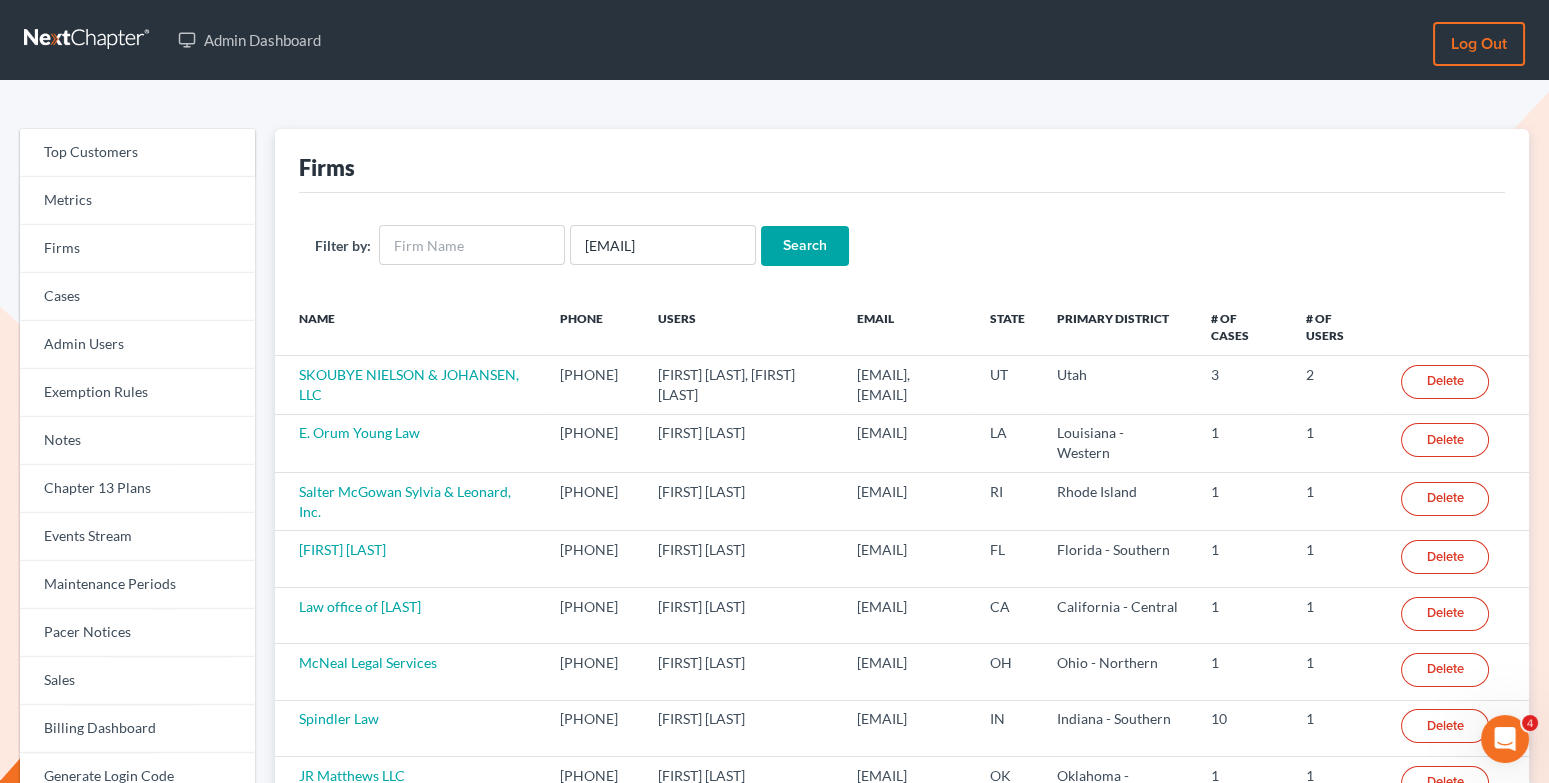 click on "Search" at bounding box center (805, 246) 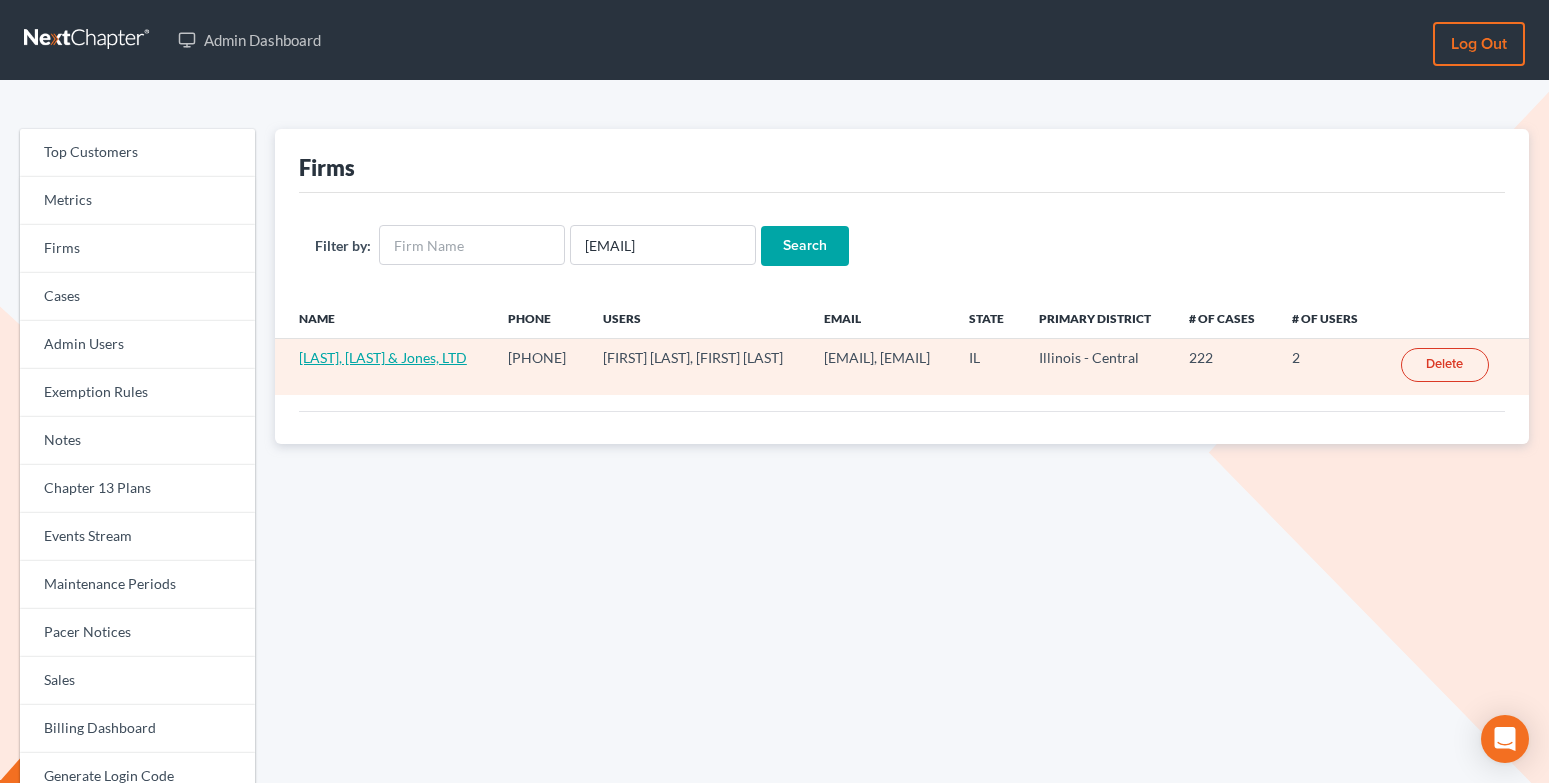 scroll, scrollTop: 0, scrollLeft: 0, axis: both 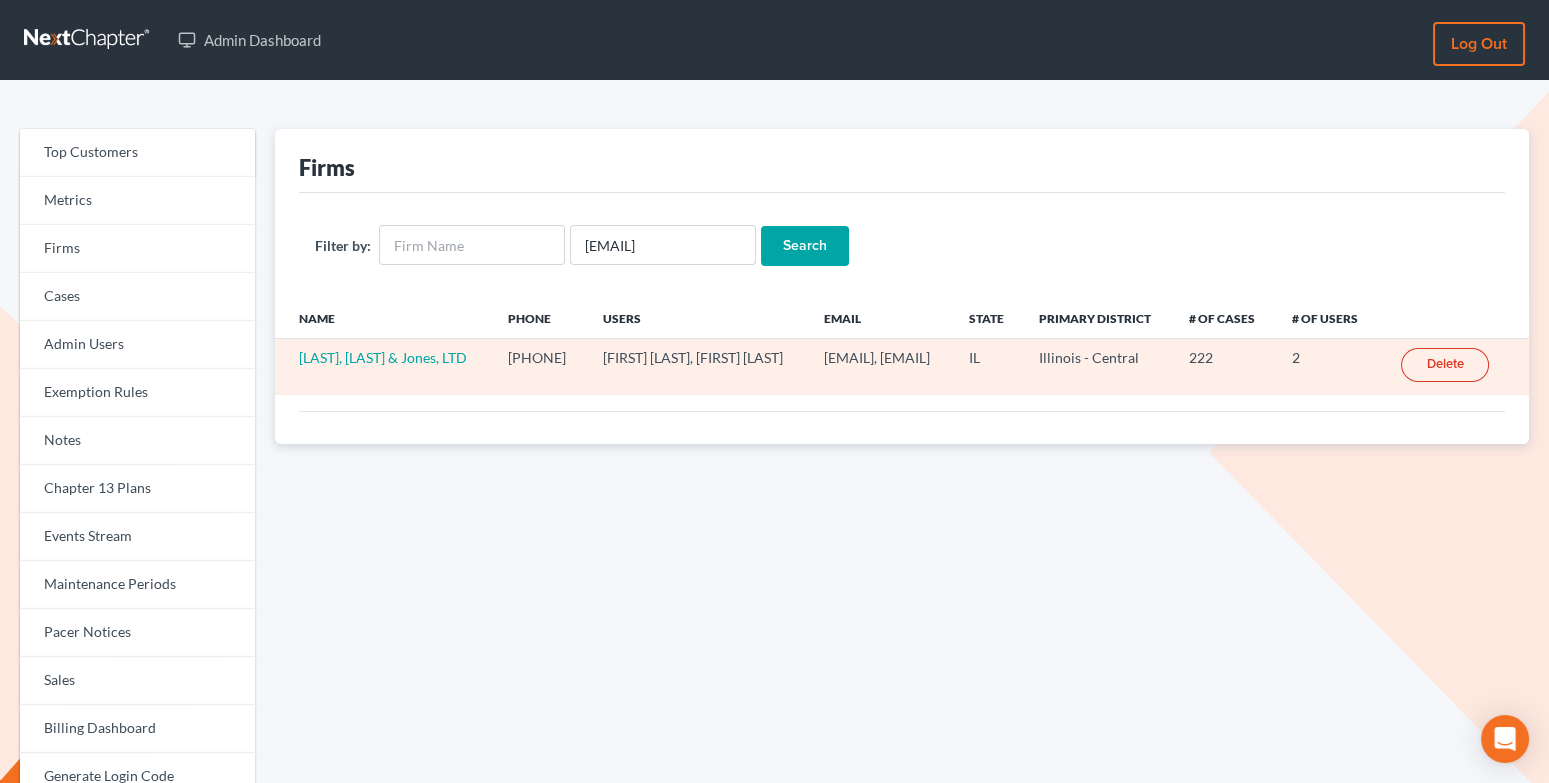 click on "[LAST], [LAST] & [LAST], [COMPANY_TYPE]" at bounding box center [384, 367] 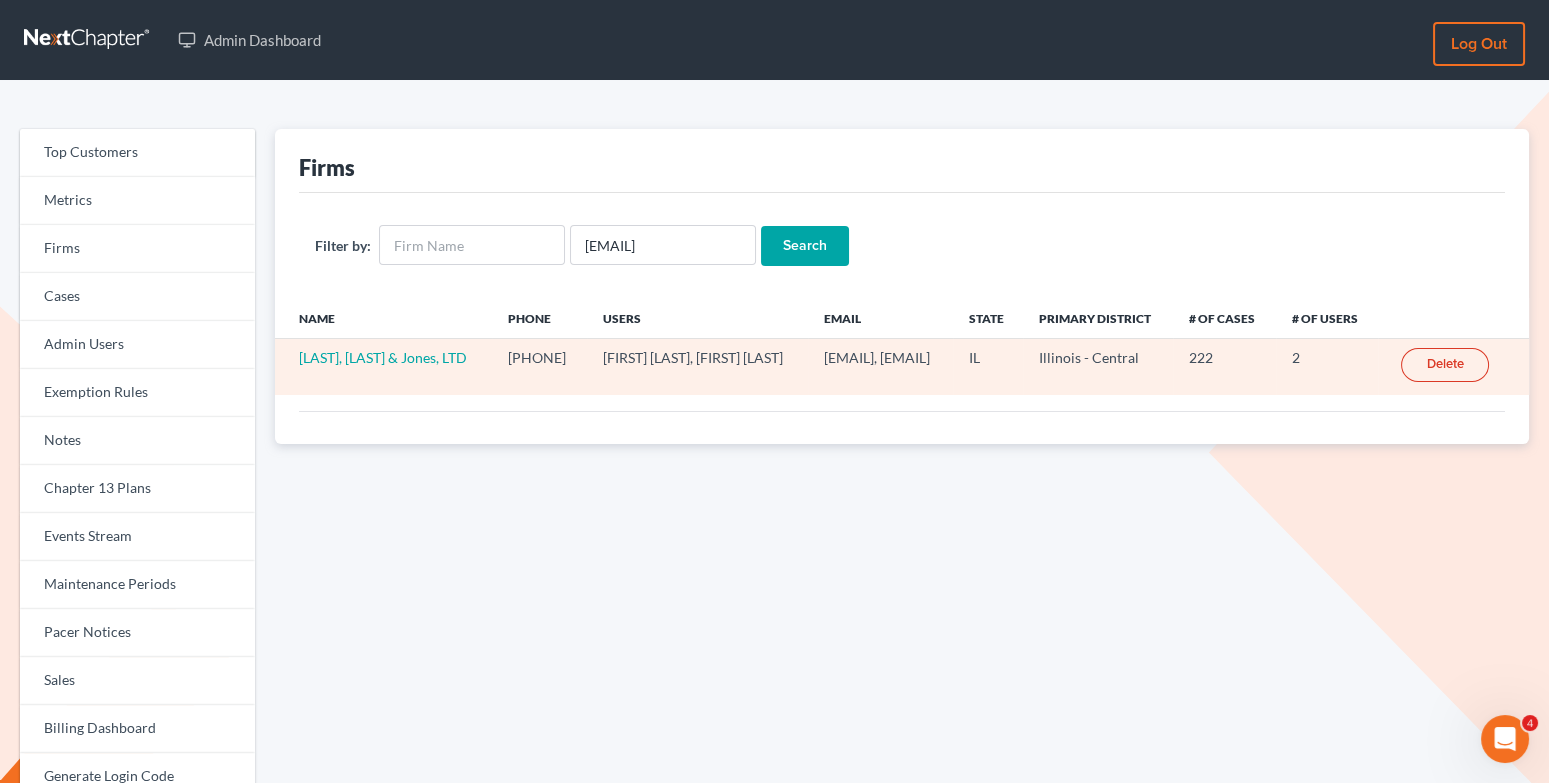 scroll, scrollTop: 0, scrollLeft: 0, axis: both 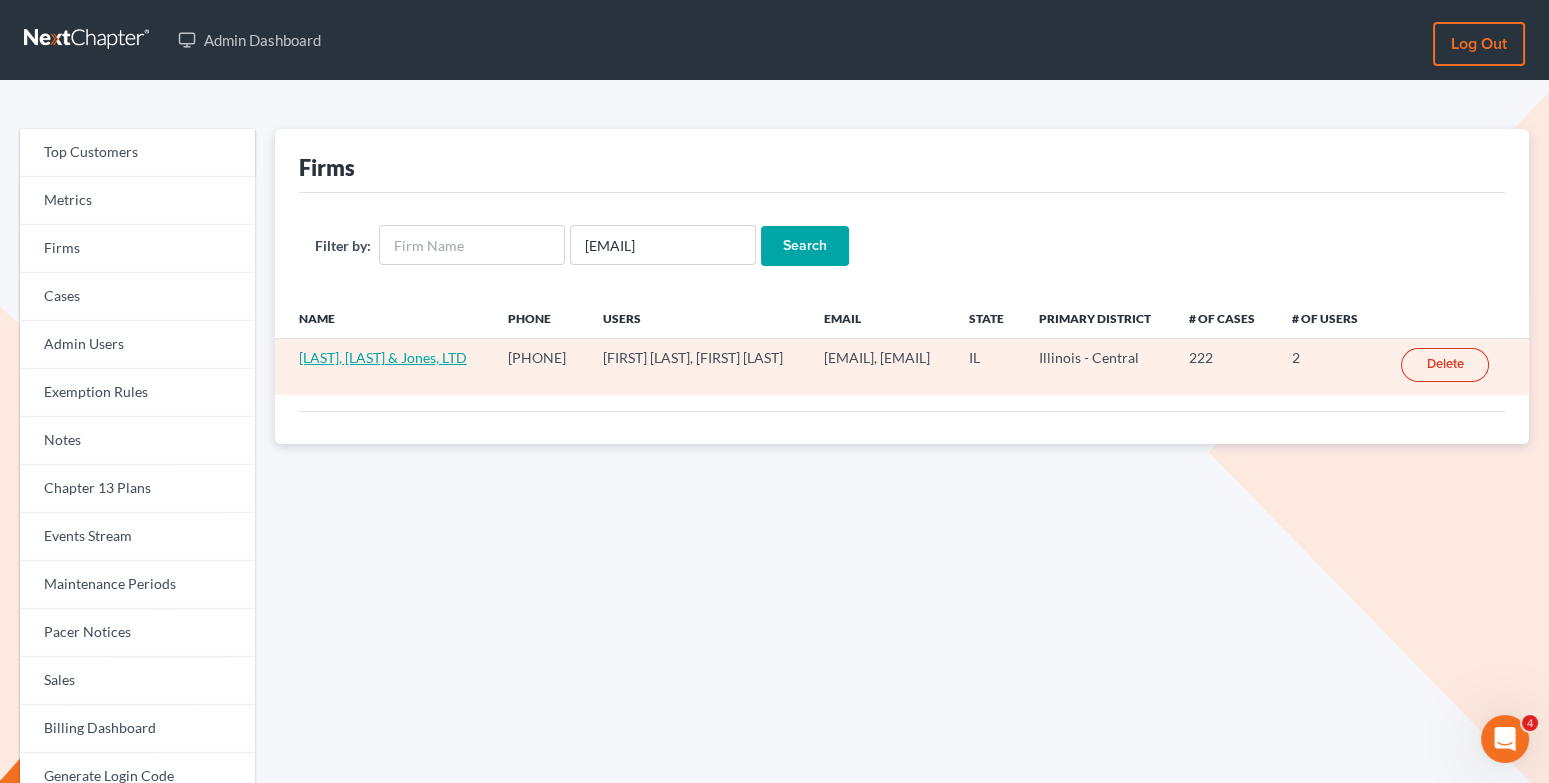 click on "[LAST], [LAST] & [LAST], [COMPANY_TYPE]" at bounding box center [383, 357] 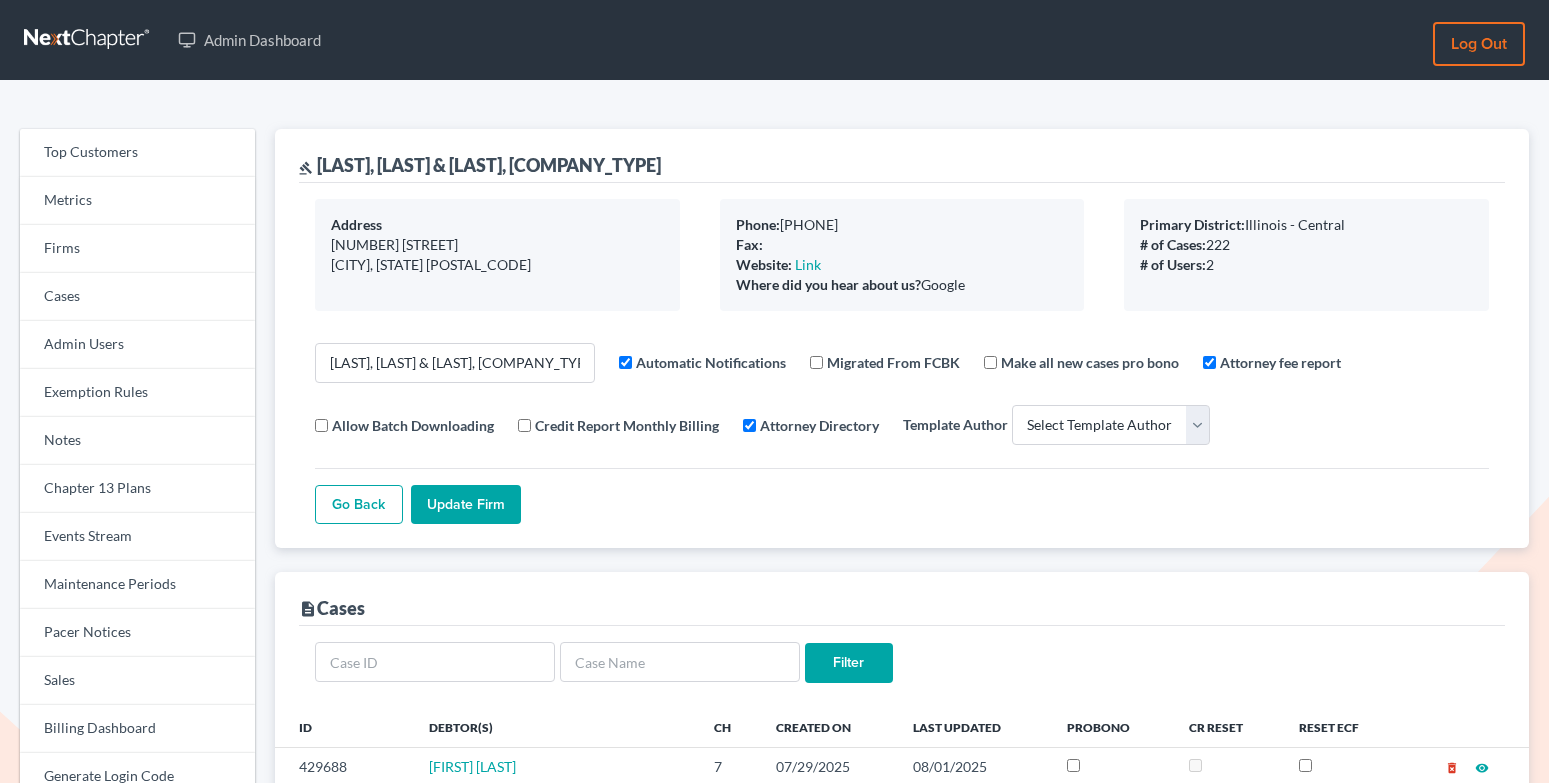 select 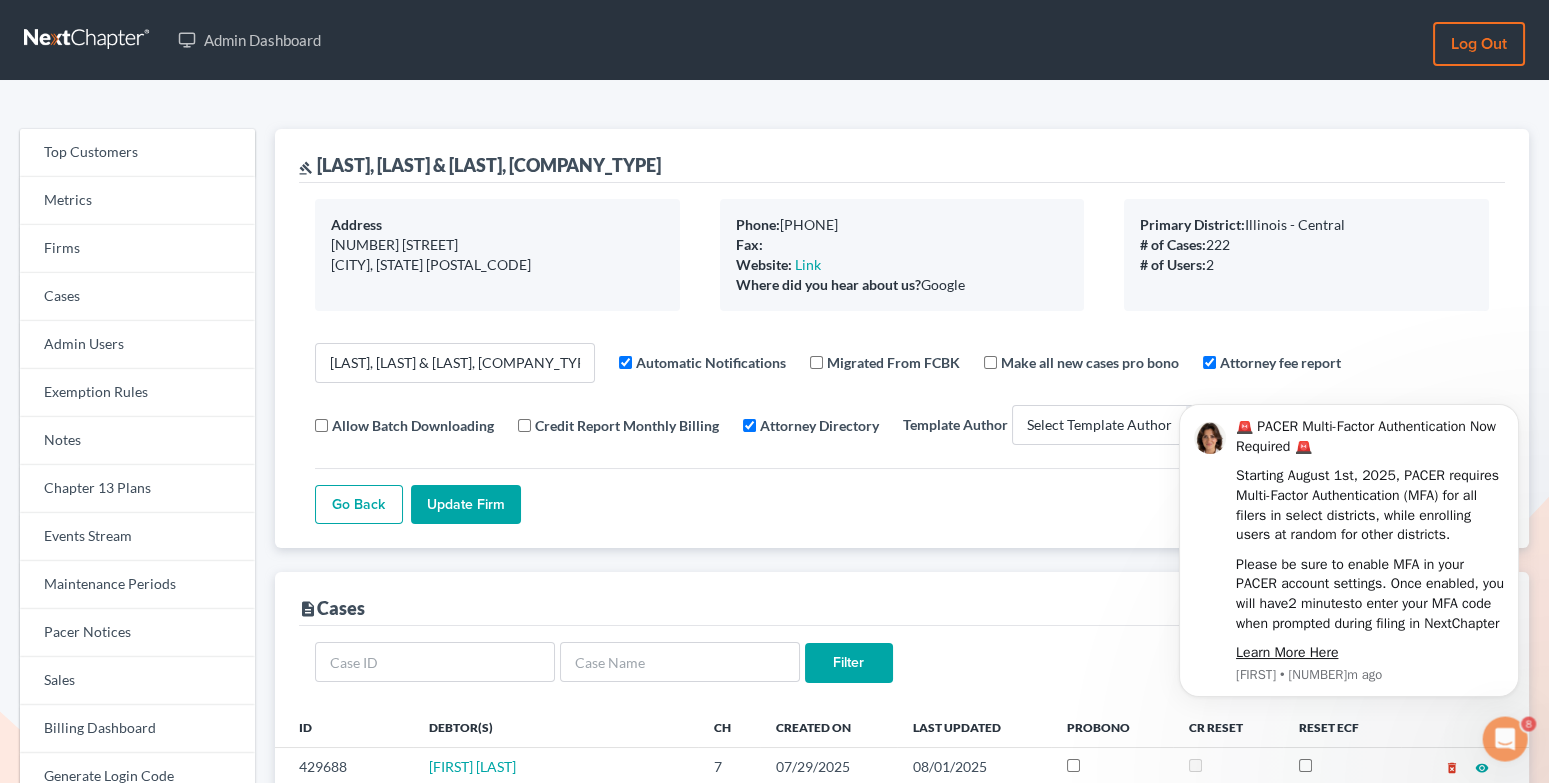scroll, scrollTop: 0, scrollLeft: 0, axis: both 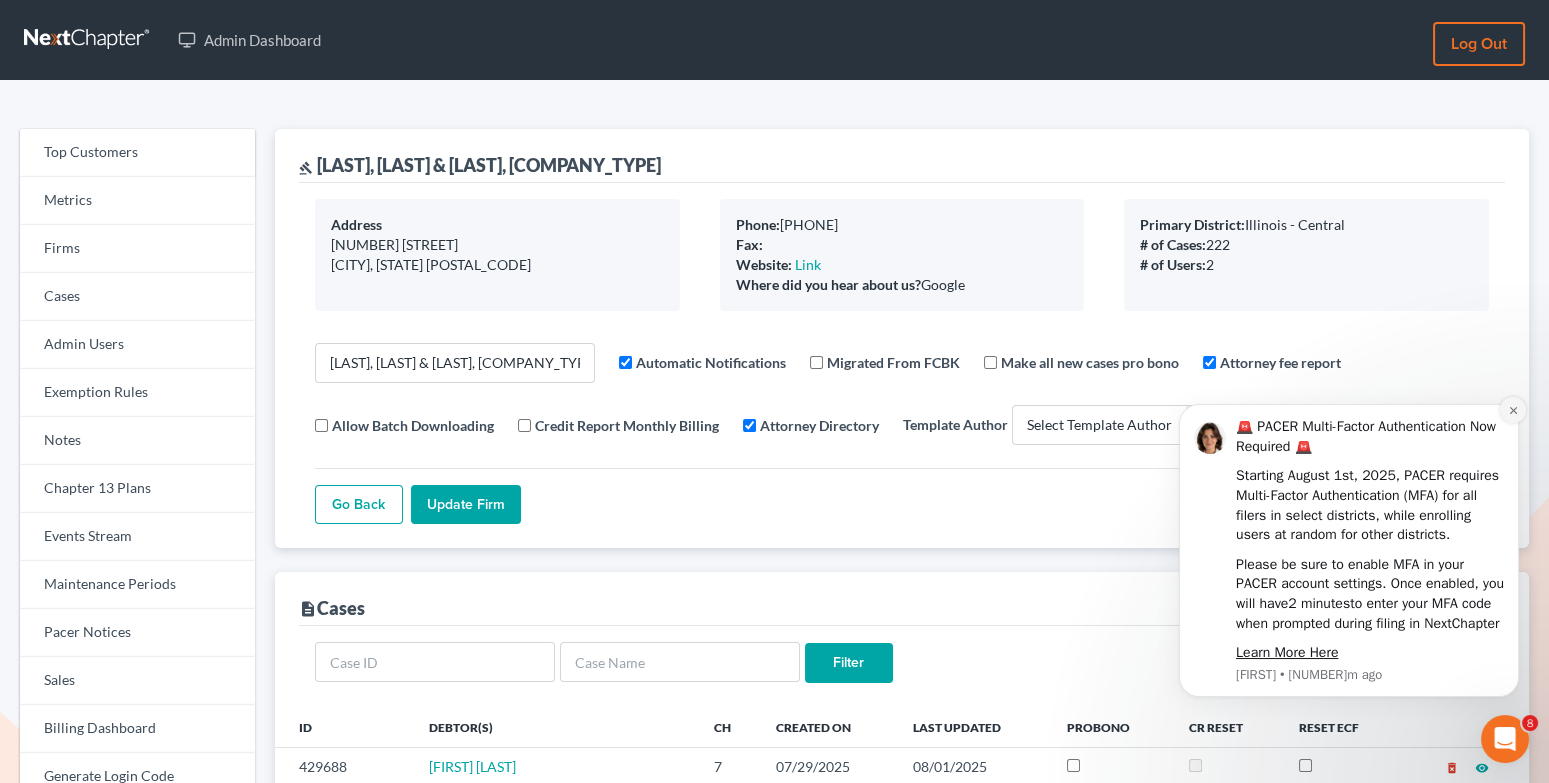 click at bounding box center (1513, 410) 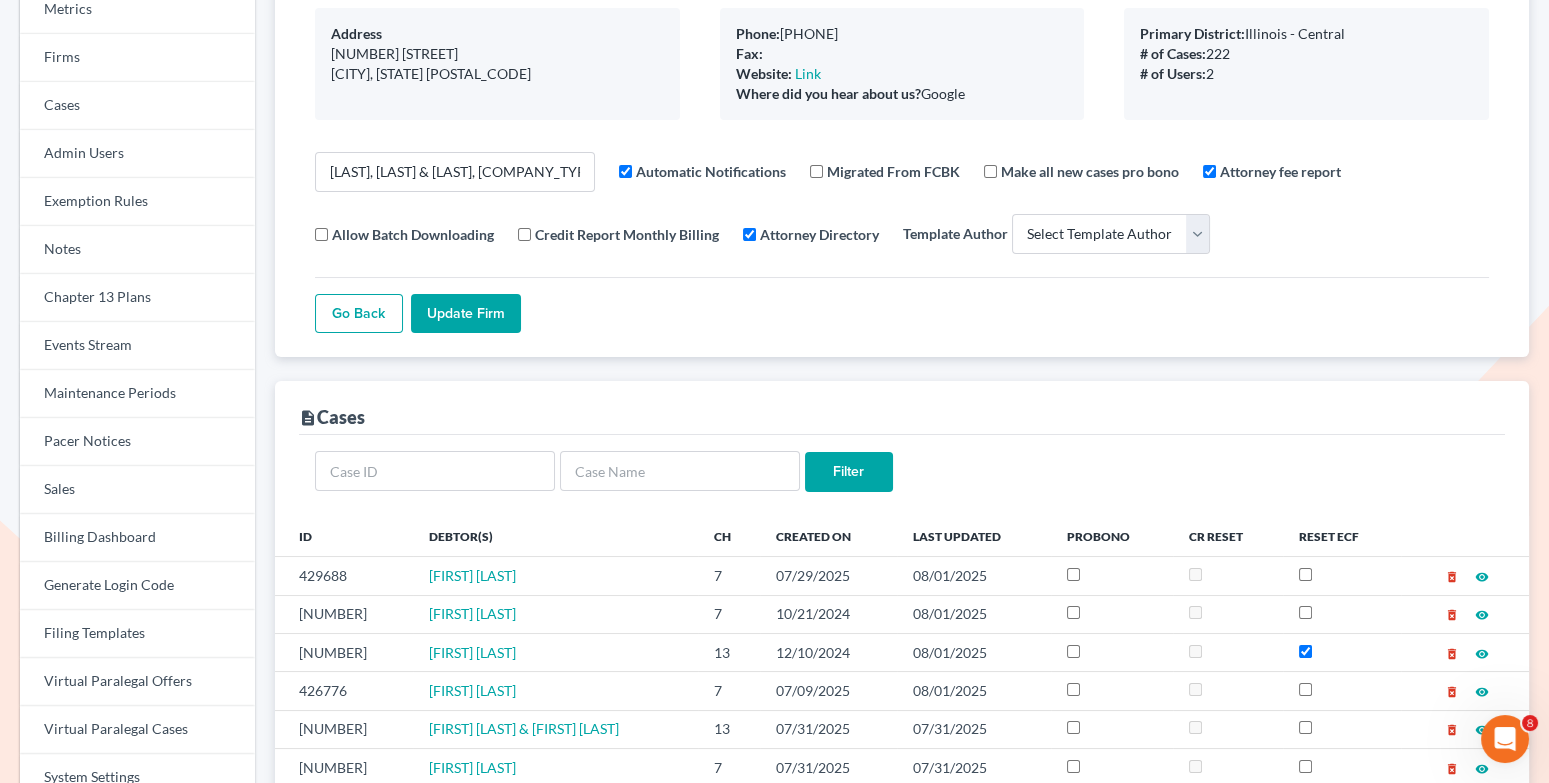 scroll, scrollTop: 0, scrollLeft: 0, axis: both 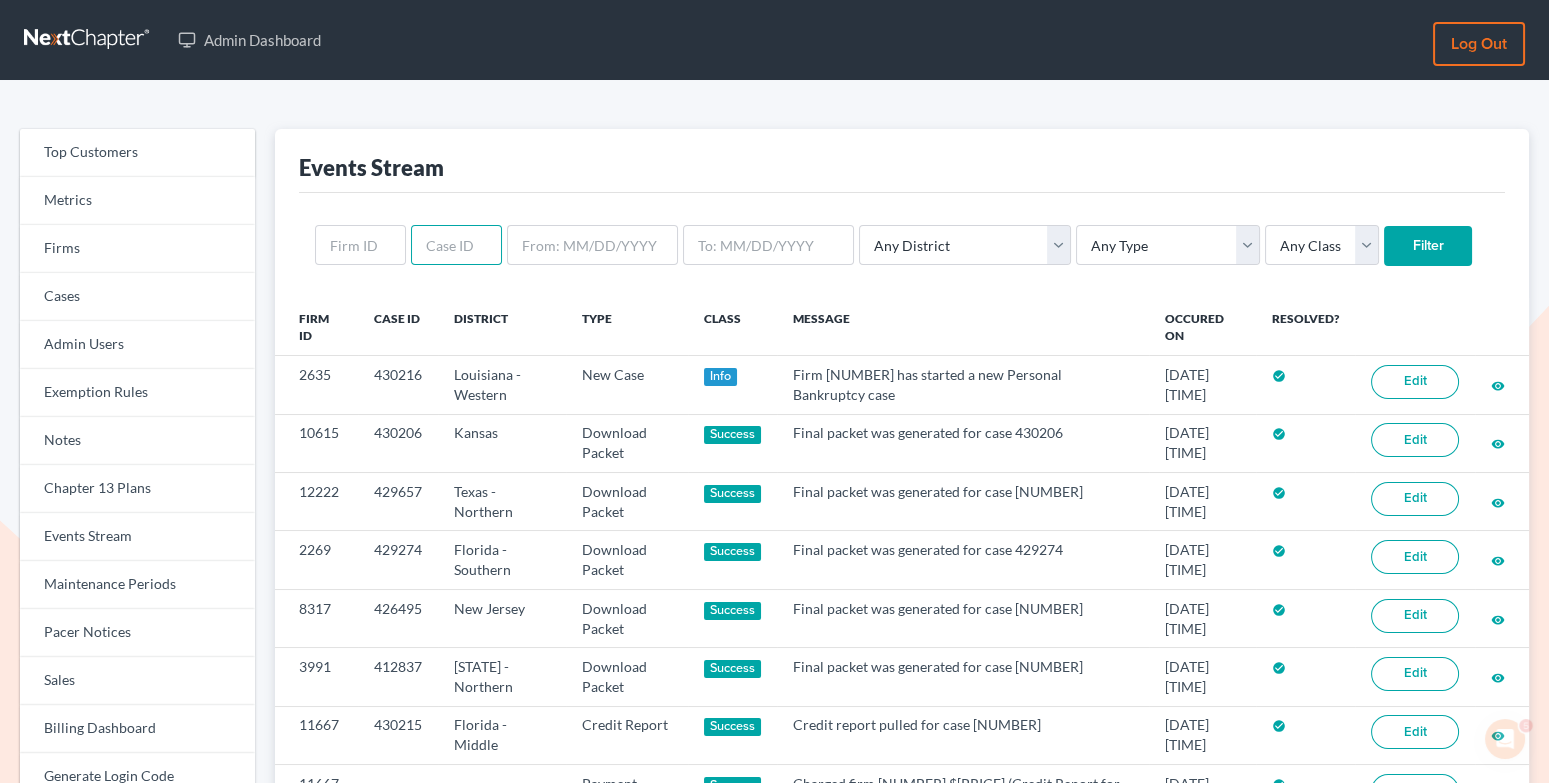 click at bounding box center [456, 245] 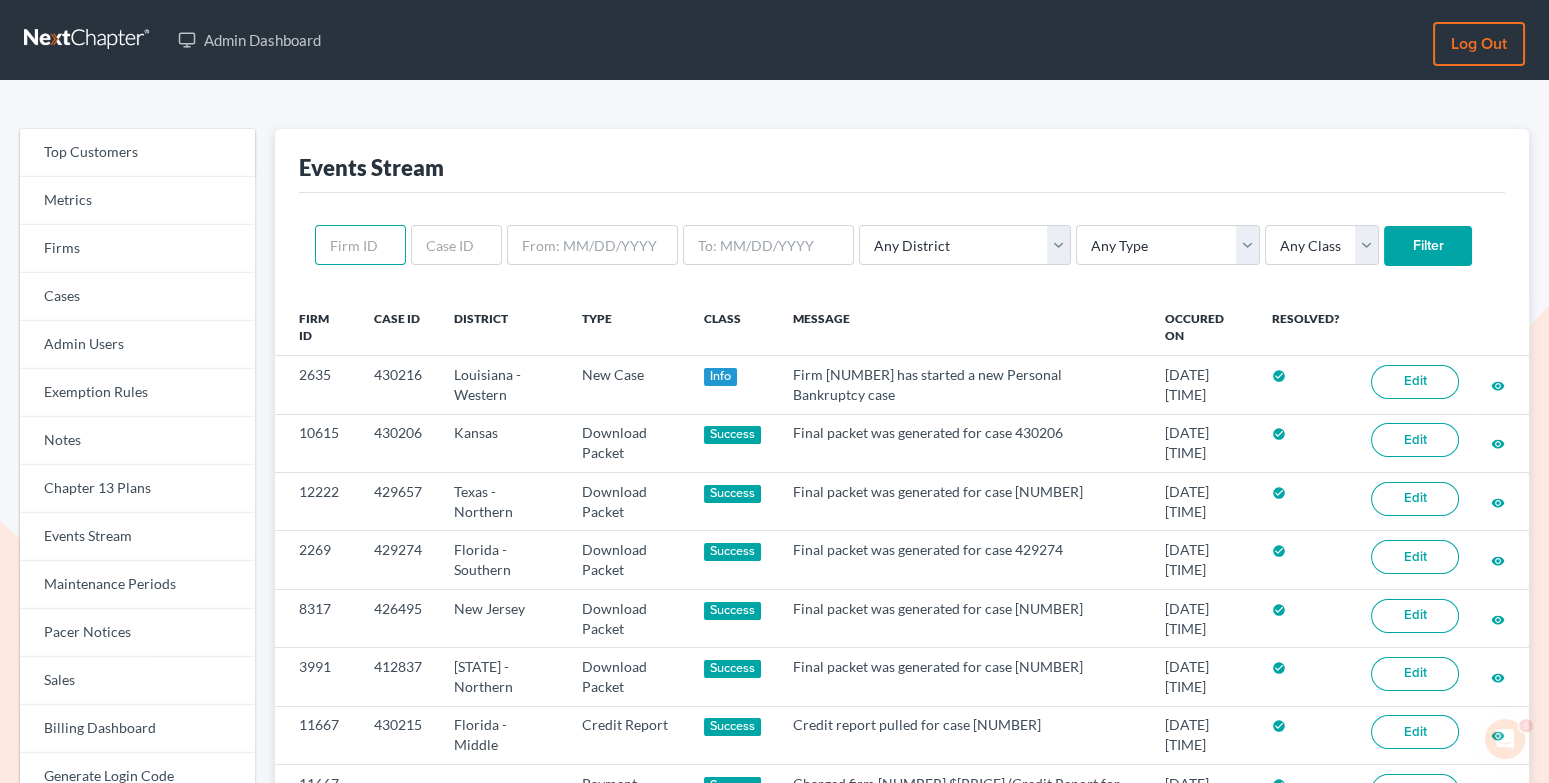click at bounding box center (360, 245) 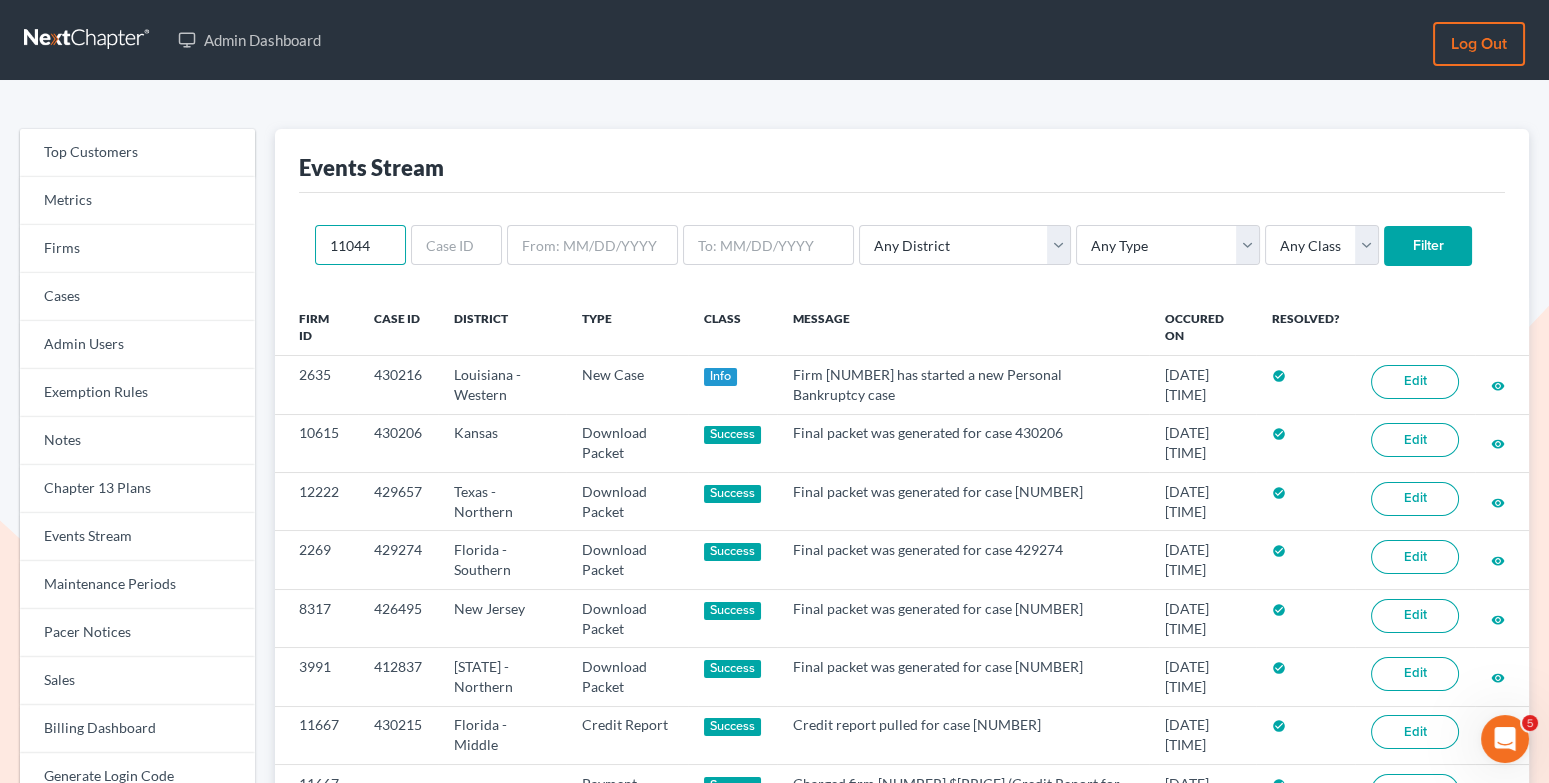 type on "11044" 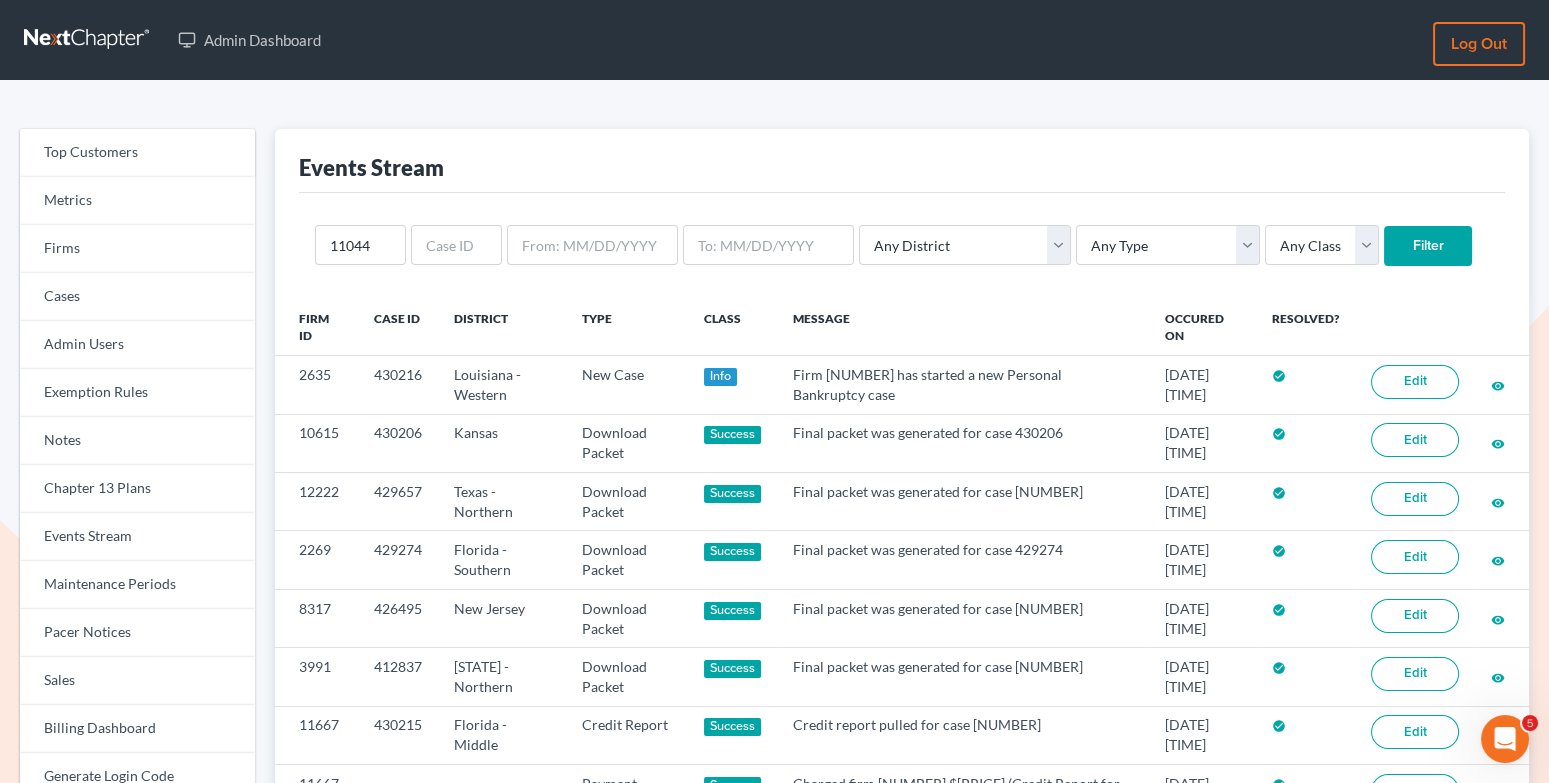 click on "Filter" at bounding box center [1428, 246] 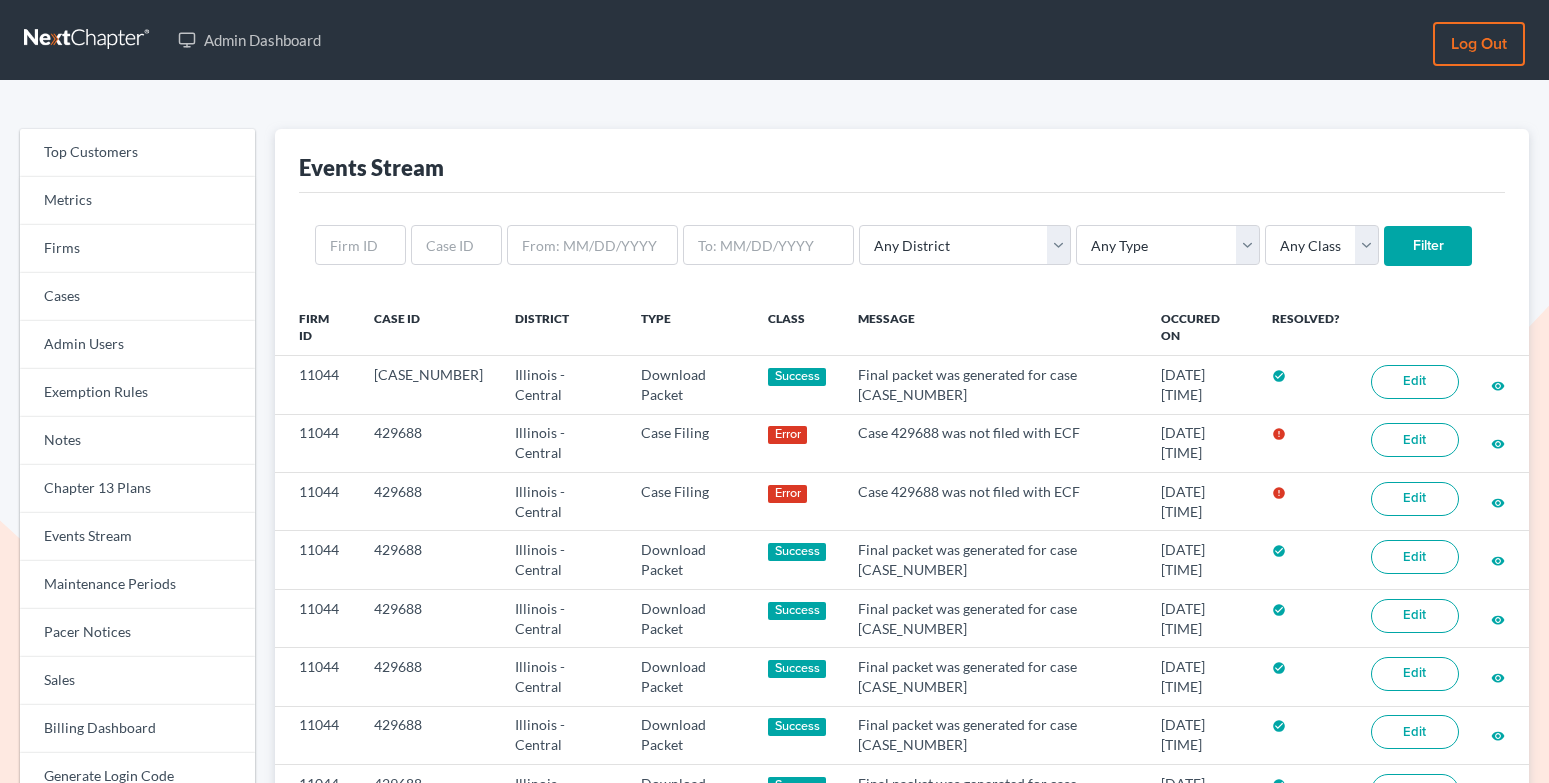 scroll, scrollTop: 0, scrollLeft: 0, axis: both 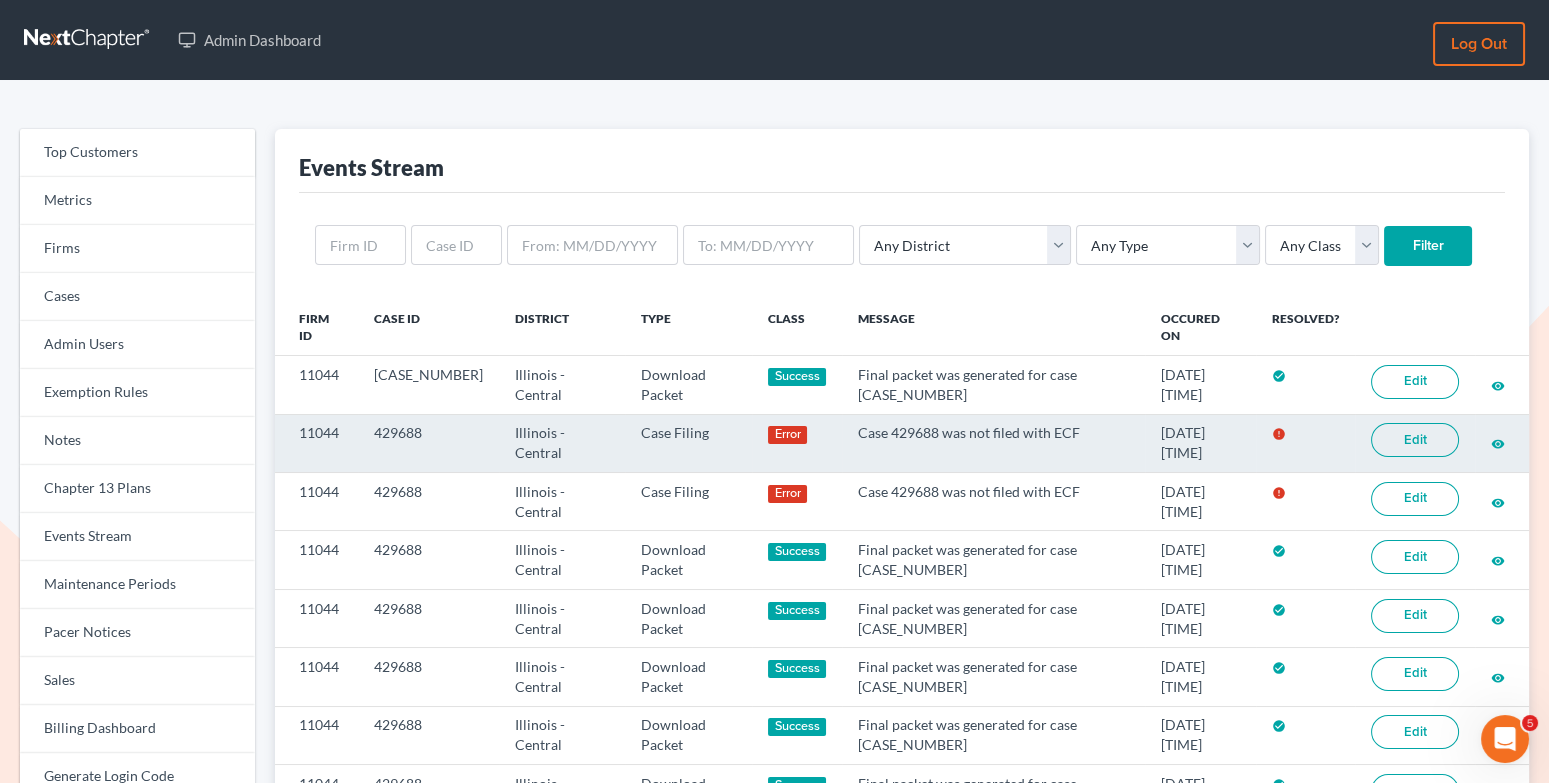 click on "Edit" at bounding box center (1415, 440) 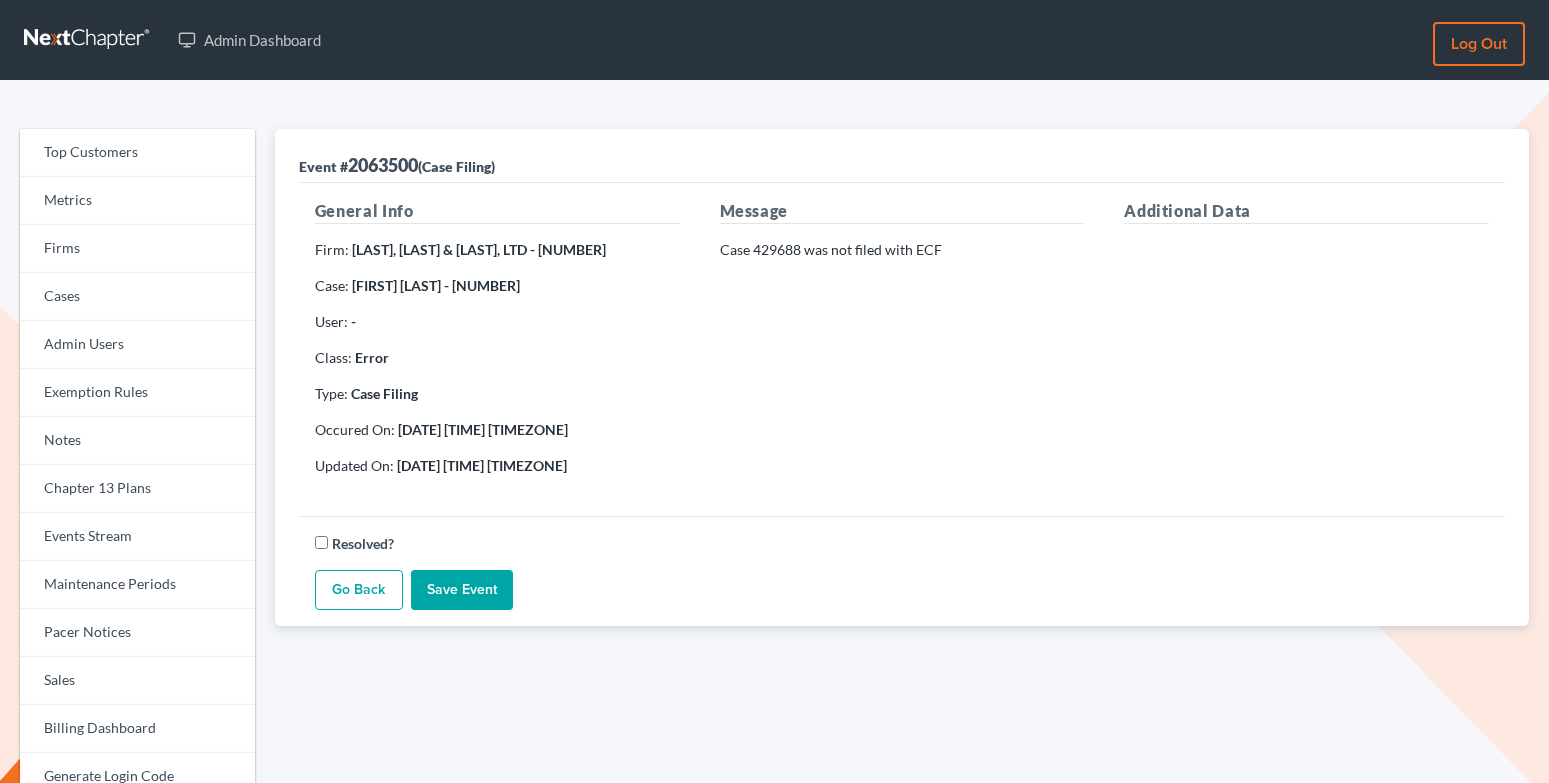 scroll, scrollTop: 0, scrollLeft: 0, axis: both 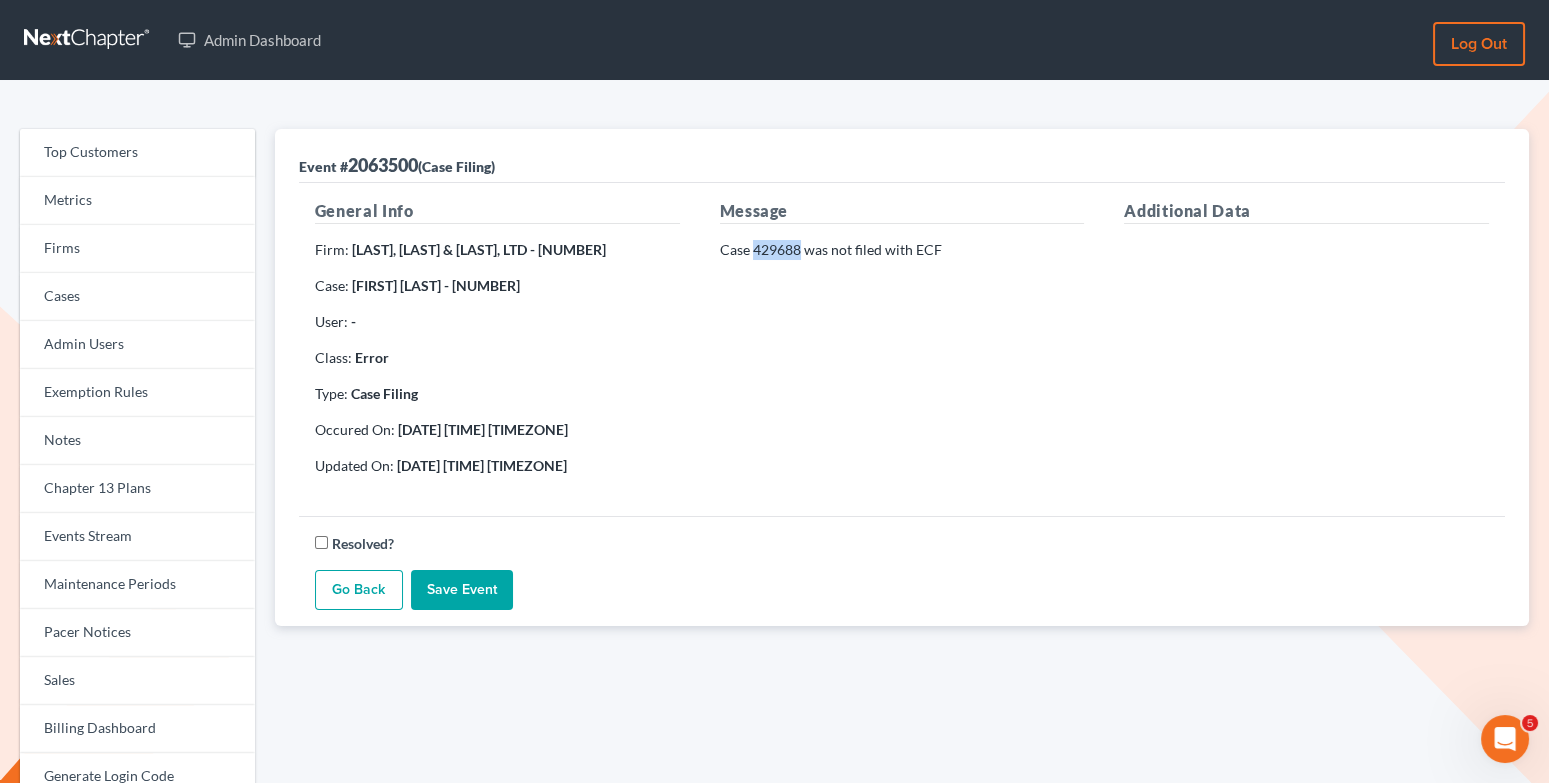 drag, startPoint x: 799, startPoint y: 250, endPoint x: 751, endPoint y: 249, distance: 48.010414 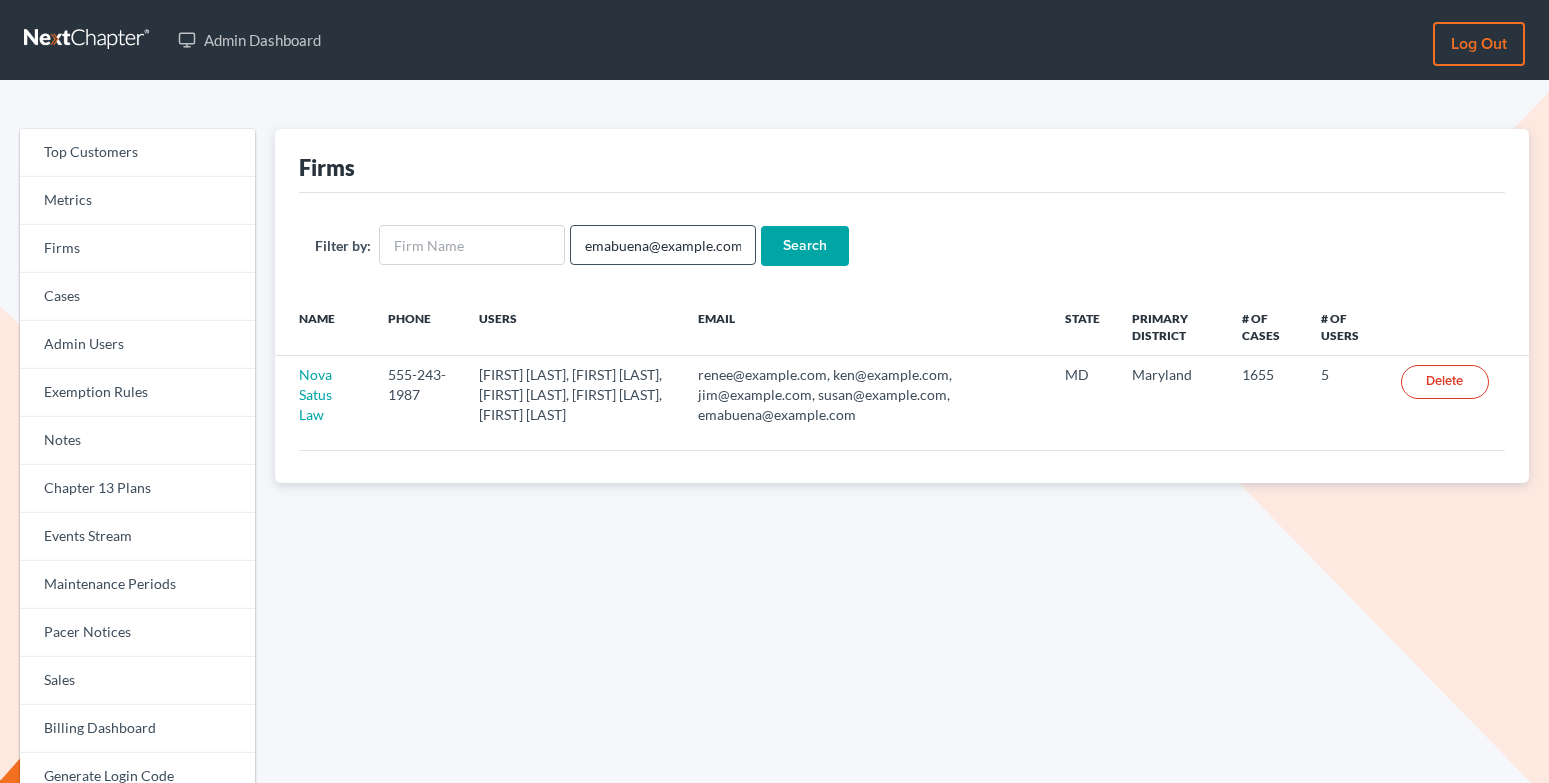scroll, scrollTop: 0, scrollLeft: 0, axis: both 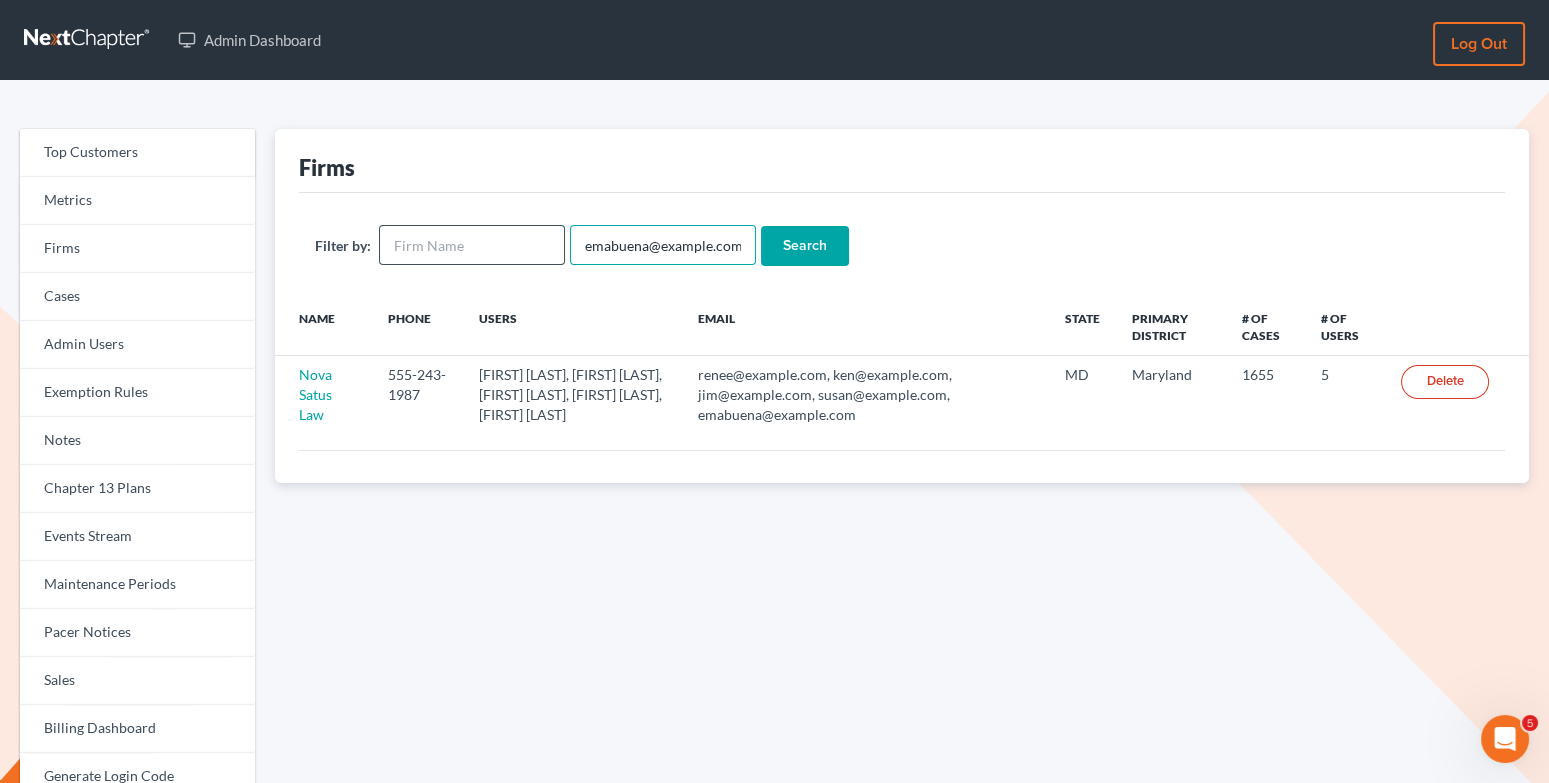 drag, startPoint x: 715, startPoint y: 246, endPoint x: 527, endPoint y: 246, distance: 188 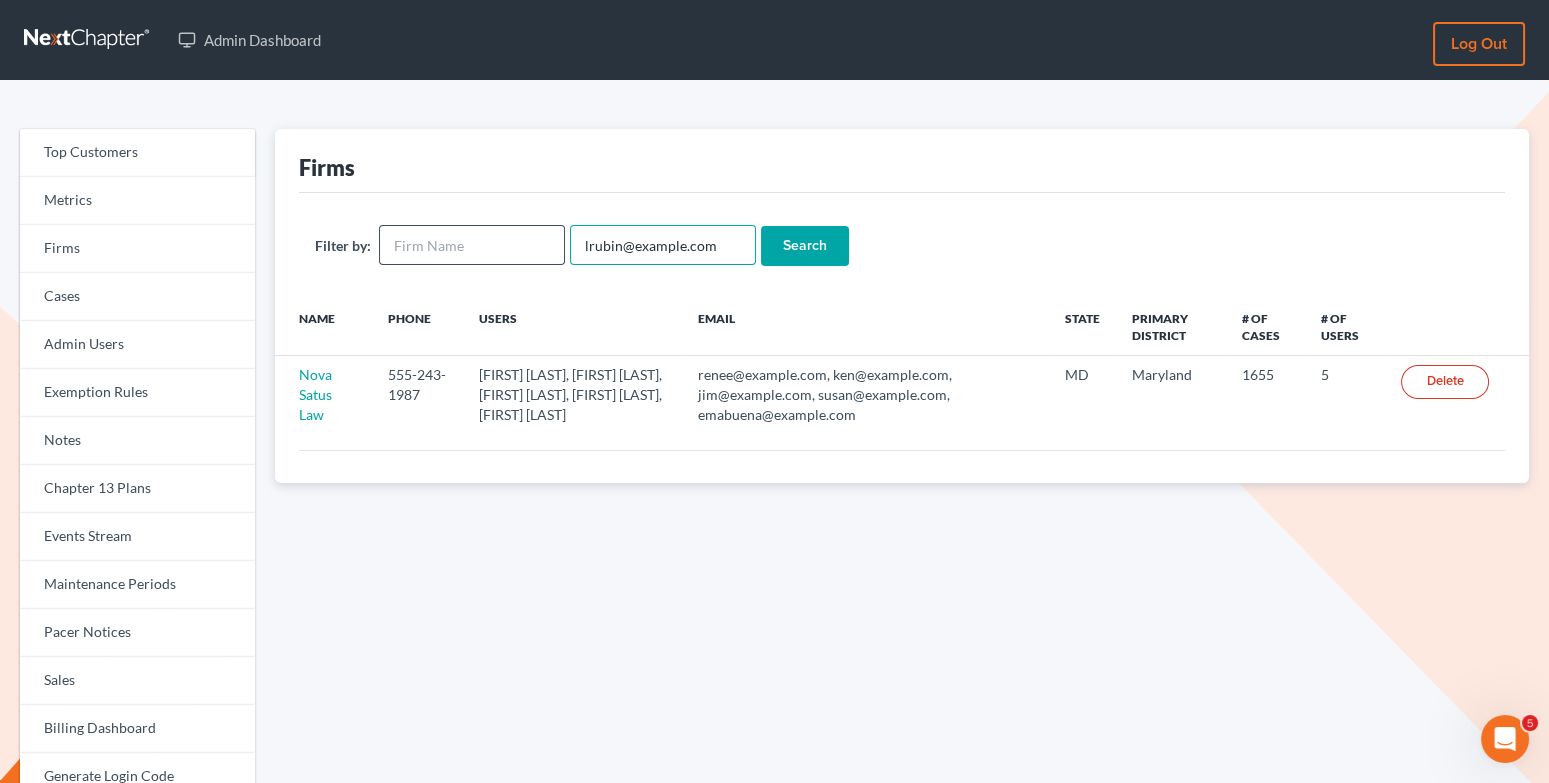 type on "lrubin@pennlawyer.com" 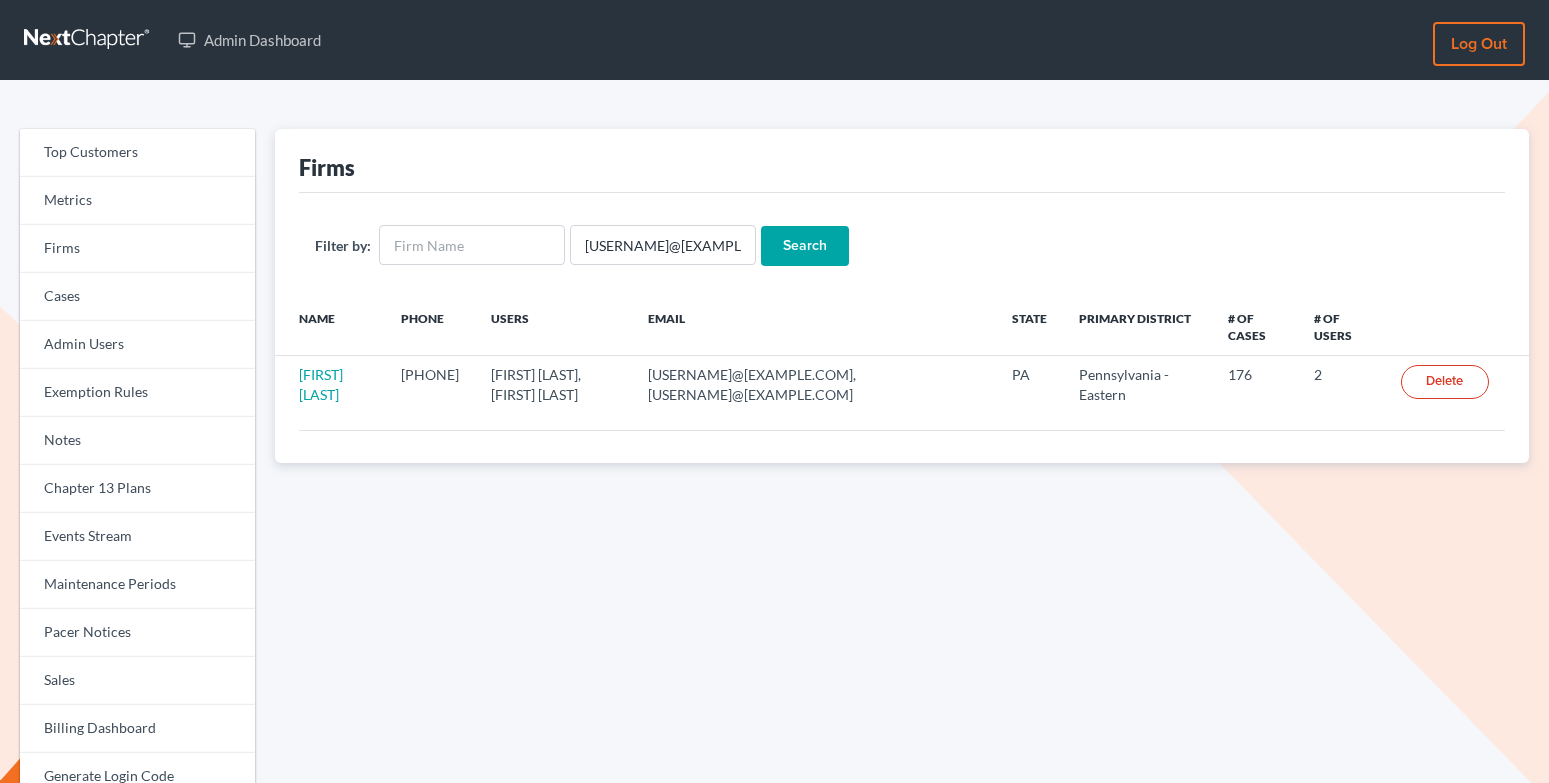 scroll, scrollTop: 0, scrollLeft: 0, axis: both 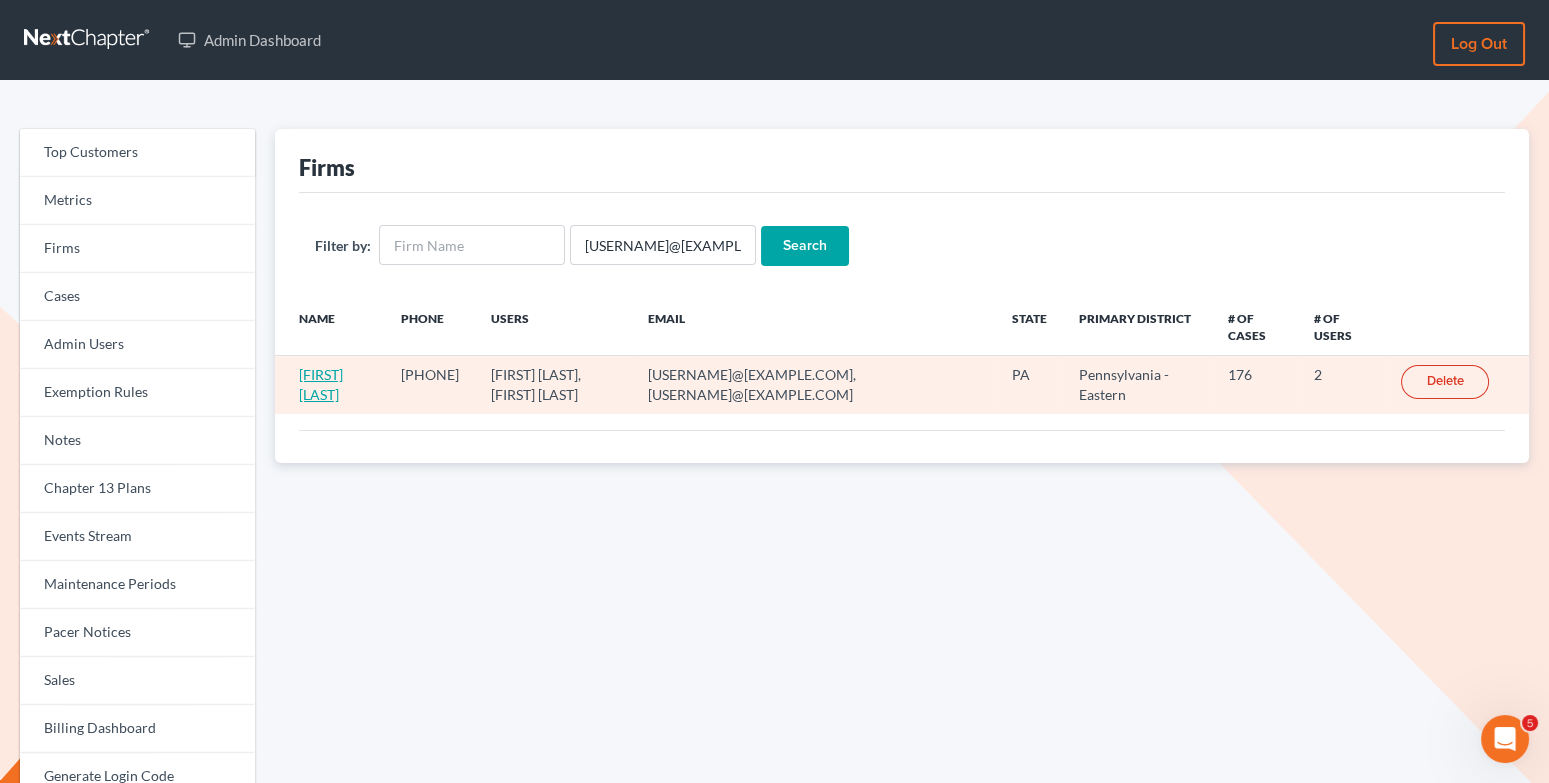 click on "Lawrence Rubin" at bounding box center [321, 384] 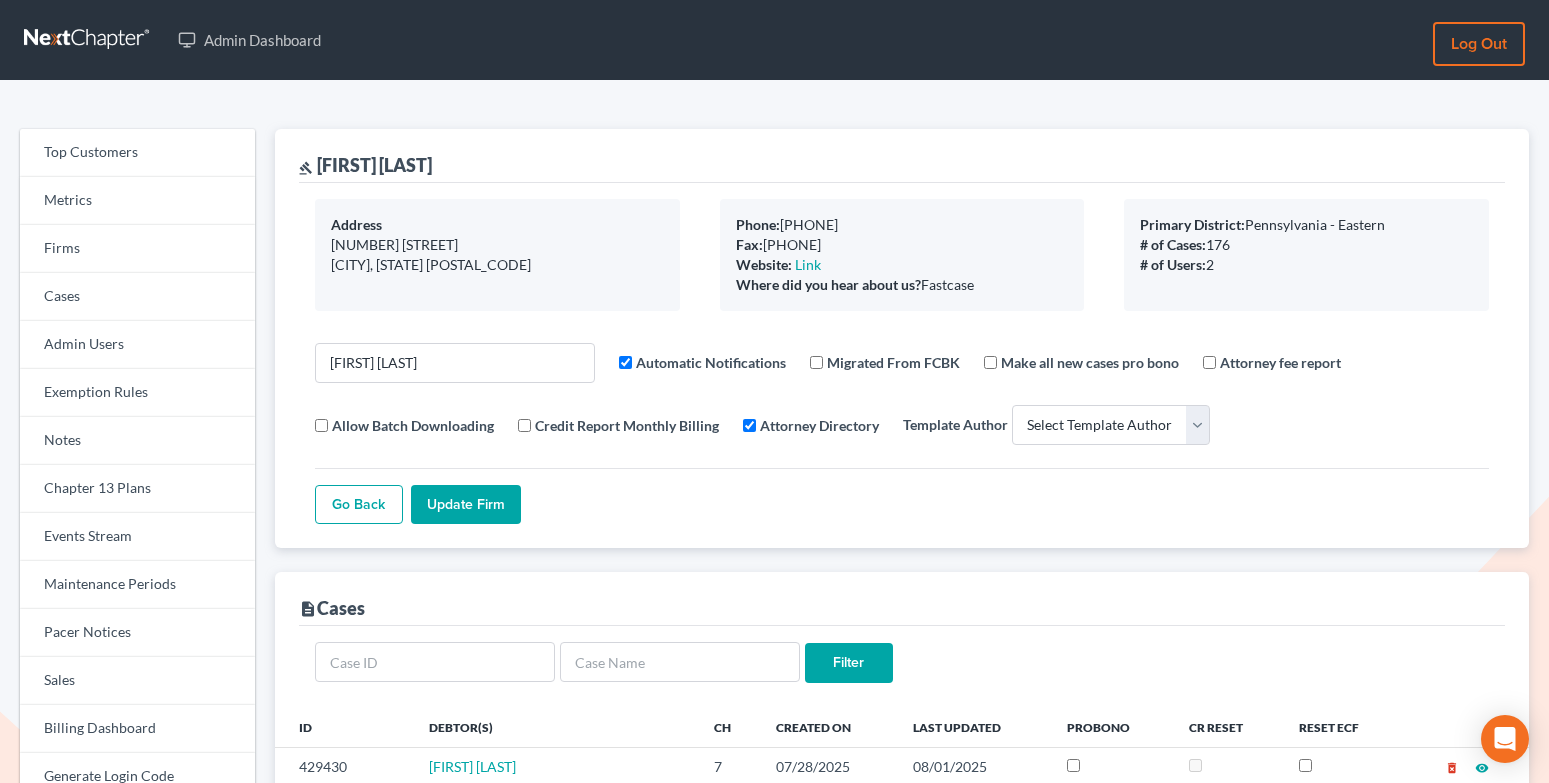 select 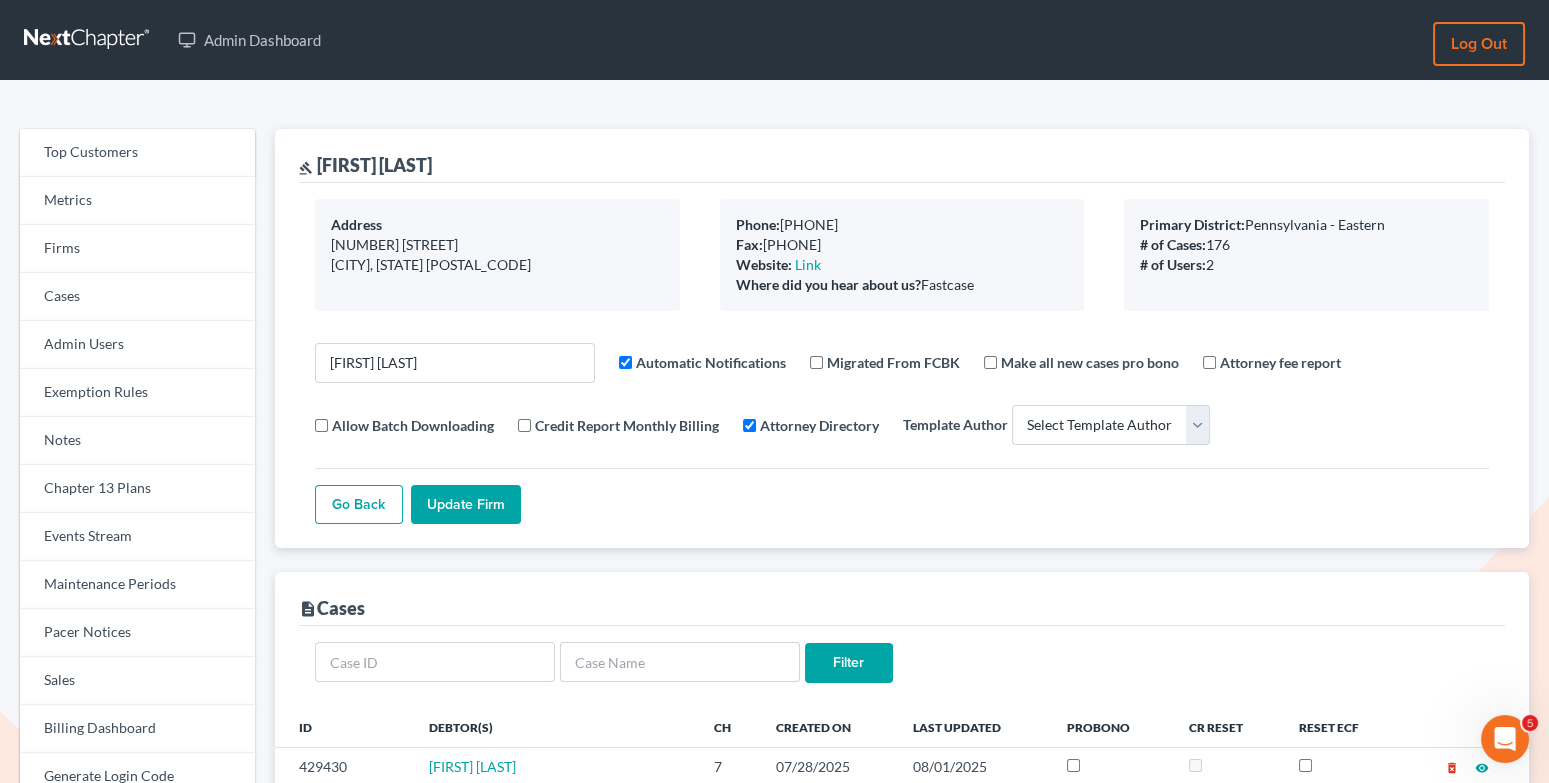 scroll, scrollTop: 0, scrollLeft: 0, axis: both 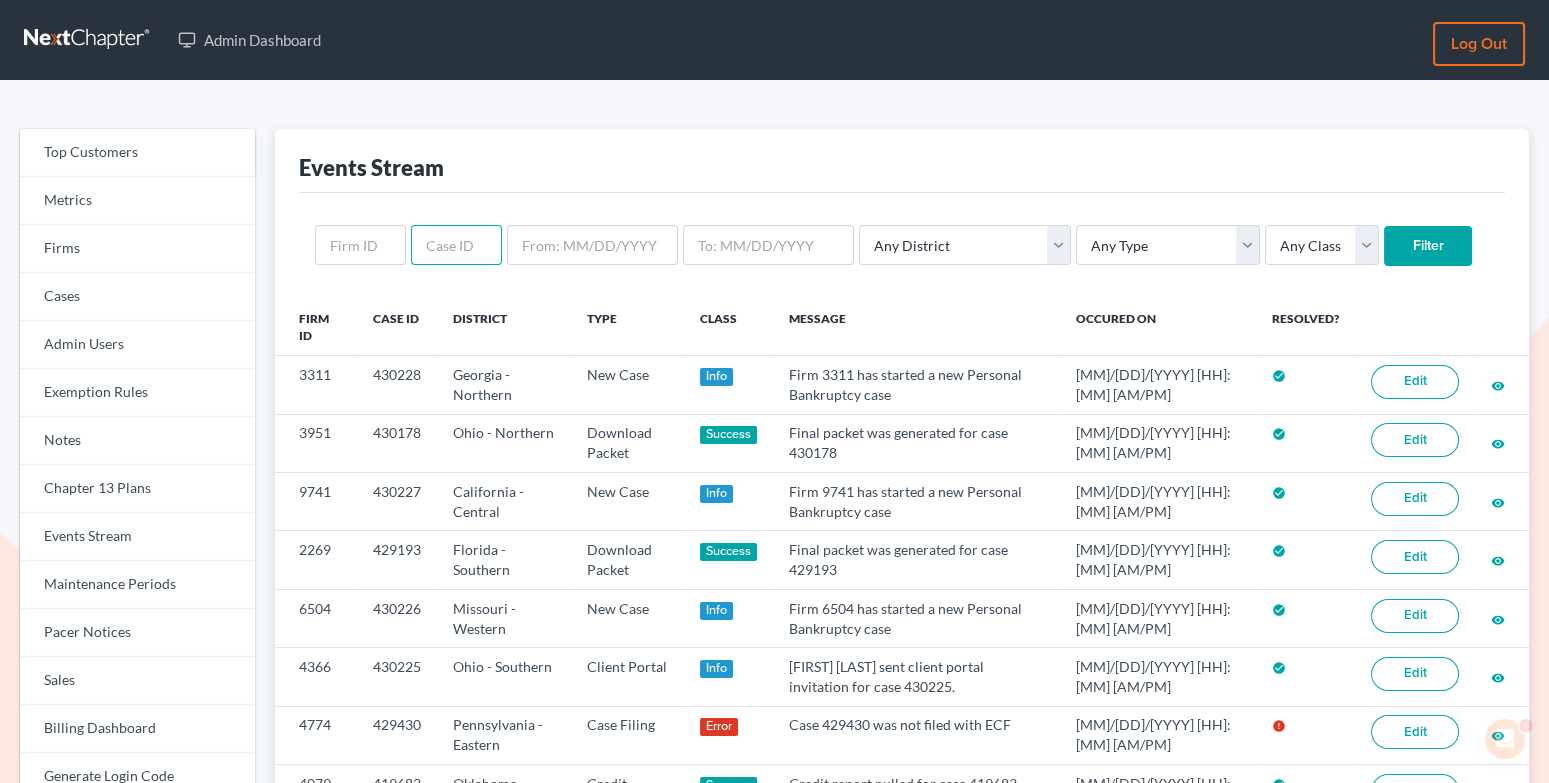 click at bounding box center [456, 245] 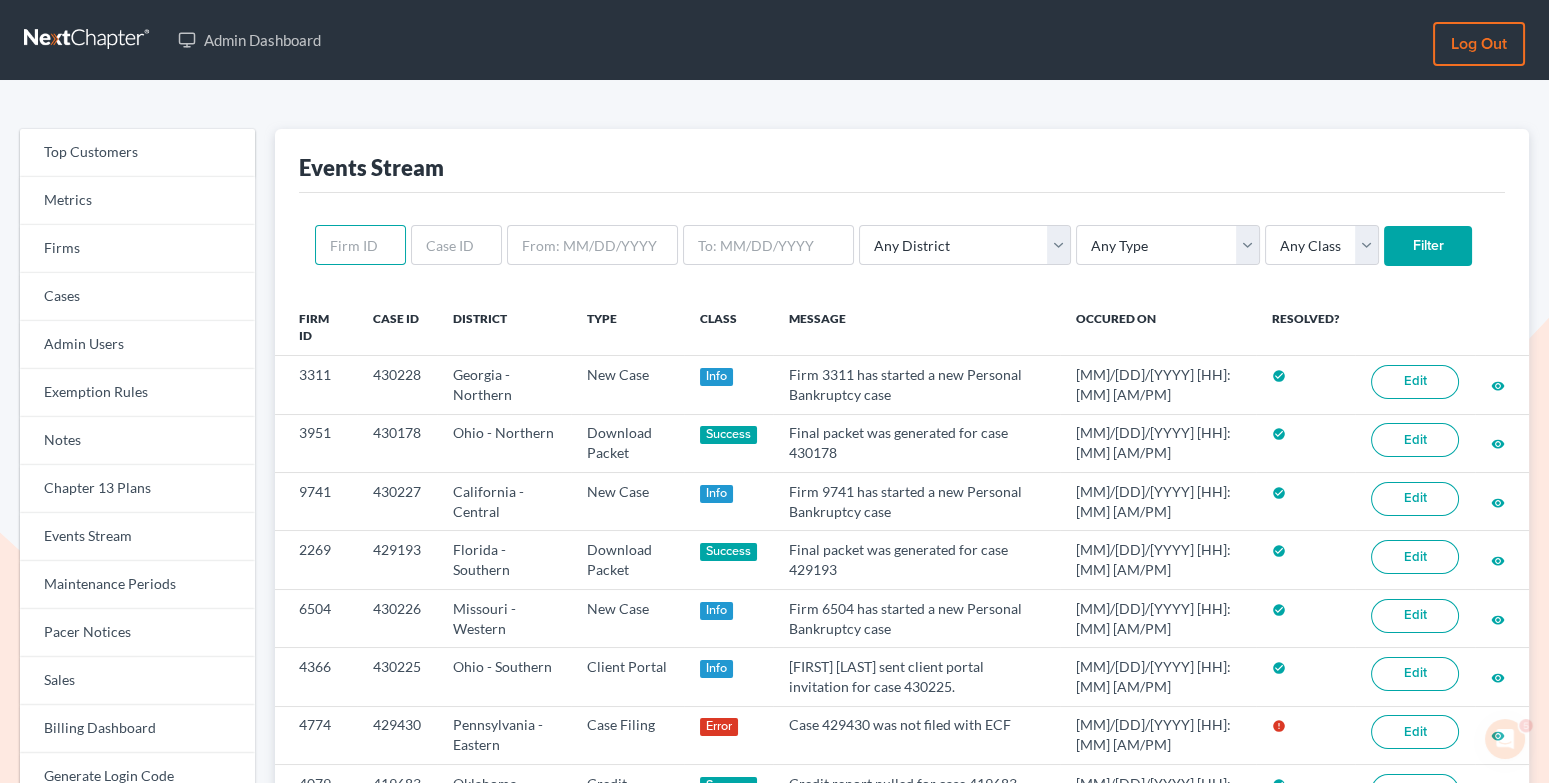click at bounding box center [360, 245] 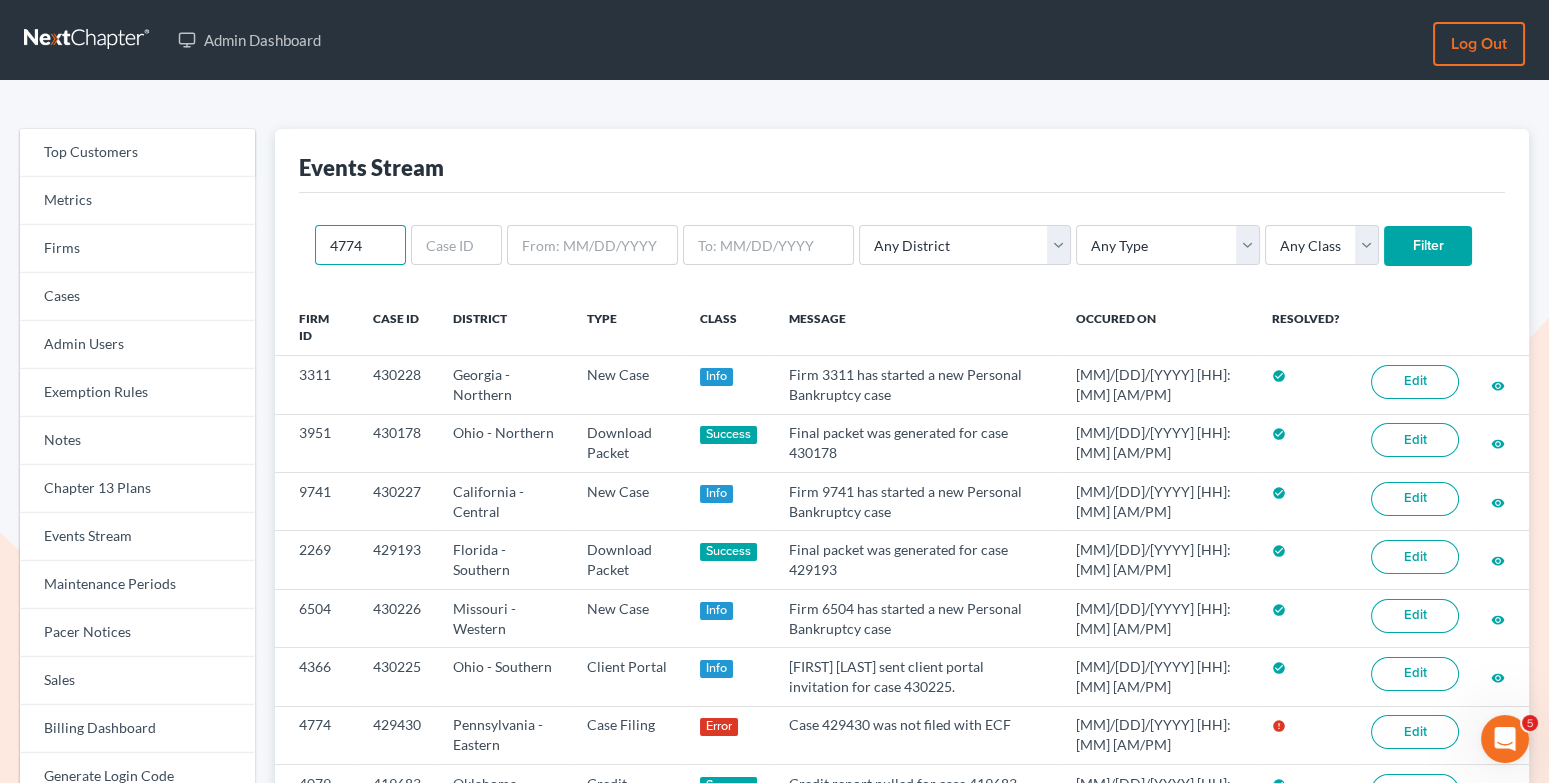 type on "4774" 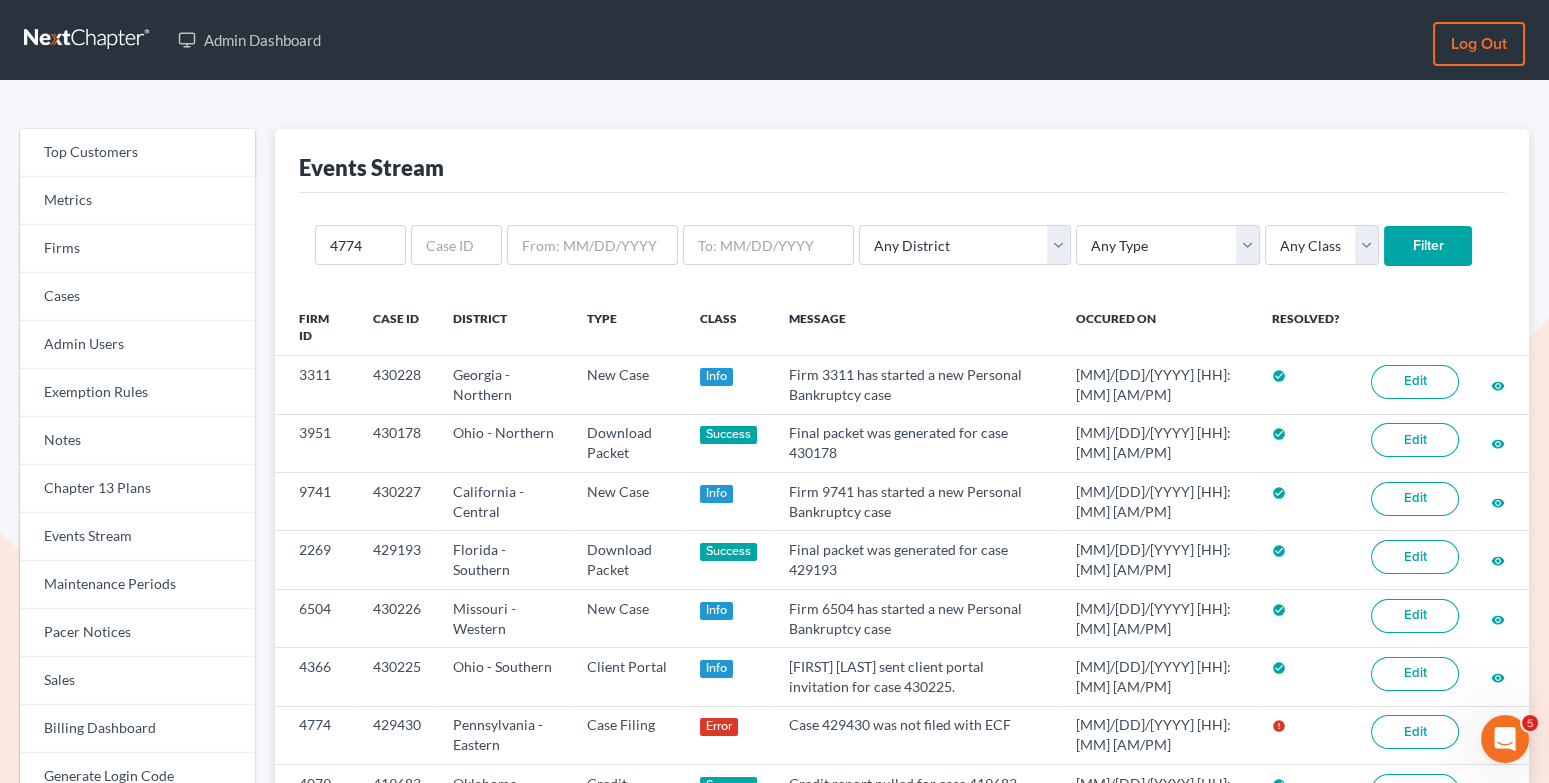 click on "Filter" at bounding box center (1428, 246) 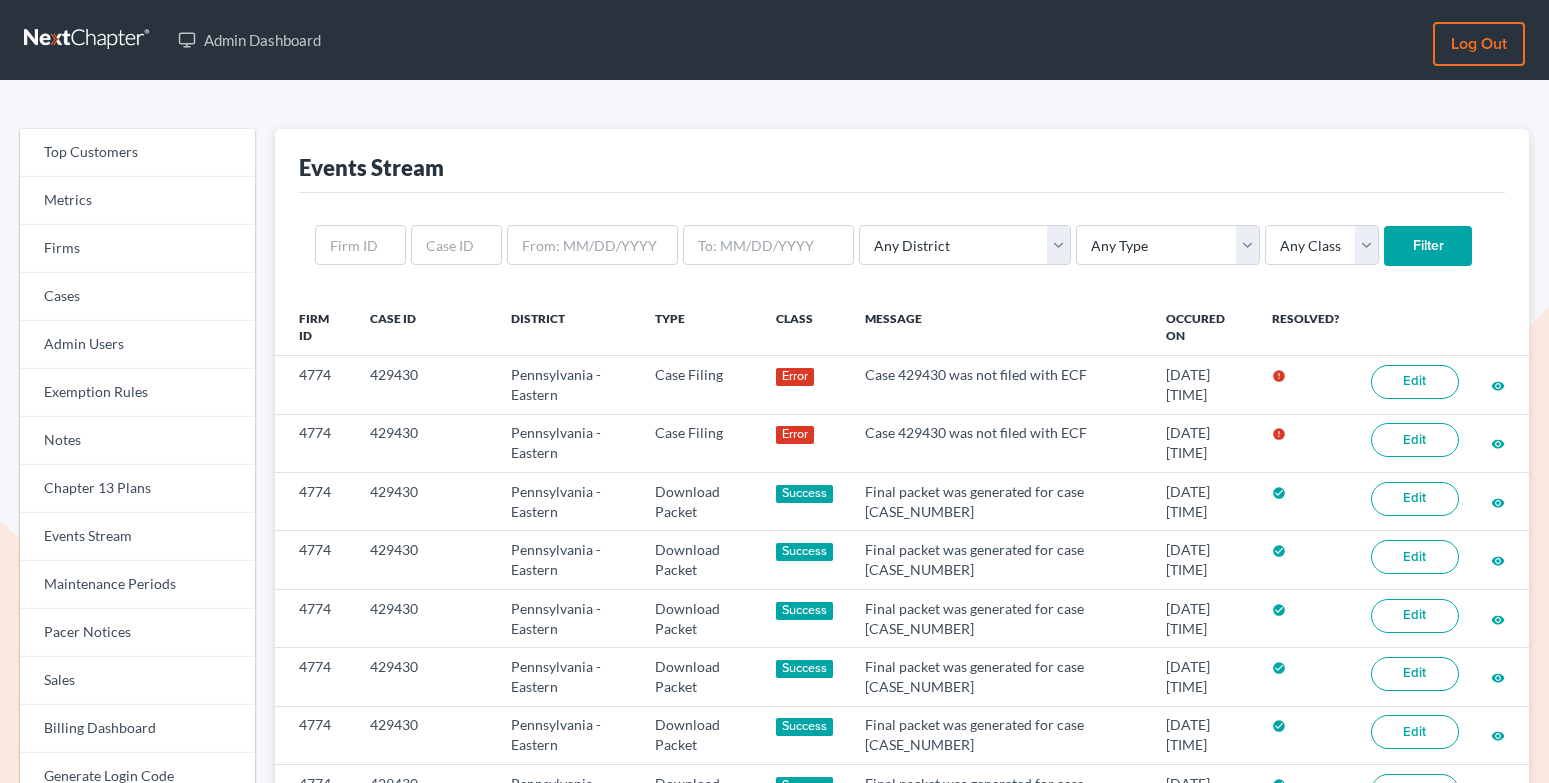 scroll, scrollTop: 0, scrollLeft: 0, axis: both 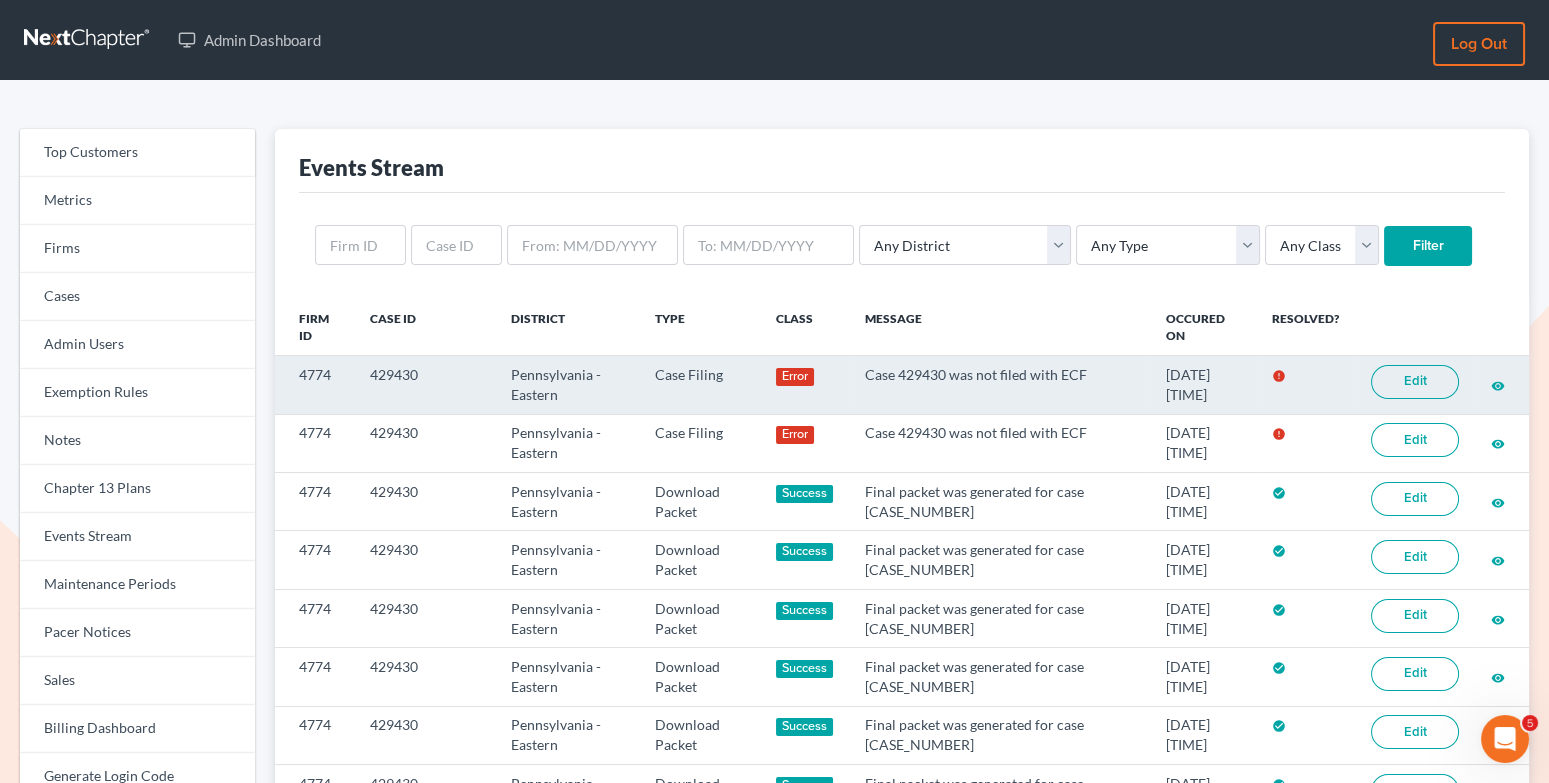 click on "Edit" at bounding box center (1415, 382) 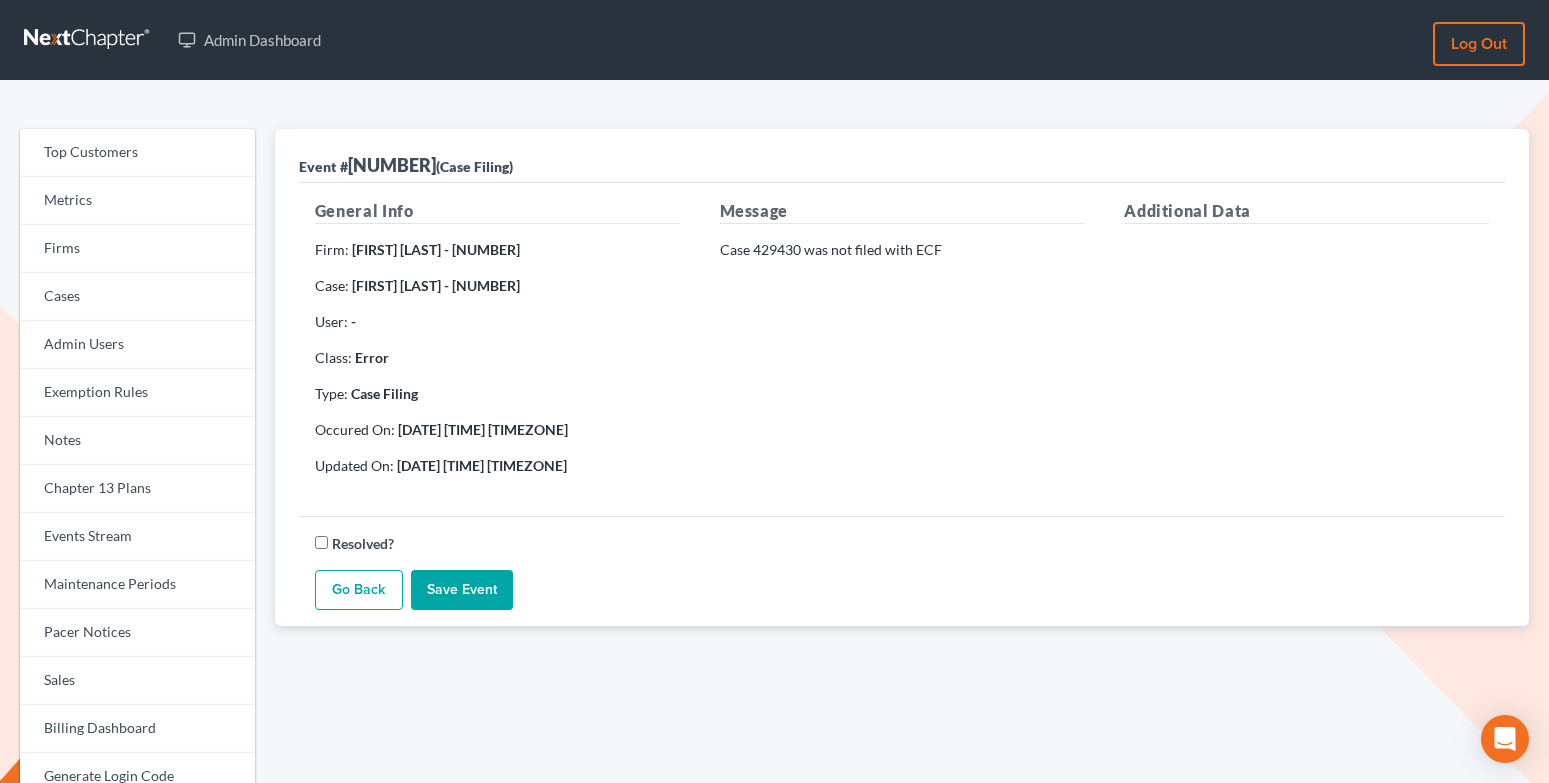 scroll, scrollTop: 0, scrollLeft: 0, axis: both 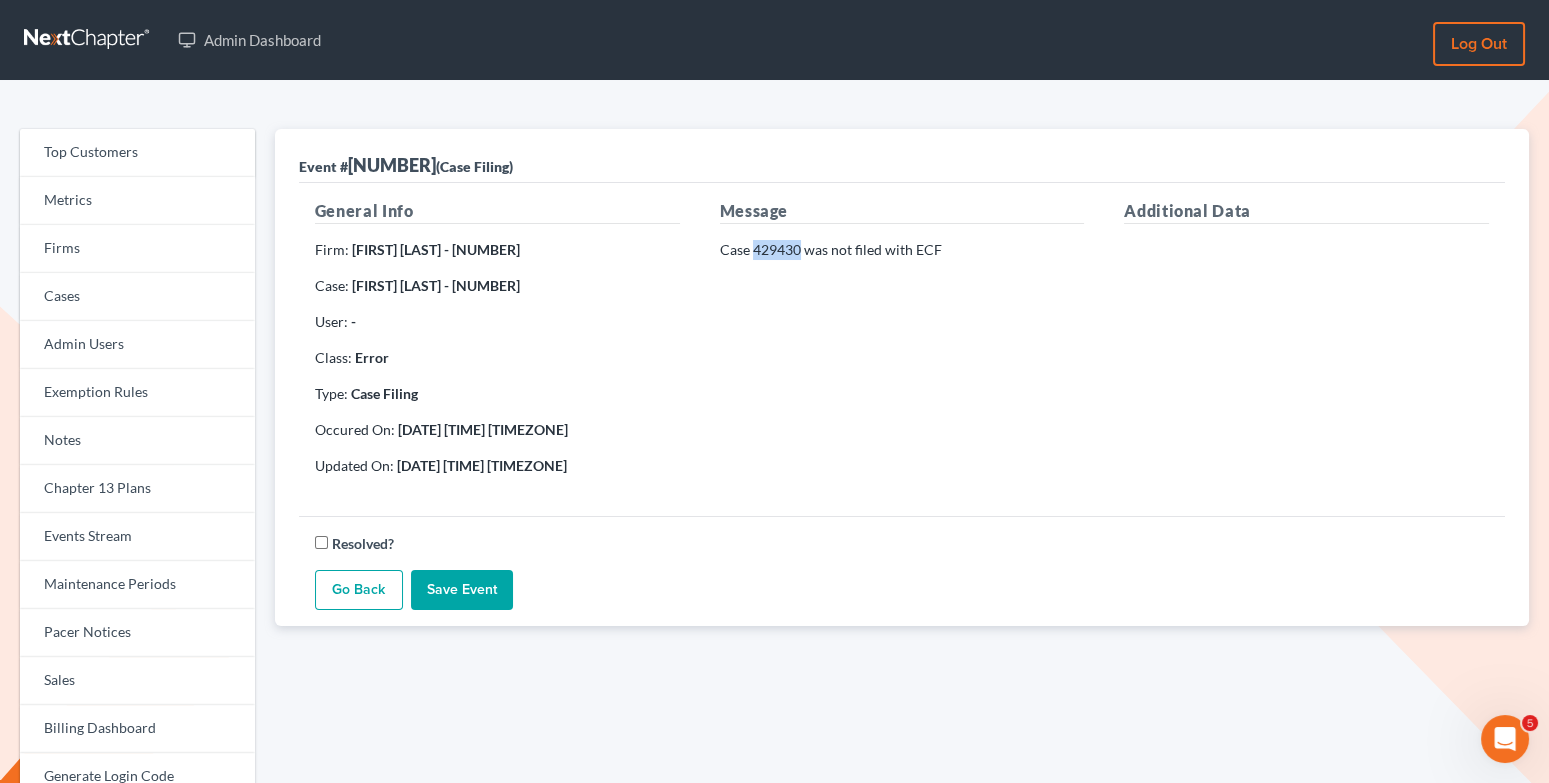 drag, startPoint x: 799, startPoint y: 246, endPoint x: 754, endPoint y: 246, distance: 45 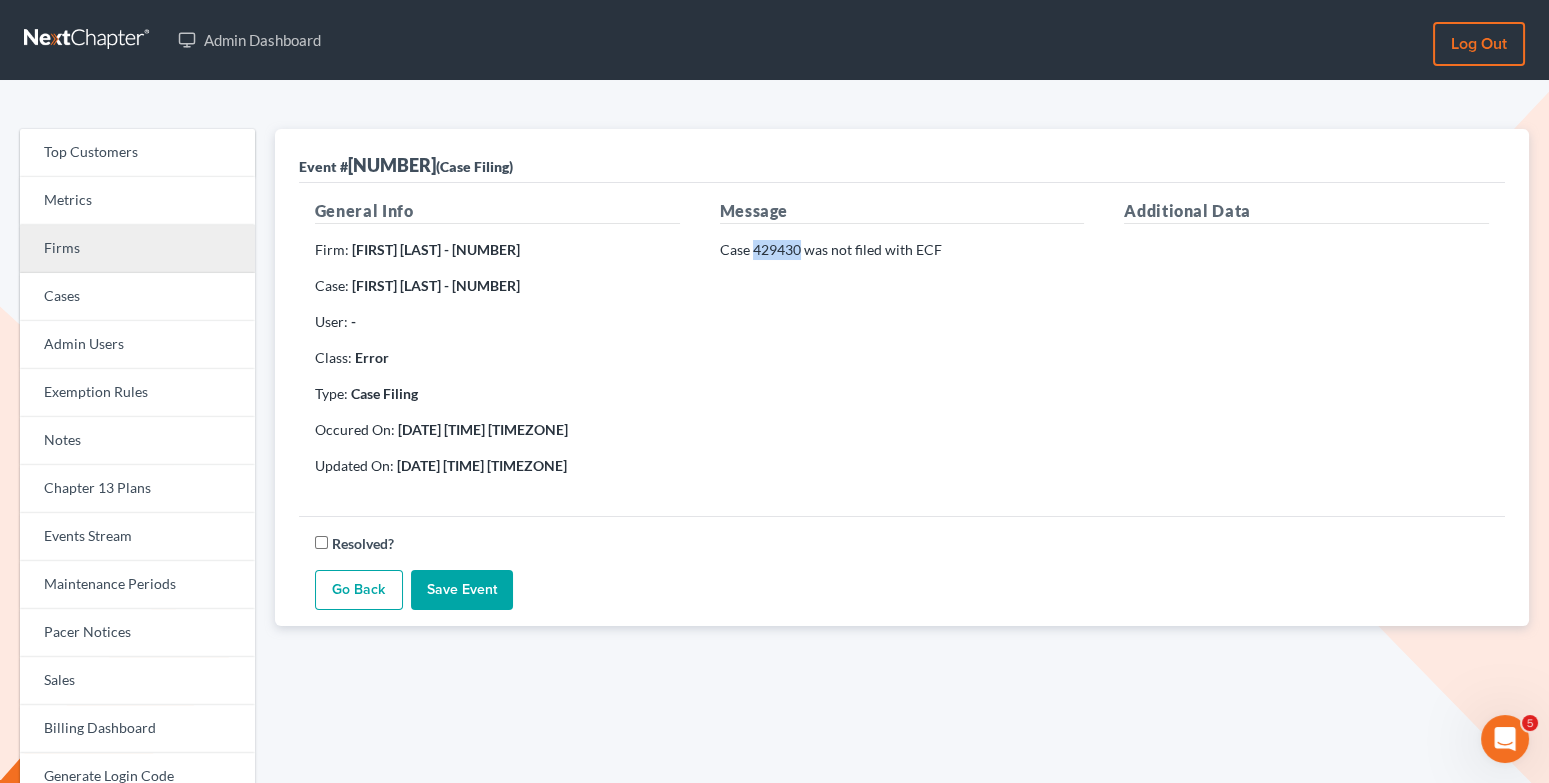 click on "Firms" at bounding box center [137, 249] 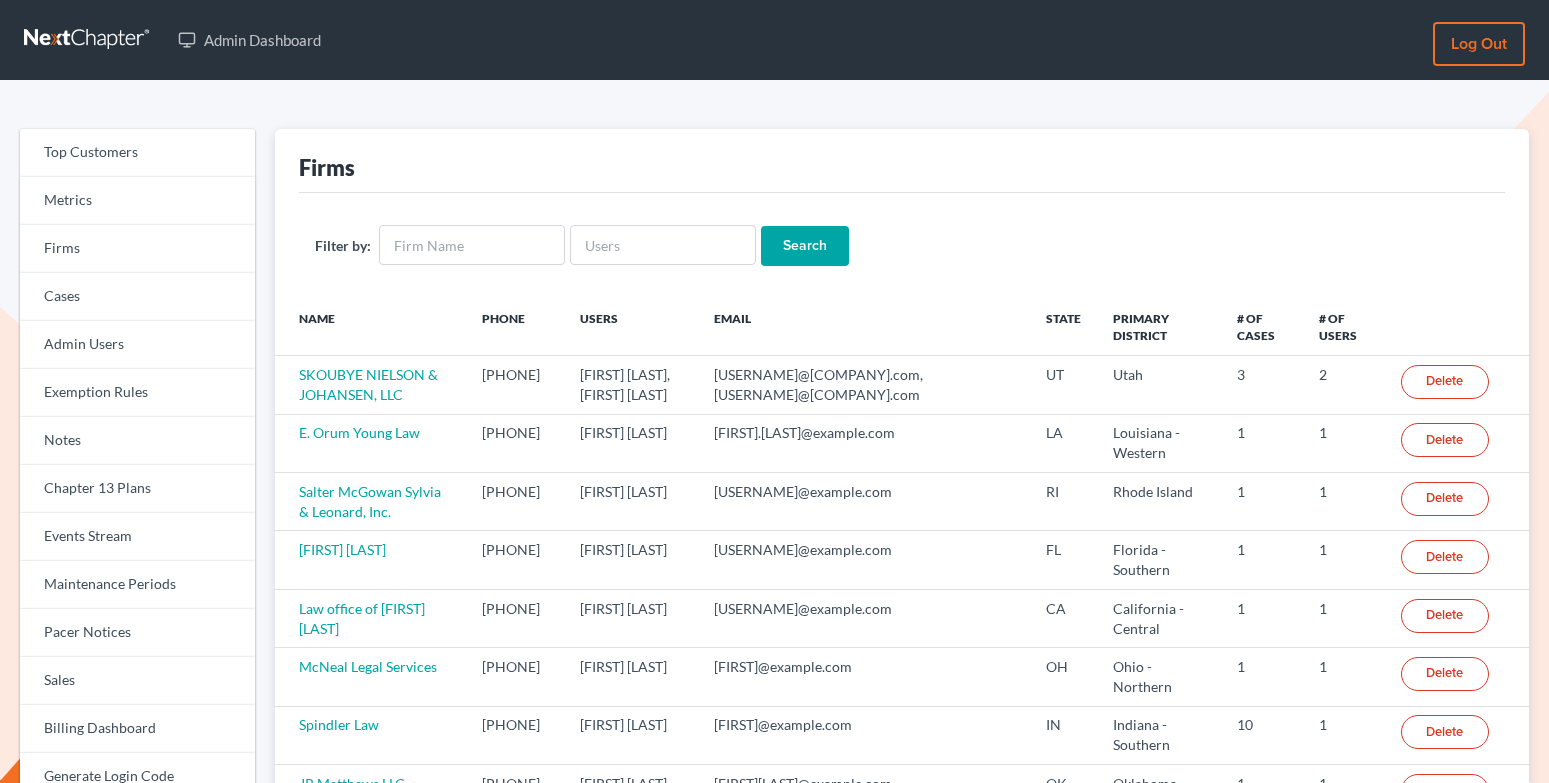 scroll, scrollTop: 0, scrollLeft: 0, axis: both 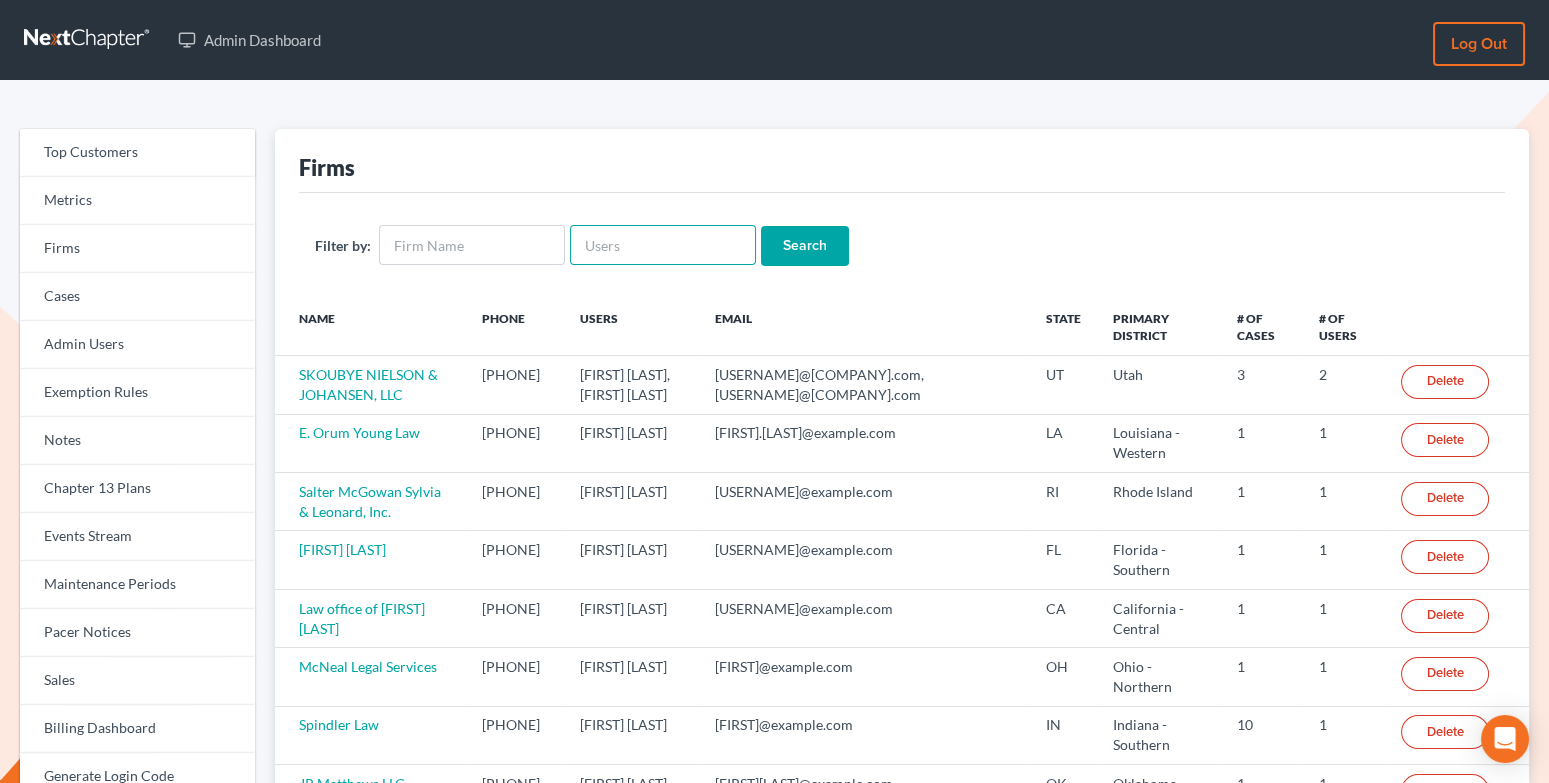 click at bounding box center (663, 245) 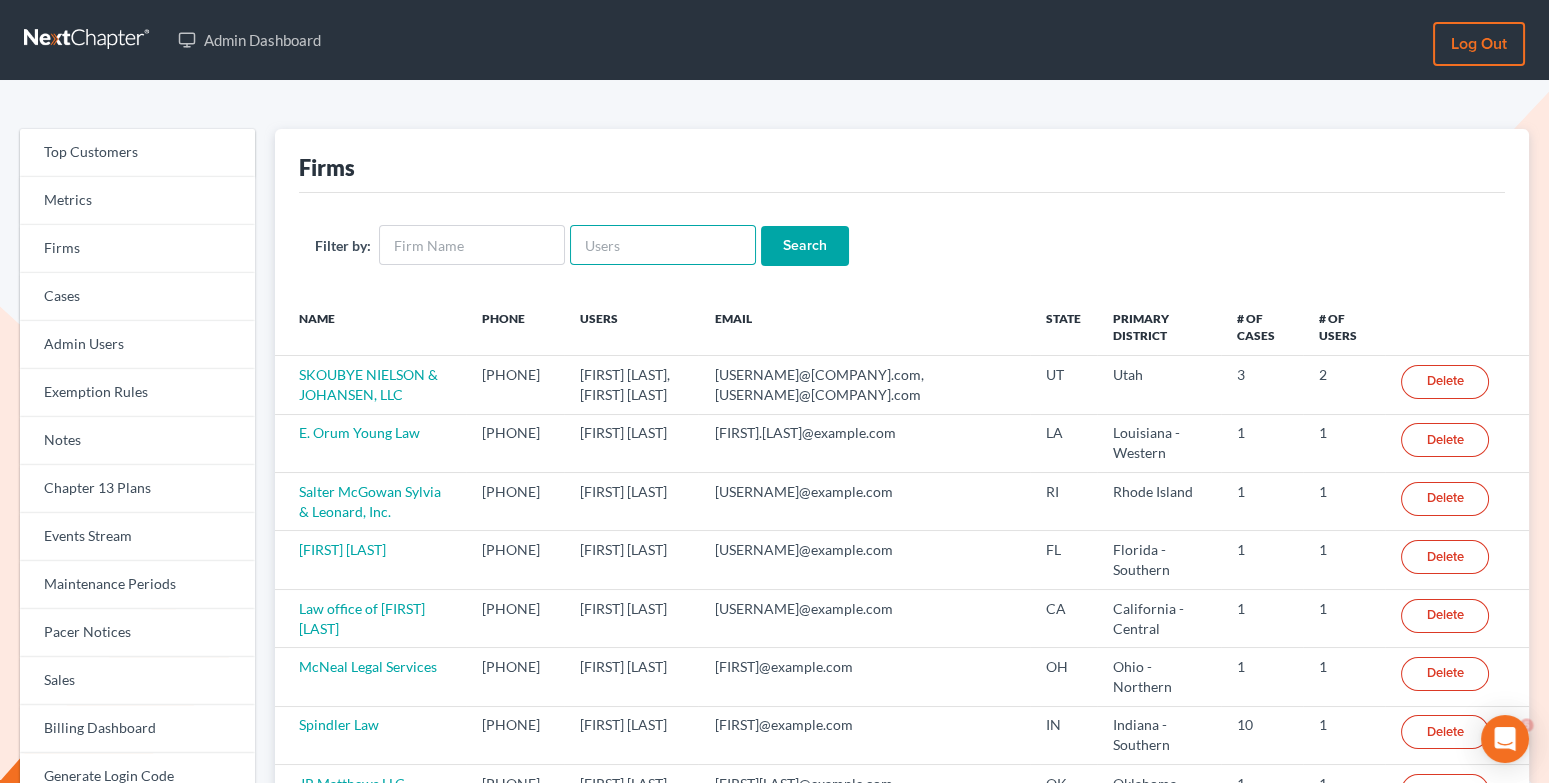 scroll, scrollTop: 0, scrollLeft: 0, axis: both 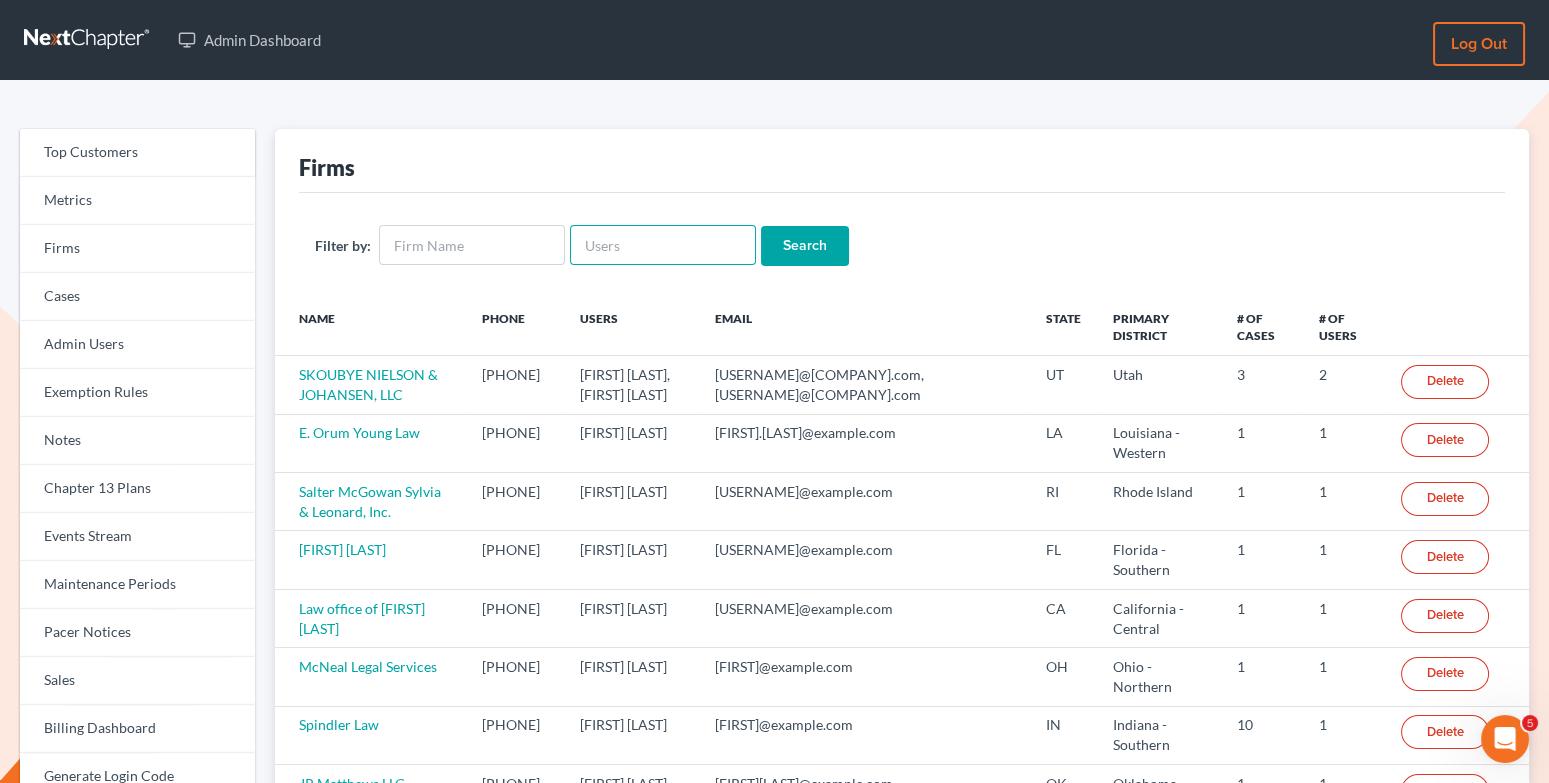 paste on "pappas@spjlaw.net" 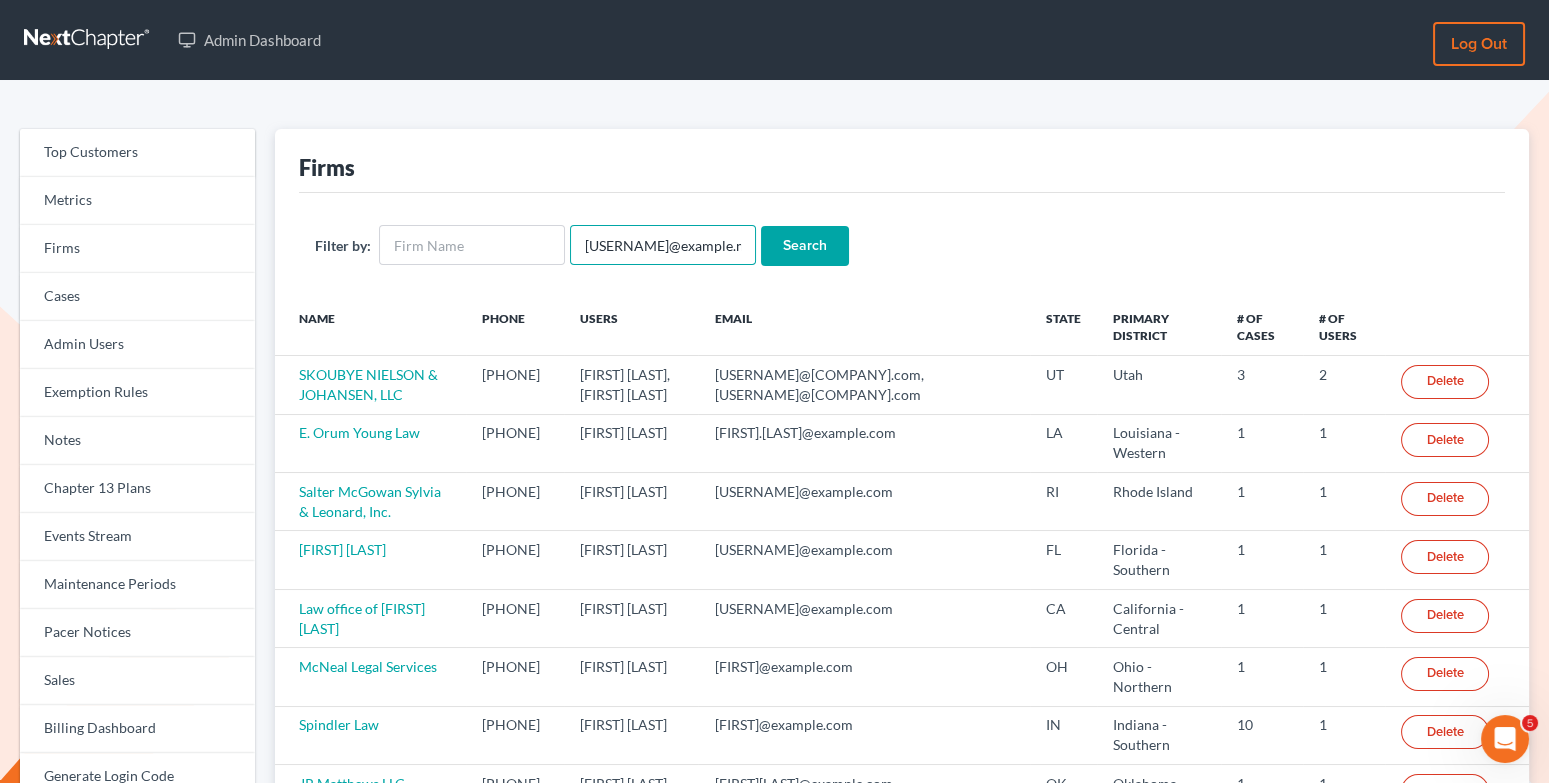 type on "pappas@spjlaw.net" 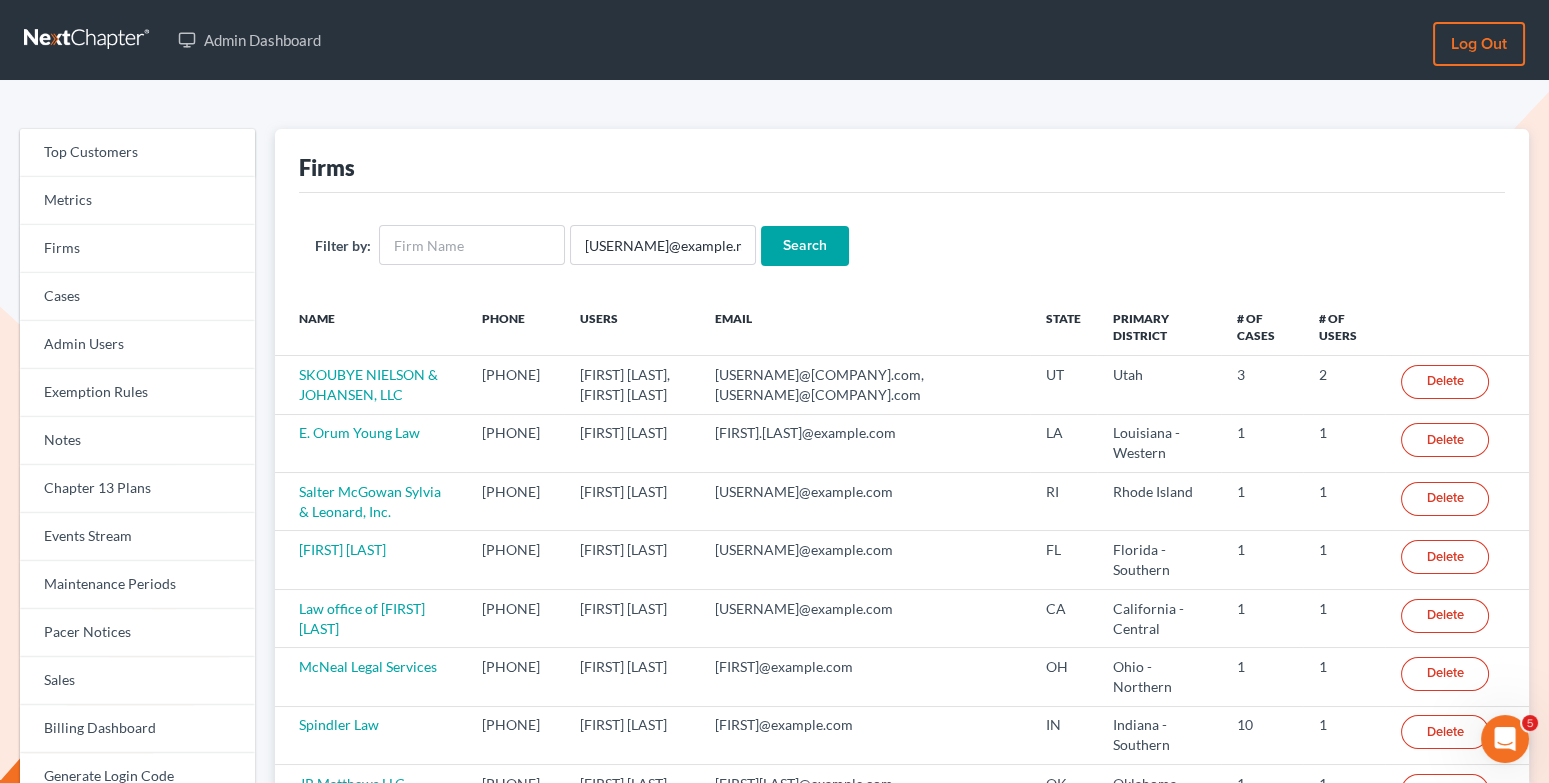 click on "Search" at bounding box center (805, 246) 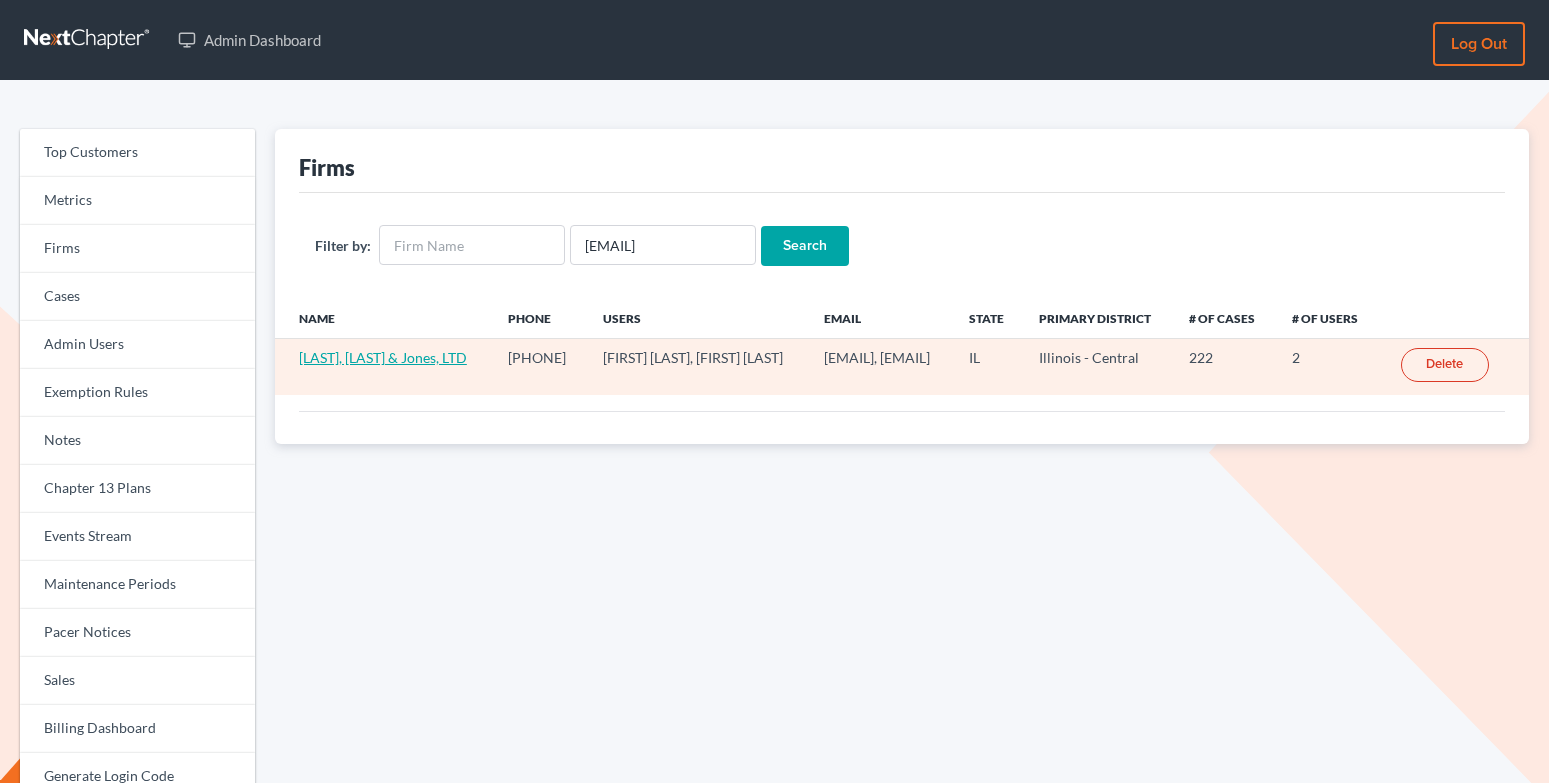 scroll, scrollTop: 0, scrollLeft: 0, axis: both 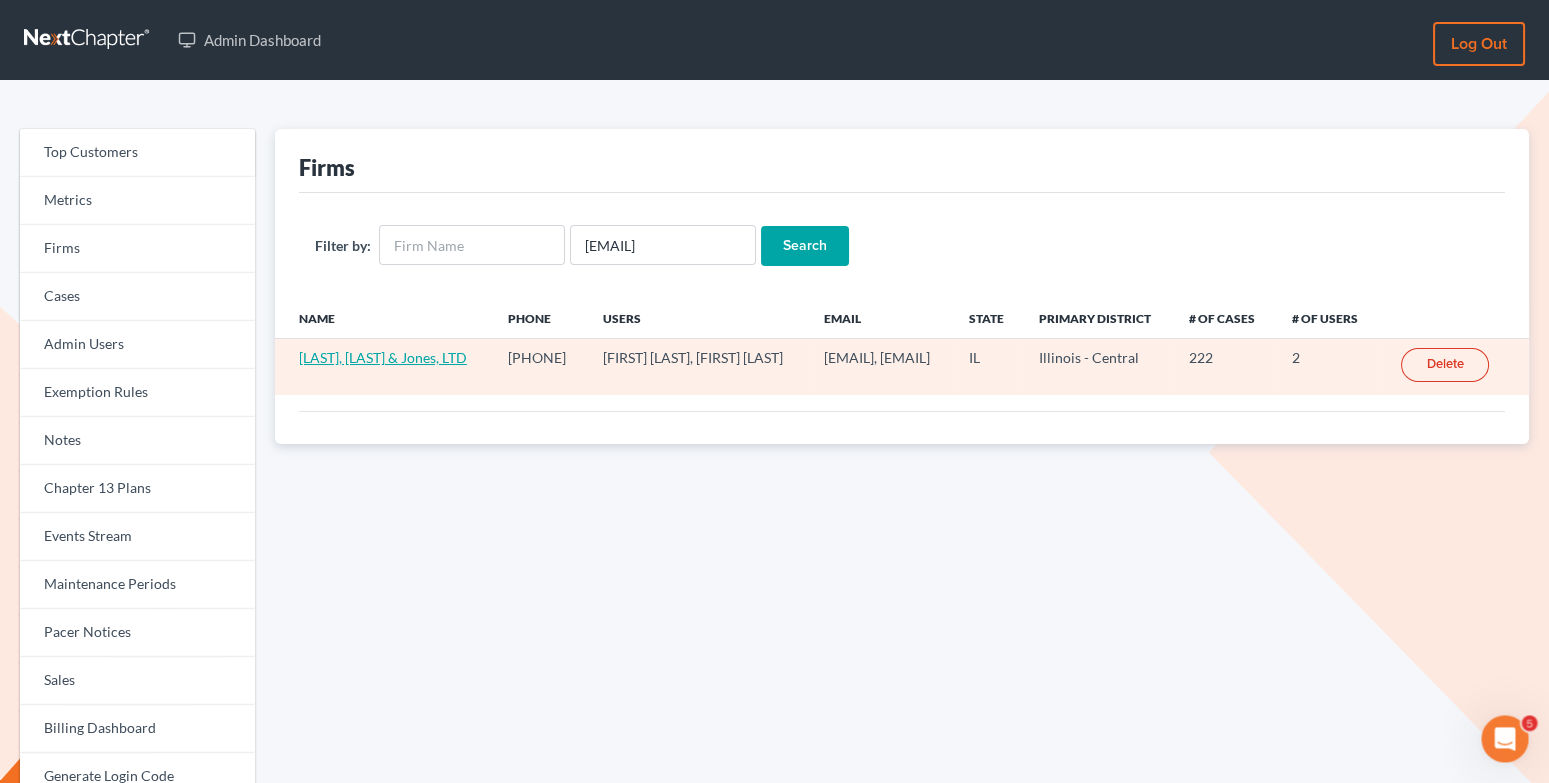 click on "Smith, Pappas & Jones, LTD" at bounding box center (383, 357) 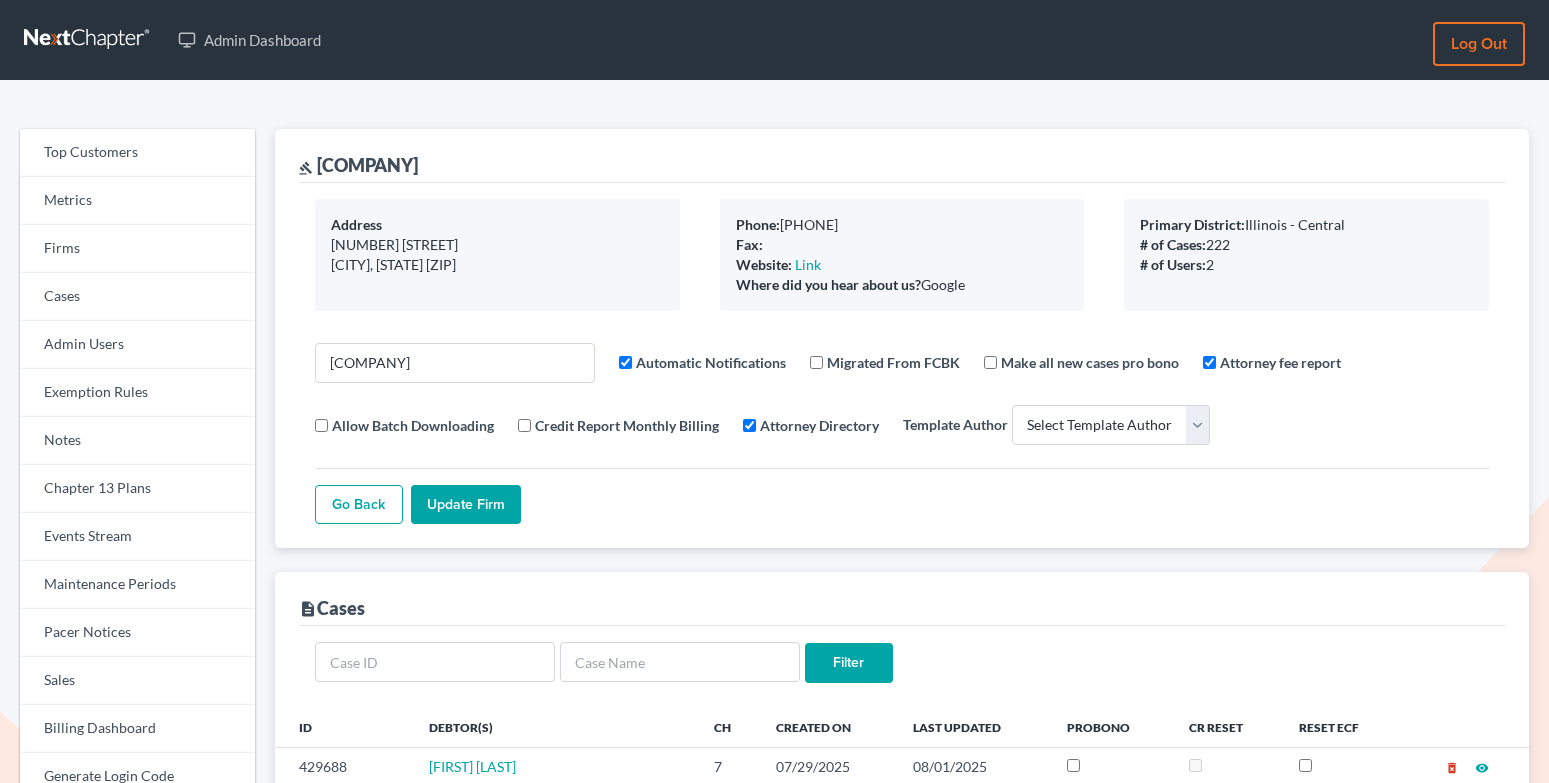 select 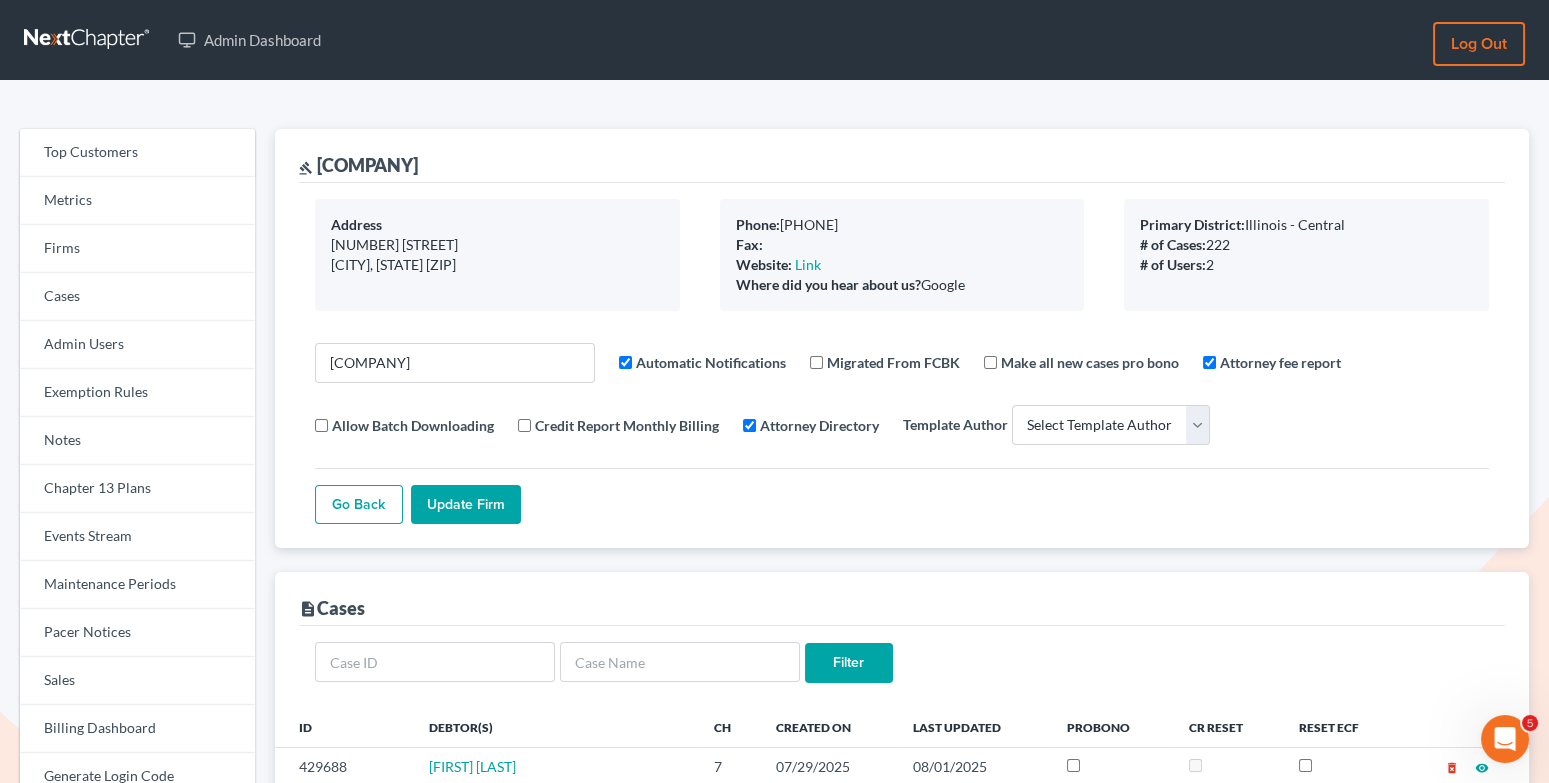 scroll, scrollTop: 0, scrollLeft: 0, axis: both 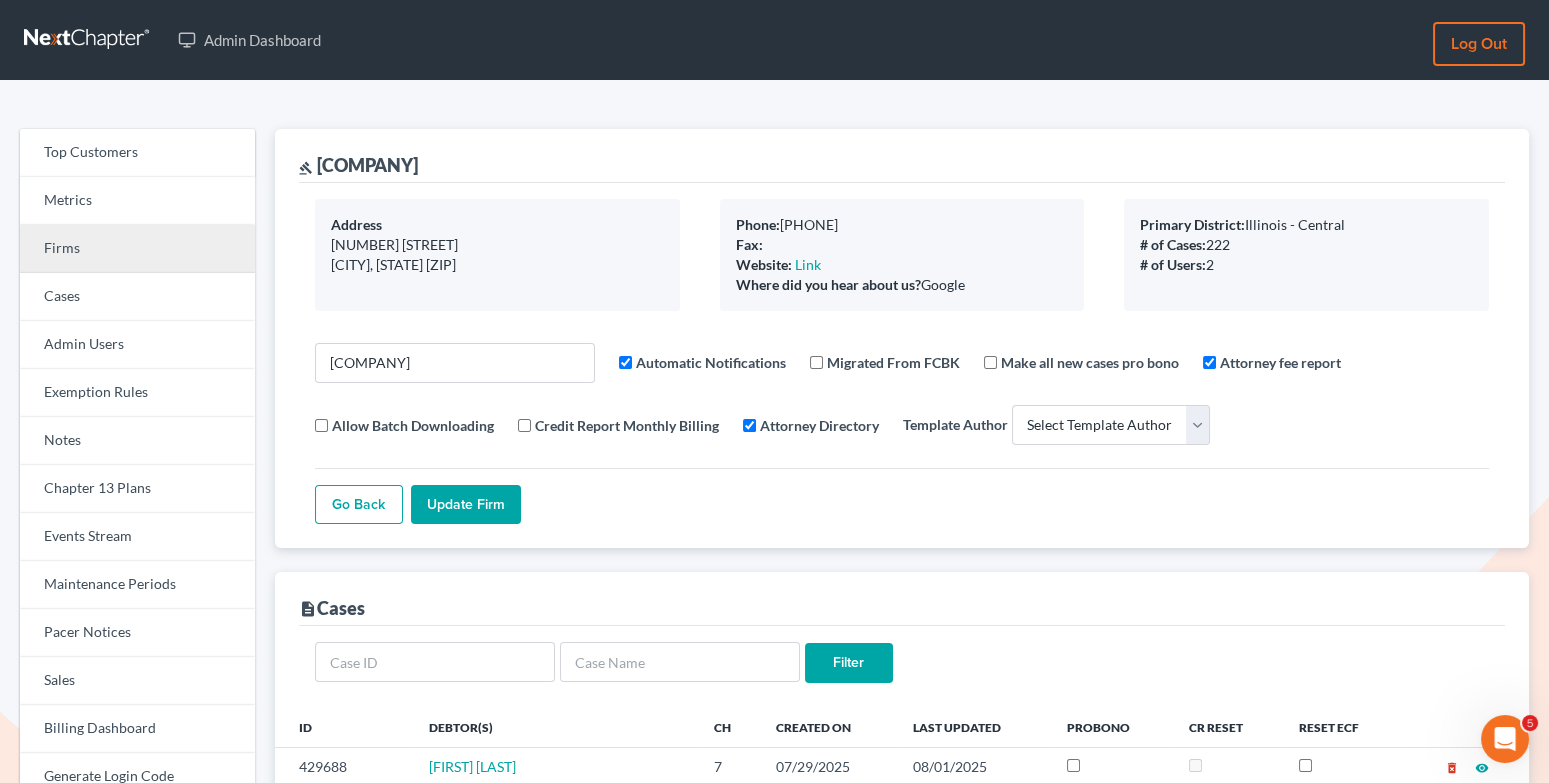 click on "Firms" at bounding box center (137, 249) 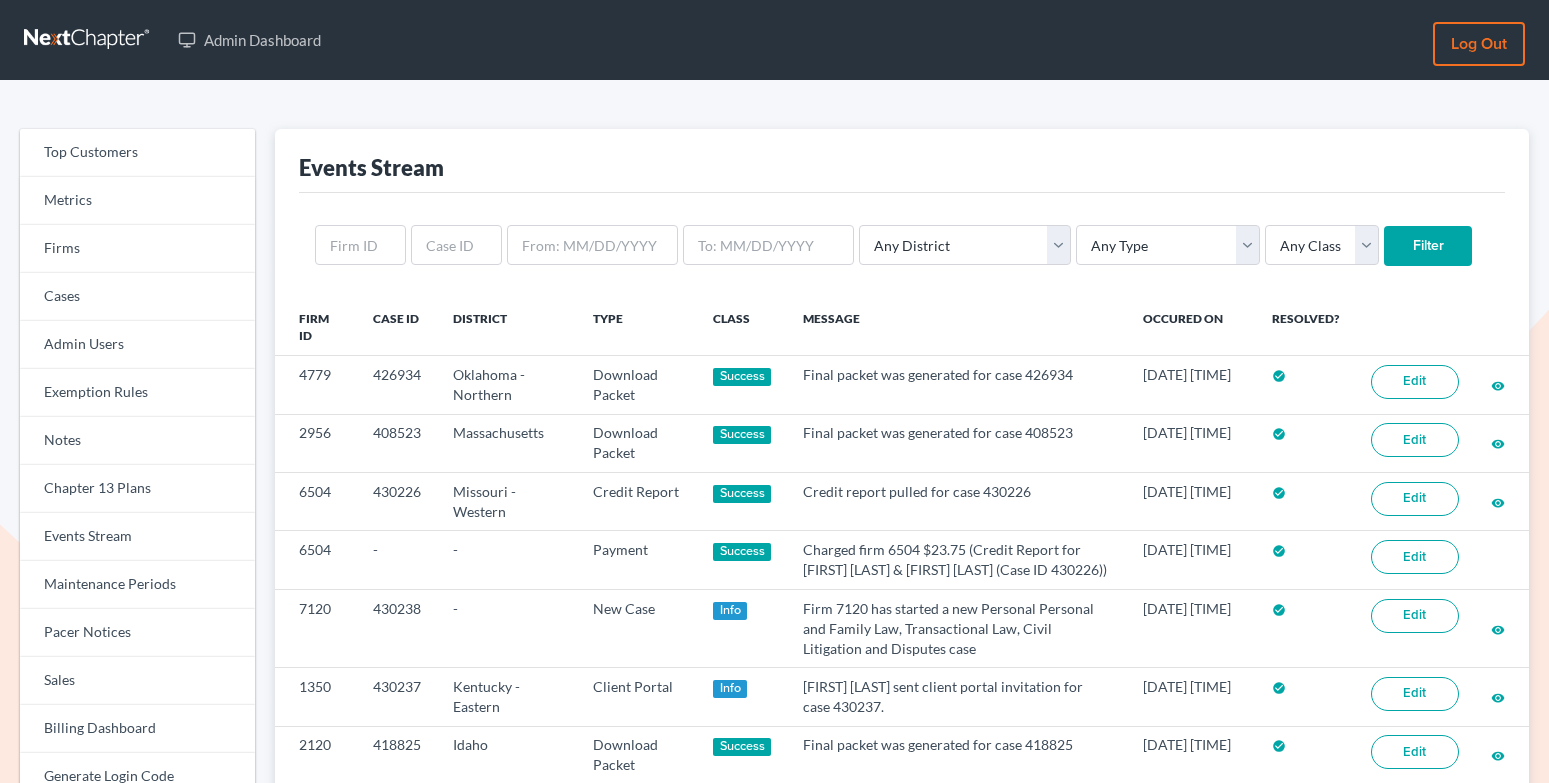 scroll, scrollTop: 0, scrollLeft: 0, axis: both 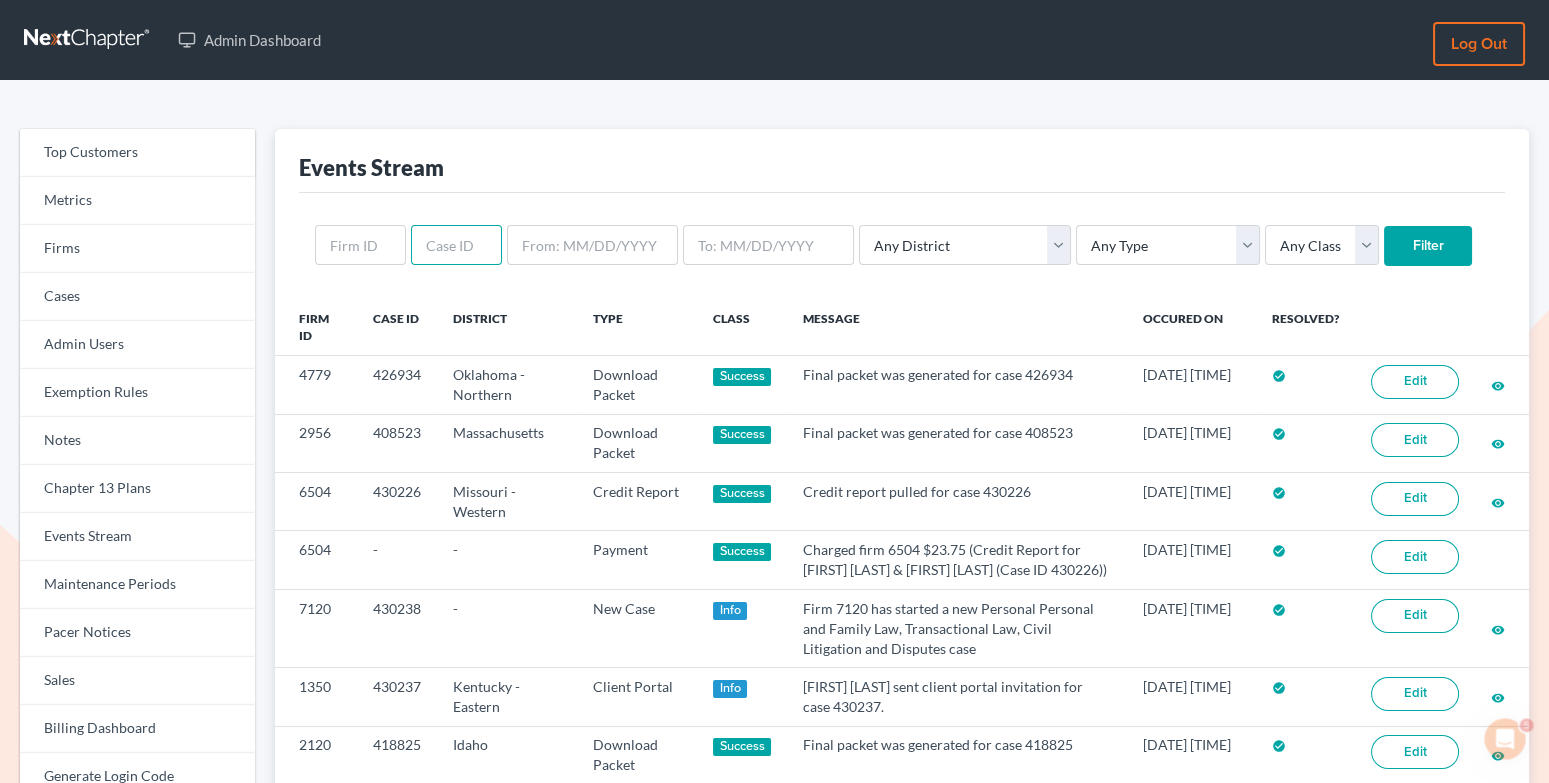 click at bounding box center [456, 245] 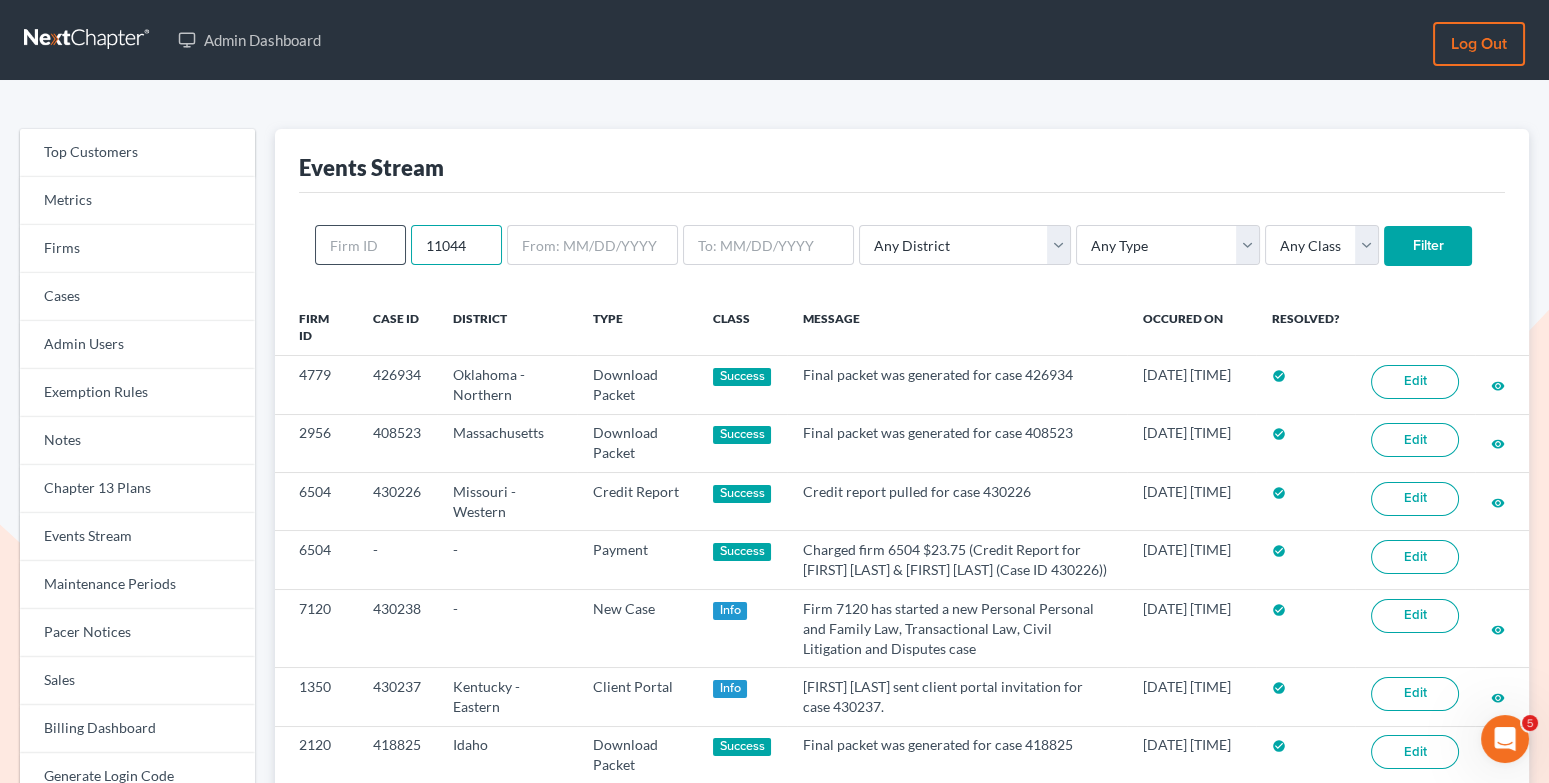 drag, startPoint x: 473, startPoint y: 246, endPoint x: 381, endPoint y: 242, distance: 92.086914 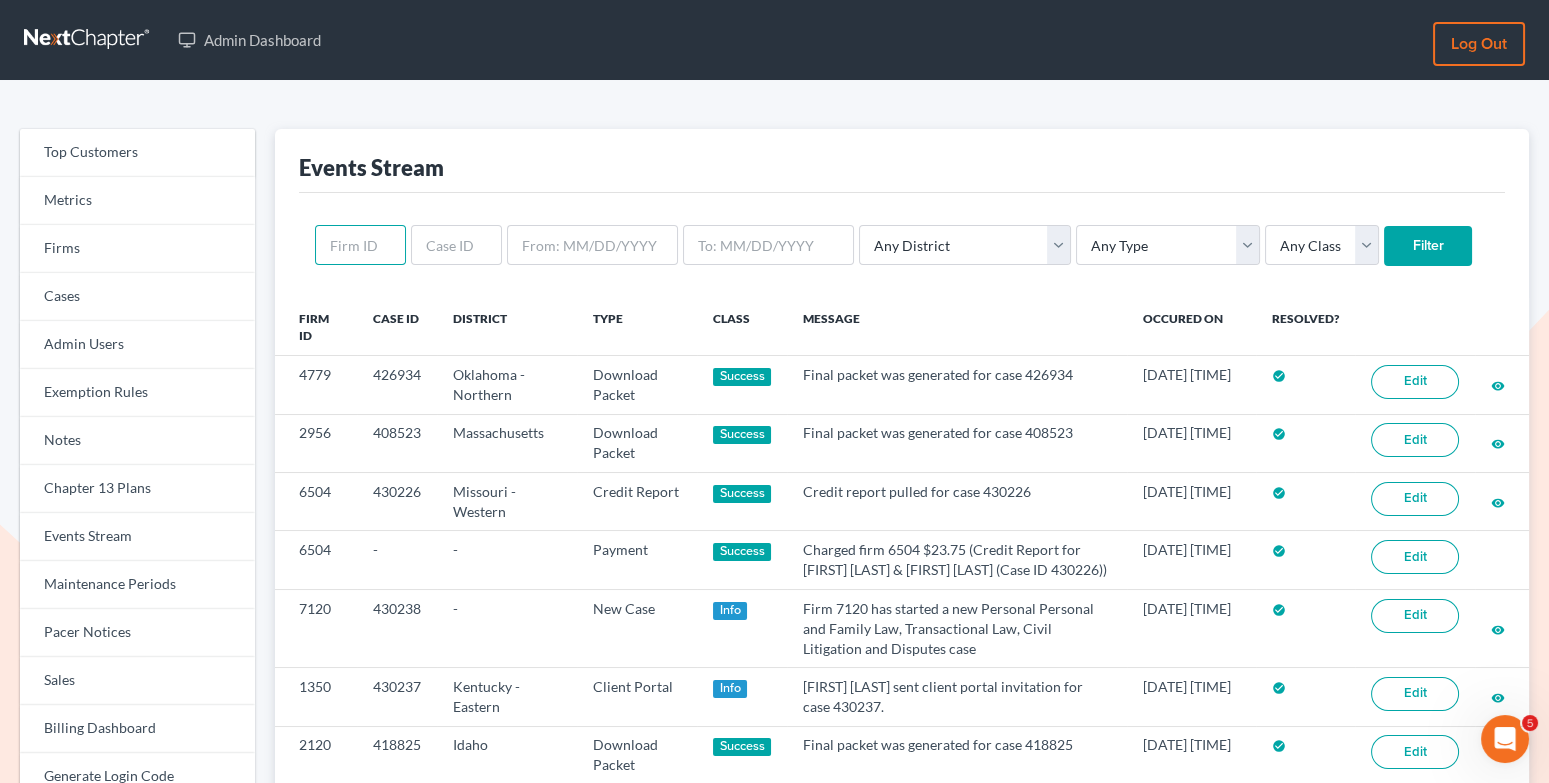 click at bounding box center (360, 245) 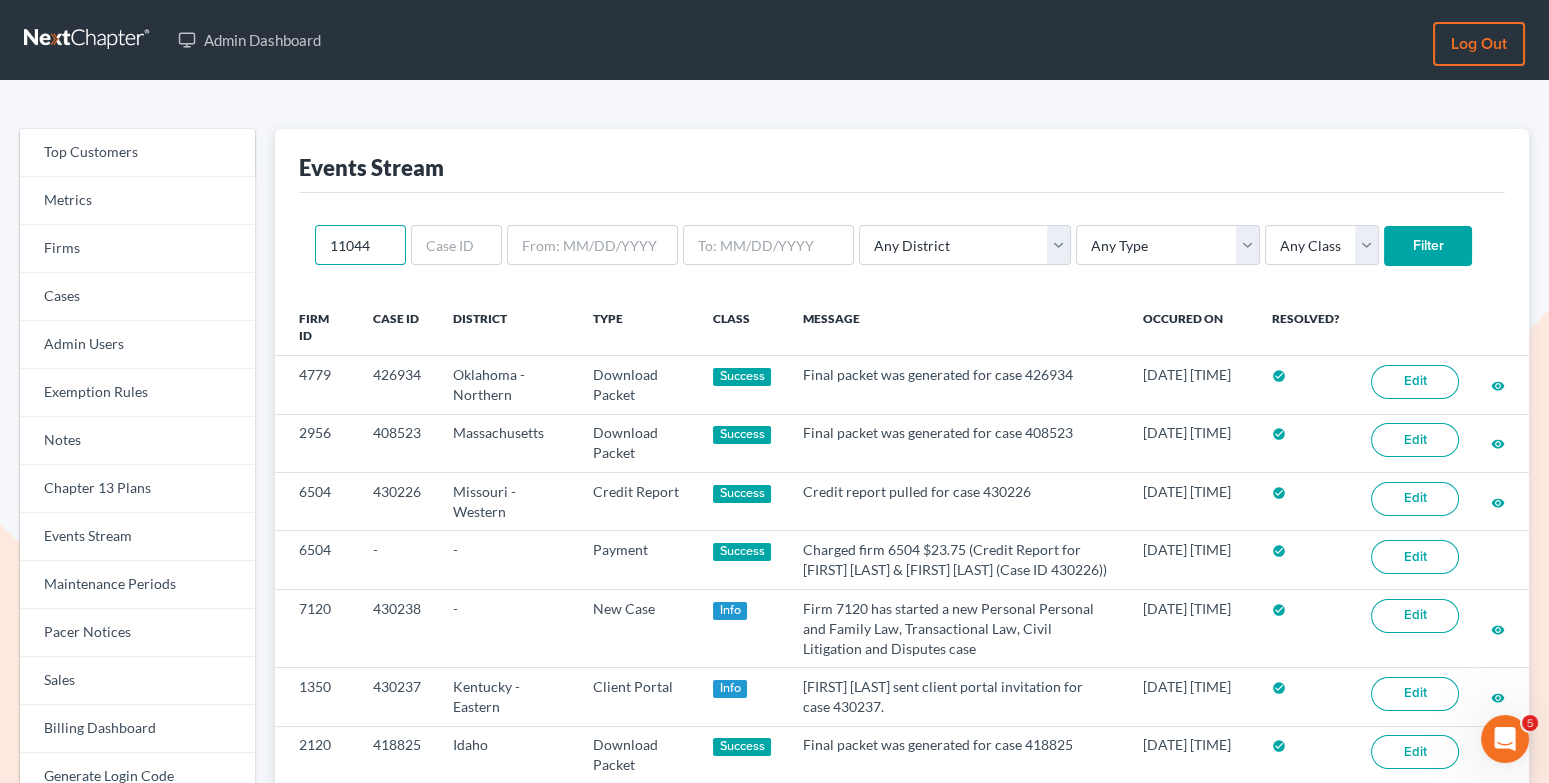 type on "11044" 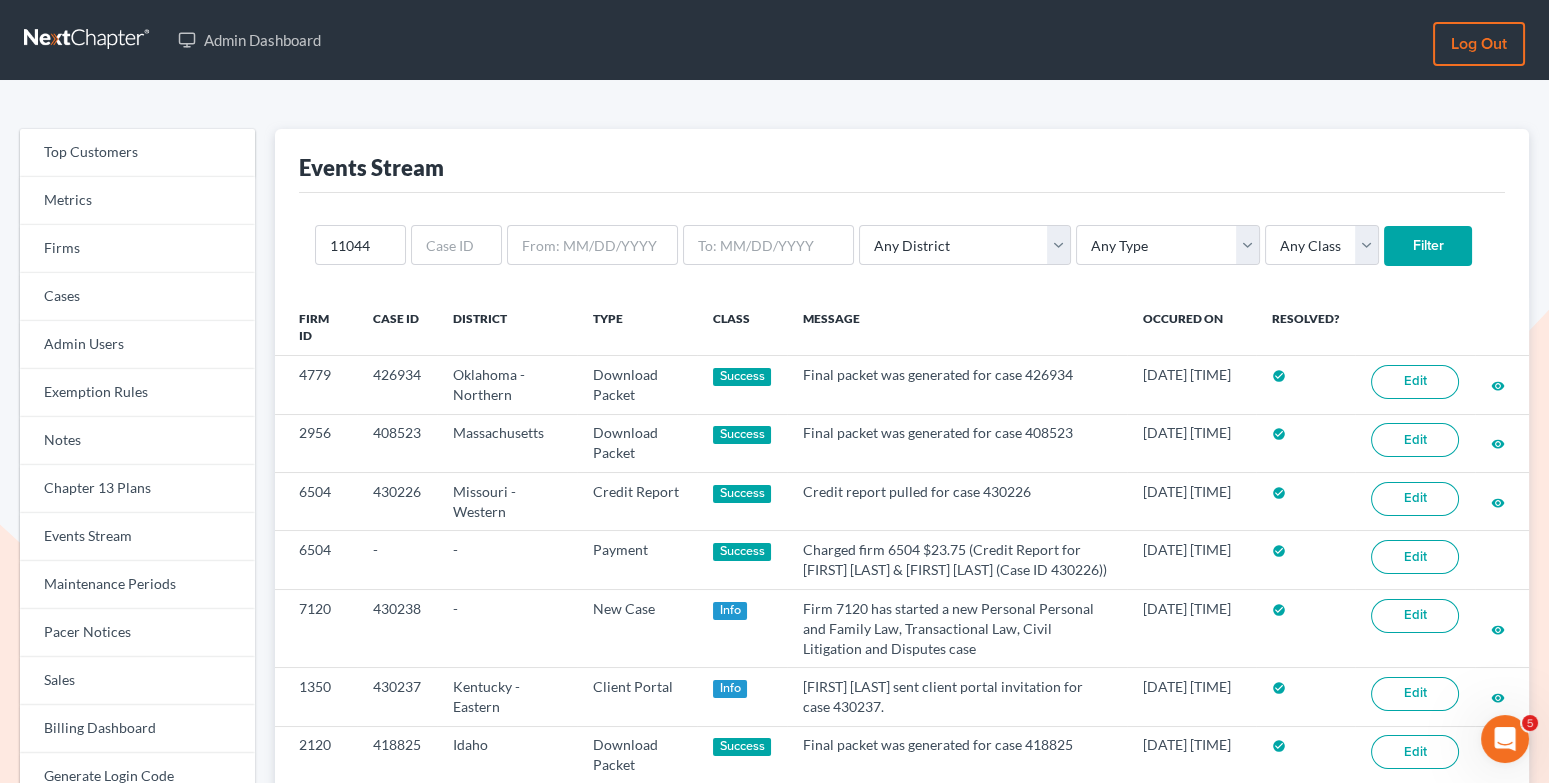 click on "Filter" at bounding box center (1428, 246) 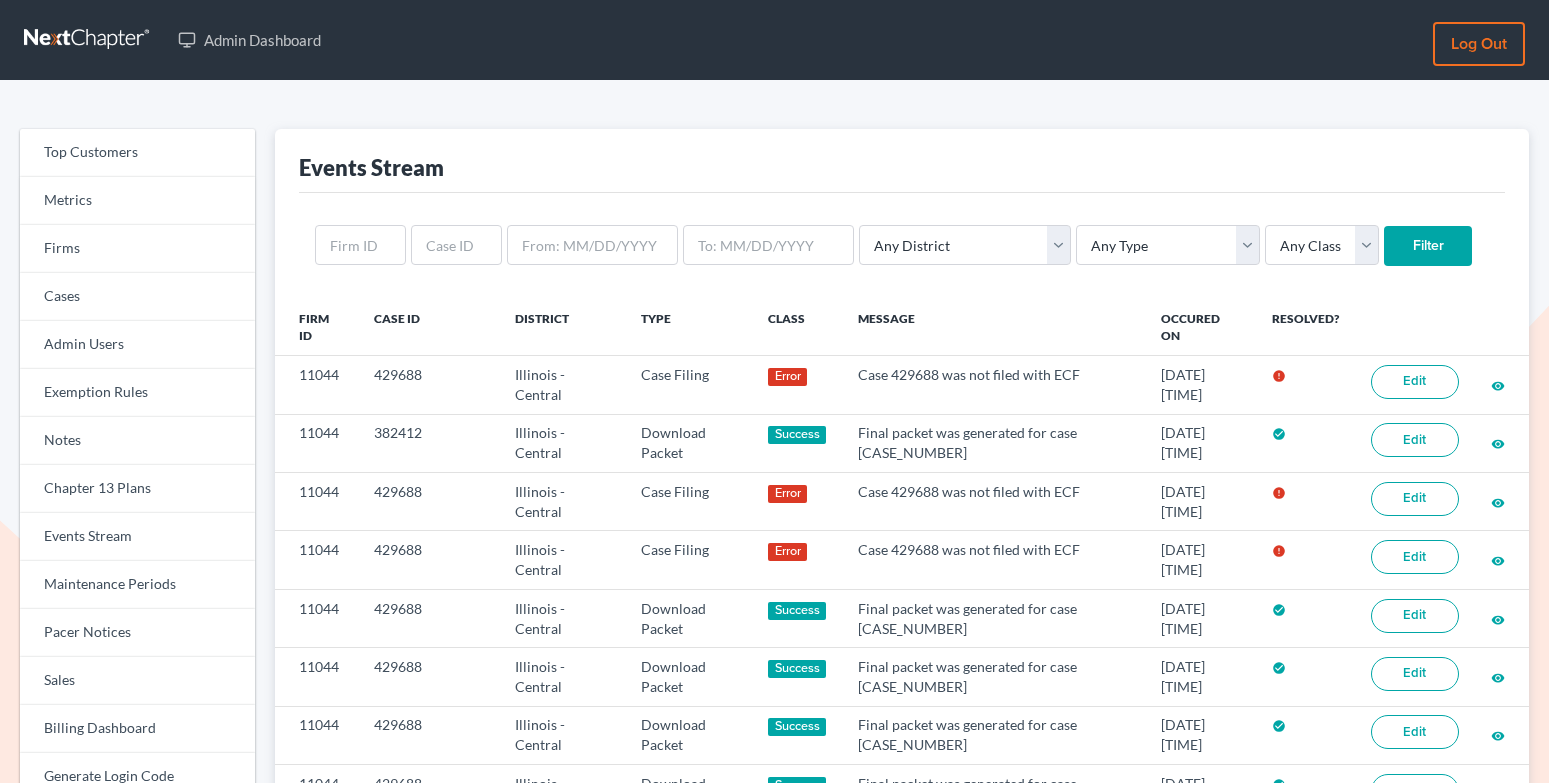 scroll, scrollTop: 0, scrollLeft: 0, axis: both 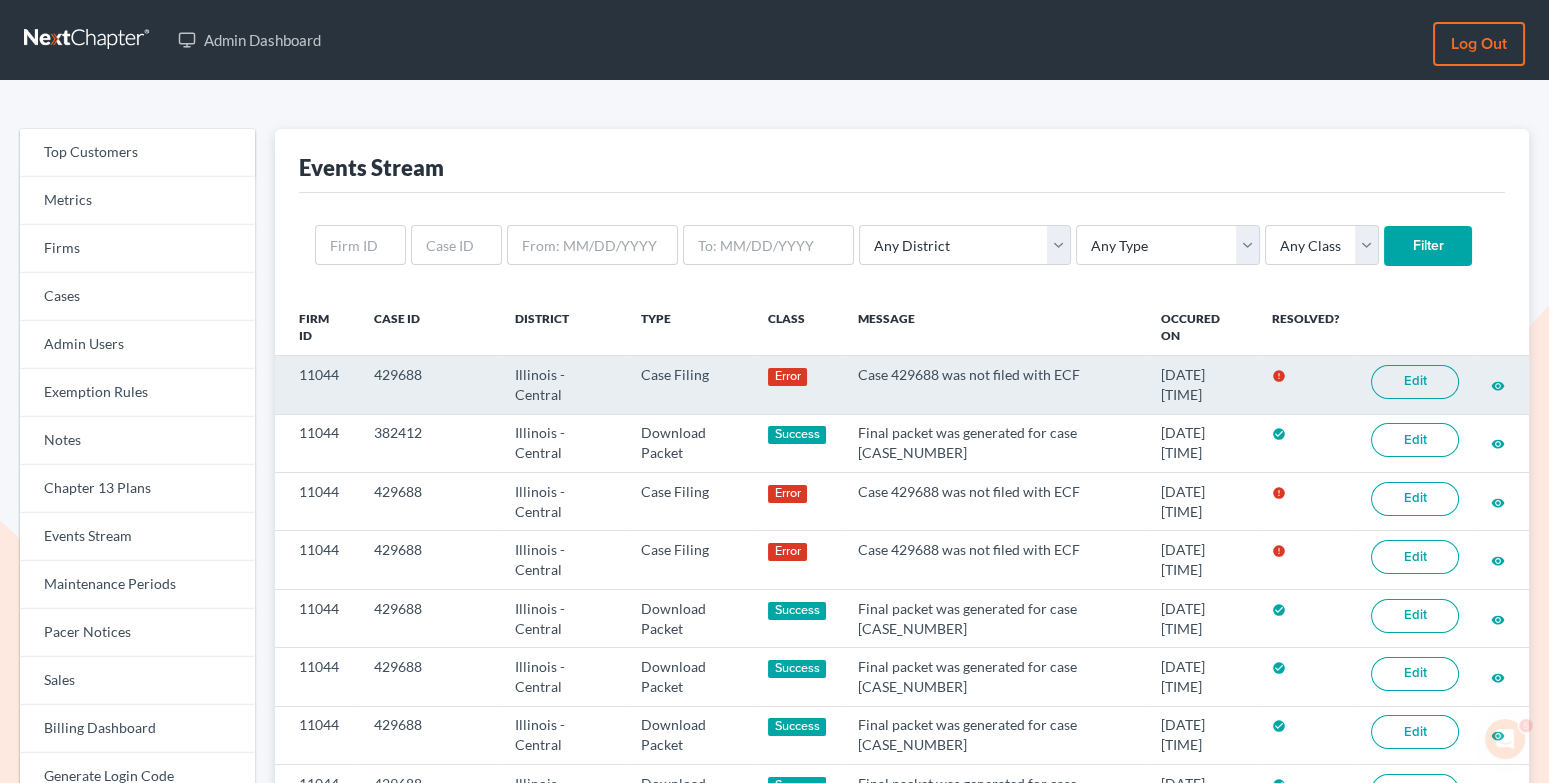 click on "Edit" at bounding box center [1415, 382] 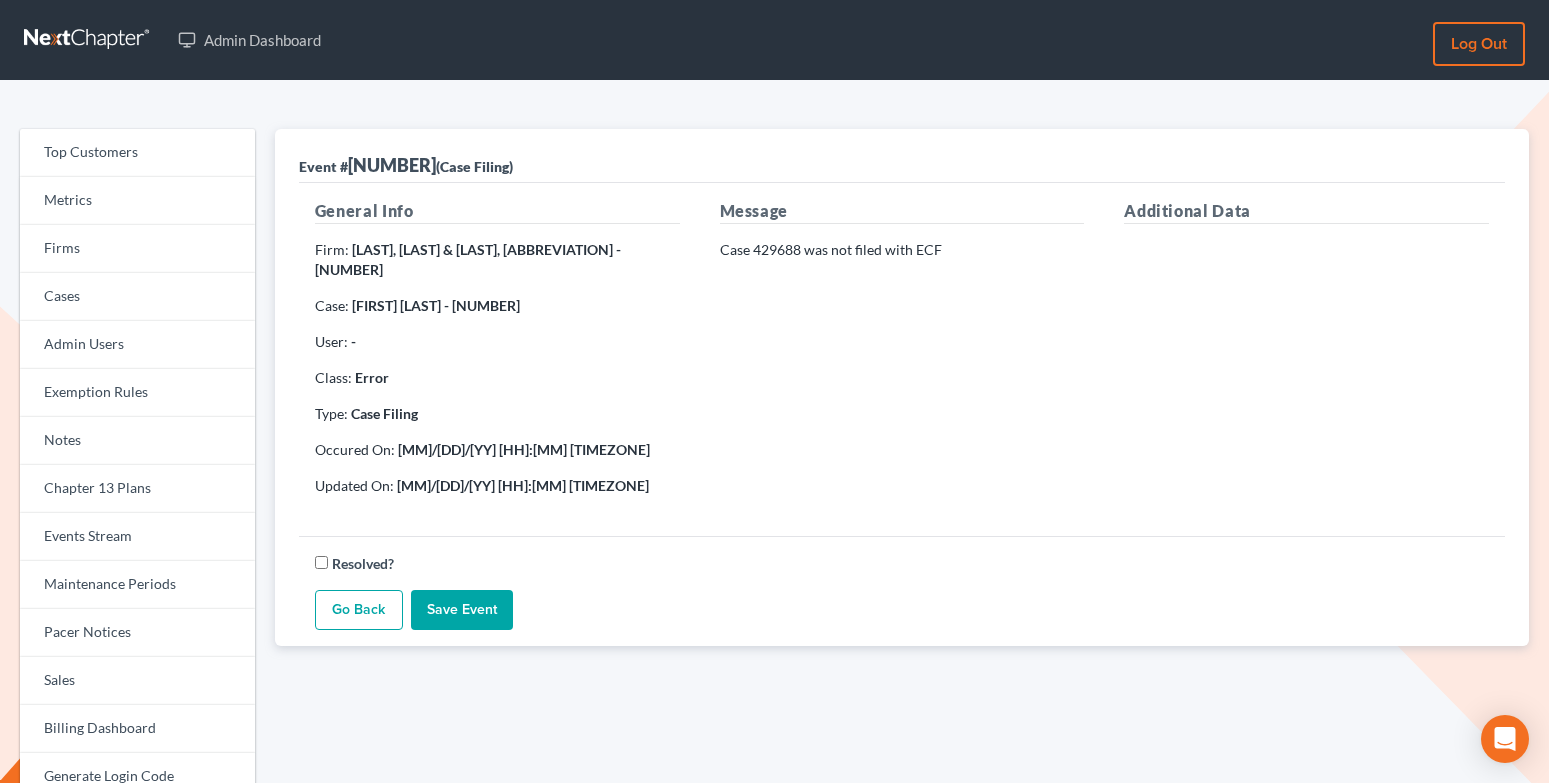 scroll, scrollTop: 0, scrollLeft: 0, axis: both 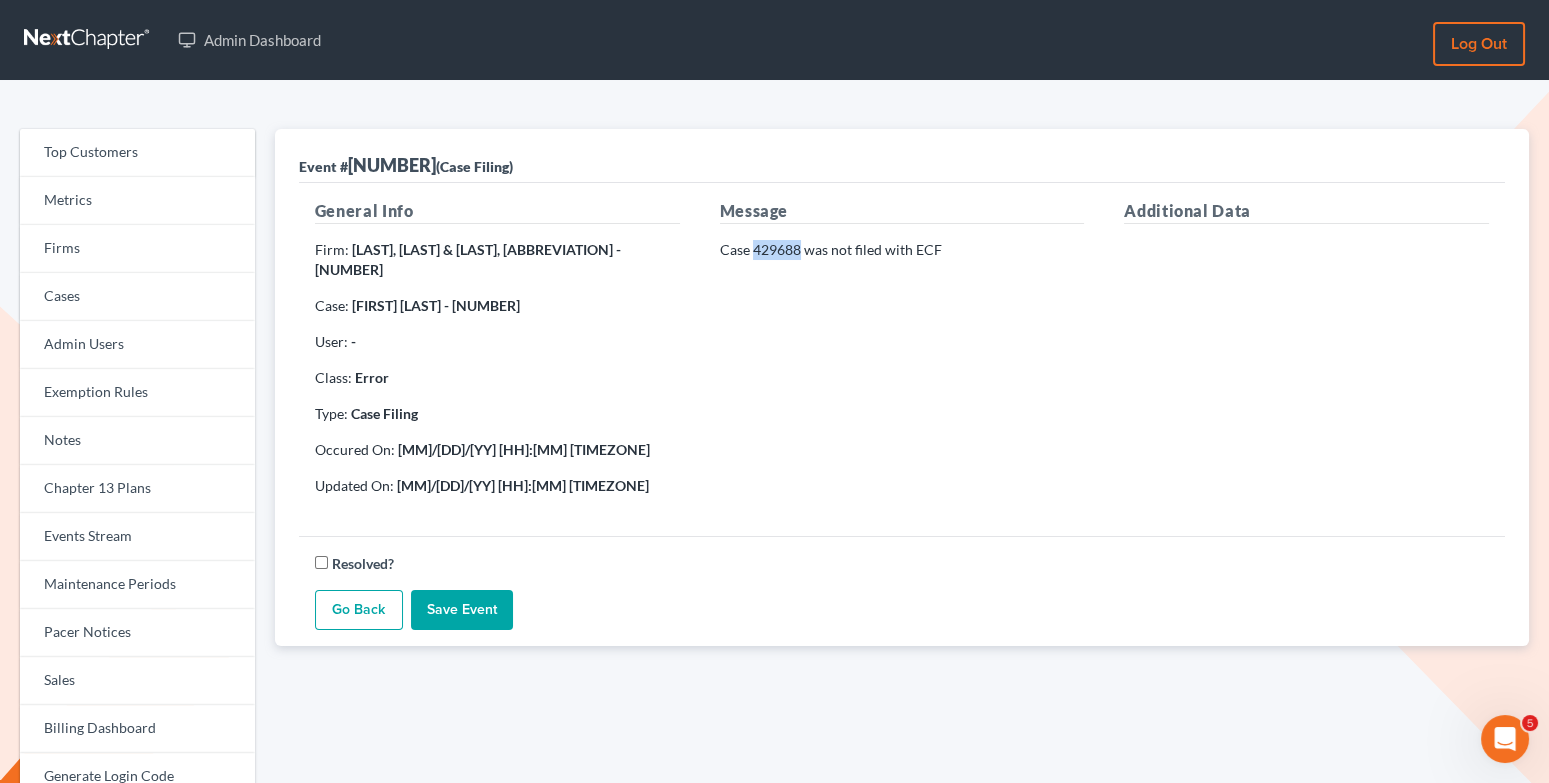 drag, startPoint x: 801, startPoint y: 250, endPoint x: 756, endPoint y: 246, distance: 45.17743 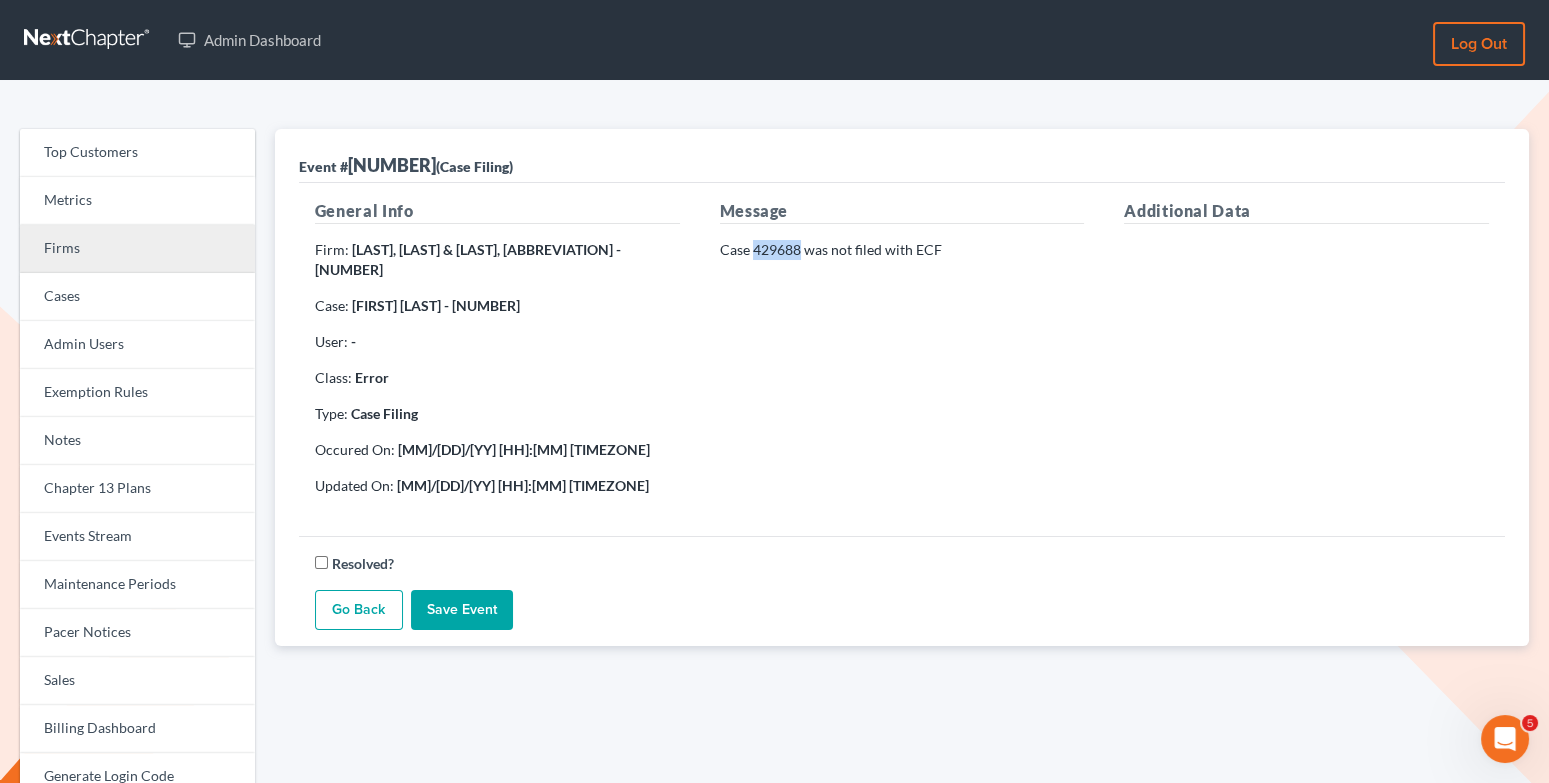 click on "Firms" at bounding box center [137, 249] 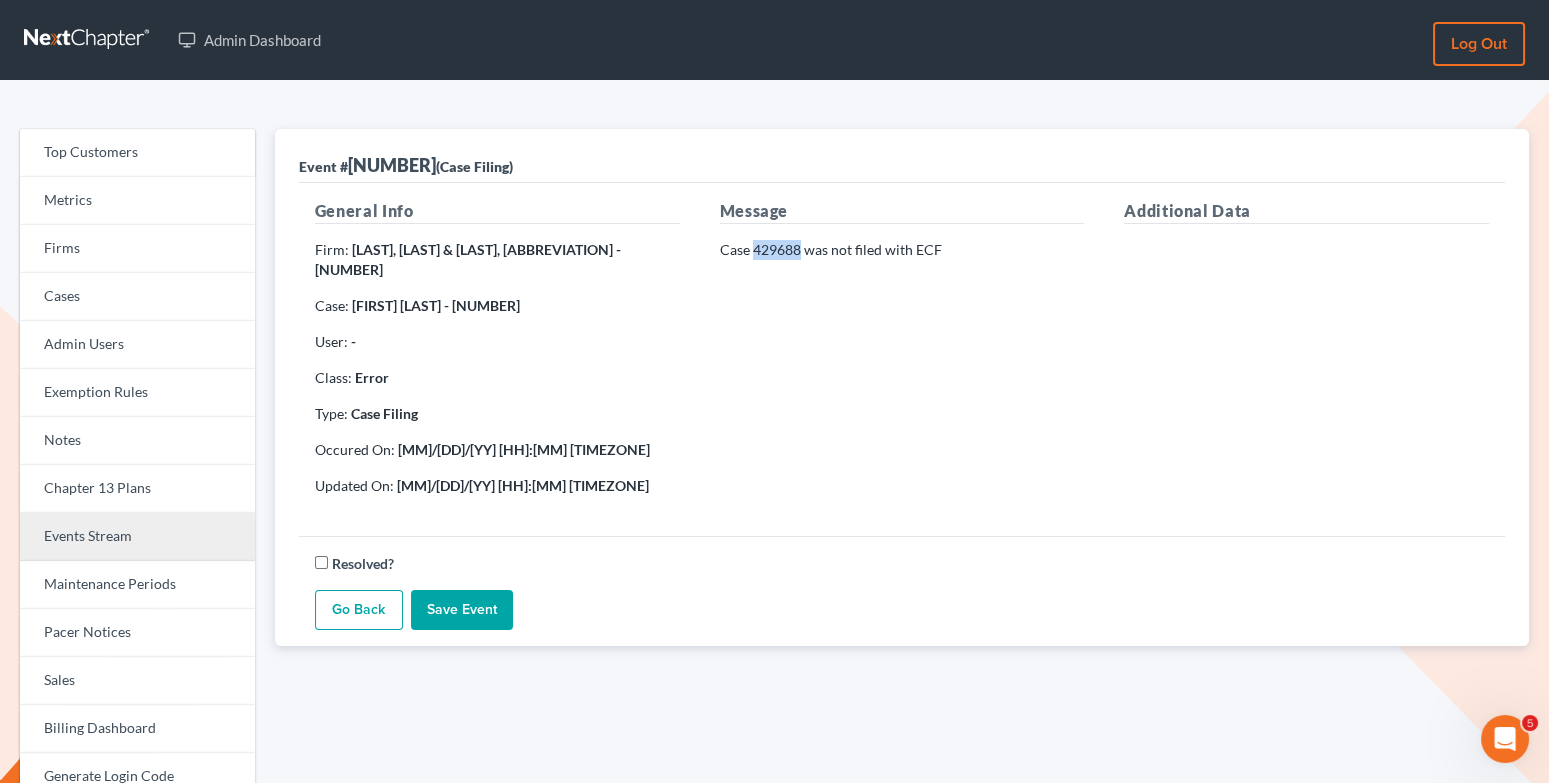 click on "Events Stream" at bounding box center (137, 537) 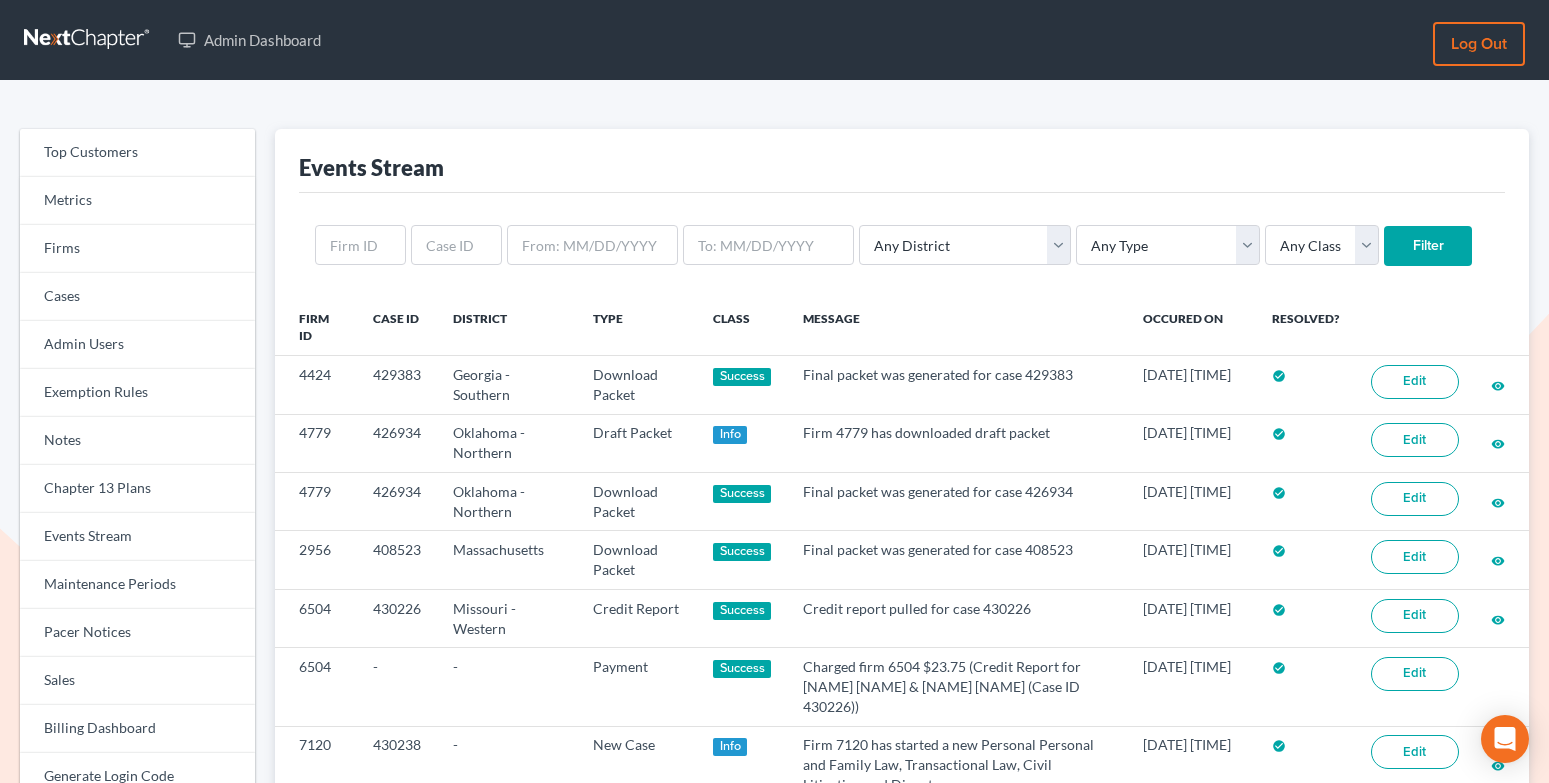 scroll, scrollTop: 0, scrollLeft: 0, axis: both 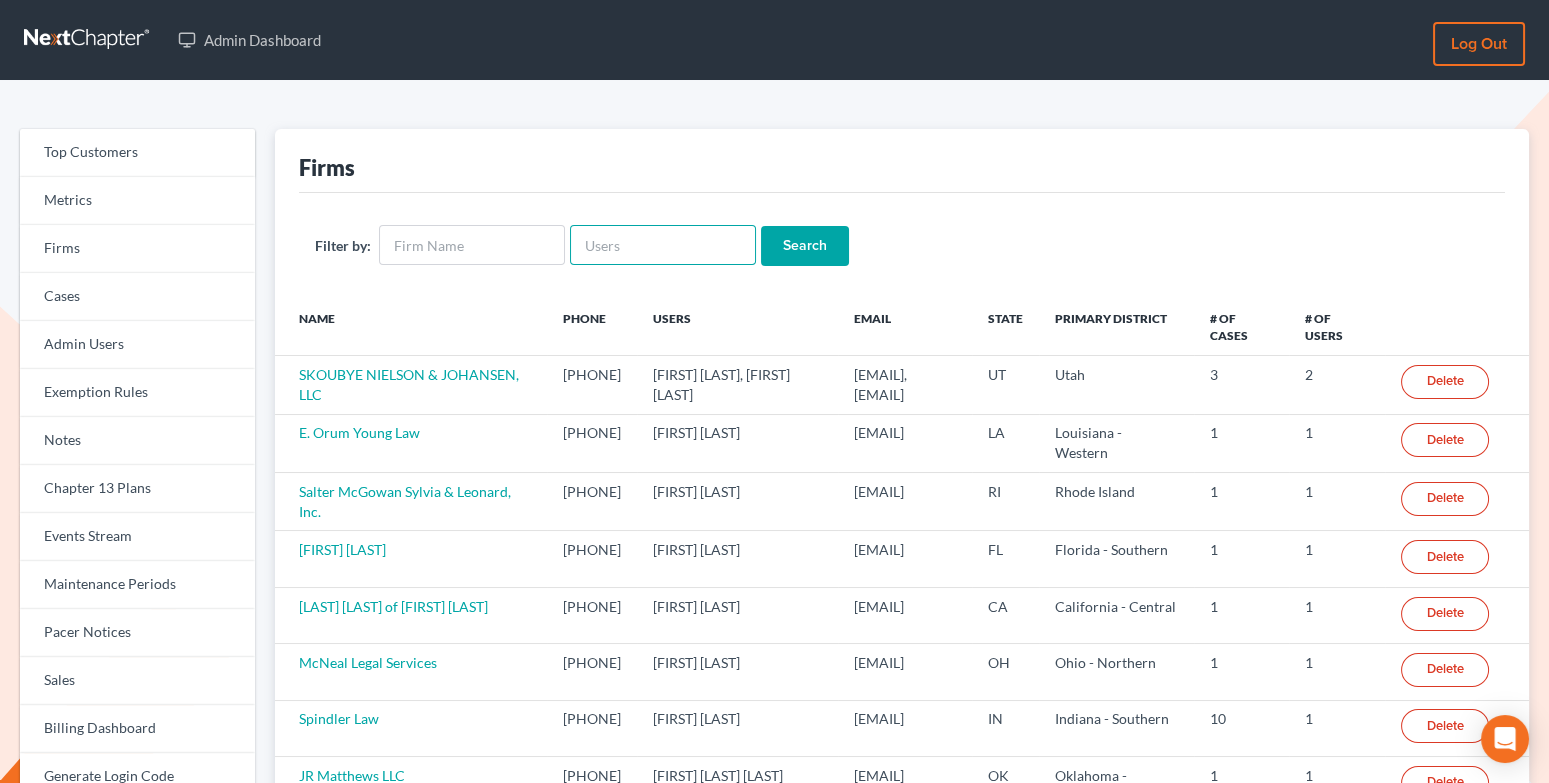 click at bounding box center [663, 245] 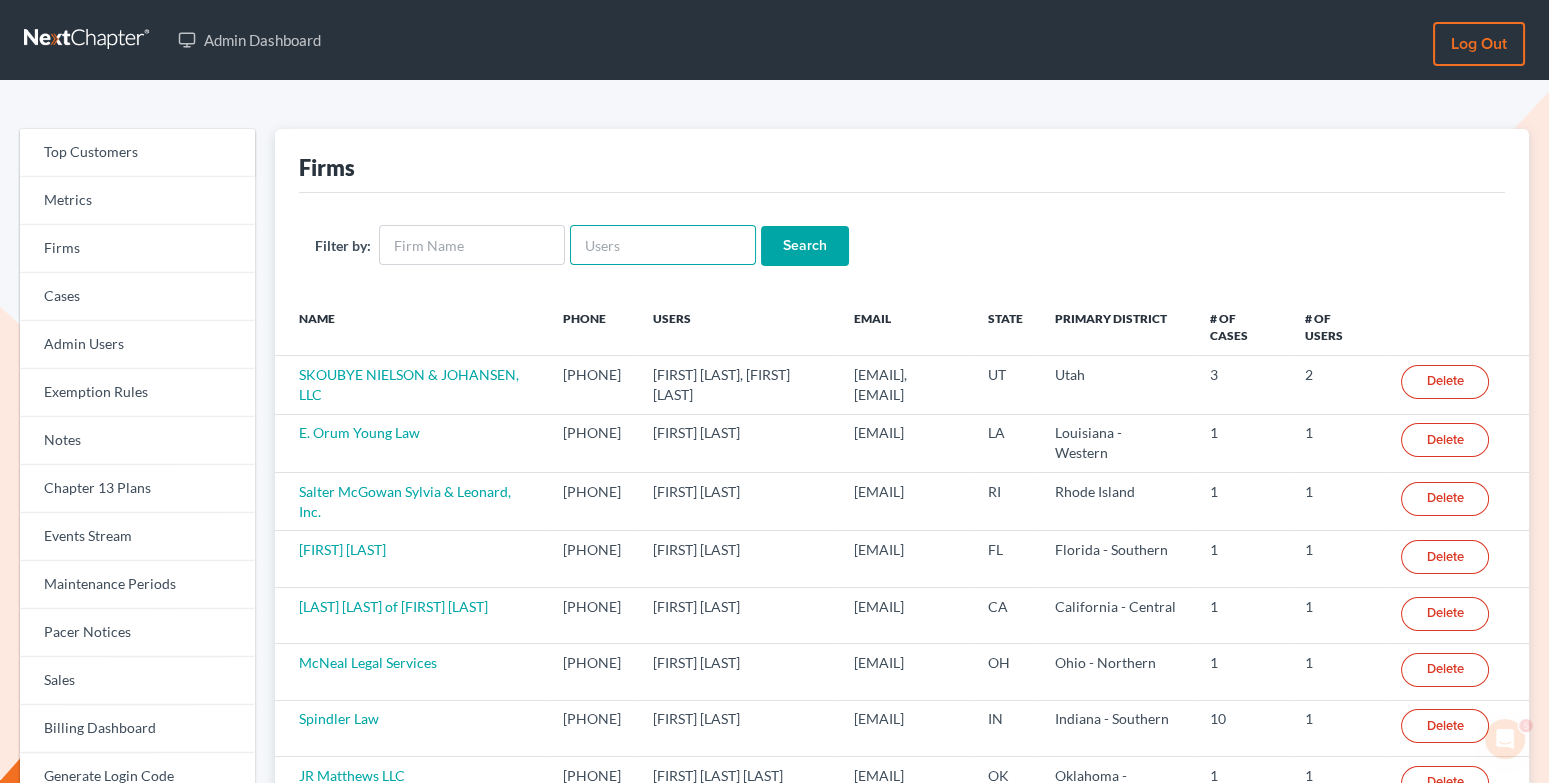 scroll, scrollTop: 0, scrollLeft: 0, axis: both 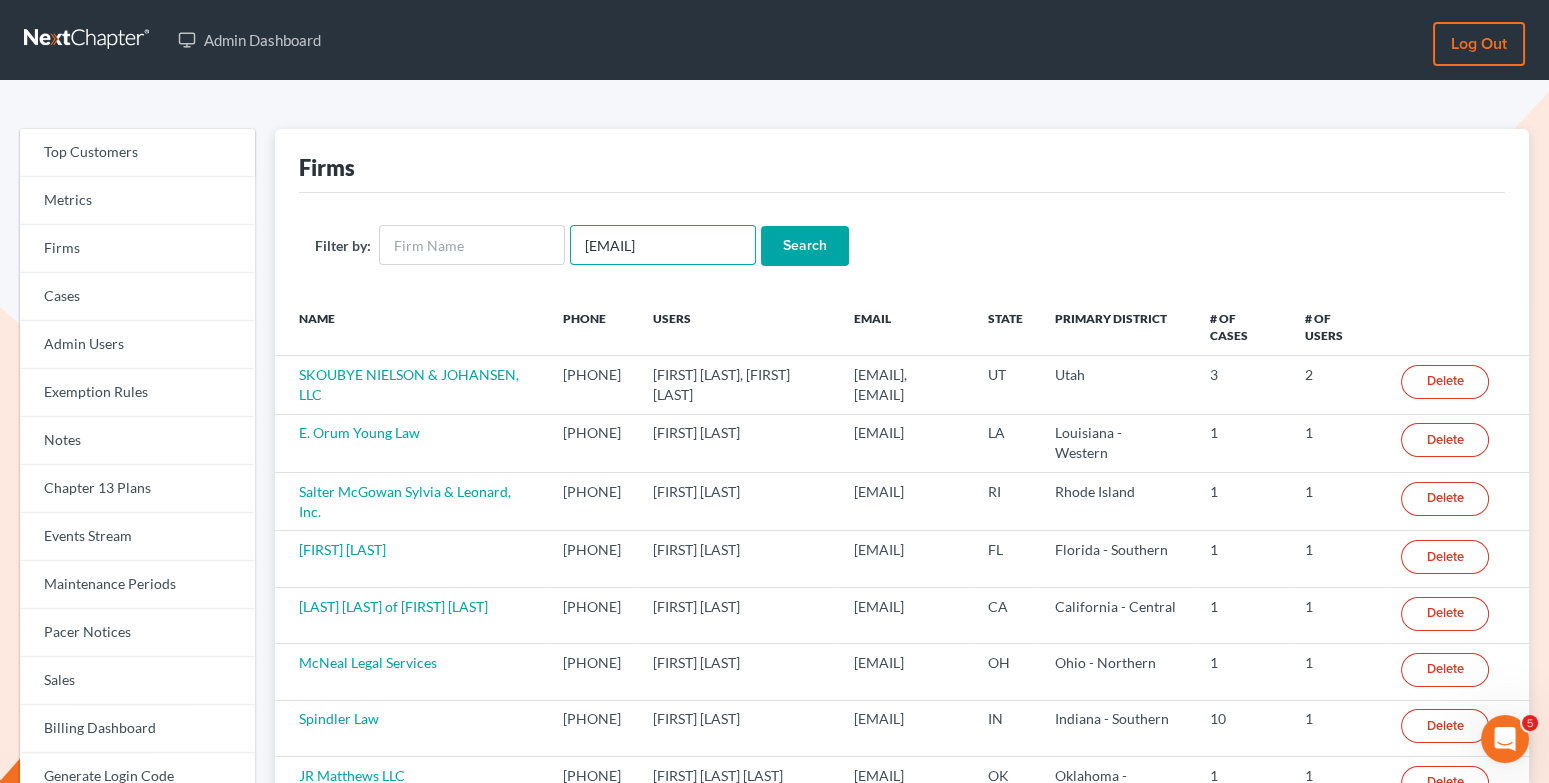 type on "marybeth@example.com" 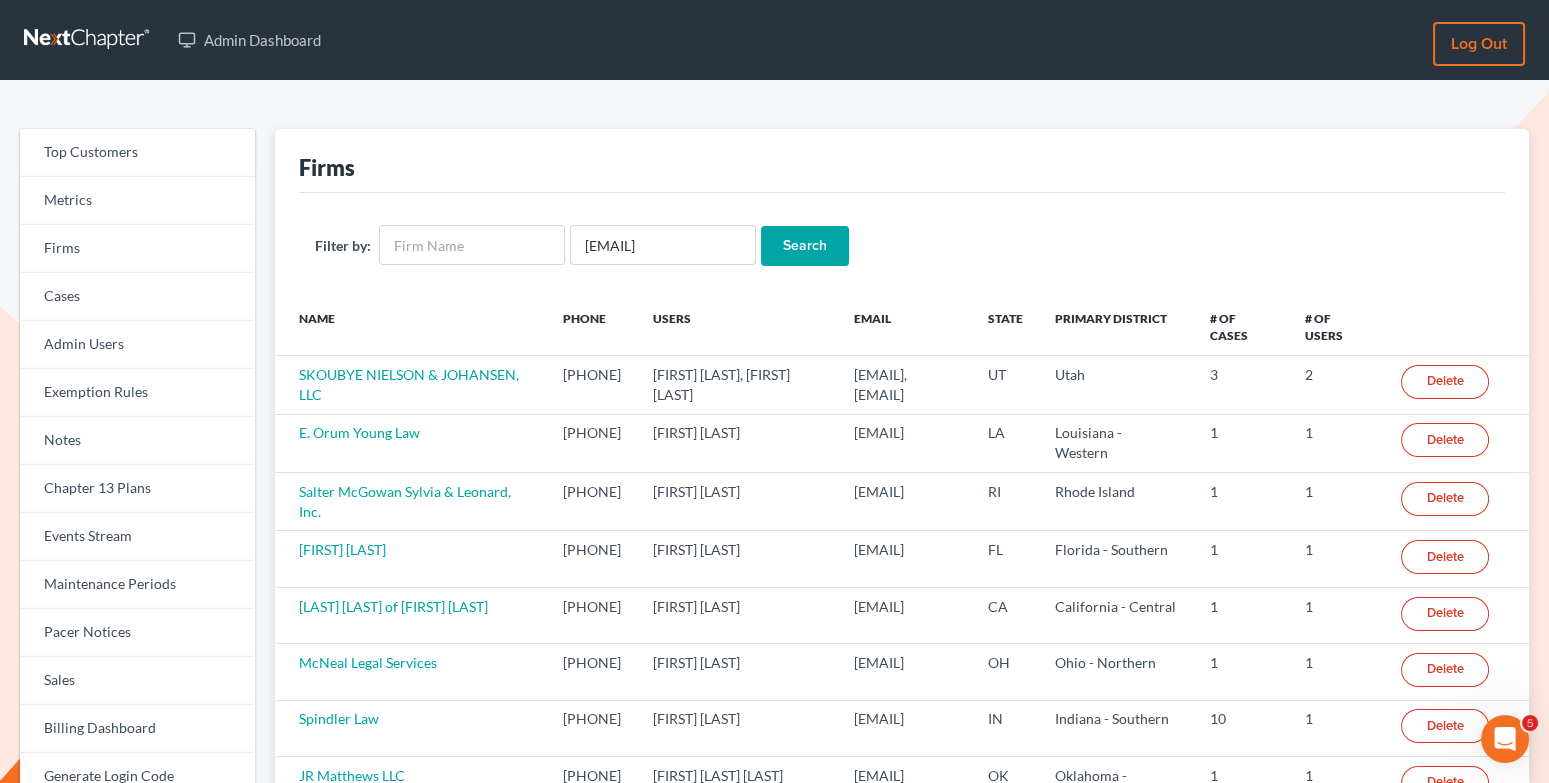 click on "Search" at bounding box center (805, 246) 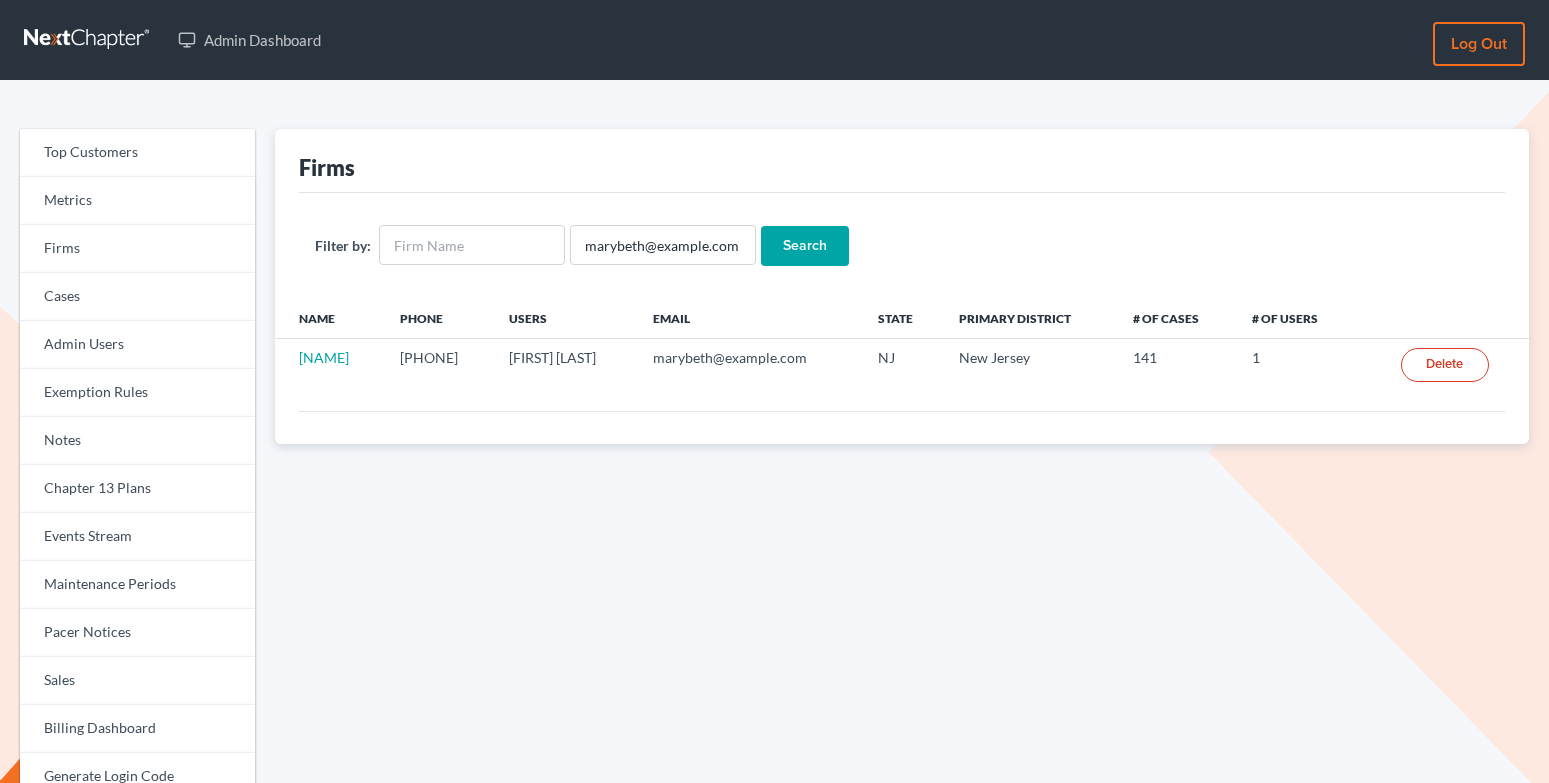 scroll, scrollTop: 0, scrollLeft: 0, axis: both 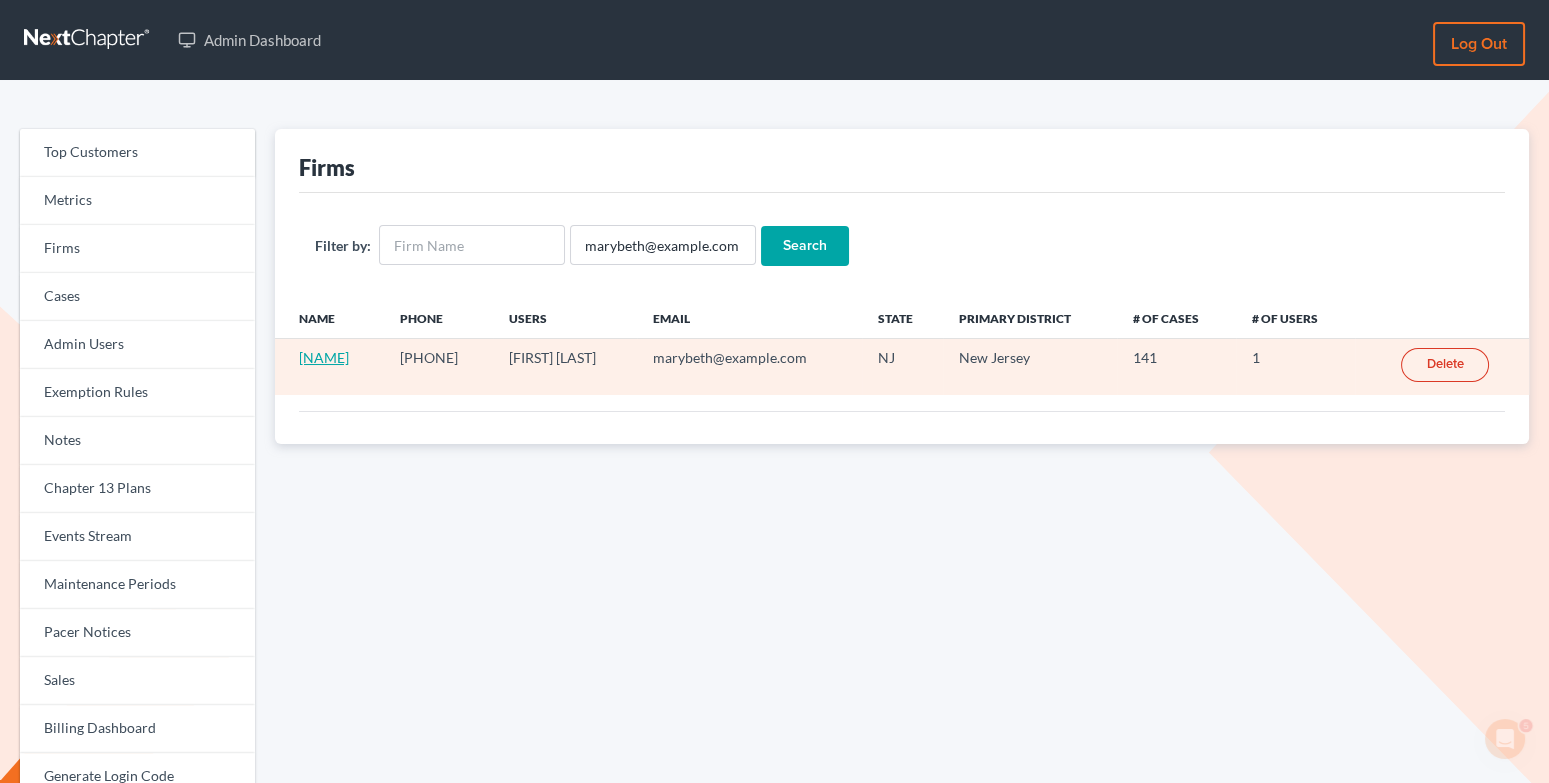 click on "[NAME]" at bounding box center (324, 357) 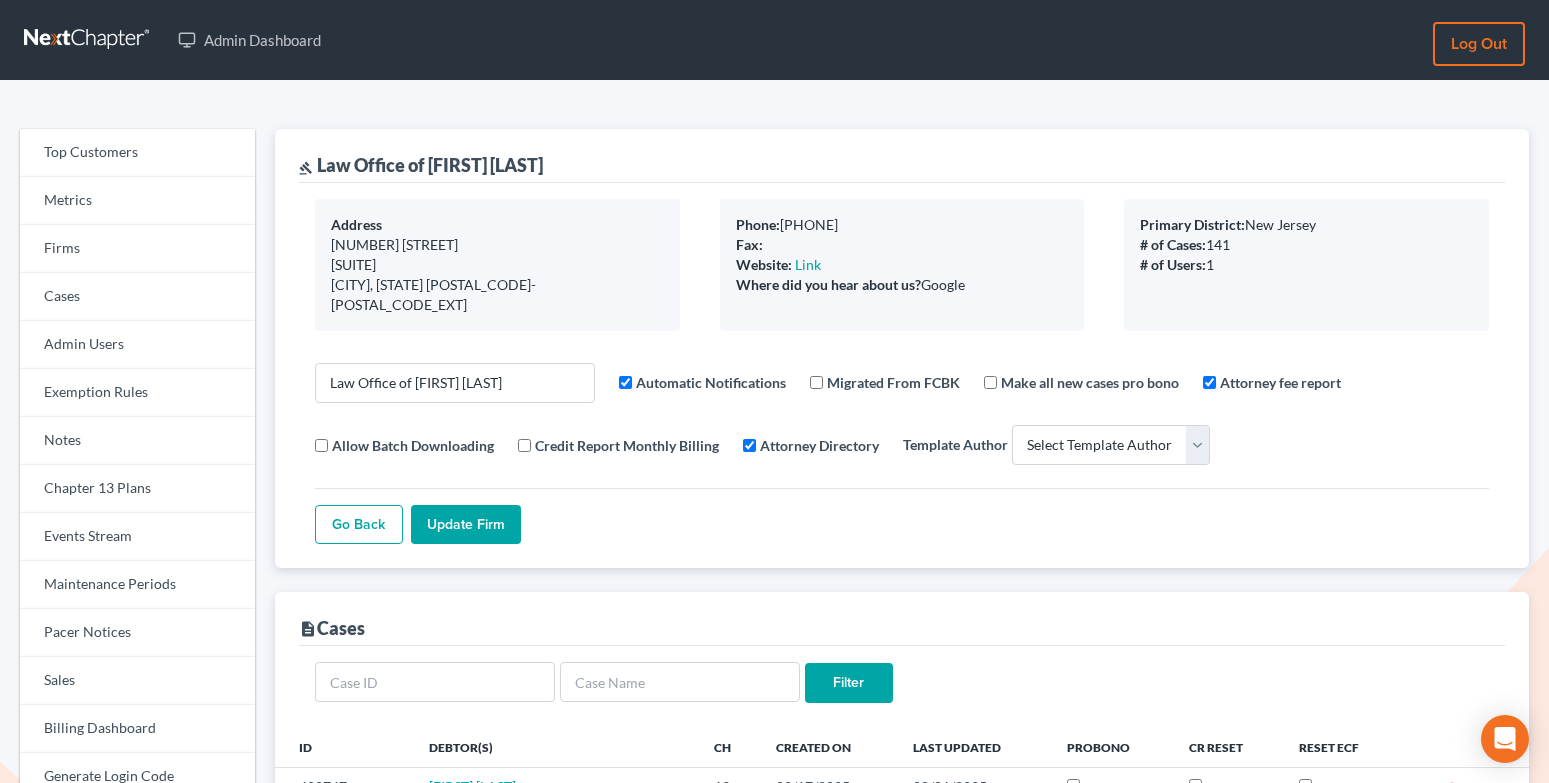 select 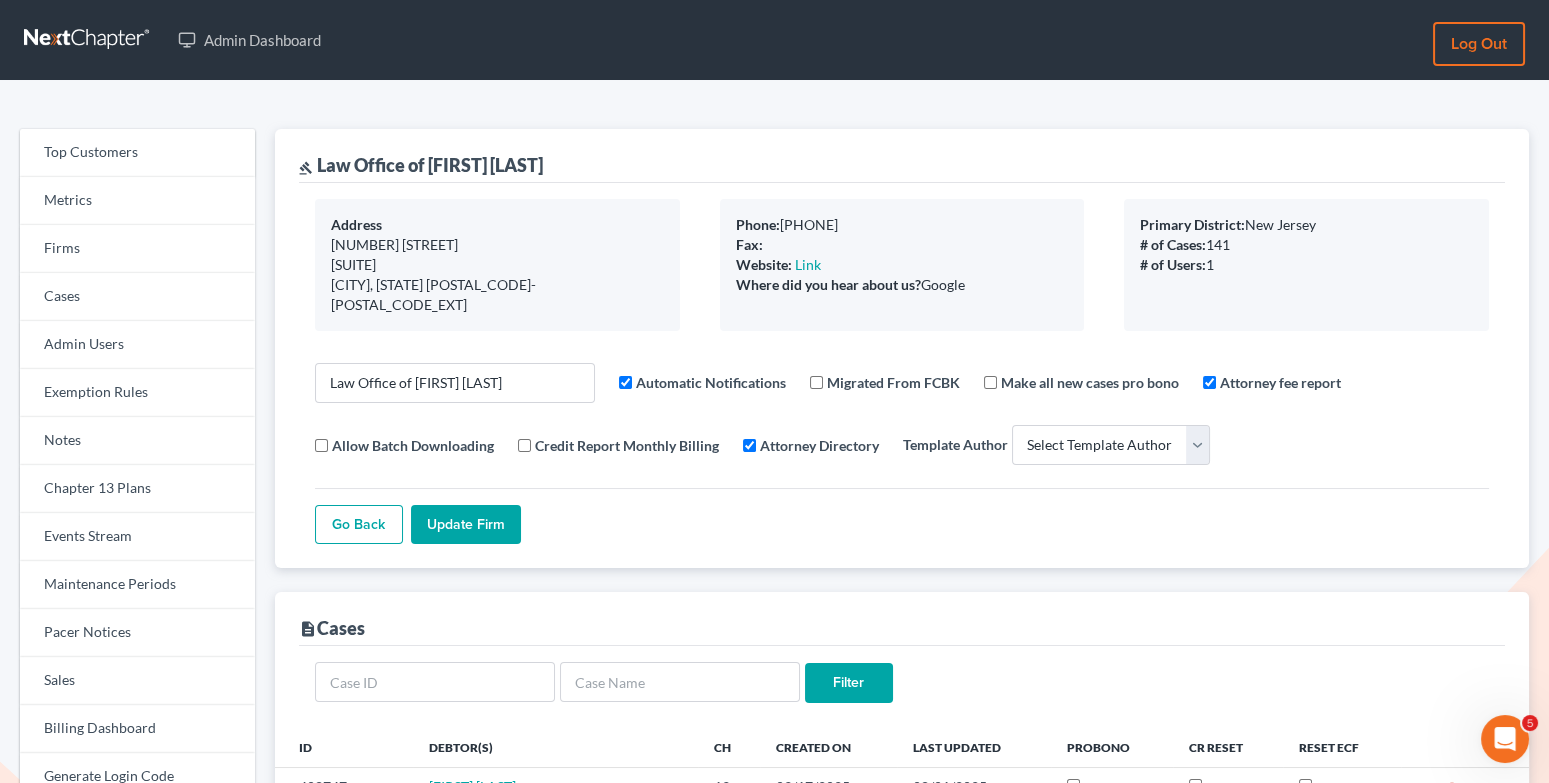 scroll, scrollTop: 0, scrollLeft: 0, axis: both 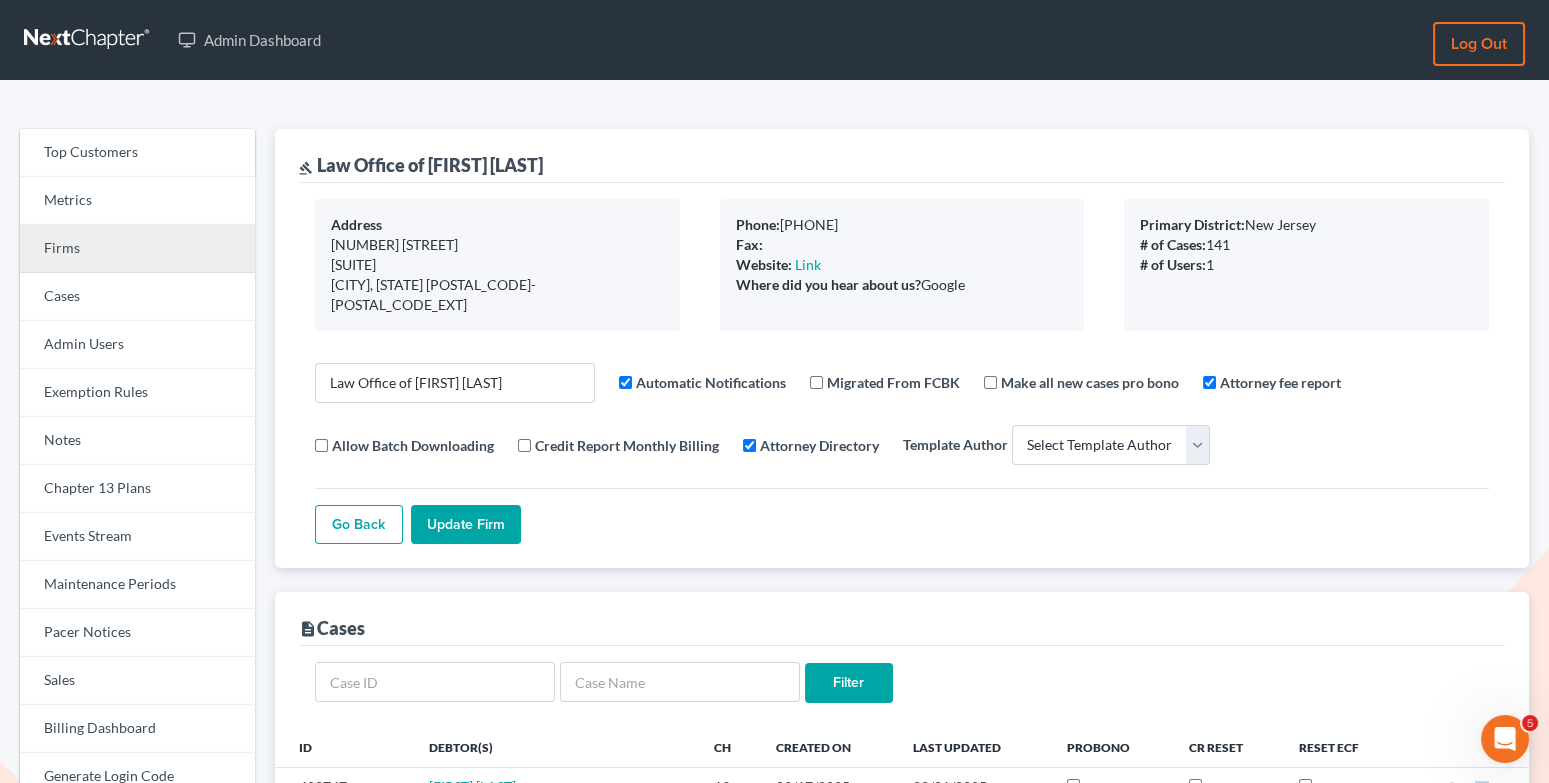 click on "Firms" at bounding box center [137, 249] 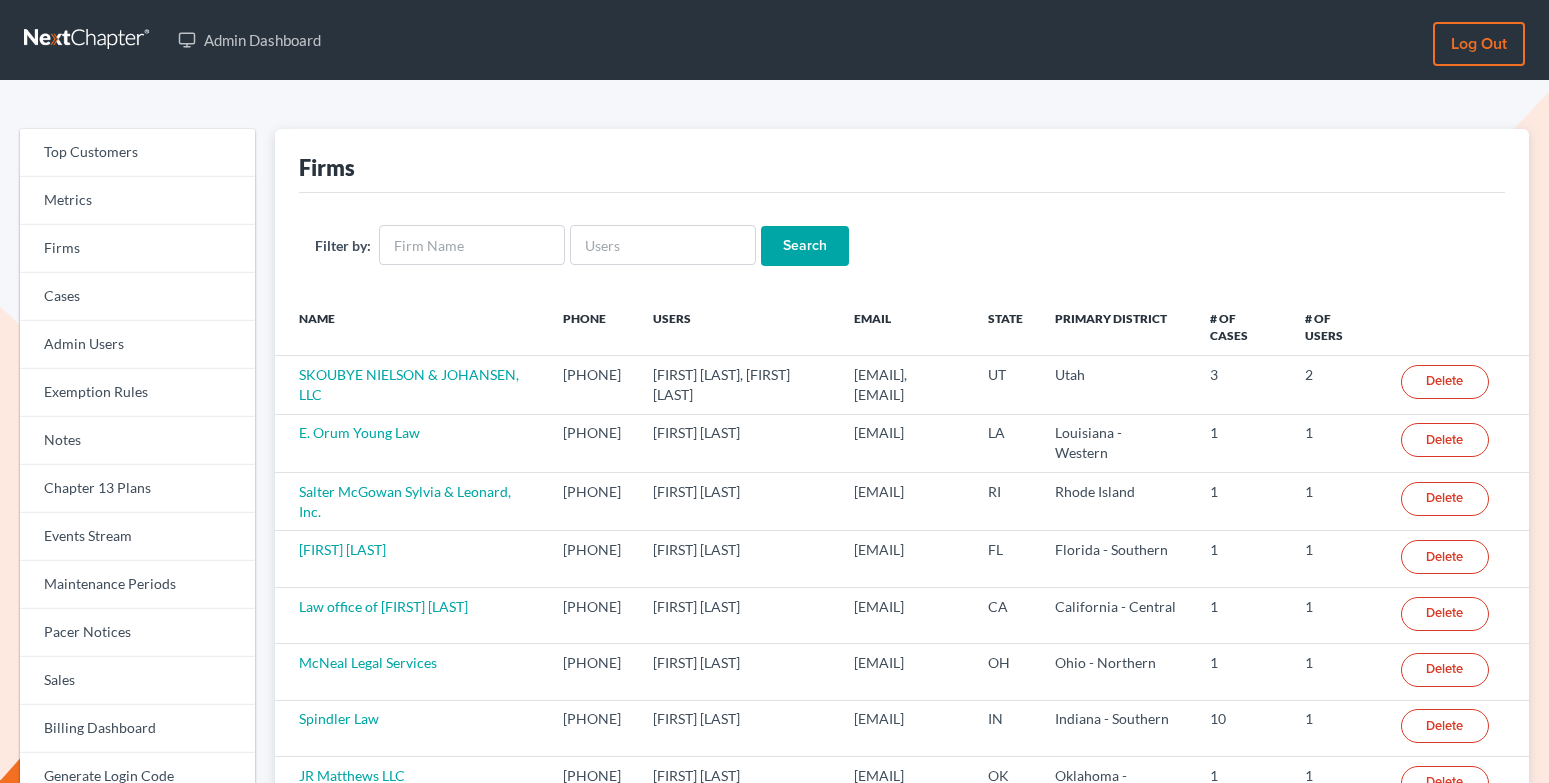 scroll, scrollTop: 0, scrollLeft: 0, axis: both 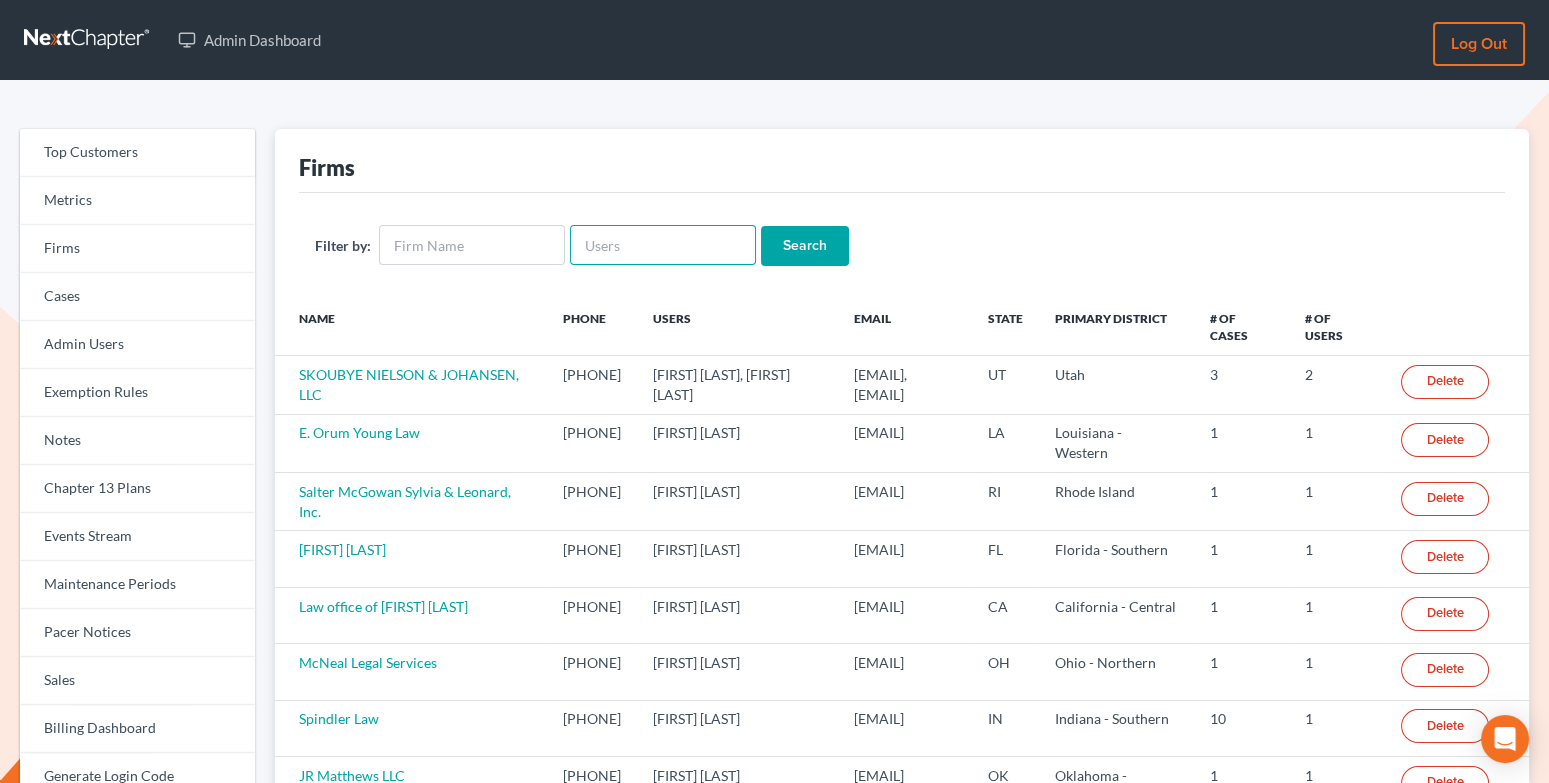 click at bounding box center (663, 245) 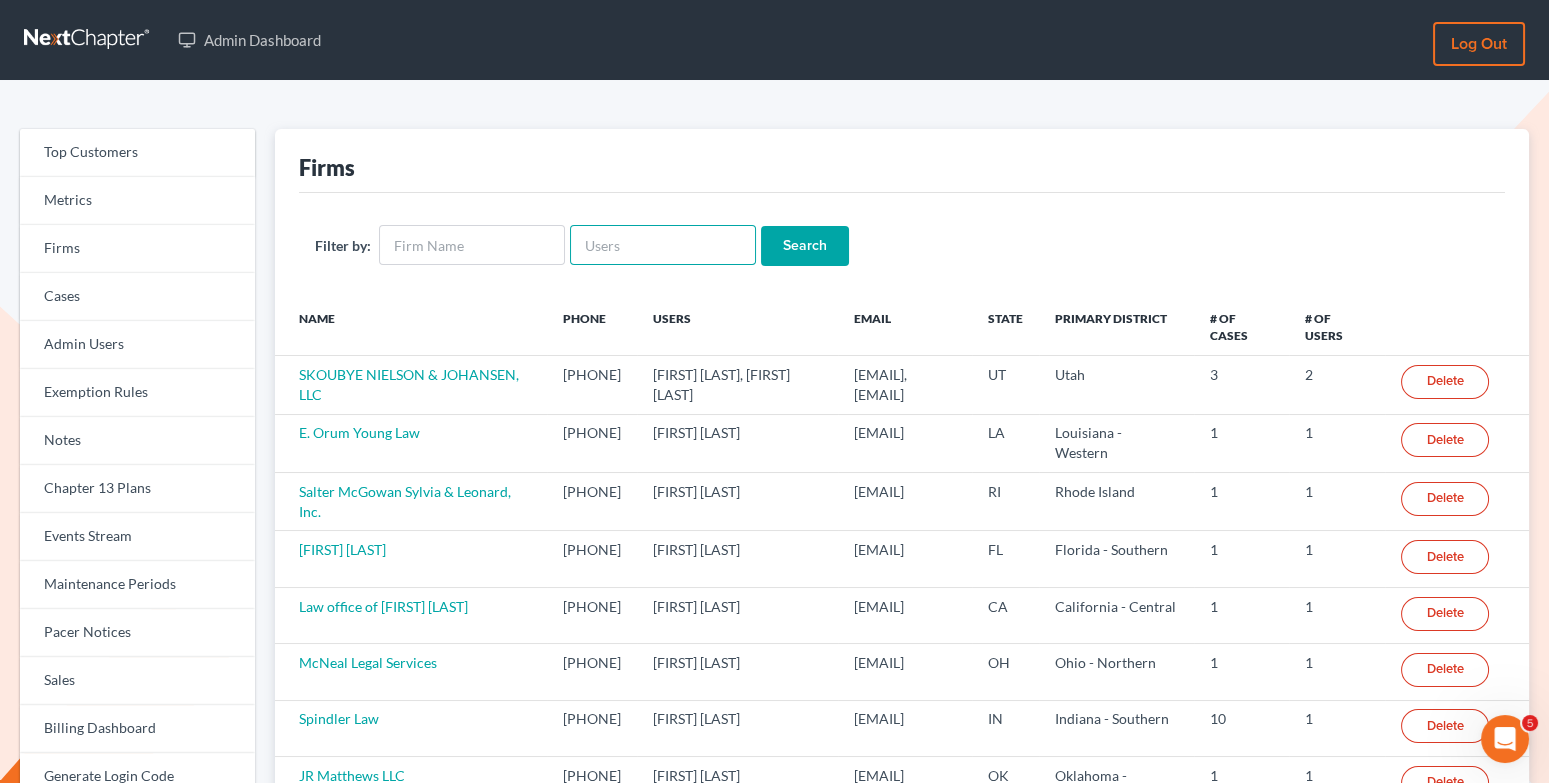 scroll, scrollTop: 0, scrollLeft: 0, axis: both 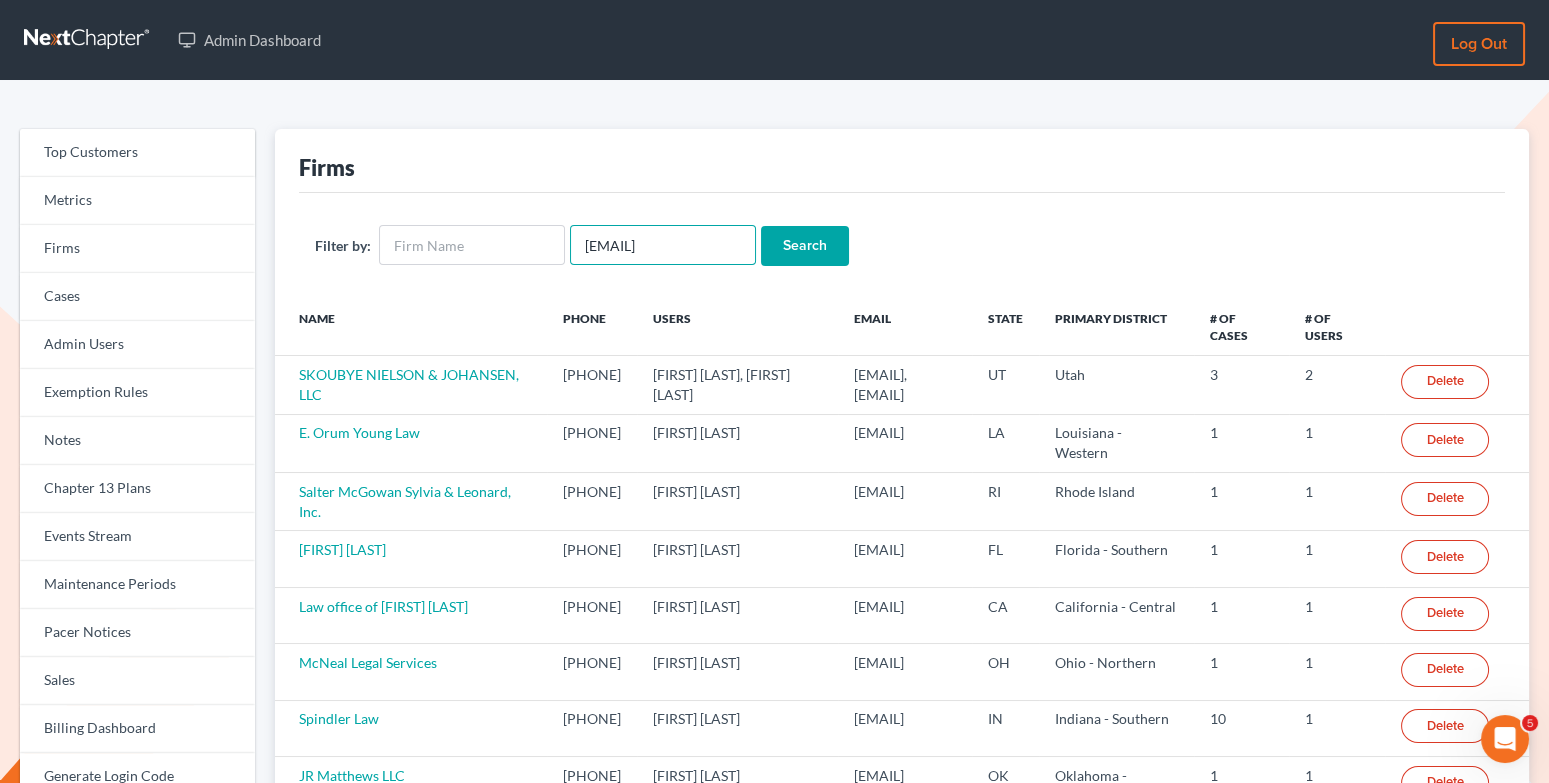 type on "[EMAIL]" 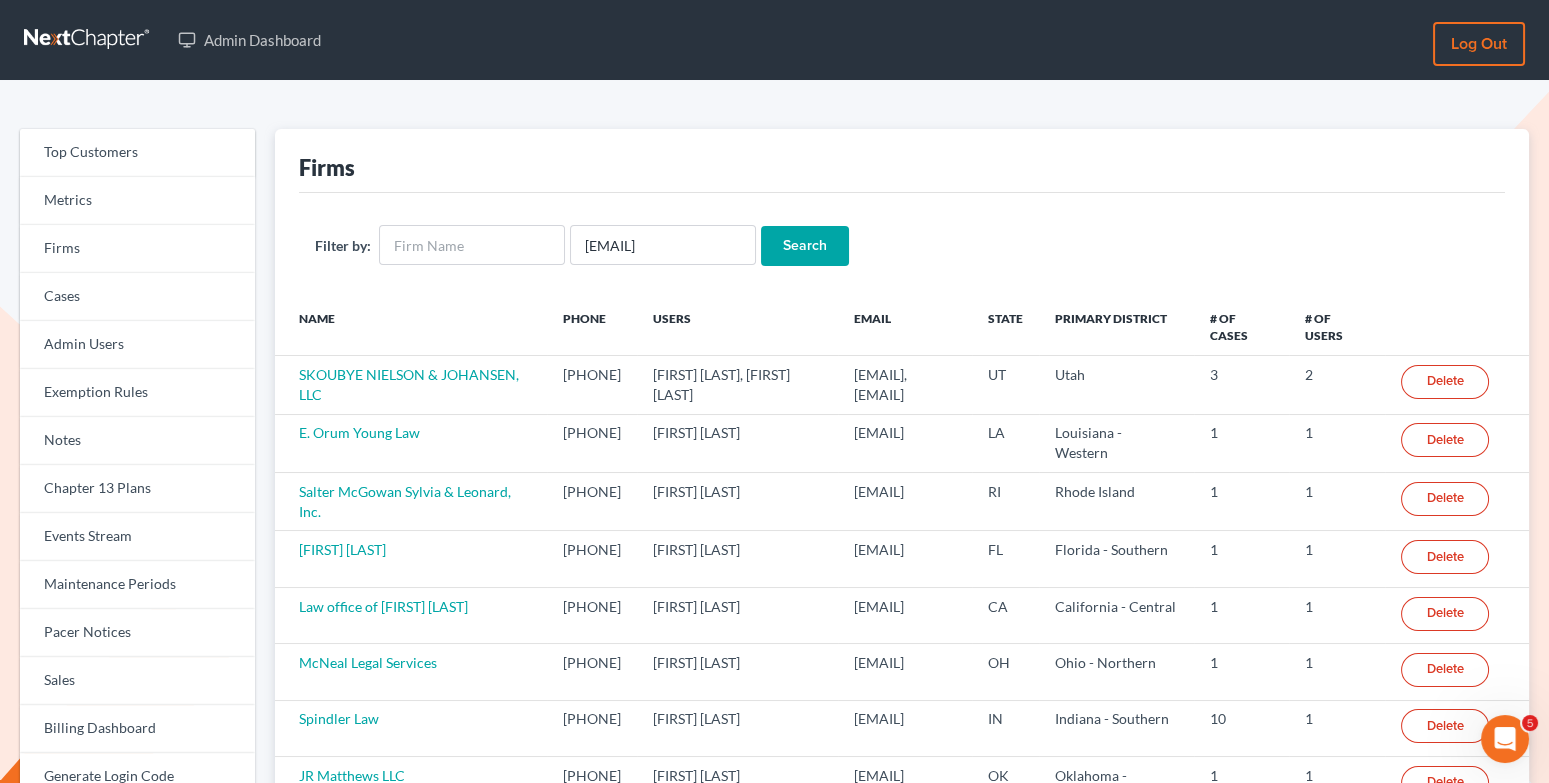 click on "Search" at bounding box center (805, 246) 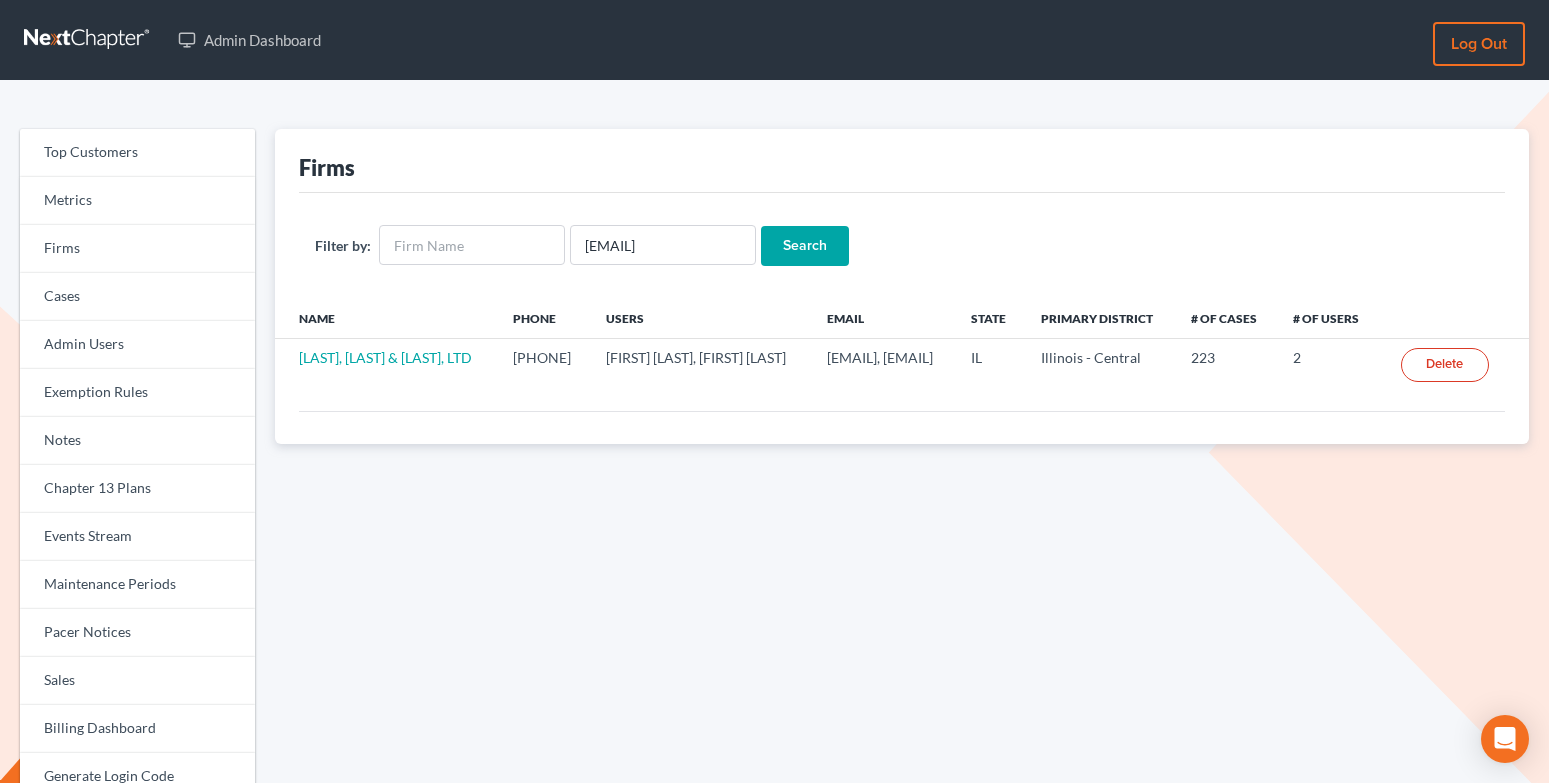 scroll, scrollTop: 0, scrollLeft: 0, axis: both 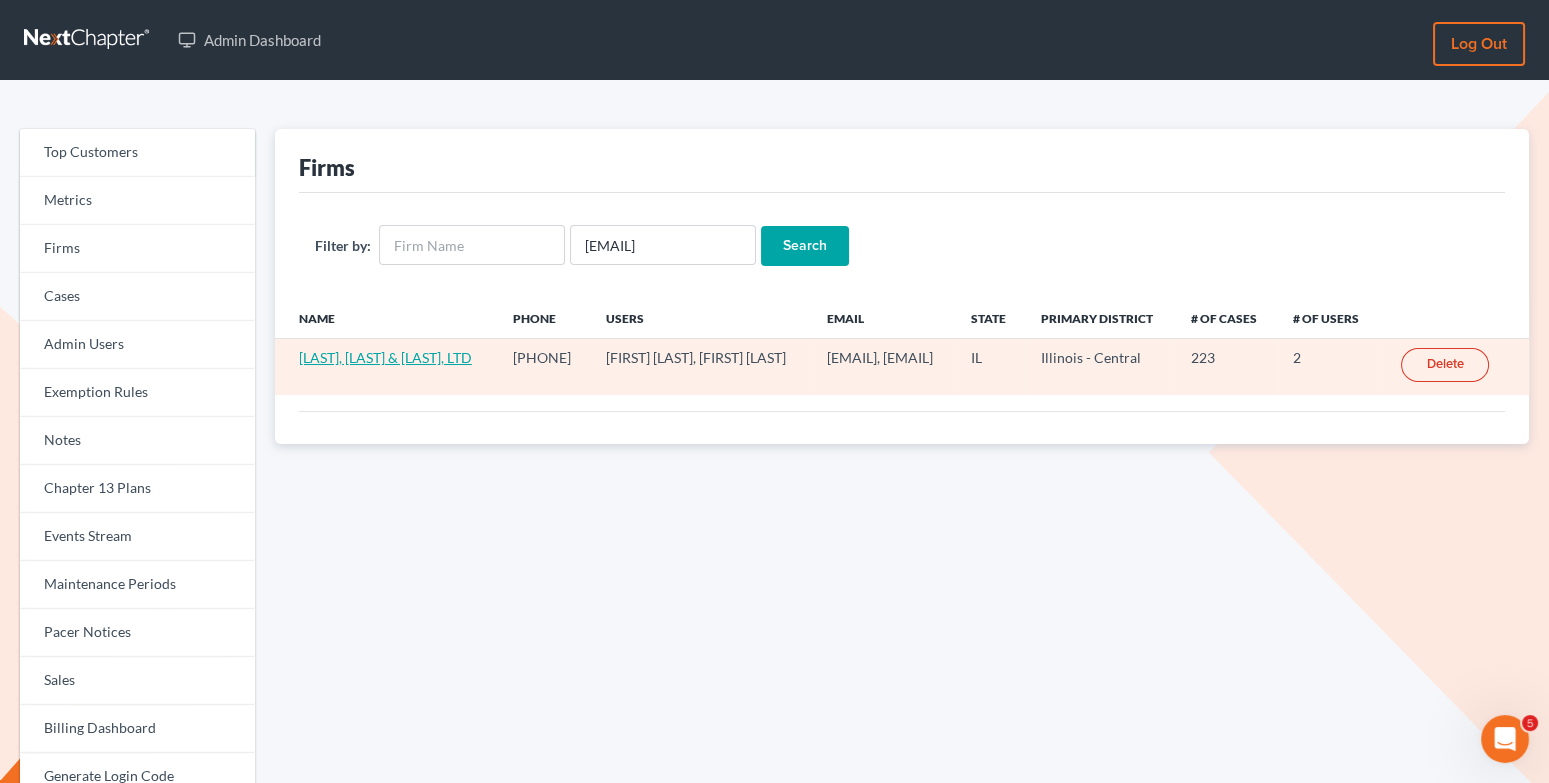 click on "Smith, Pappas & Jones, LTD" at bounding box center (385, 357) 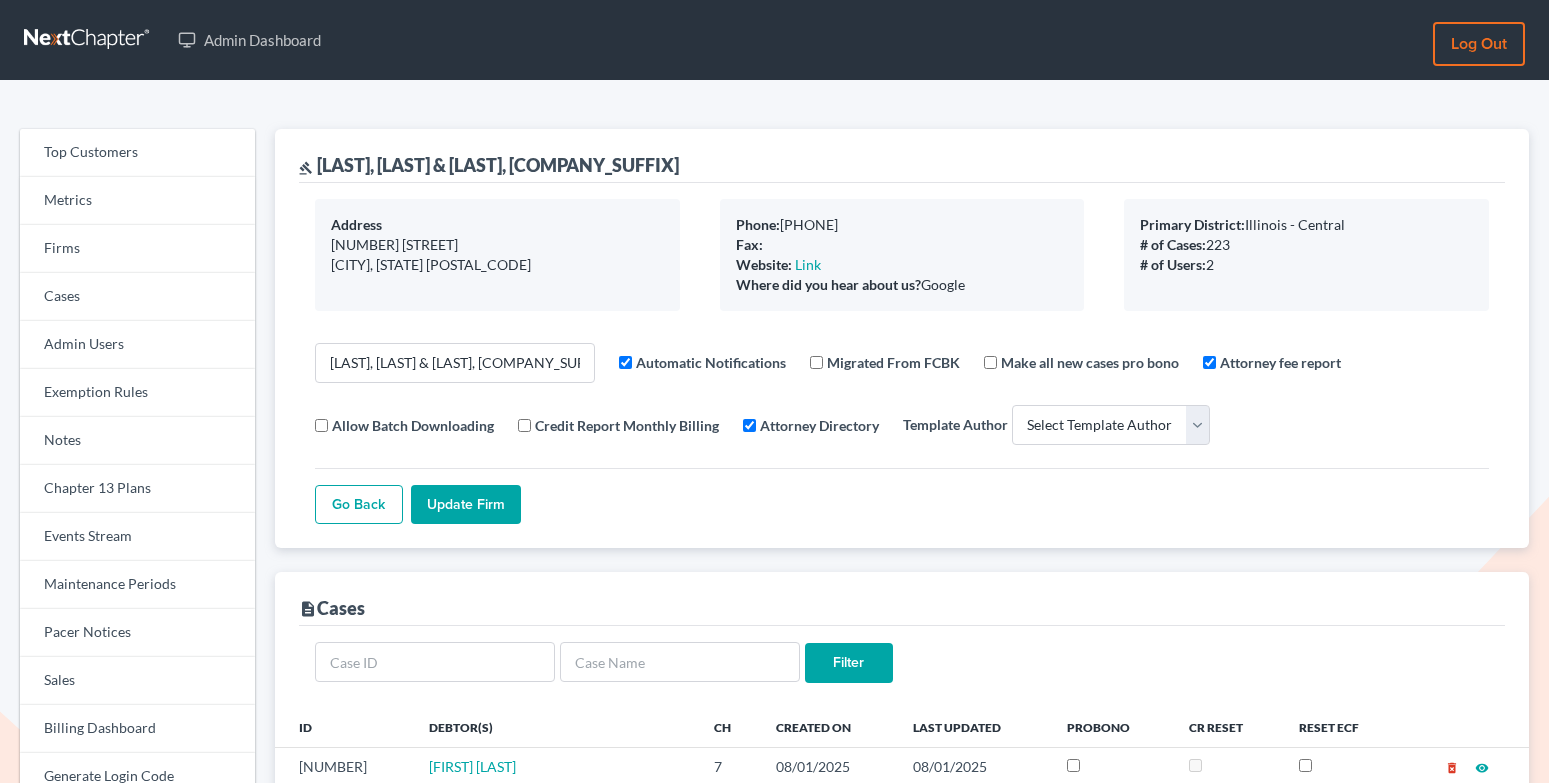 select 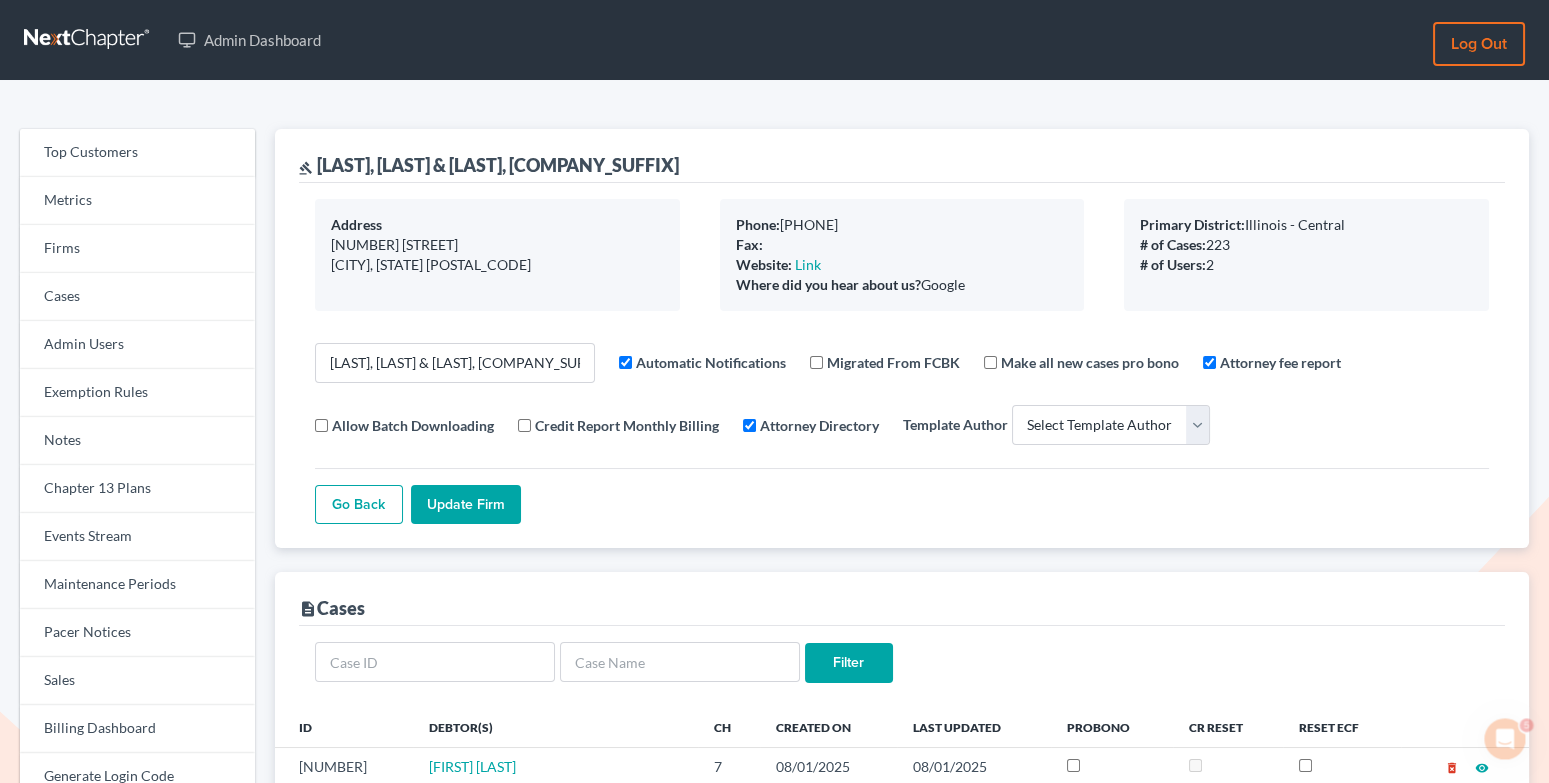 scroll, scrollTop: 0, scrollLeft: 0, axis: both 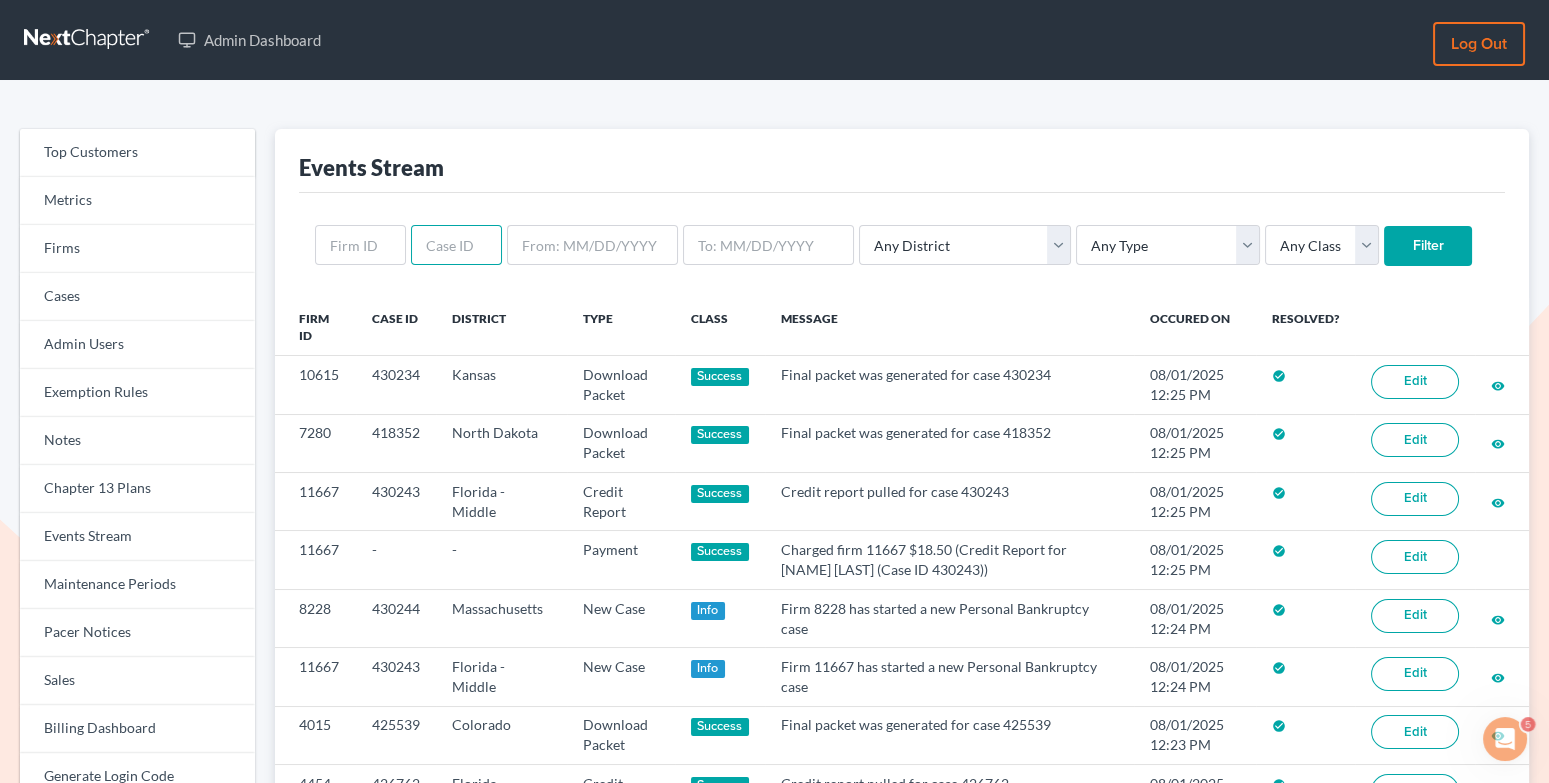 click at bounding box center (456, 245) 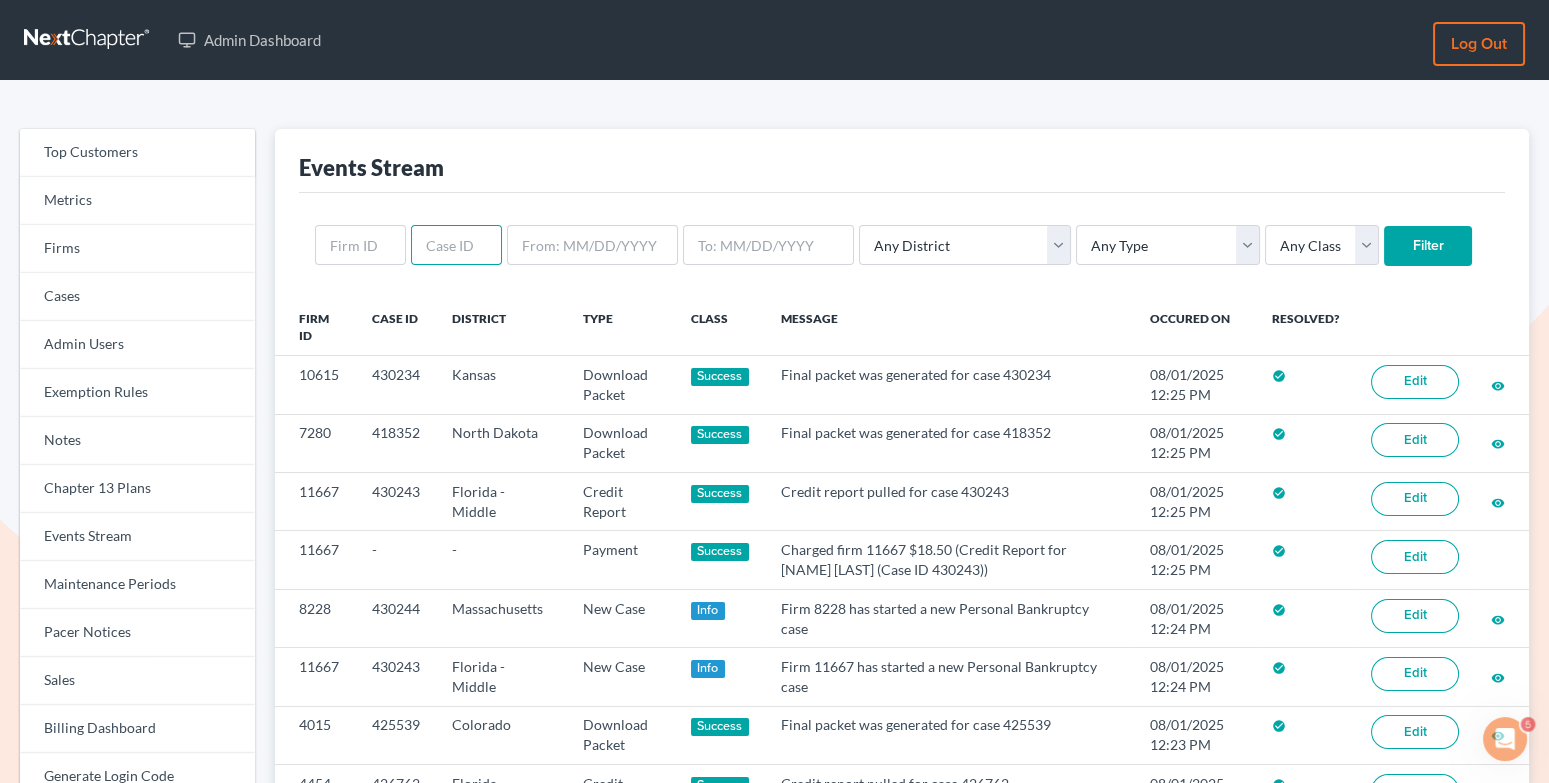paste on "11044" 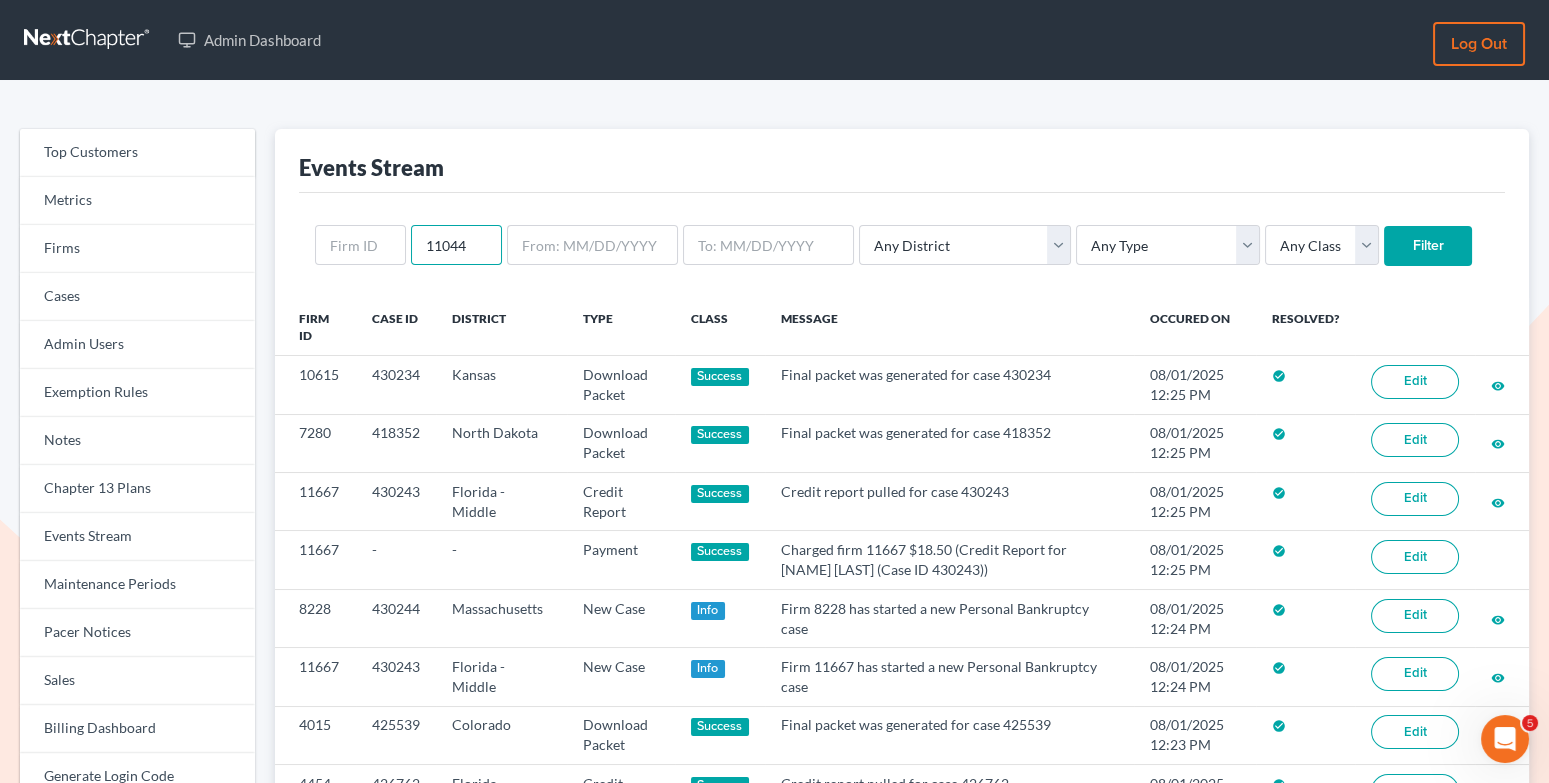 type on "11044" 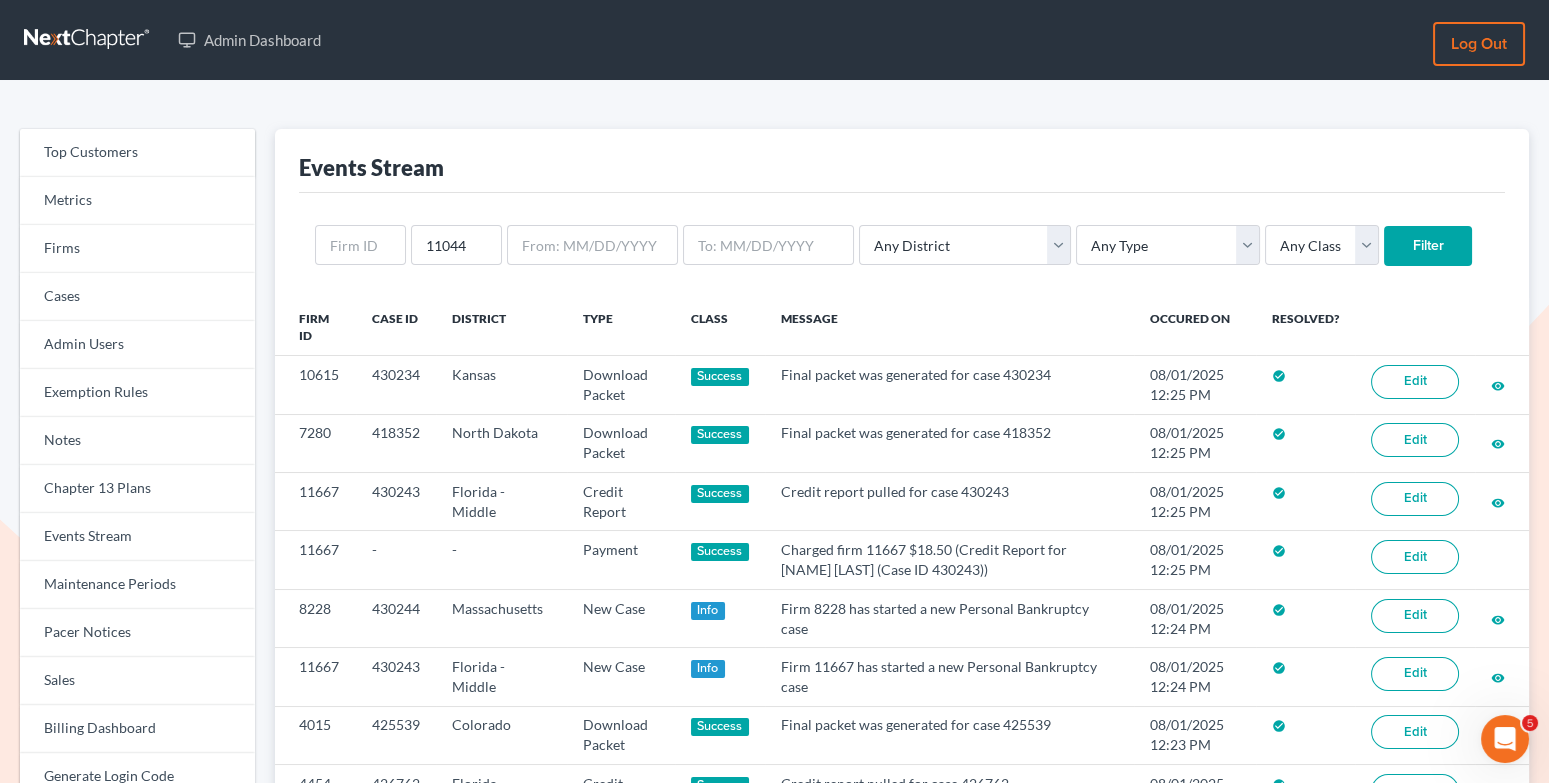 click on "Filter" at bounding box center [1428, 246] 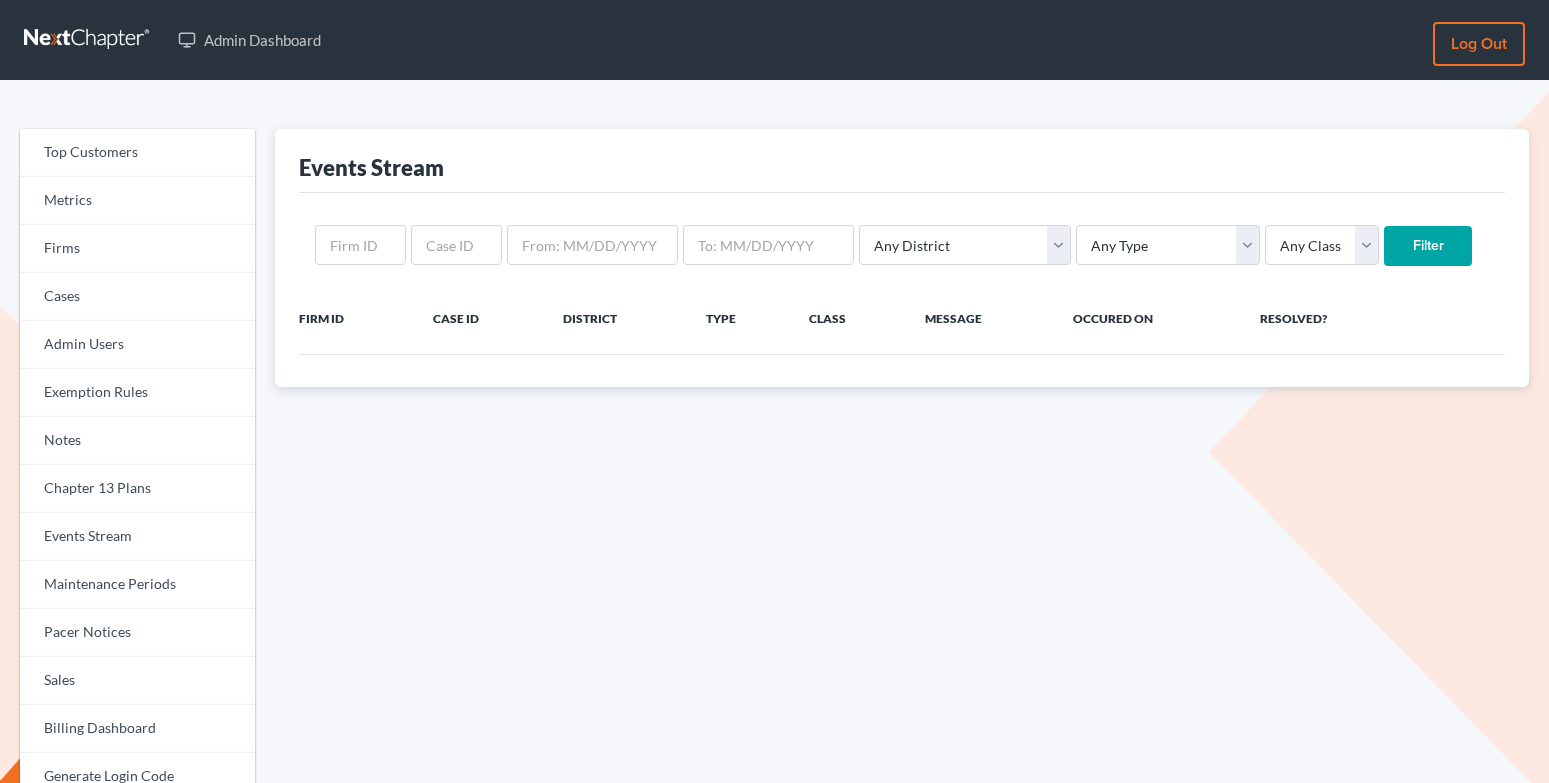 scroll, scrollTop: 0, scrollLeft: 0, axis: both 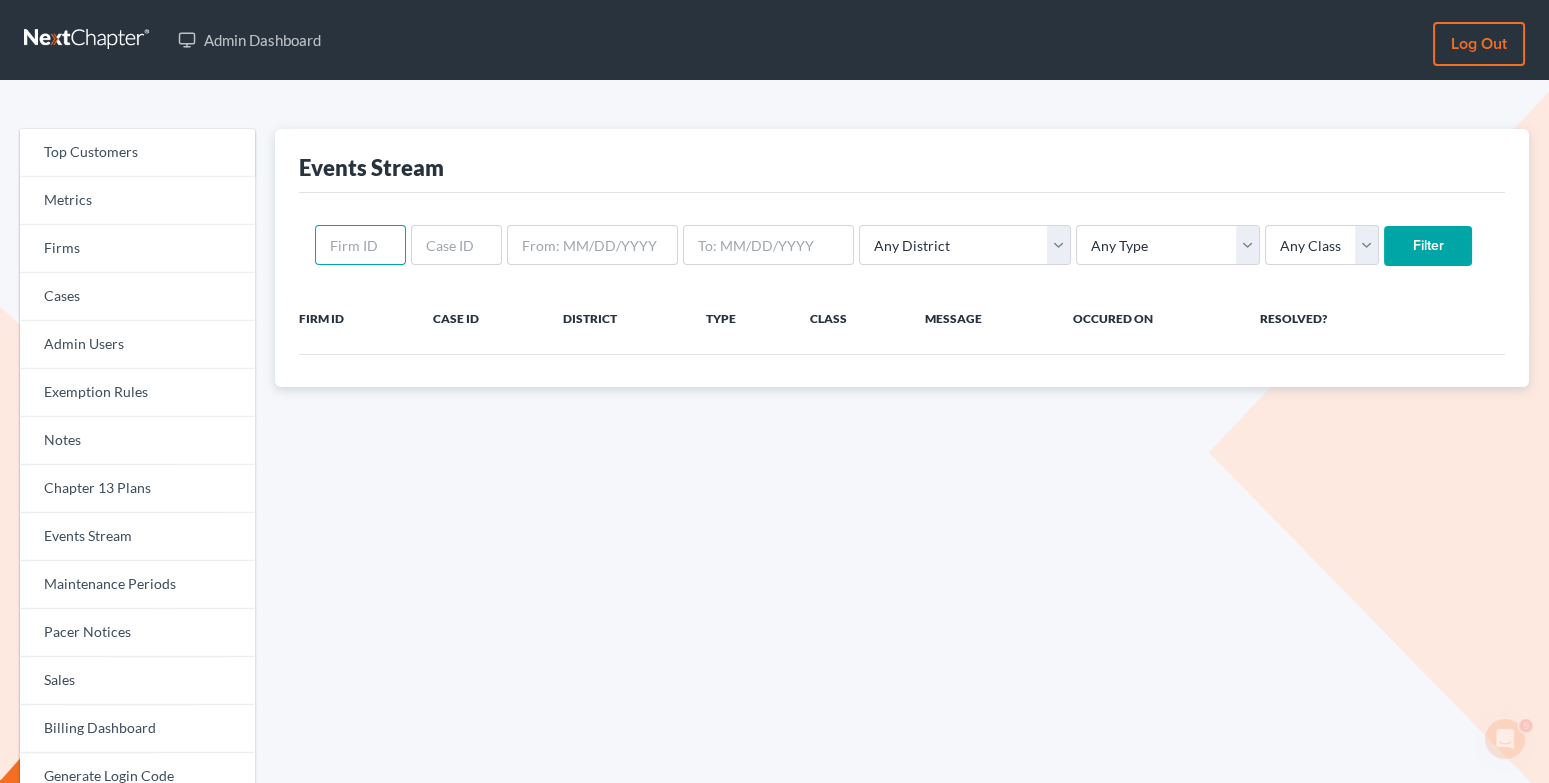 click at bounding box center [360, 245] 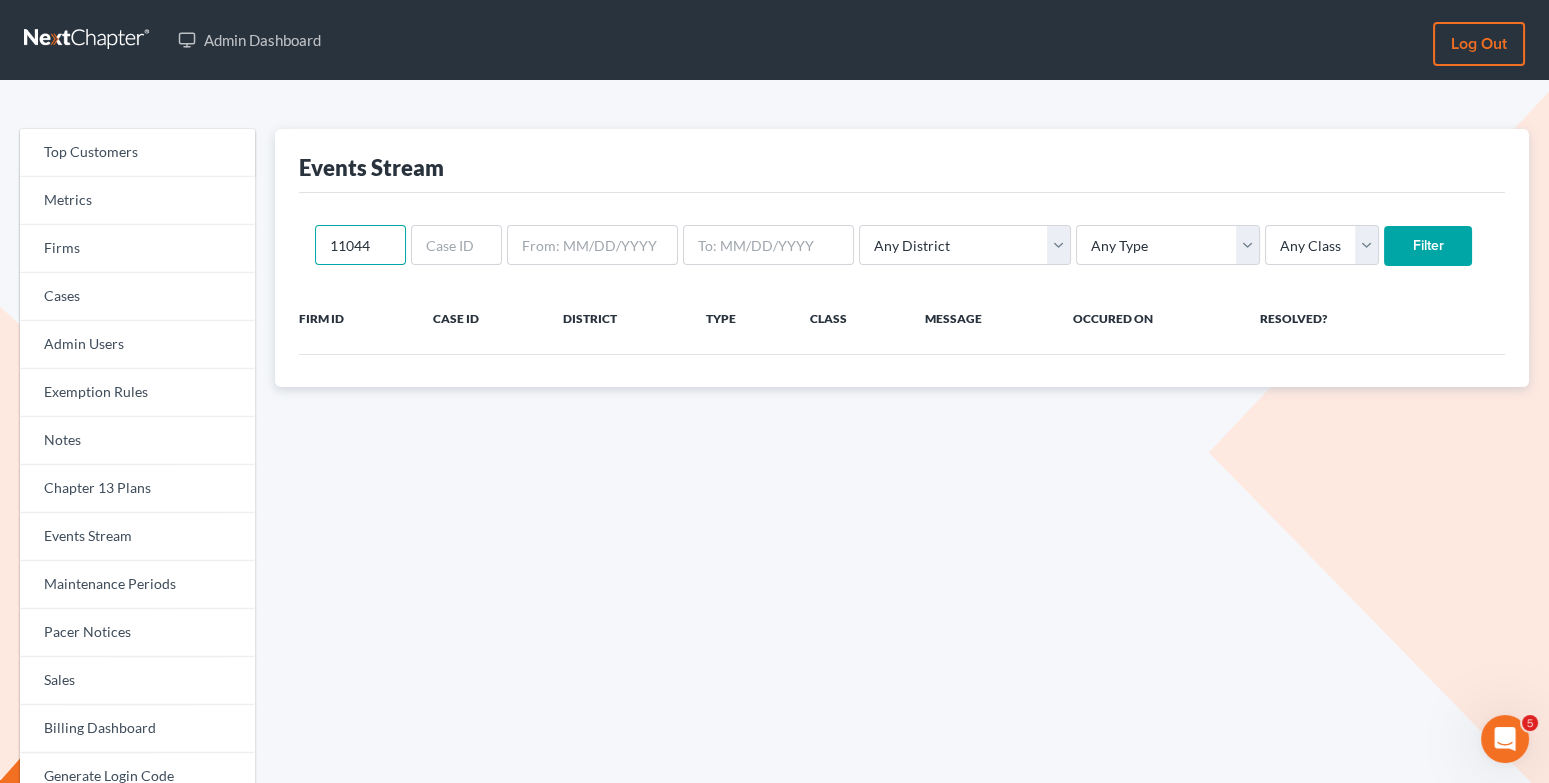 type on "11044" 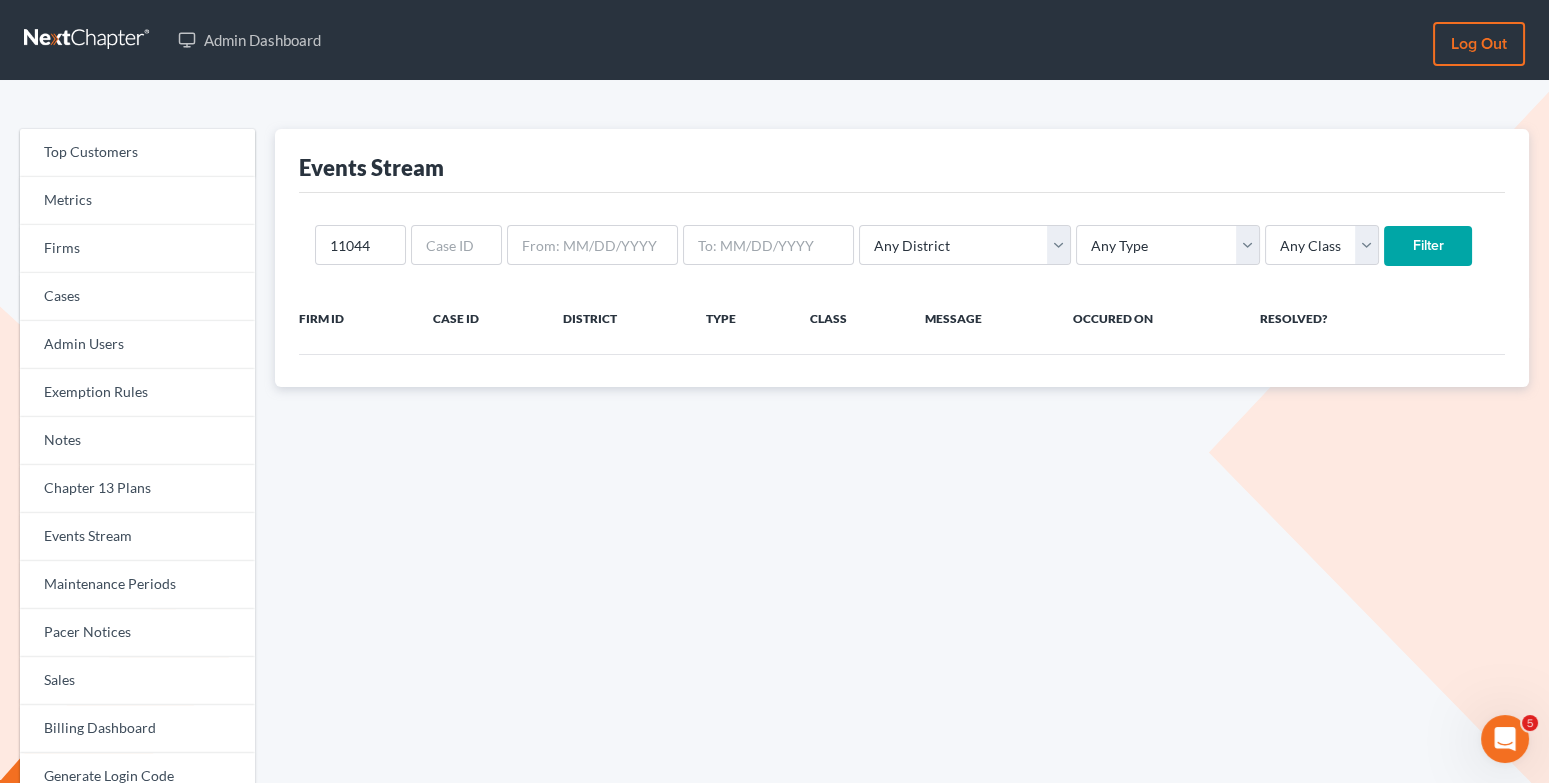 click on "Filter" at bounding box center (1428, 246) 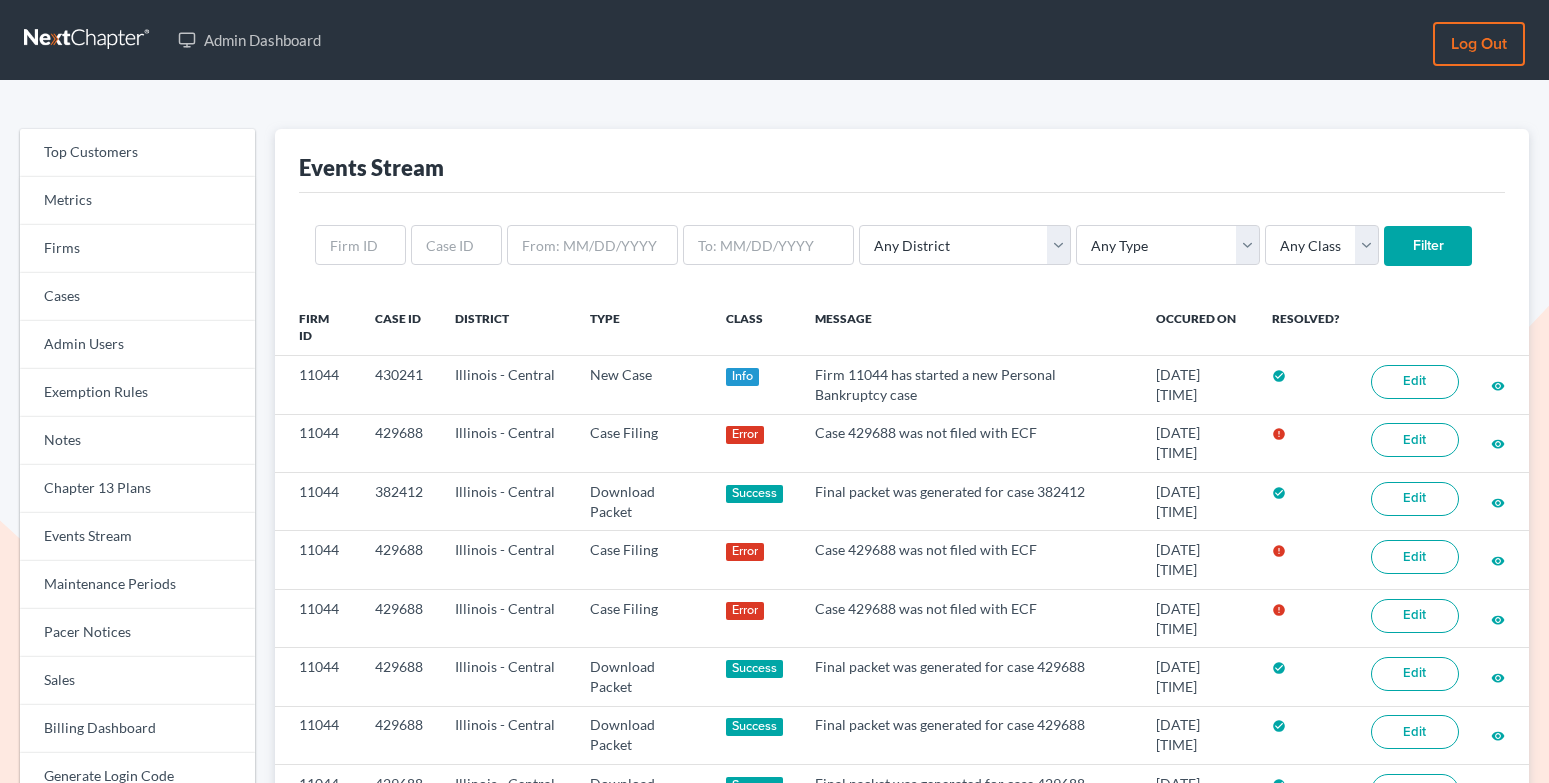 scroll, scrollTop: 0, scrollLeft: 0, axis: both 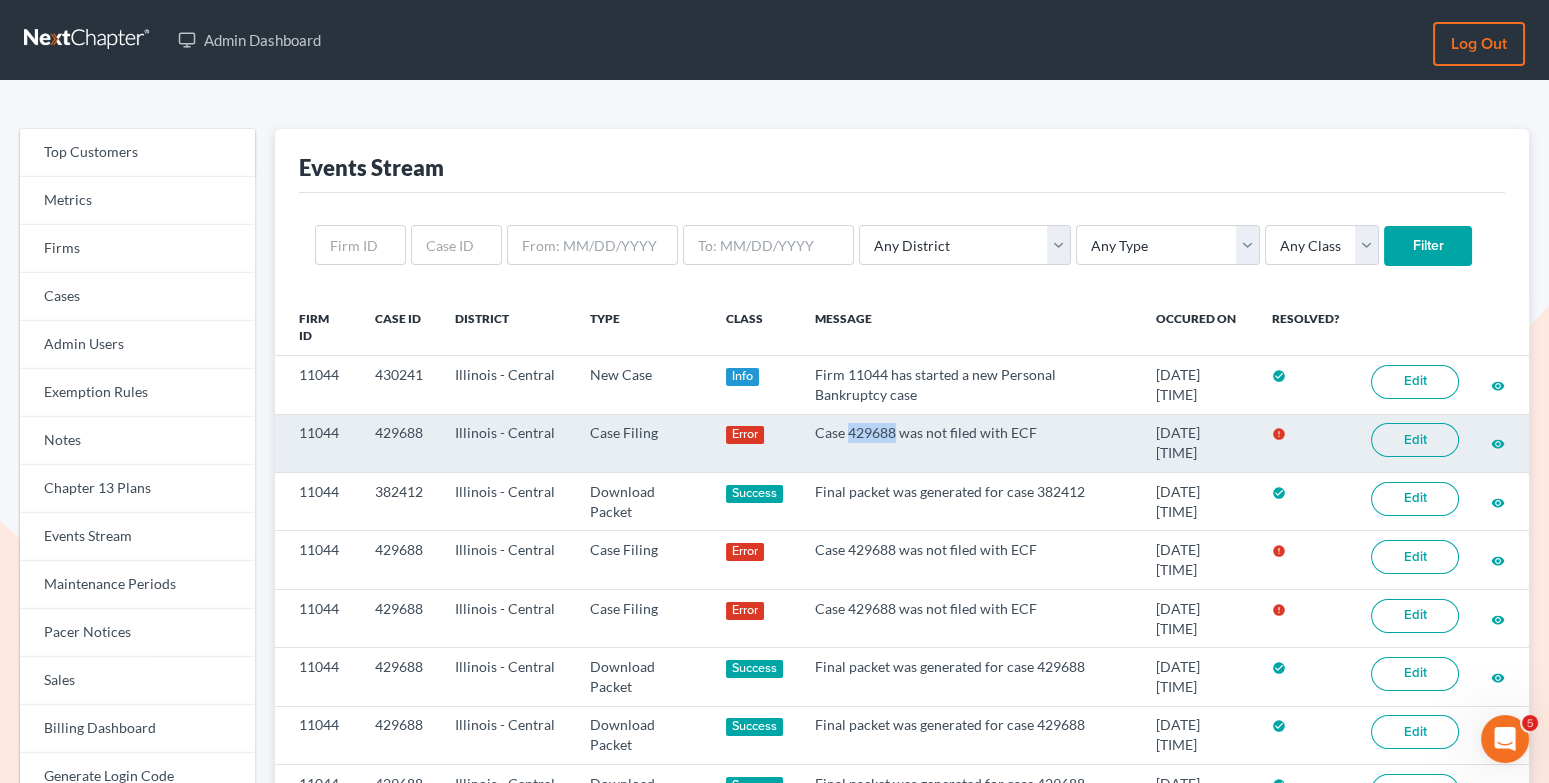 drag, startPoint x: 884, startPoint y: 432, endPoint x: 840, endPoint y: 432, distance: 44 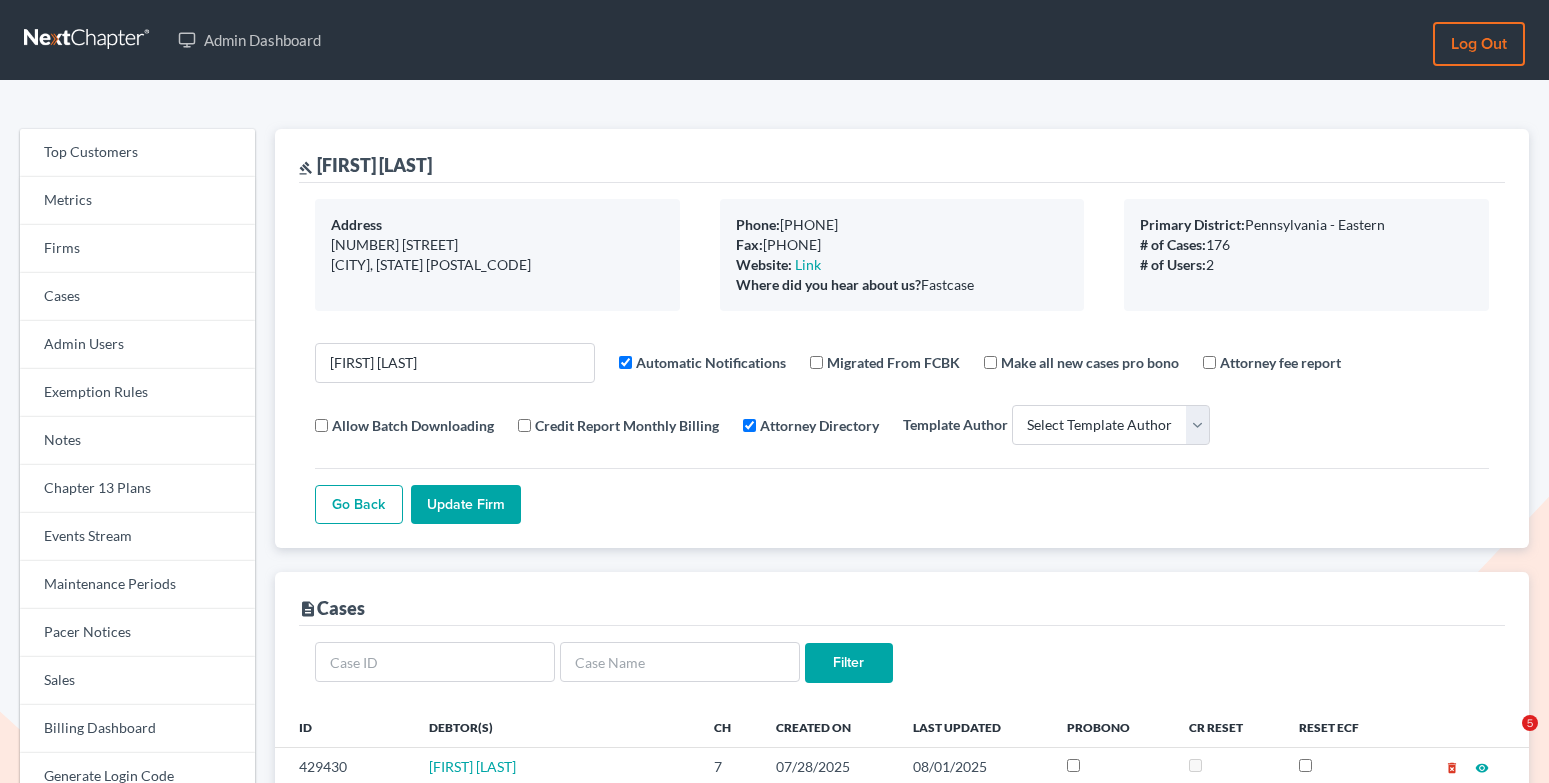 select 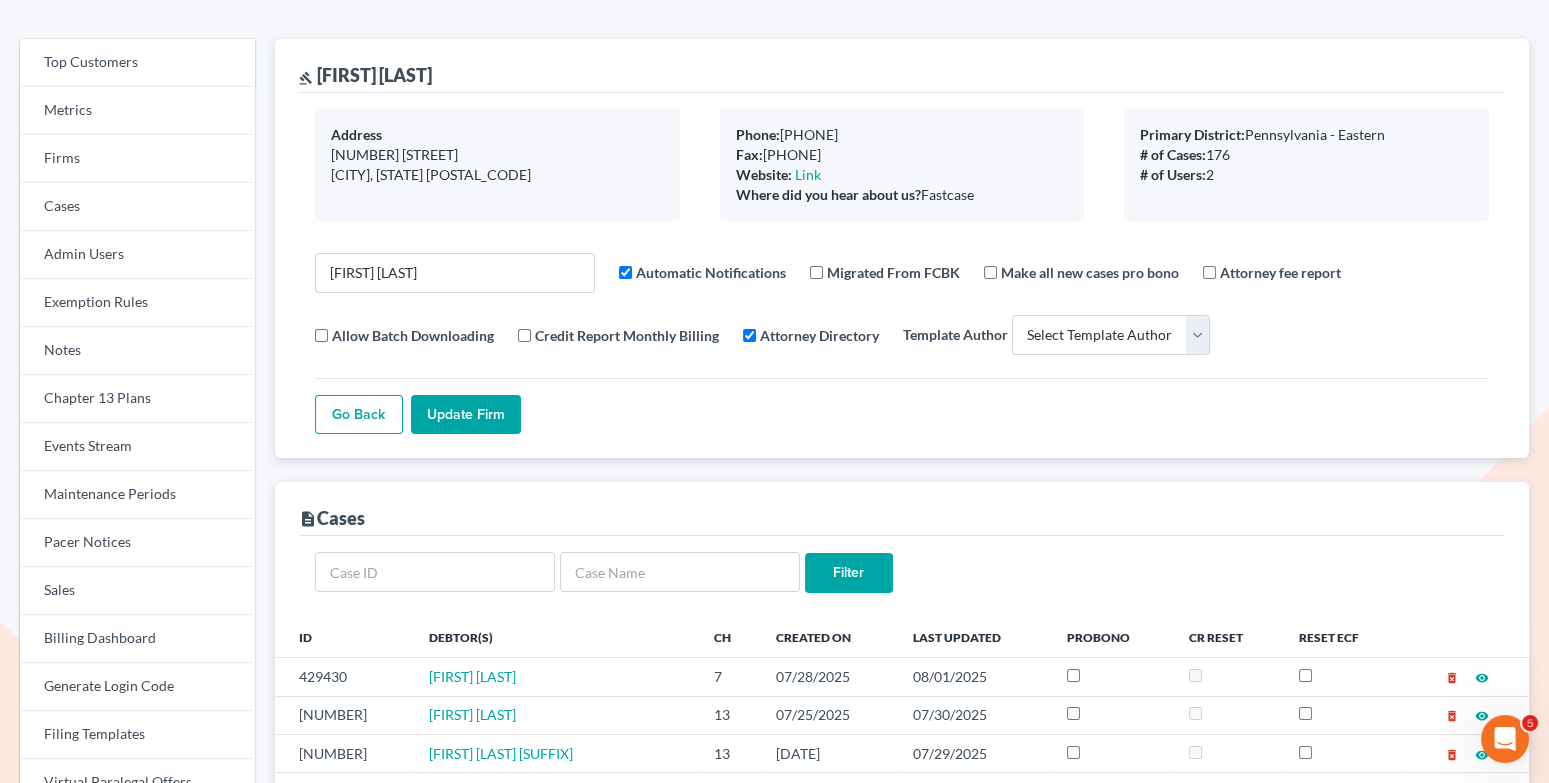 scroll, scrollTop: 0, scrollLeft: 0, axis: both 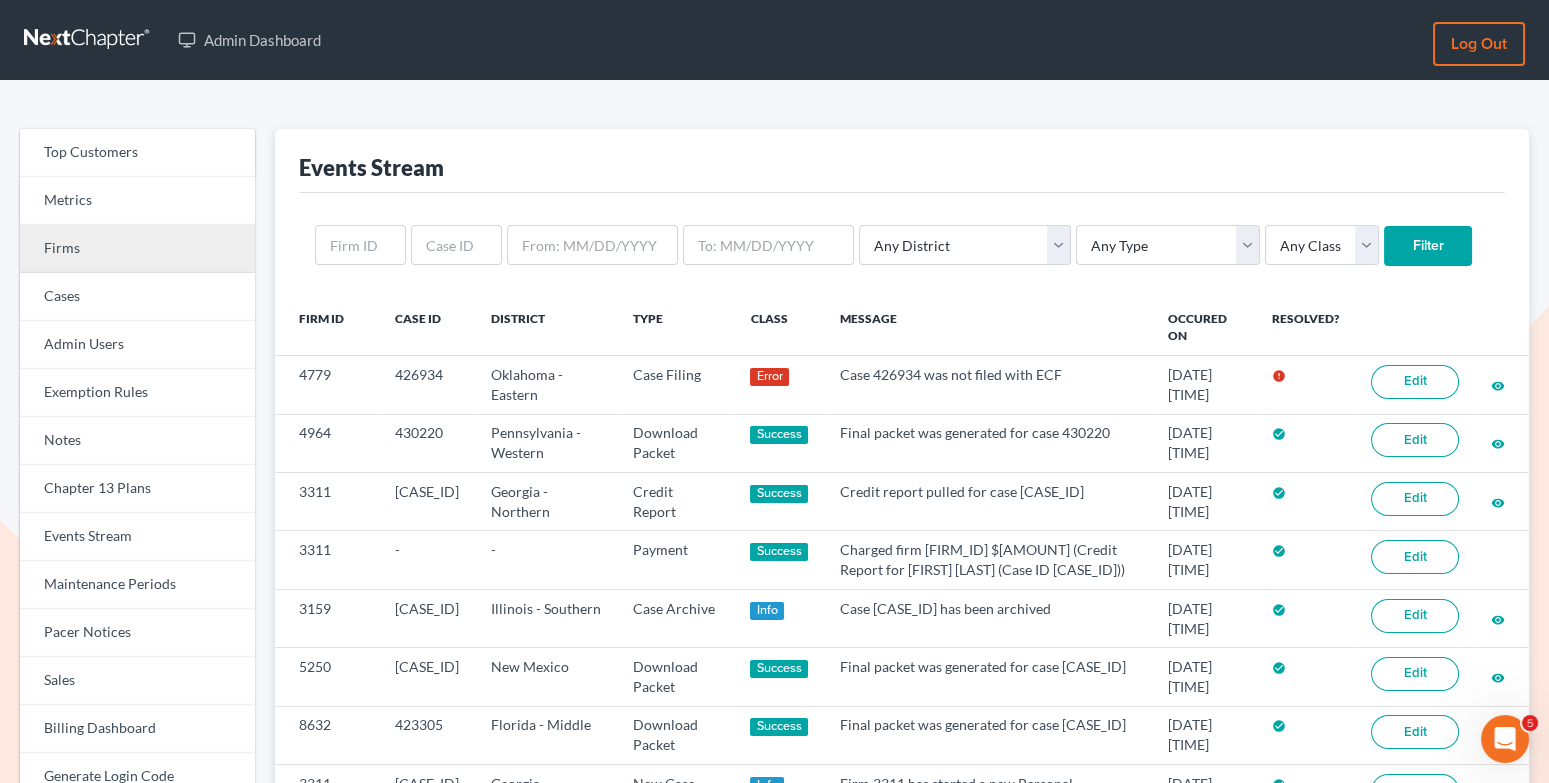 click on "Firms" at bounding box center [137, 249] 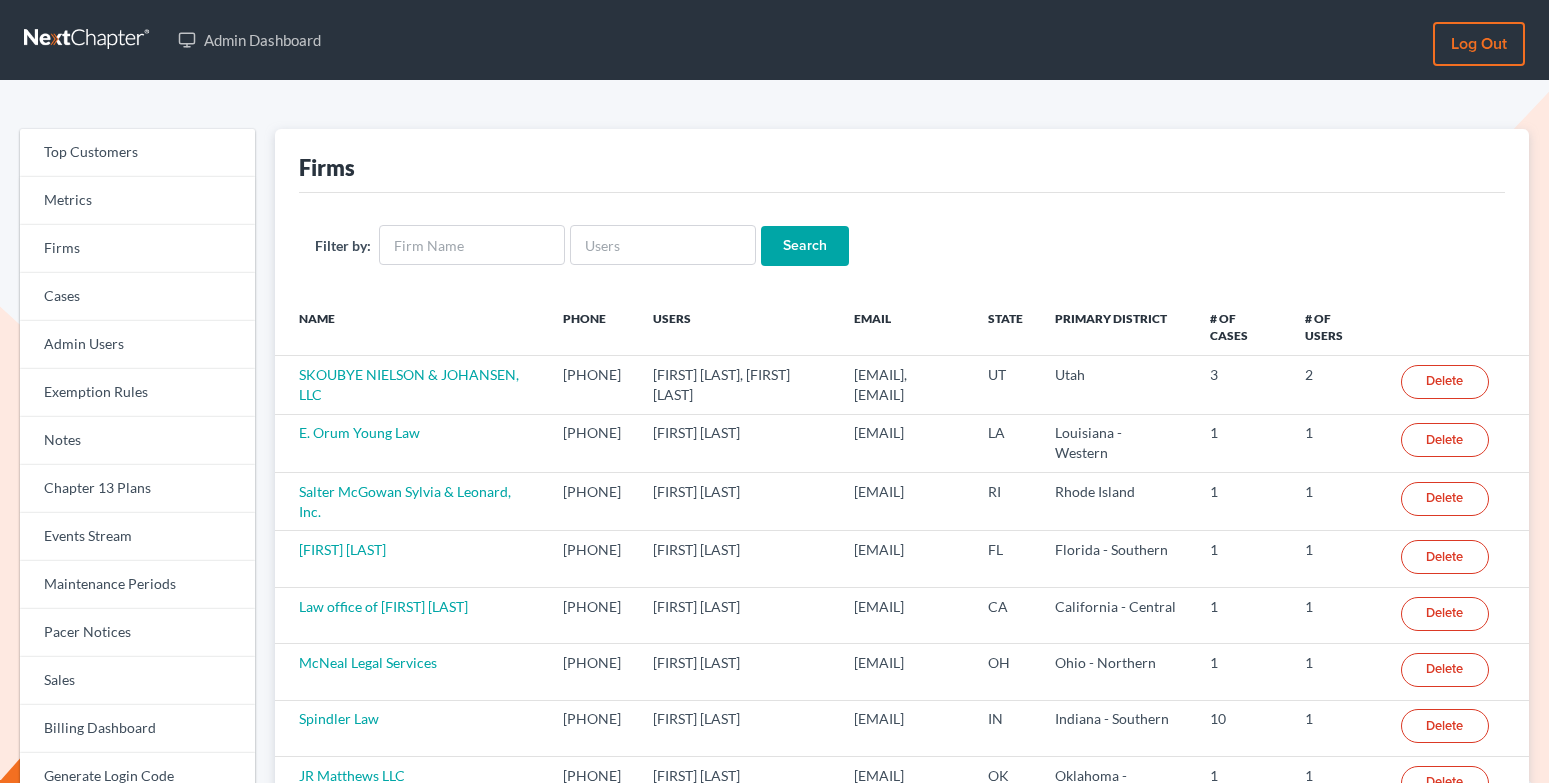 scroll, scrollTop: 0, scrollLeft: 0, axis: both 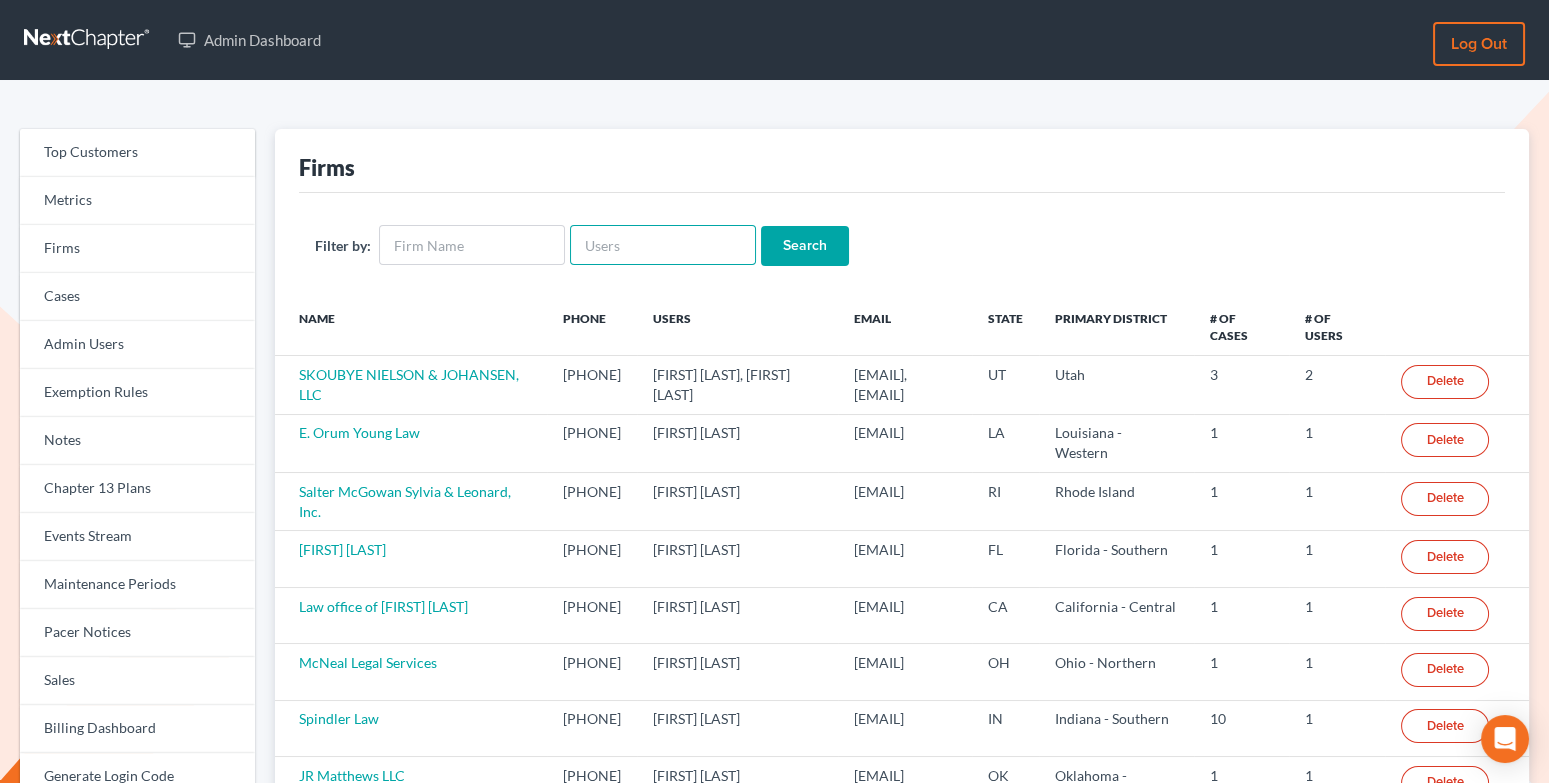click at bounding box center [663, 245] 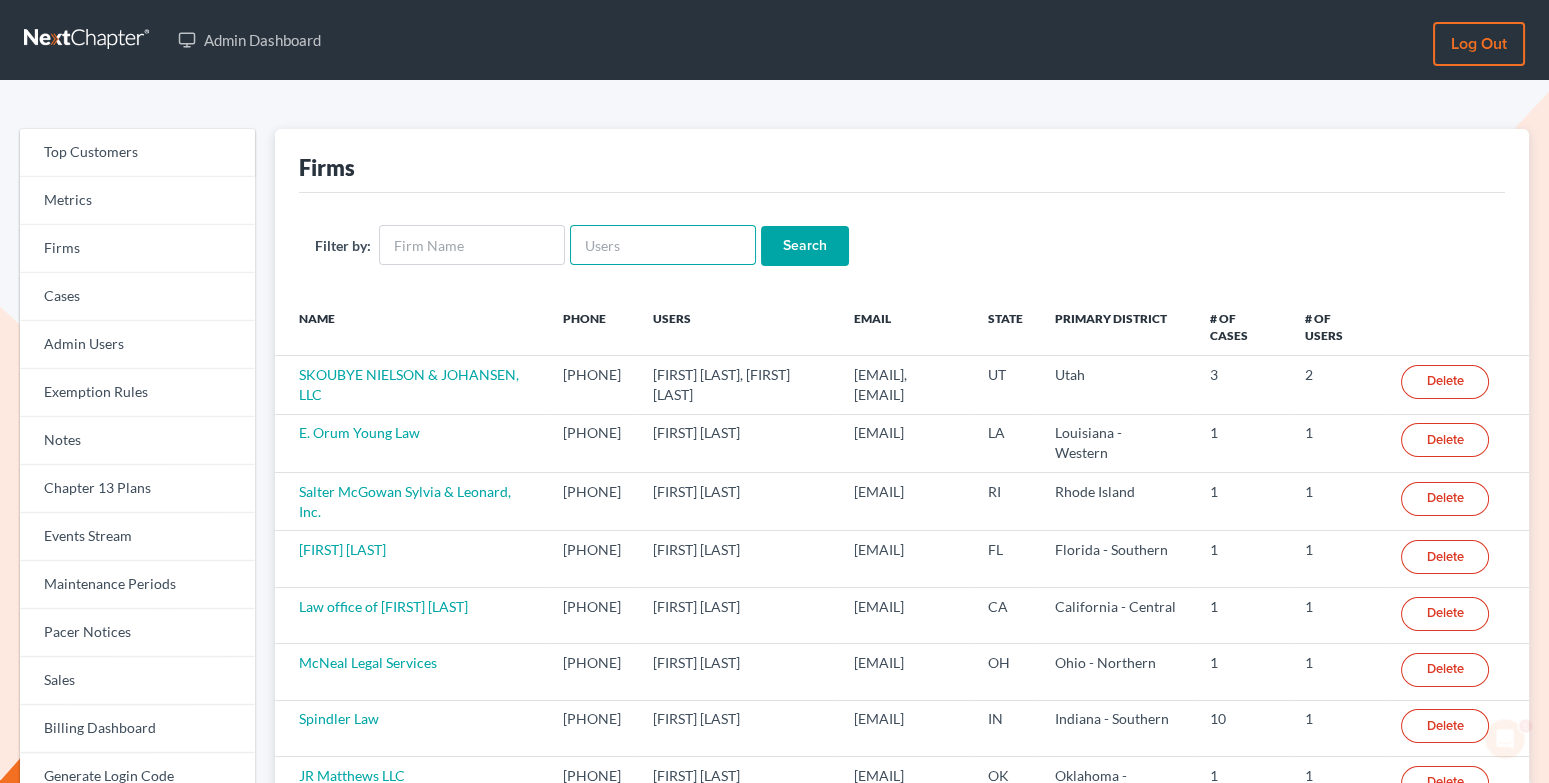 scroll, scrollTop: 0, scrollLeft: 0, axis: both 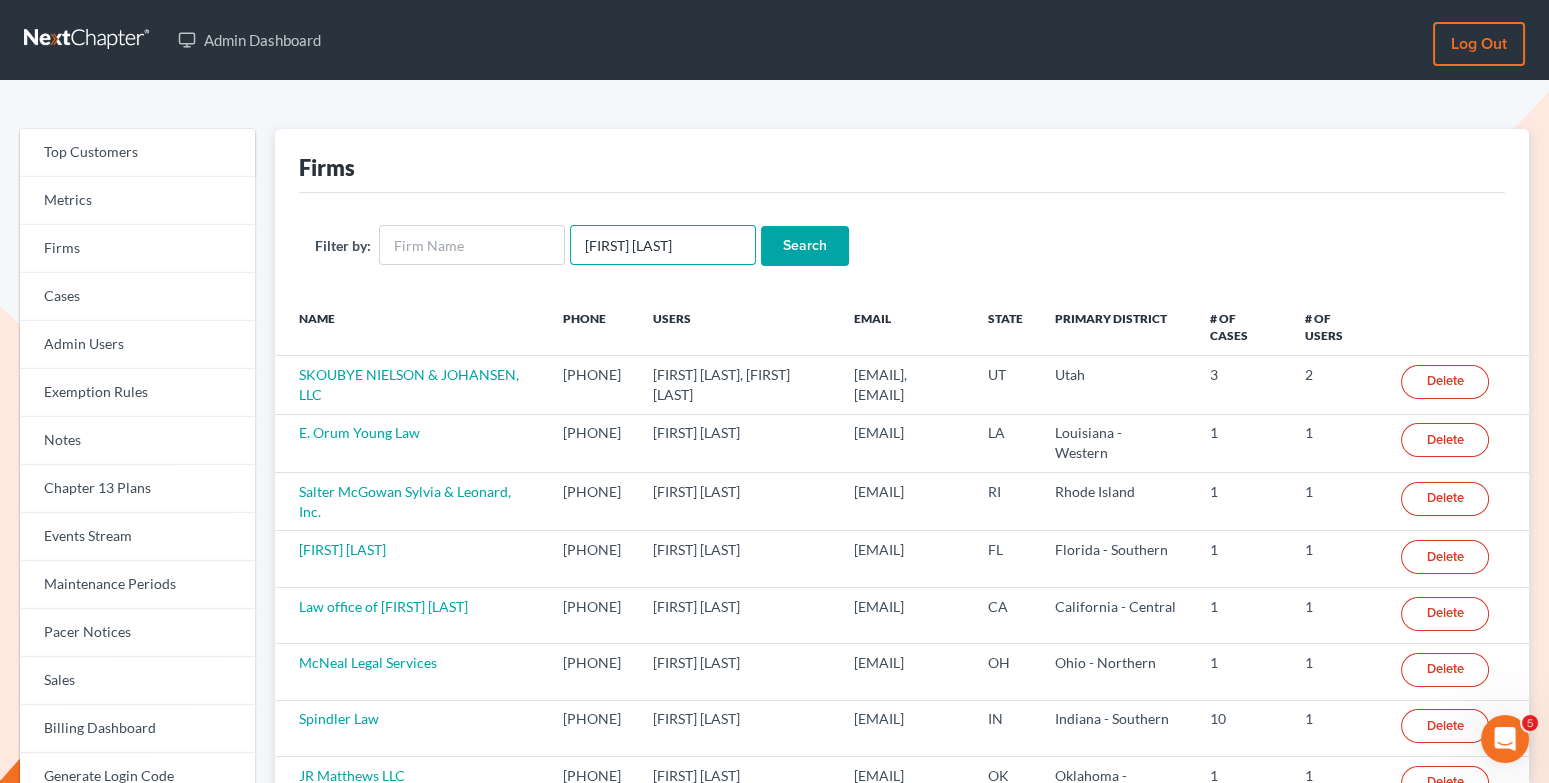 click on "JAMES STAMPER" at bounding box center [663, 245] 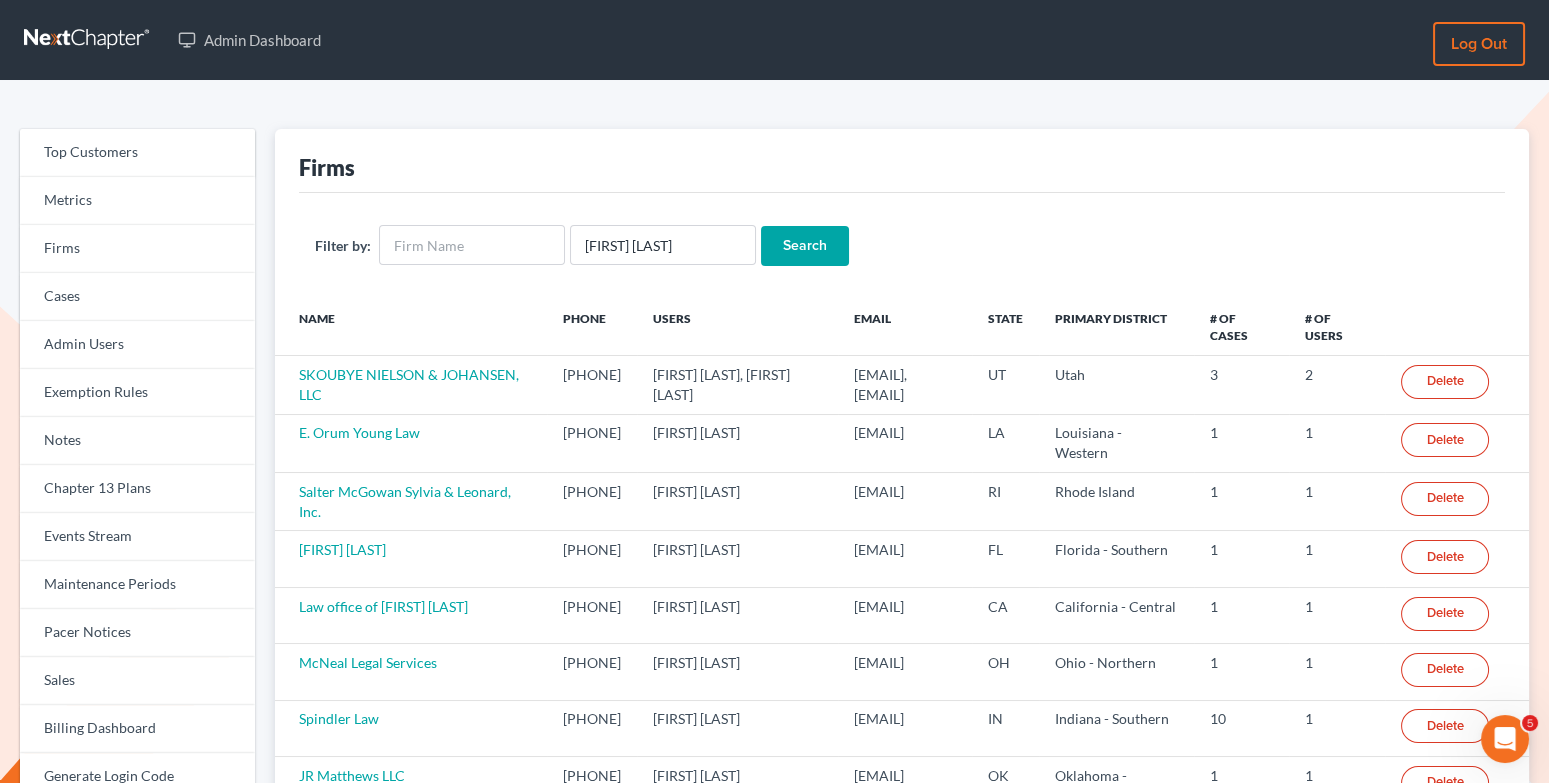 click on "Search" at bounding box center (805, 246) 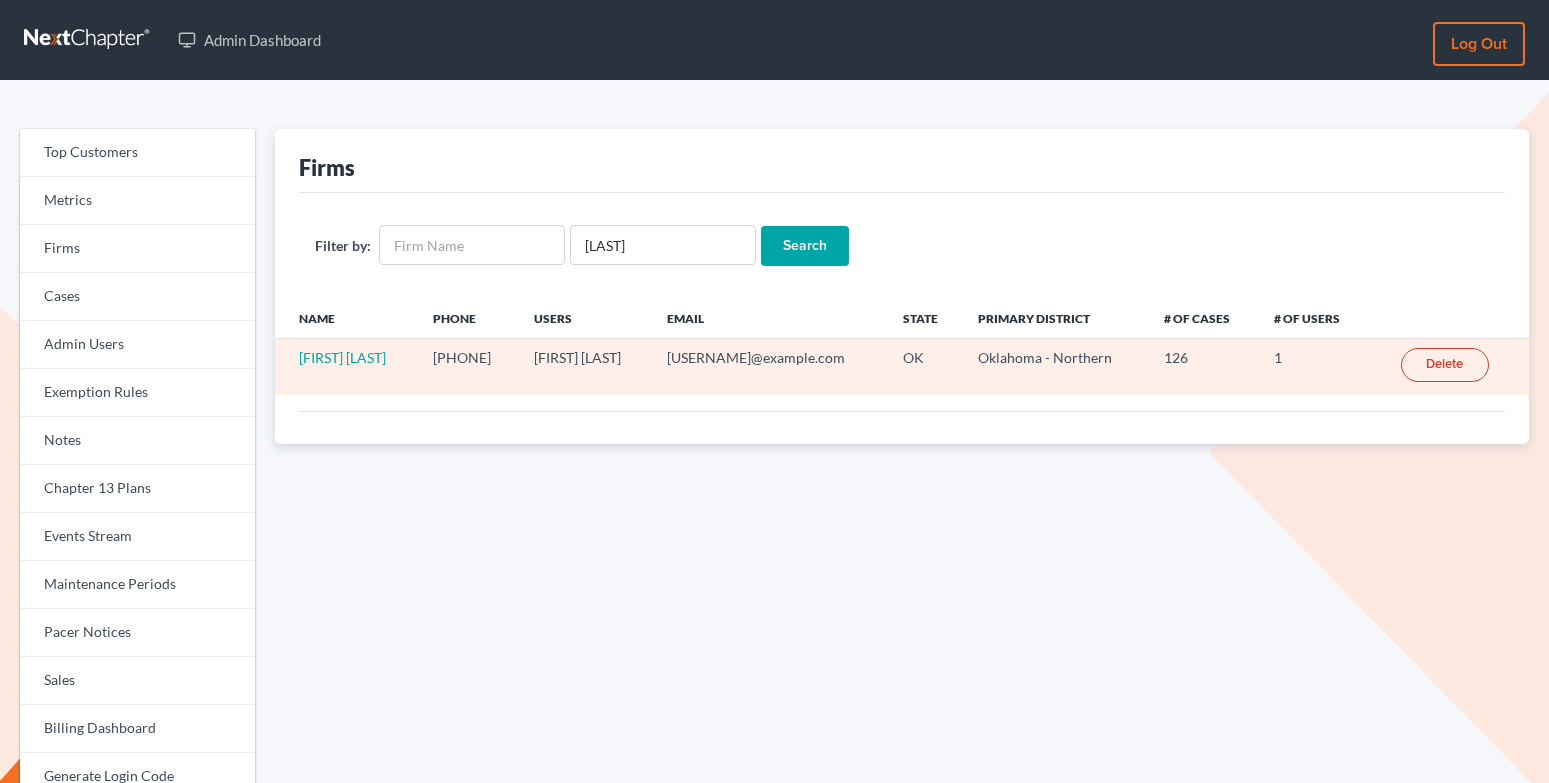 scroll, scrollTop: 0, scrollLeft: 0, axis: both 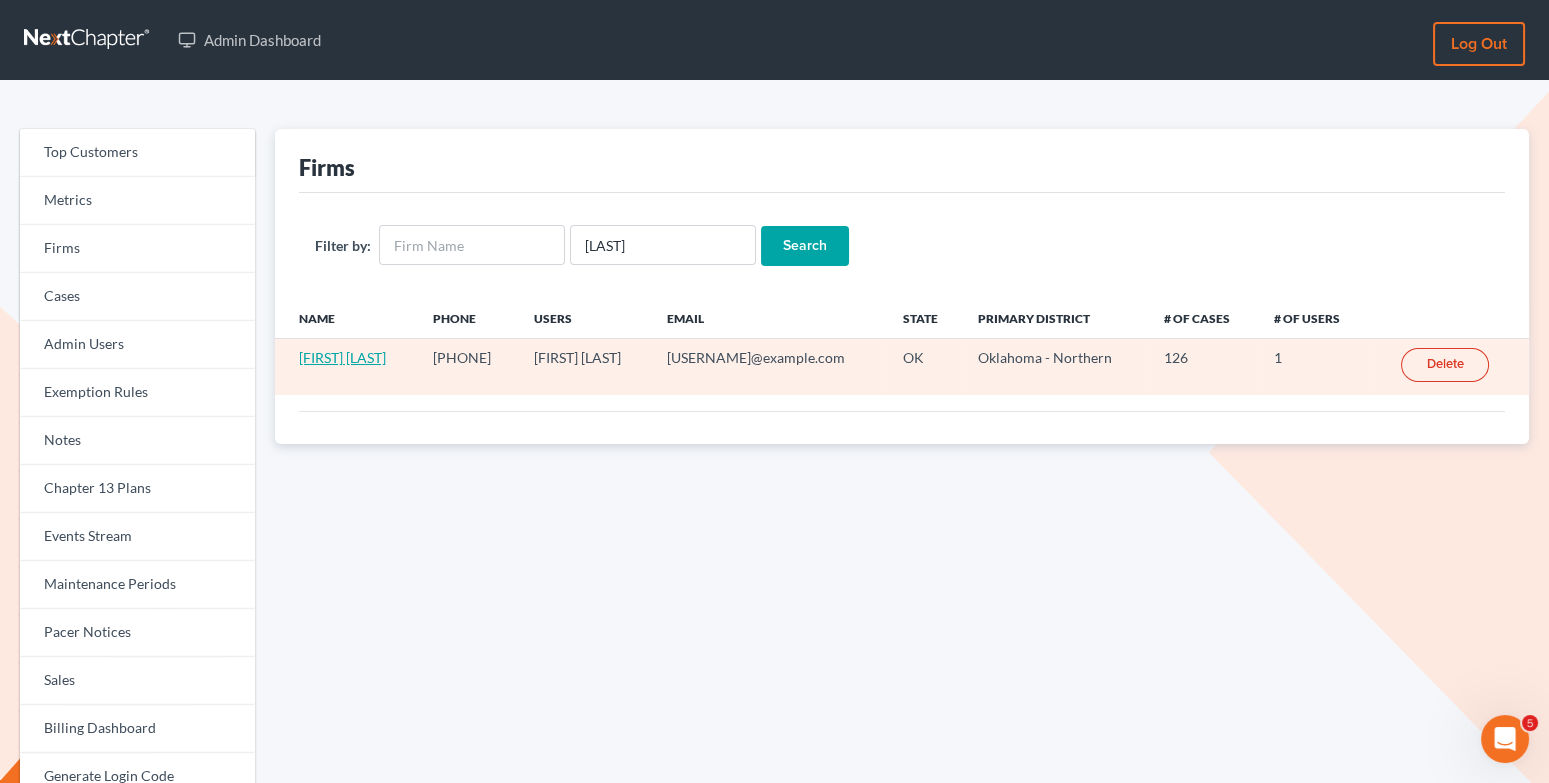 click on "James Stamper" at bounding box center [342, 357] 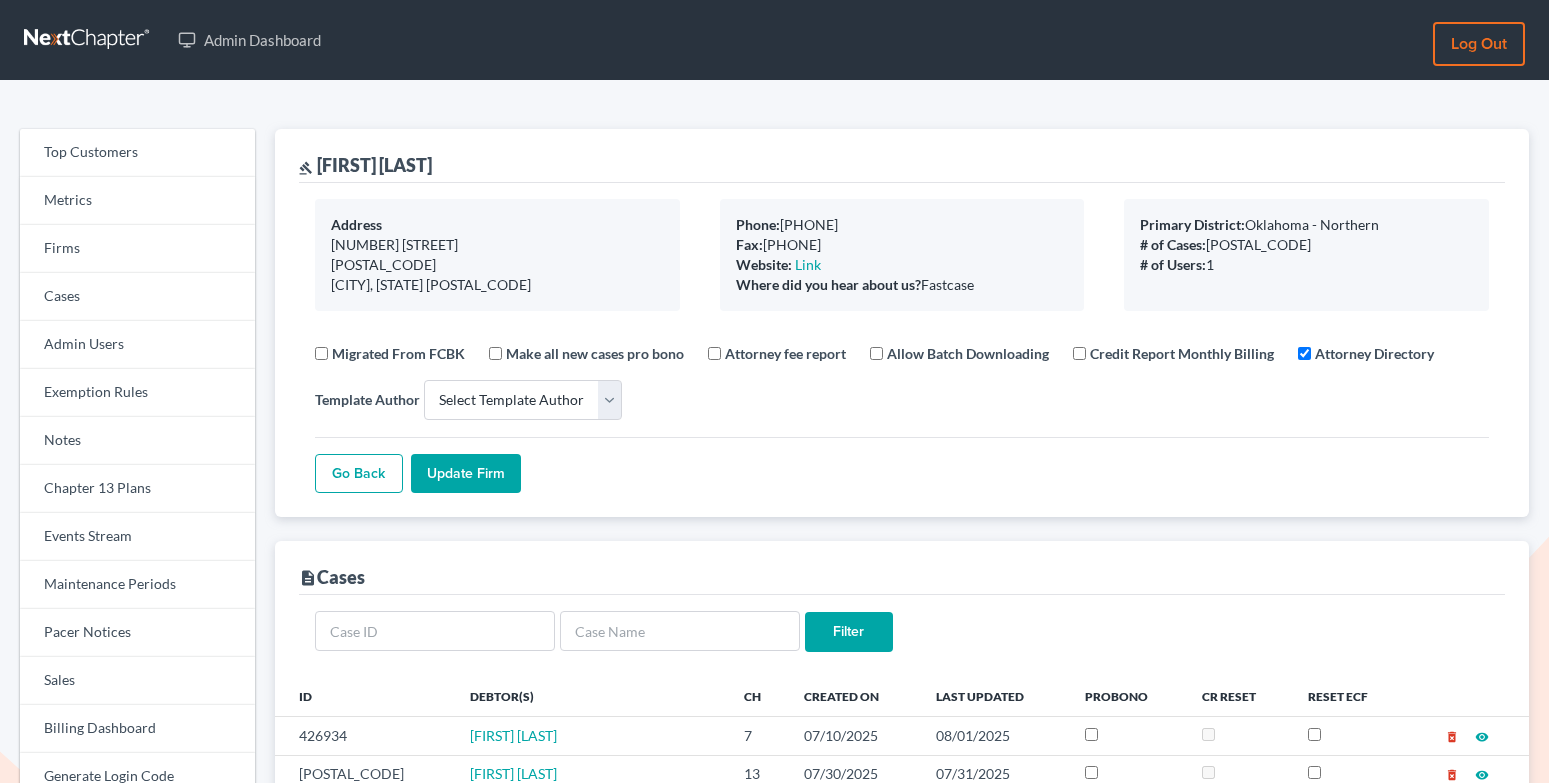 select 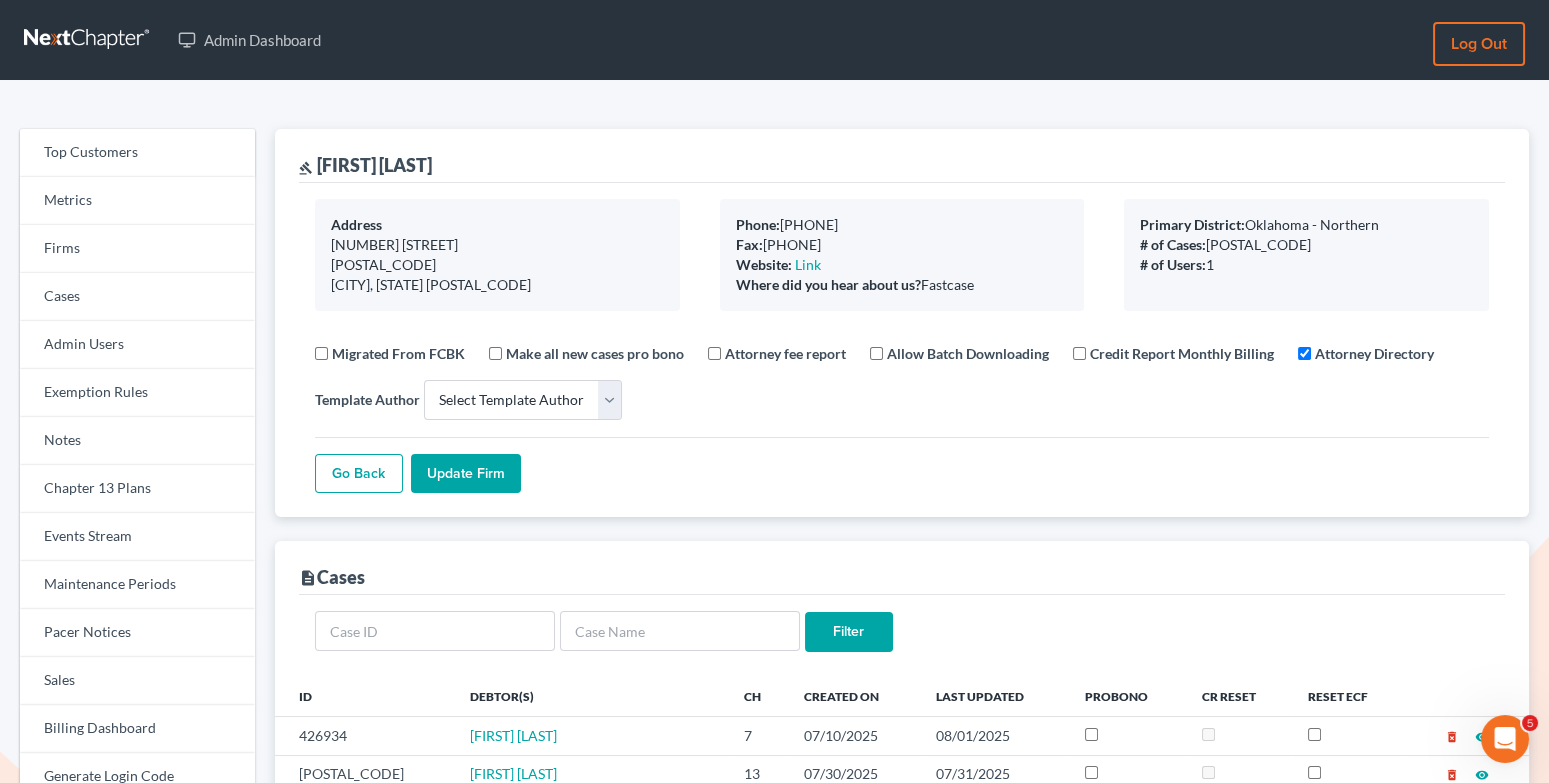 scroll, scrollTop: 0, scrollLeft: 0, axis: both 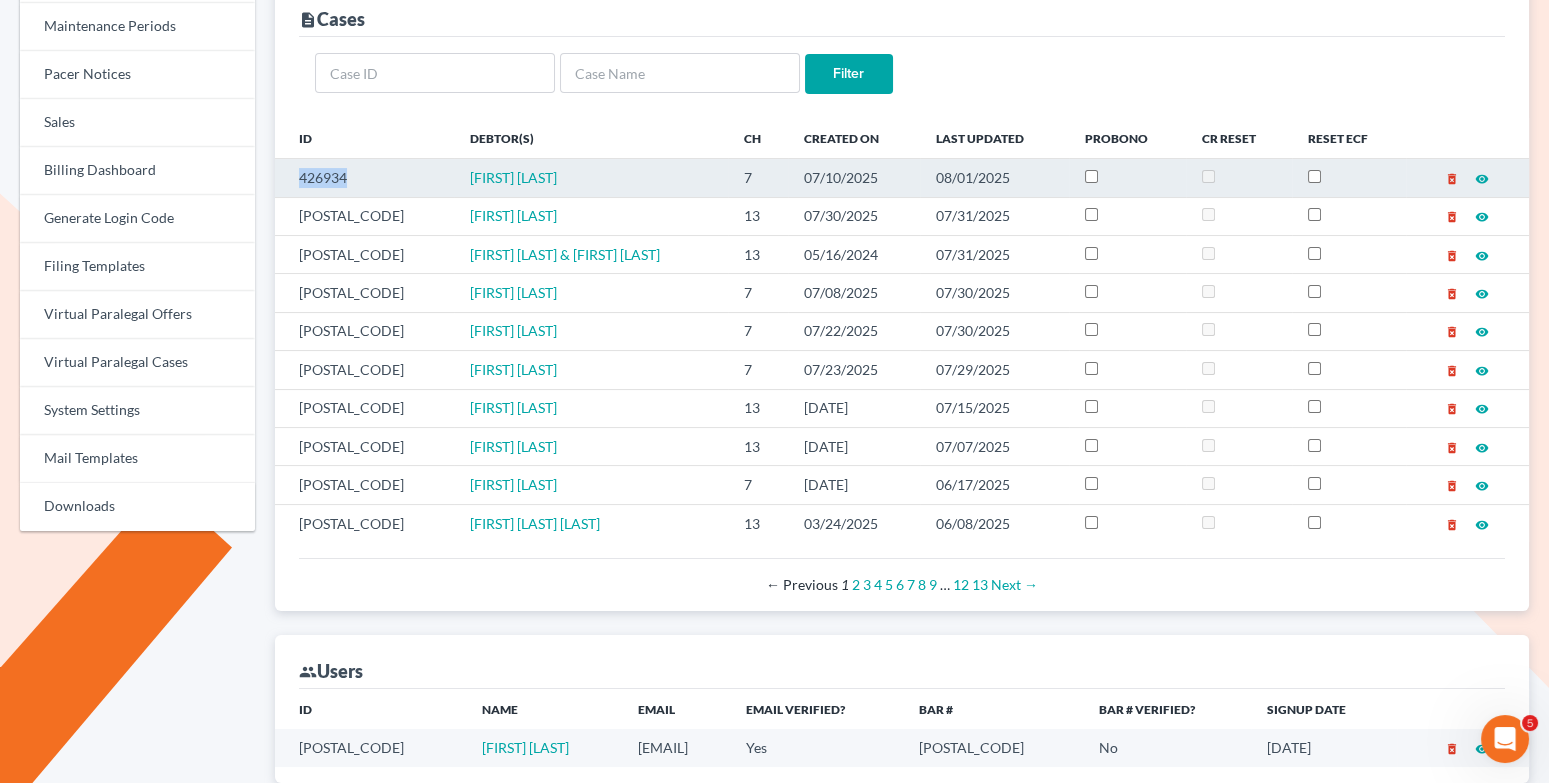drag, startPoint x: 358, startPoint y: 168, endPoint x: 290, endPoint y: 168, distance: 68 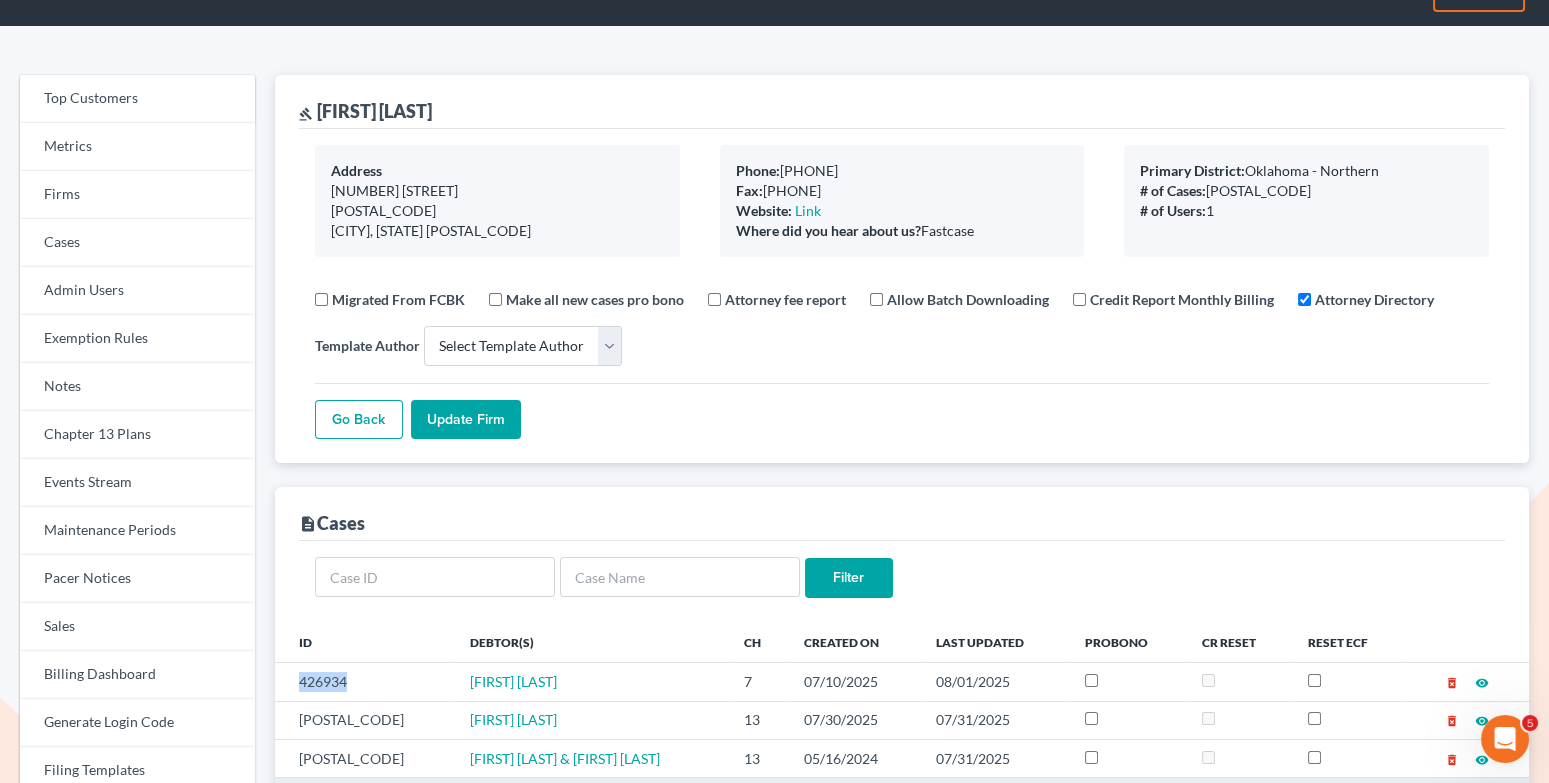 scroll, scrollTop: 0, scrollLeft: 0, axis: both 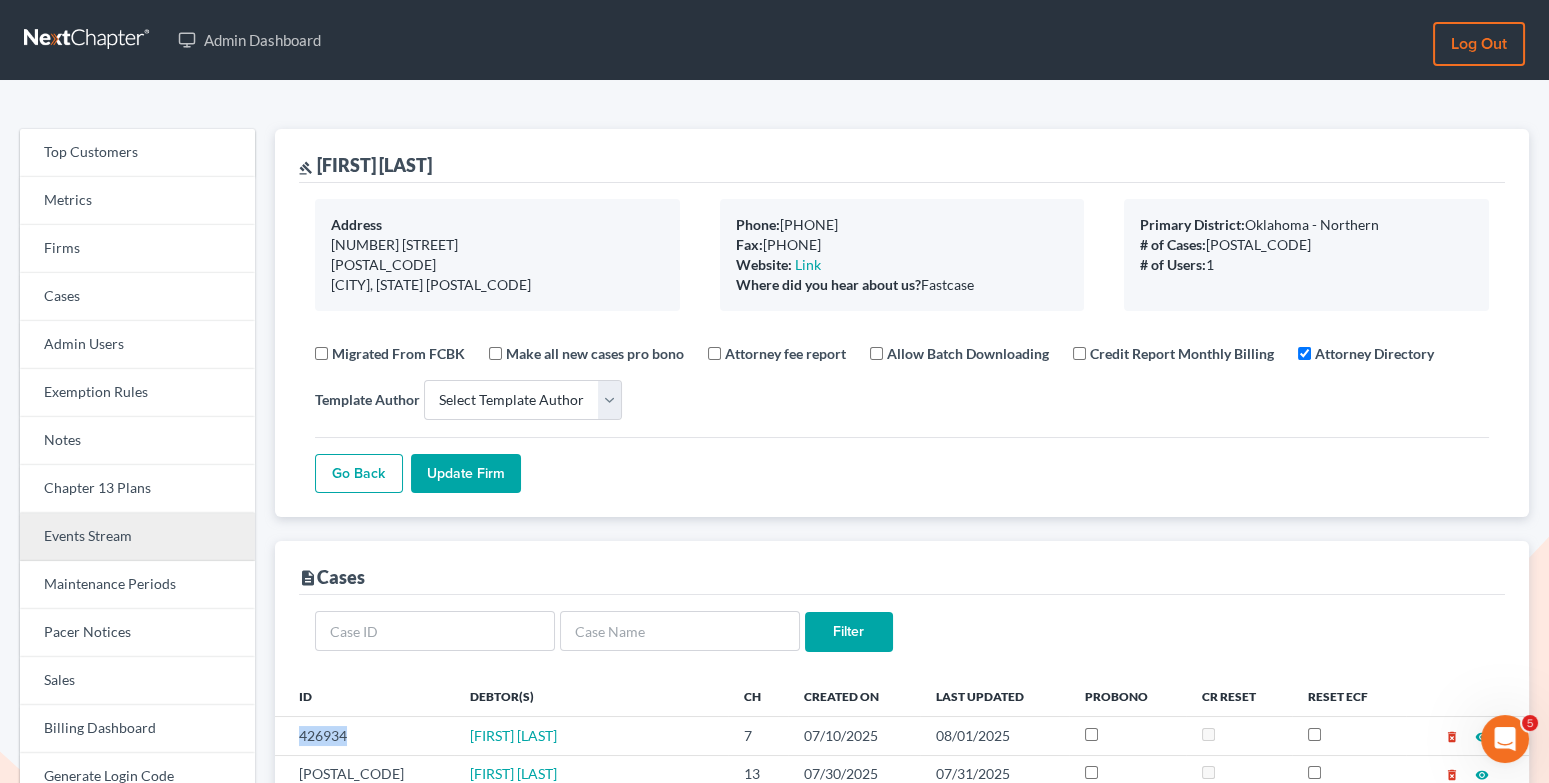 click on "Events Stream" at bounding box center (137, 537) 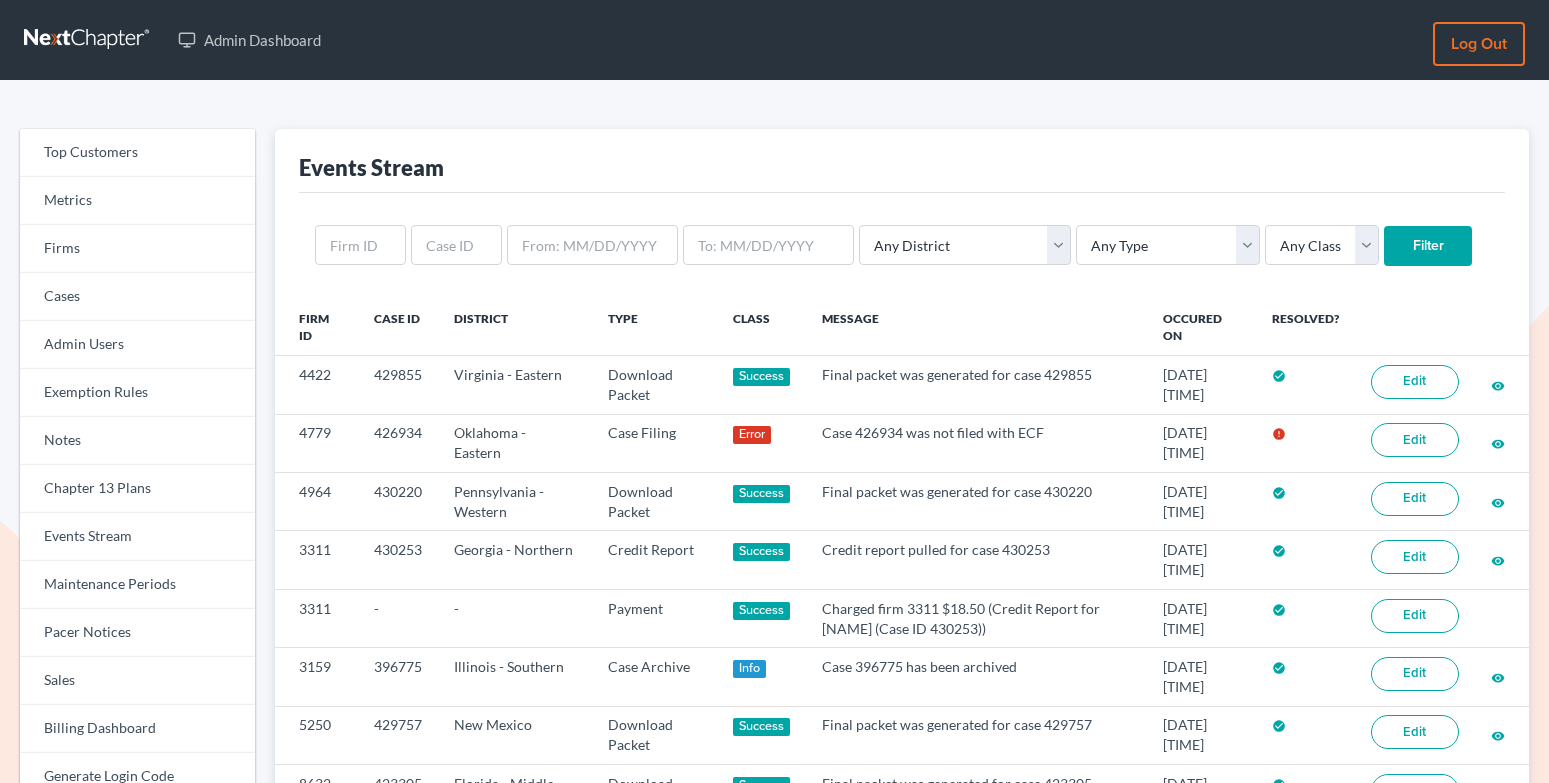 scroll, scrollTop: 0, scrollLeft: 0, axis: both 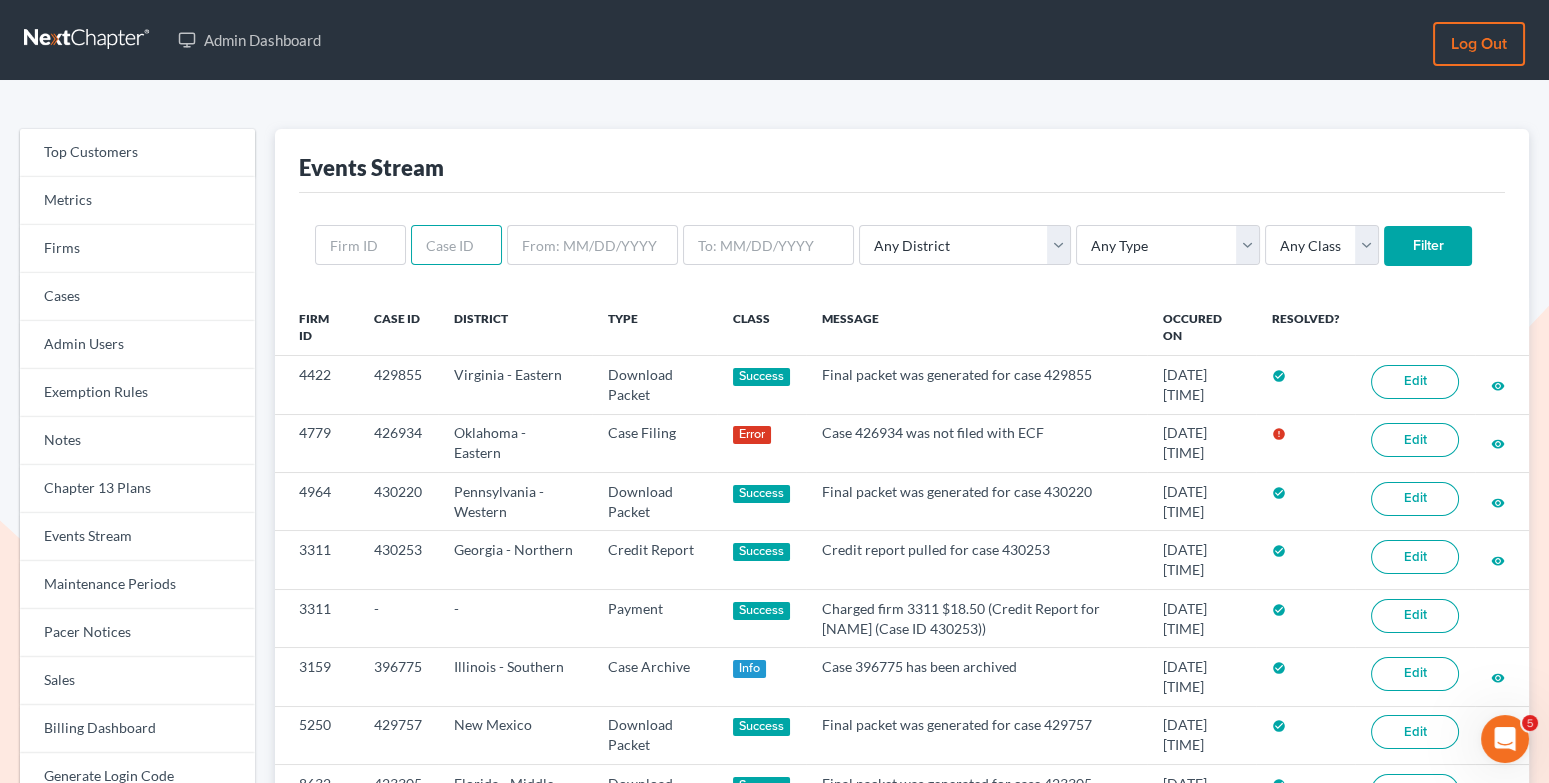 click at bounding box center [456, 245] 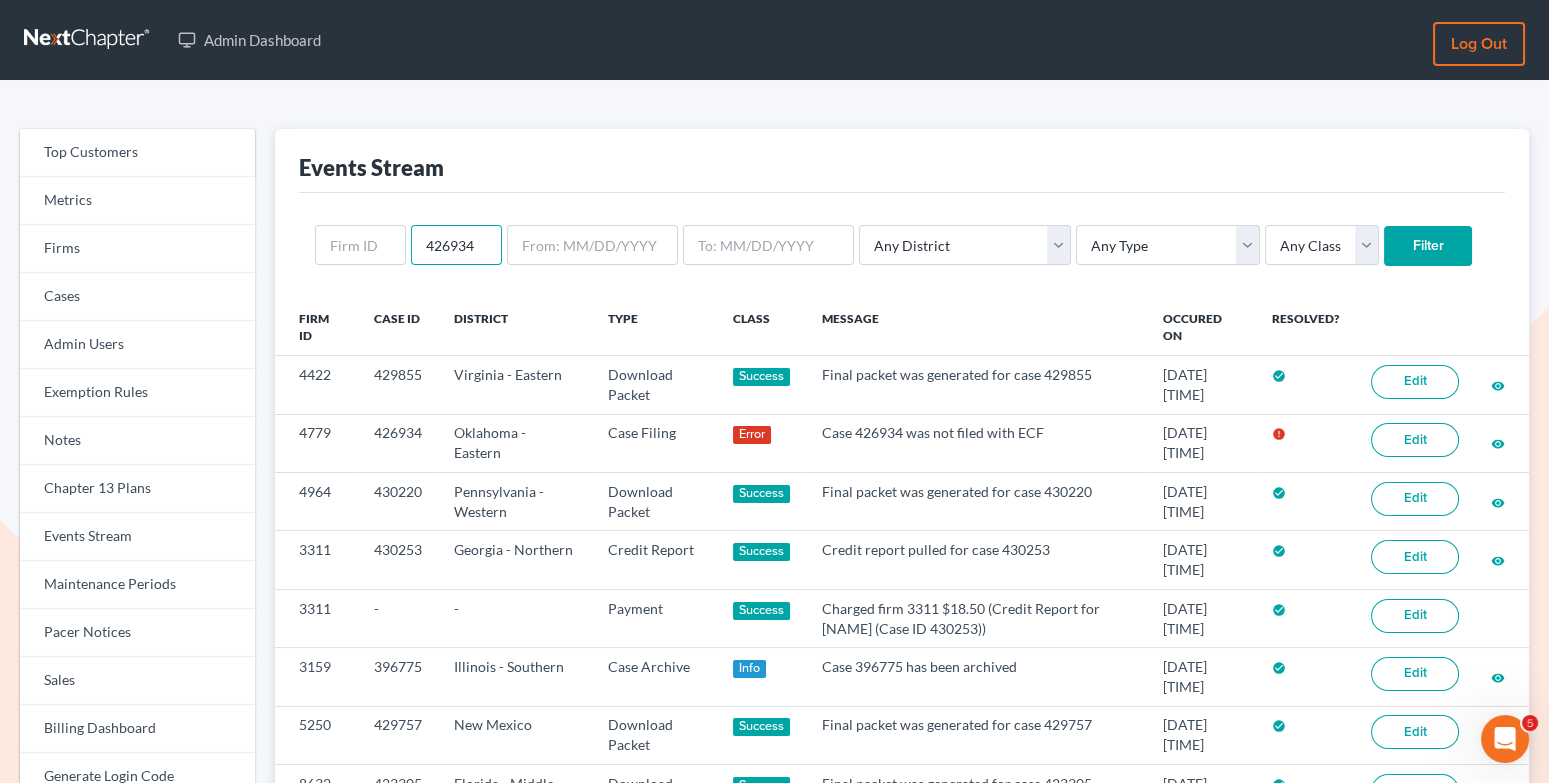 type on "426934" 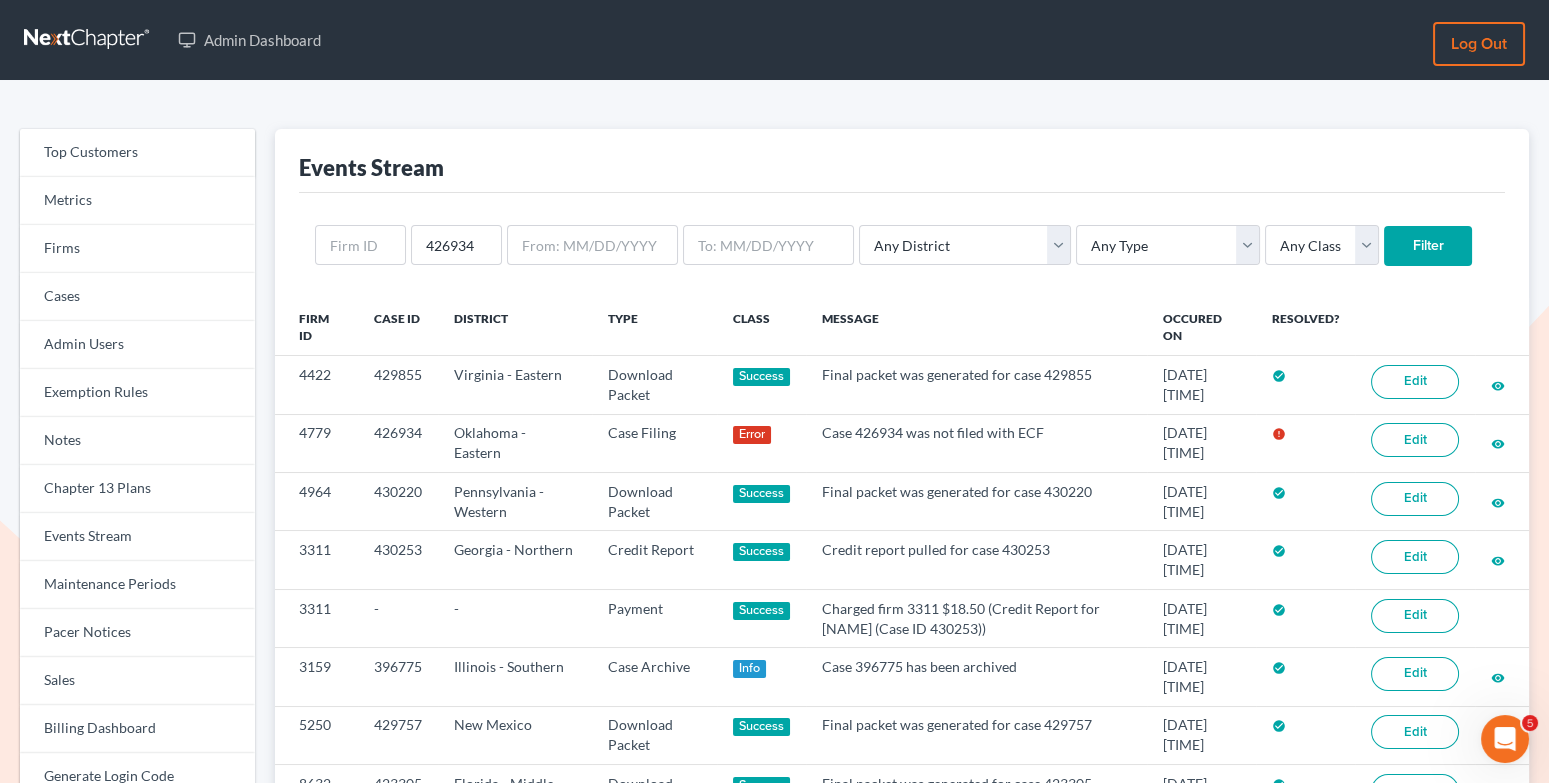 click on "Filter" at bounding box center (1428, 246) 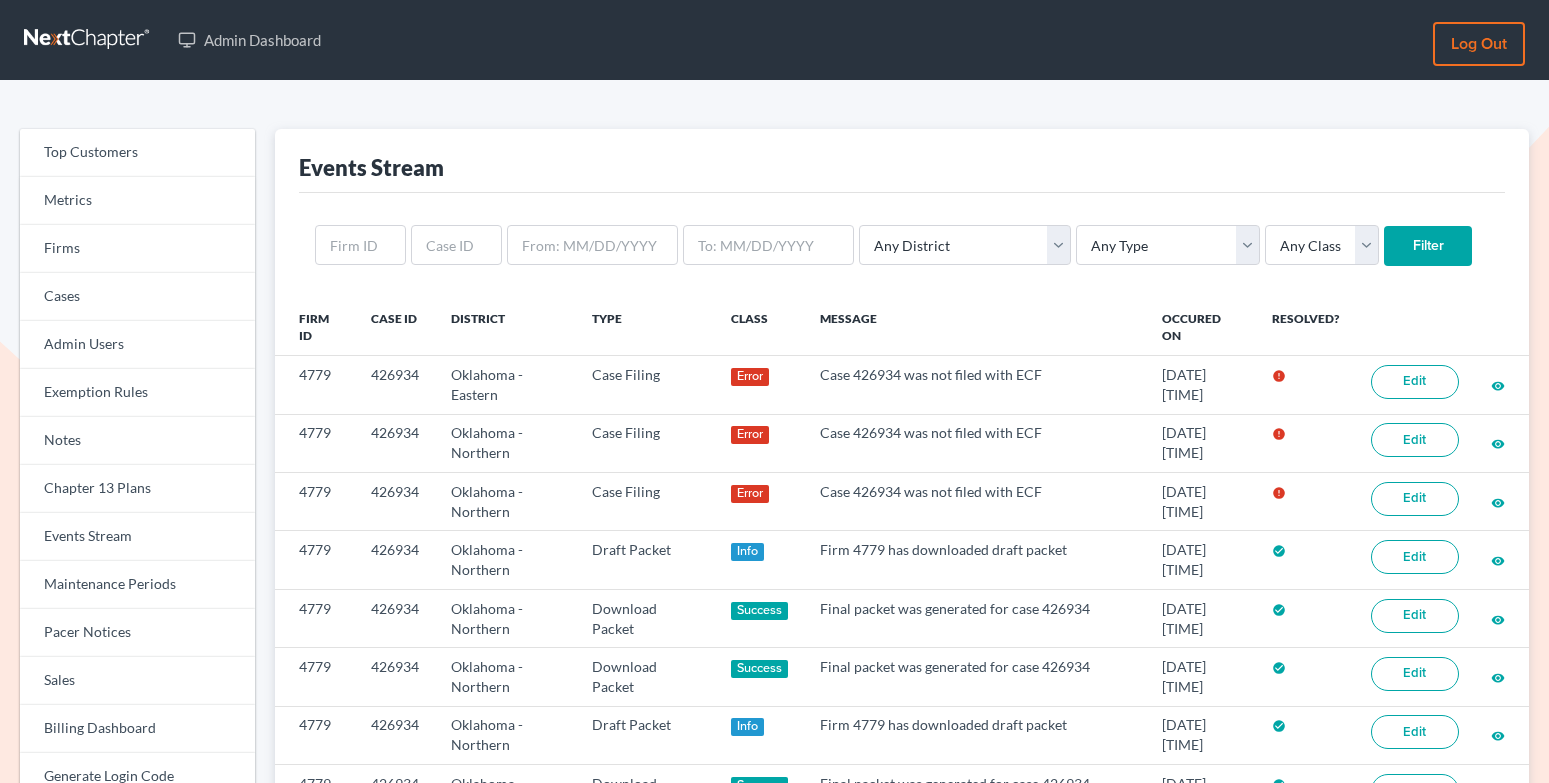 scroll, scrollTop: 0, scrollLeft: 0, axis: both 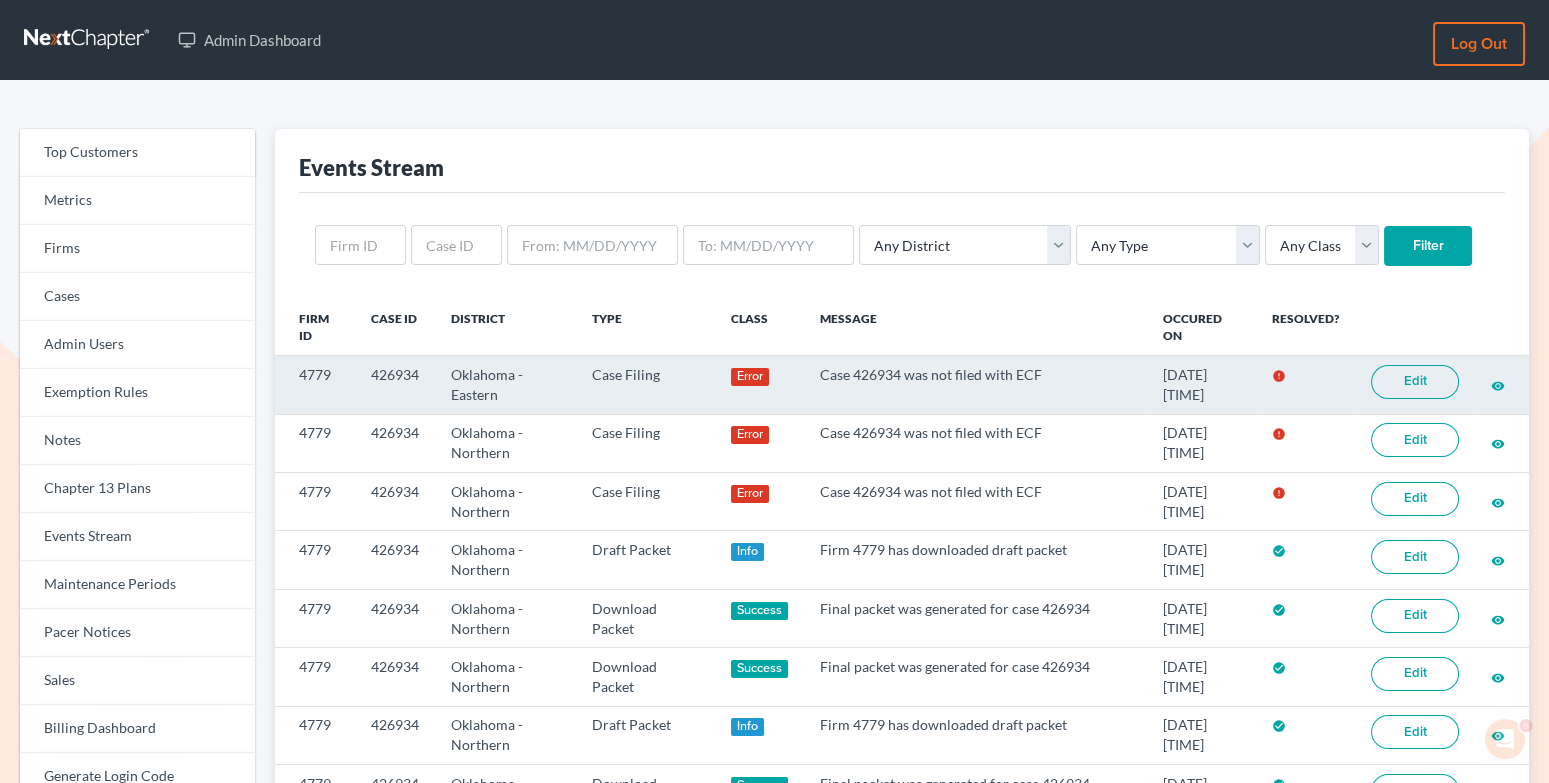 click on "Edit" at bounding box center [1415, 382] 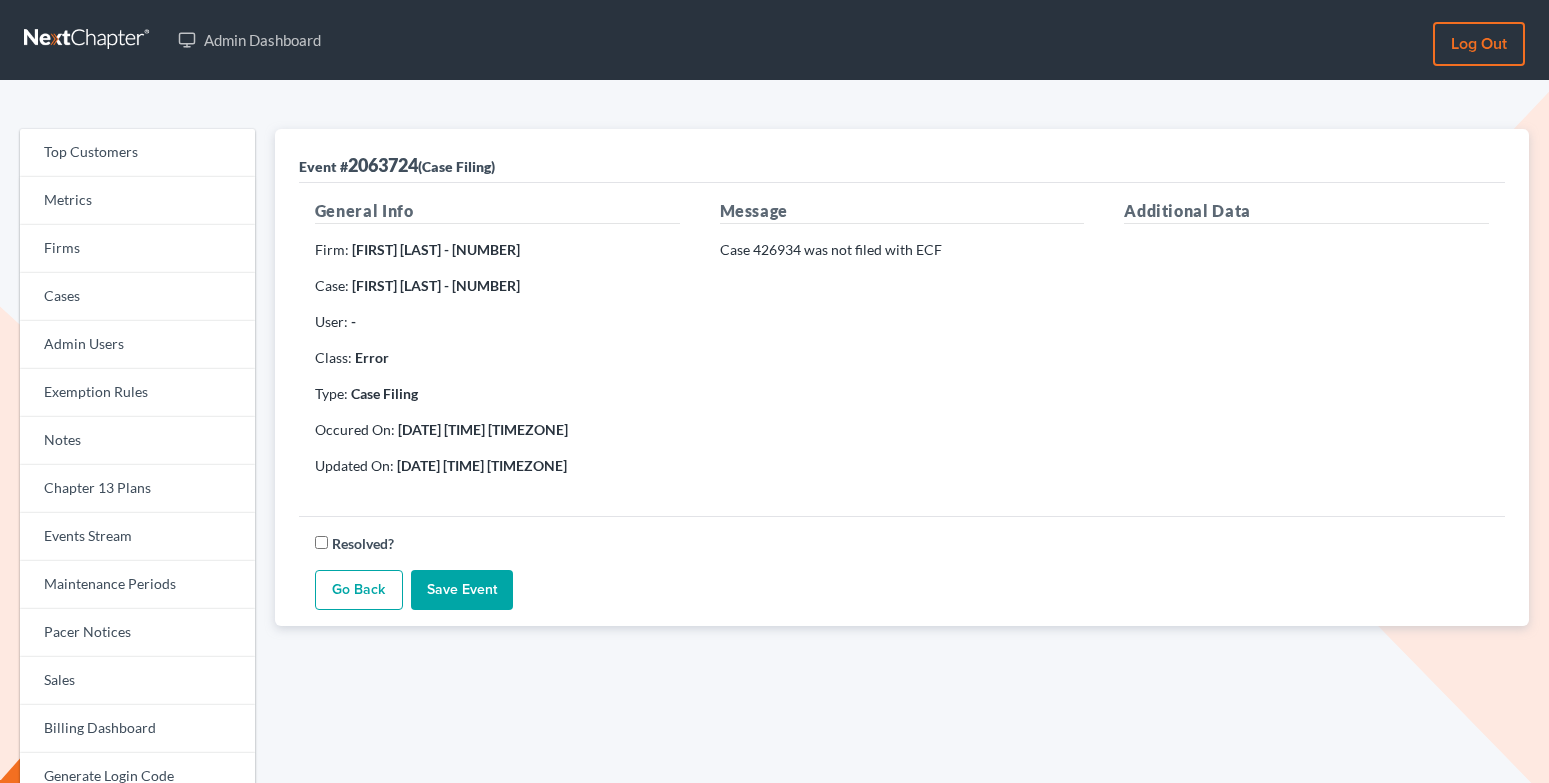 scroll, scrollTop: 0, scrollLeft: 0, axis: both 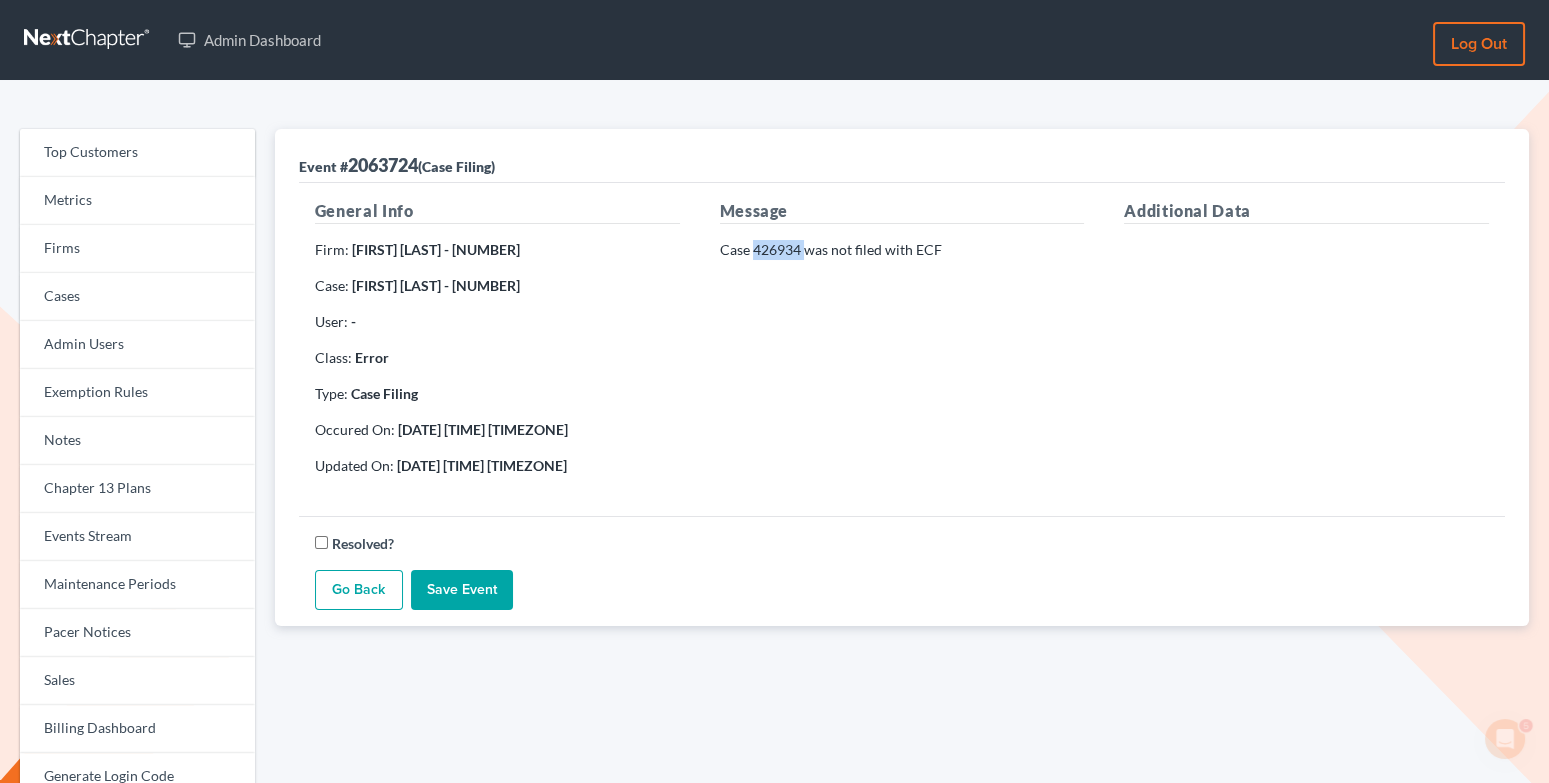 drag, startPoint x: 804, startPoint y: 252, endPoint x: 752, endPoint y: 250, distance: 52.03845 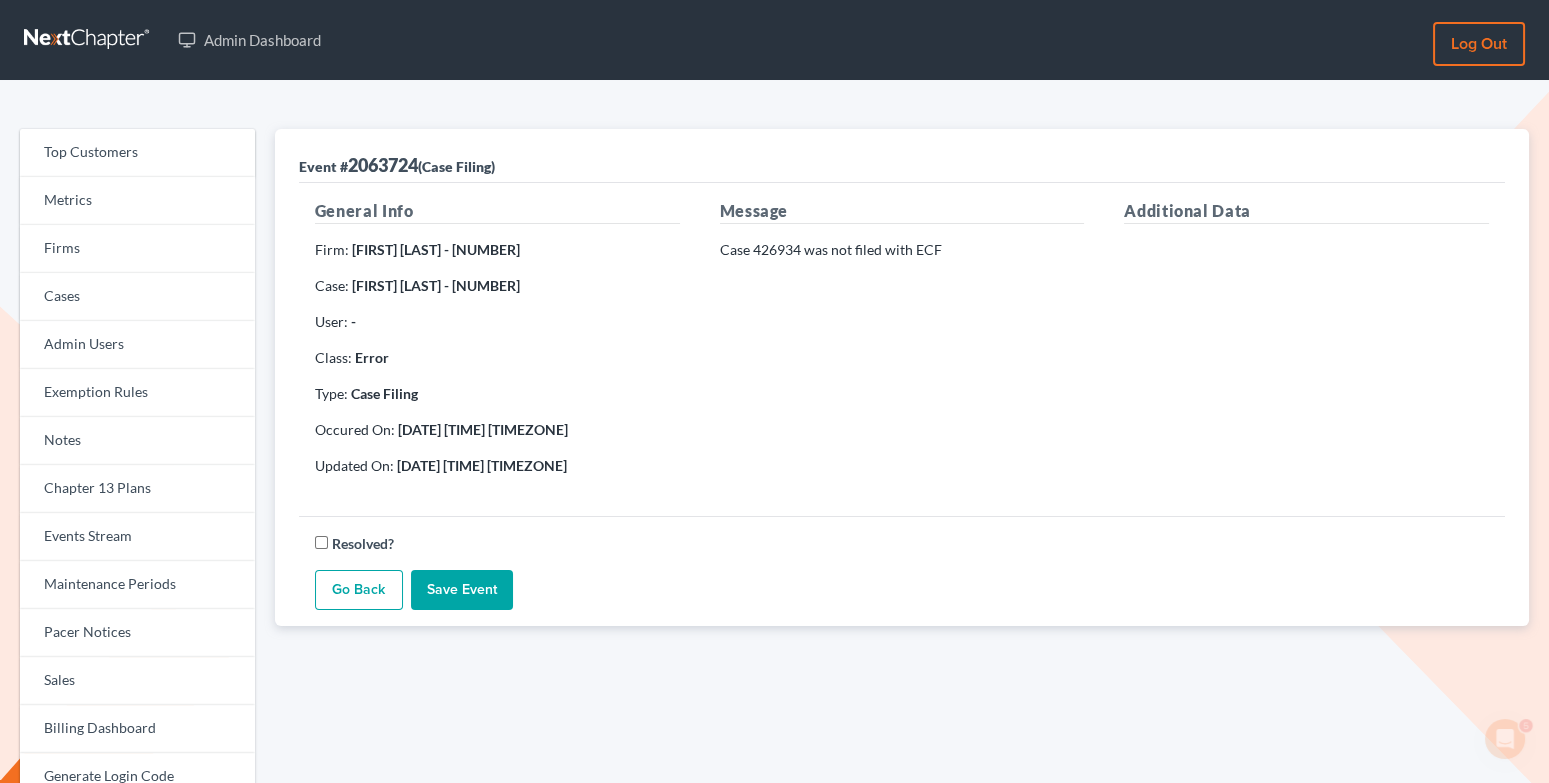 click on "Message Case 426934 was not filed with ECF" at bounding box center (902, 345) 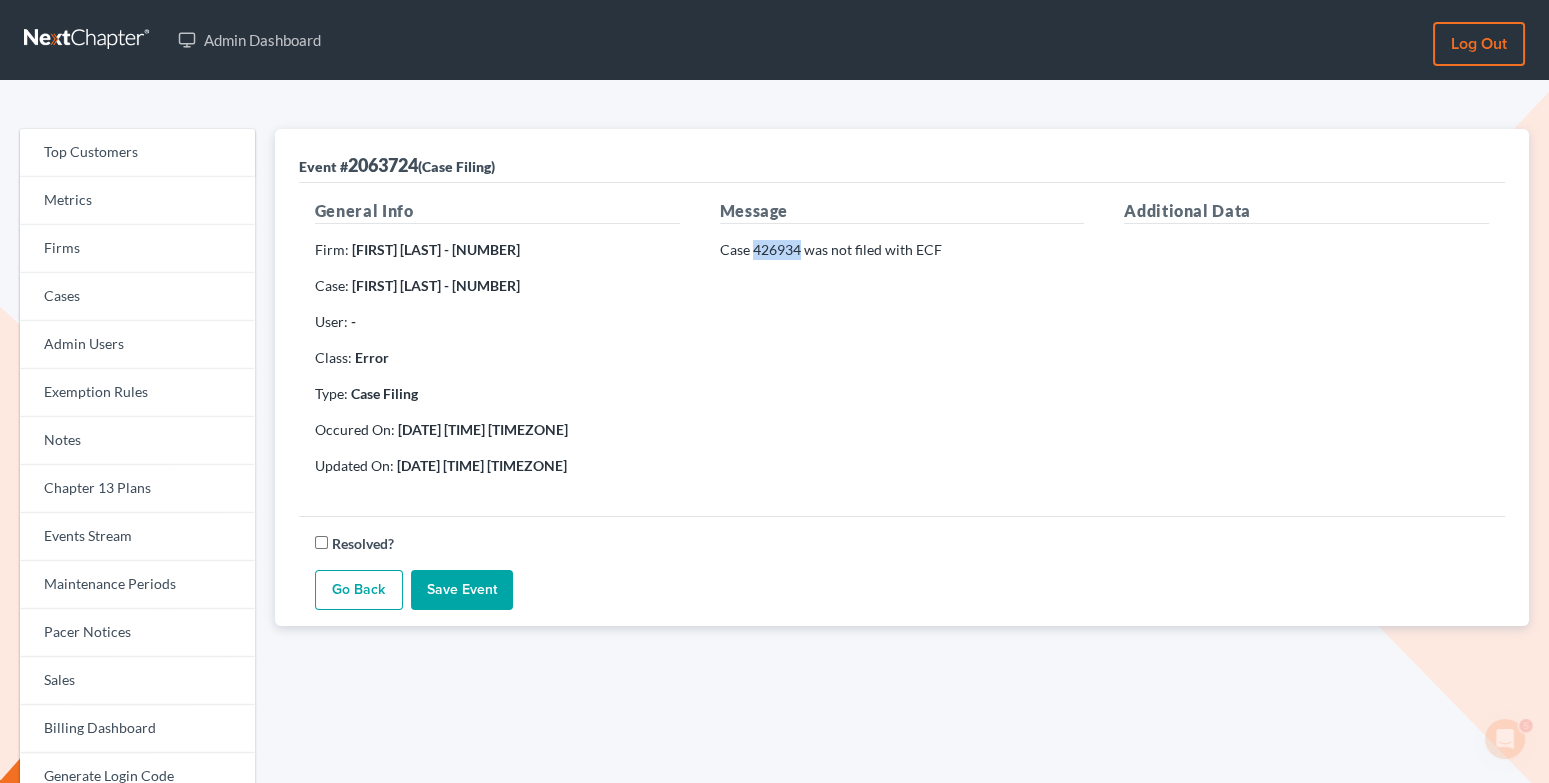 drag, startPoint x: 798, startPoint y: 246, endPoint x: 751, endPoint y: 246, distance: 47 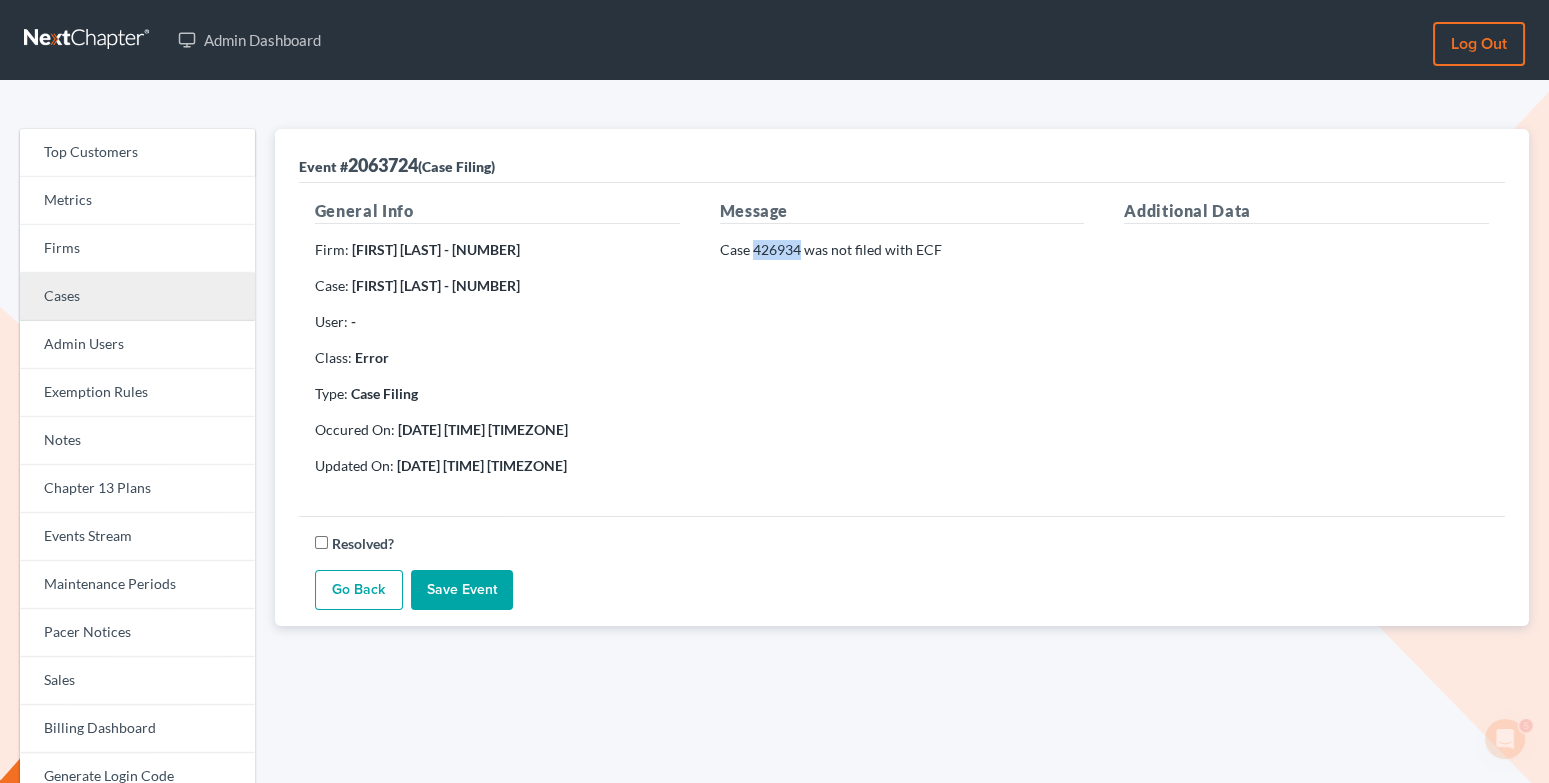 click on "Cases" at bounding box center [137, 297] 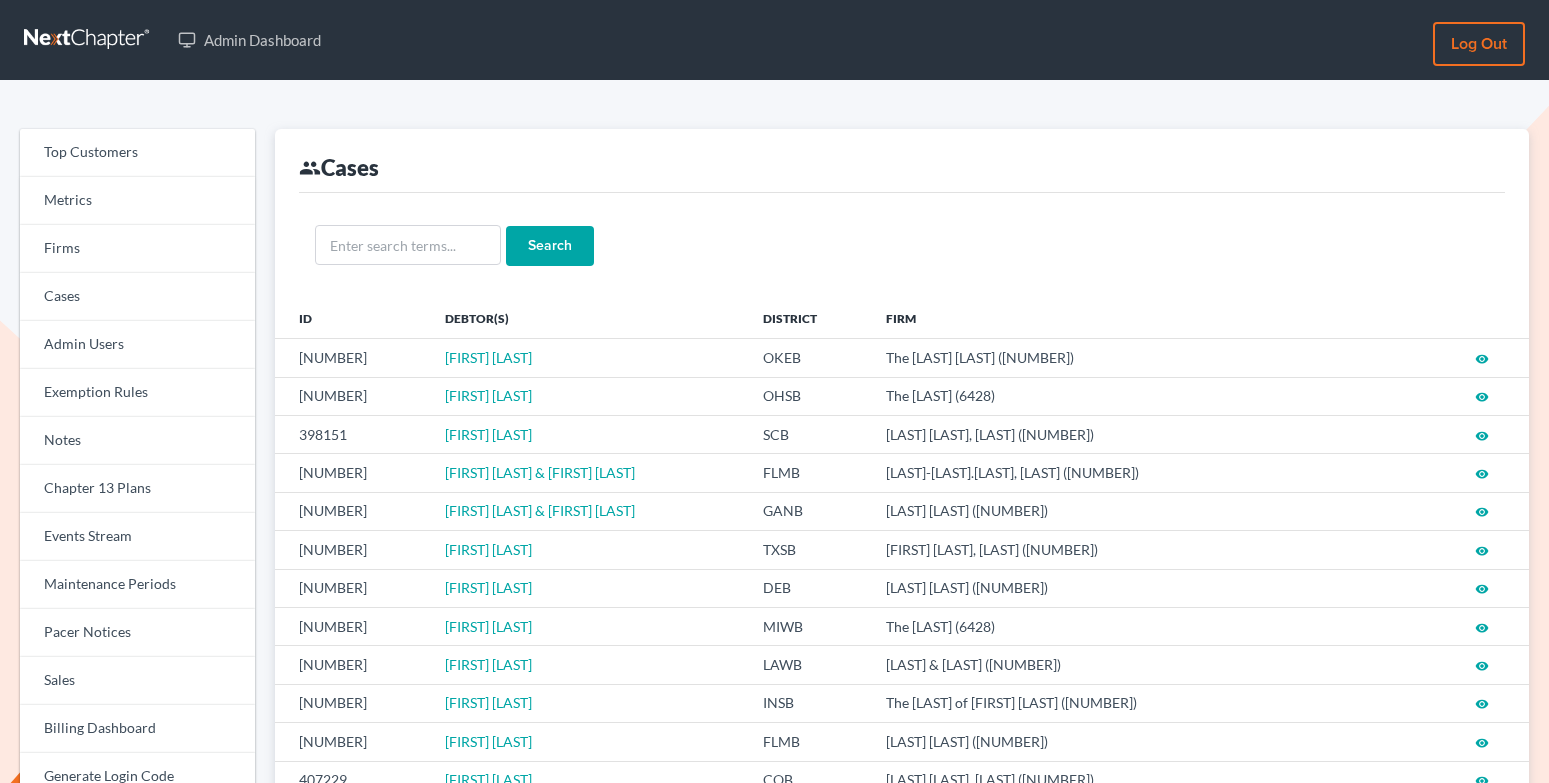 scroll, scrollTop: 0, scrollLeft: 0, axis: both 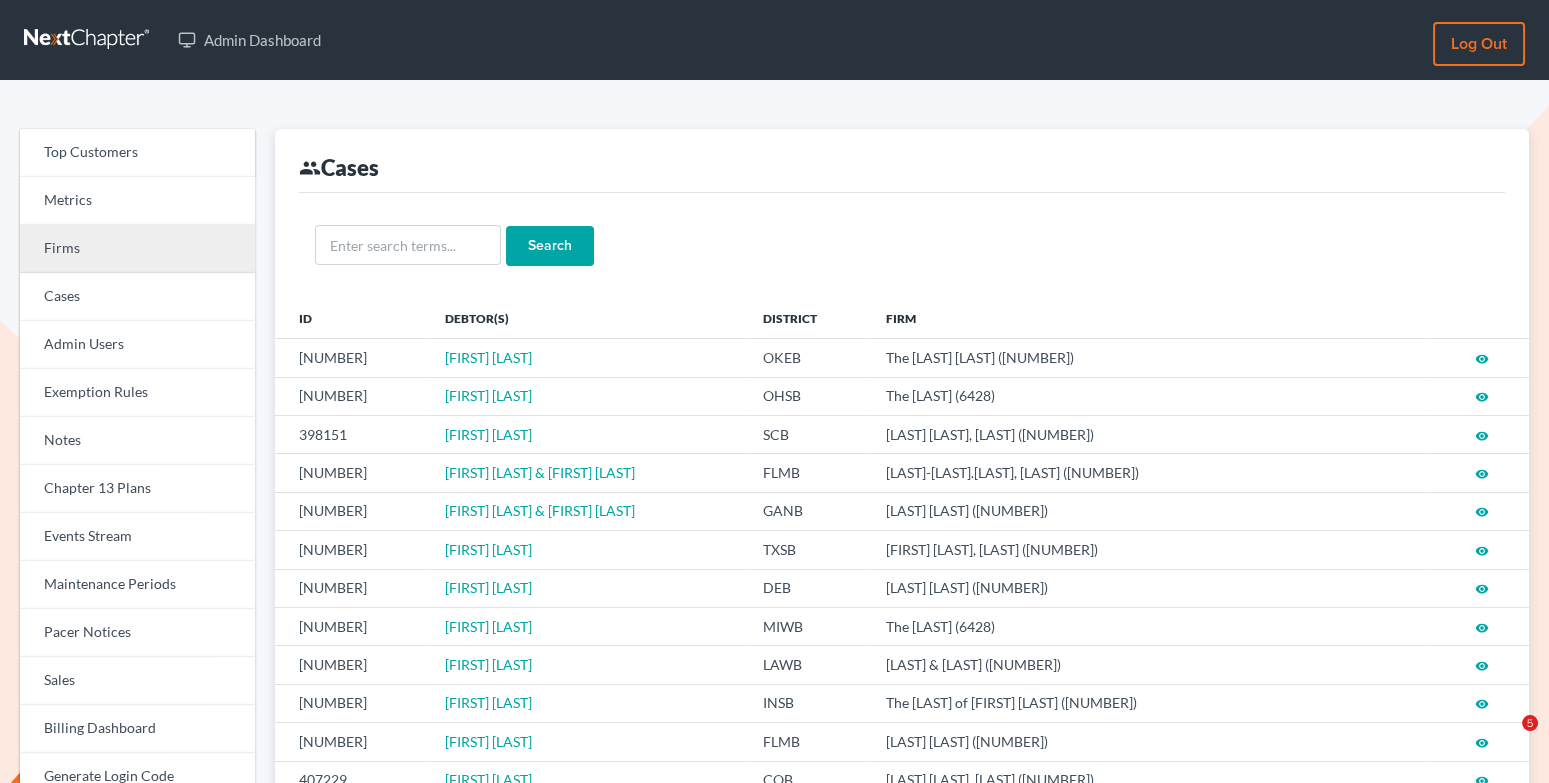 click on "Firms" at bounding box center (137, 249) 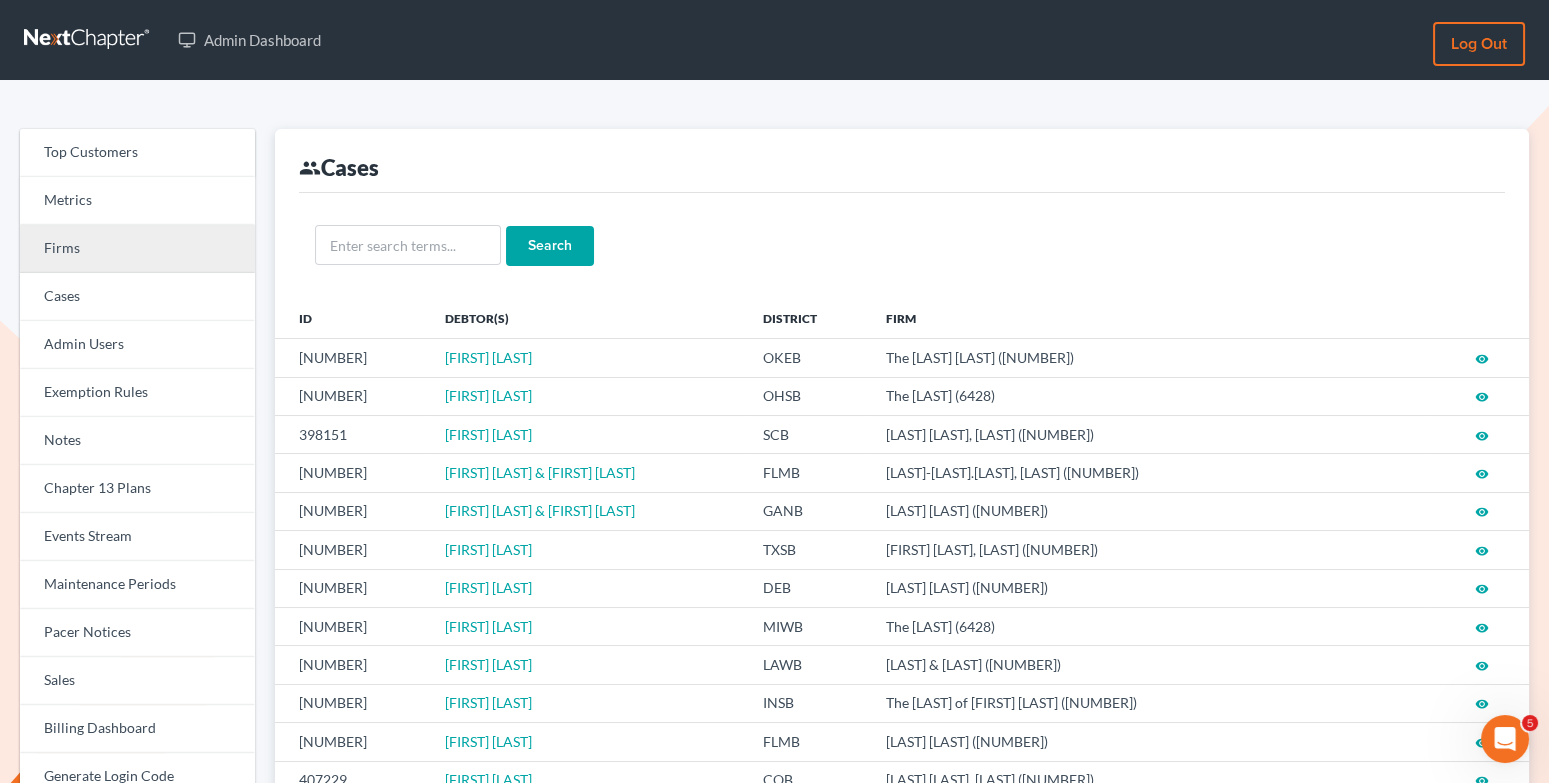 scroll, scrollTop: 0, scrollLeft: 0, axis: both 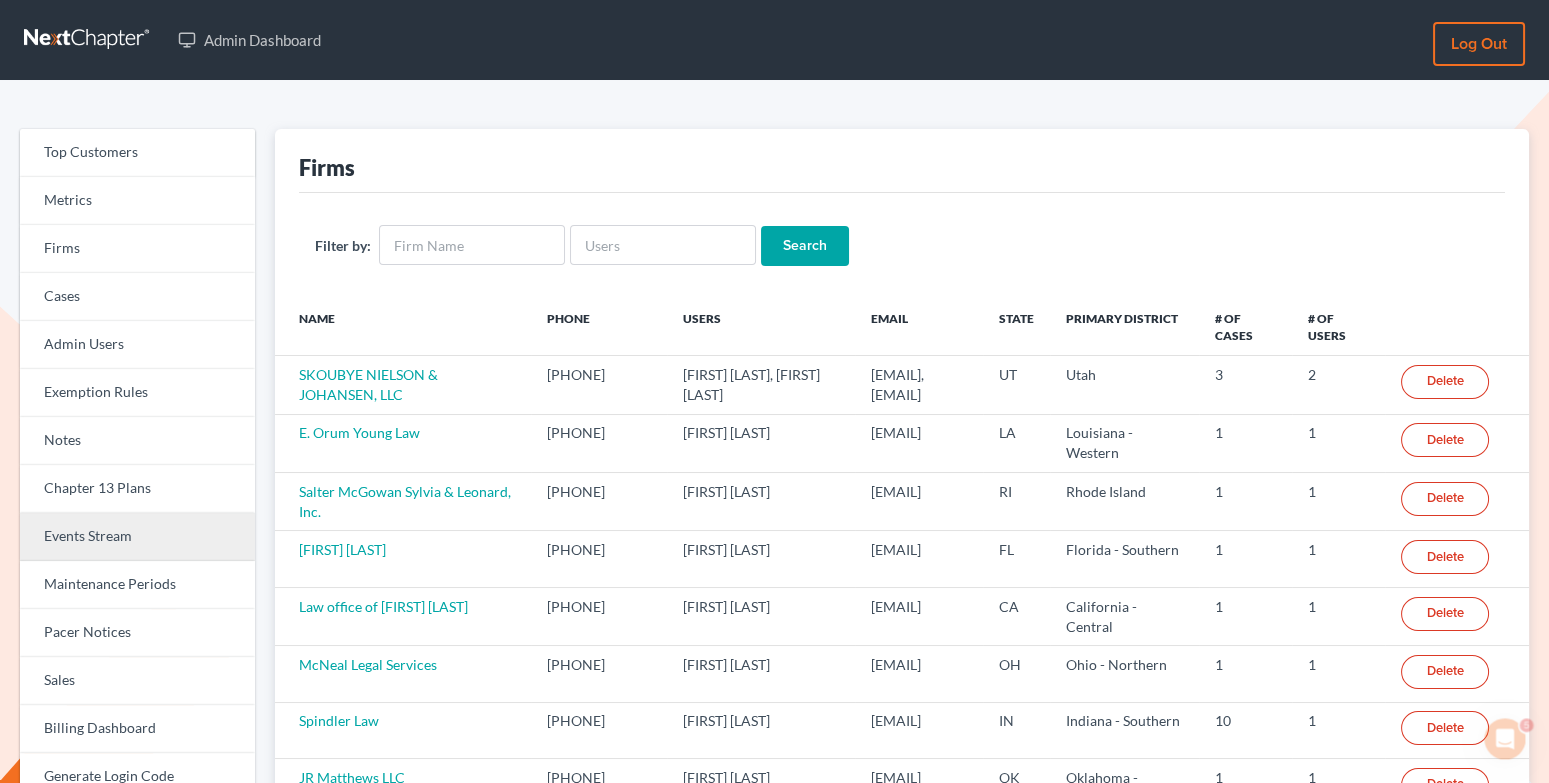 click on "Events Stream" at bounding box center (137, 537) 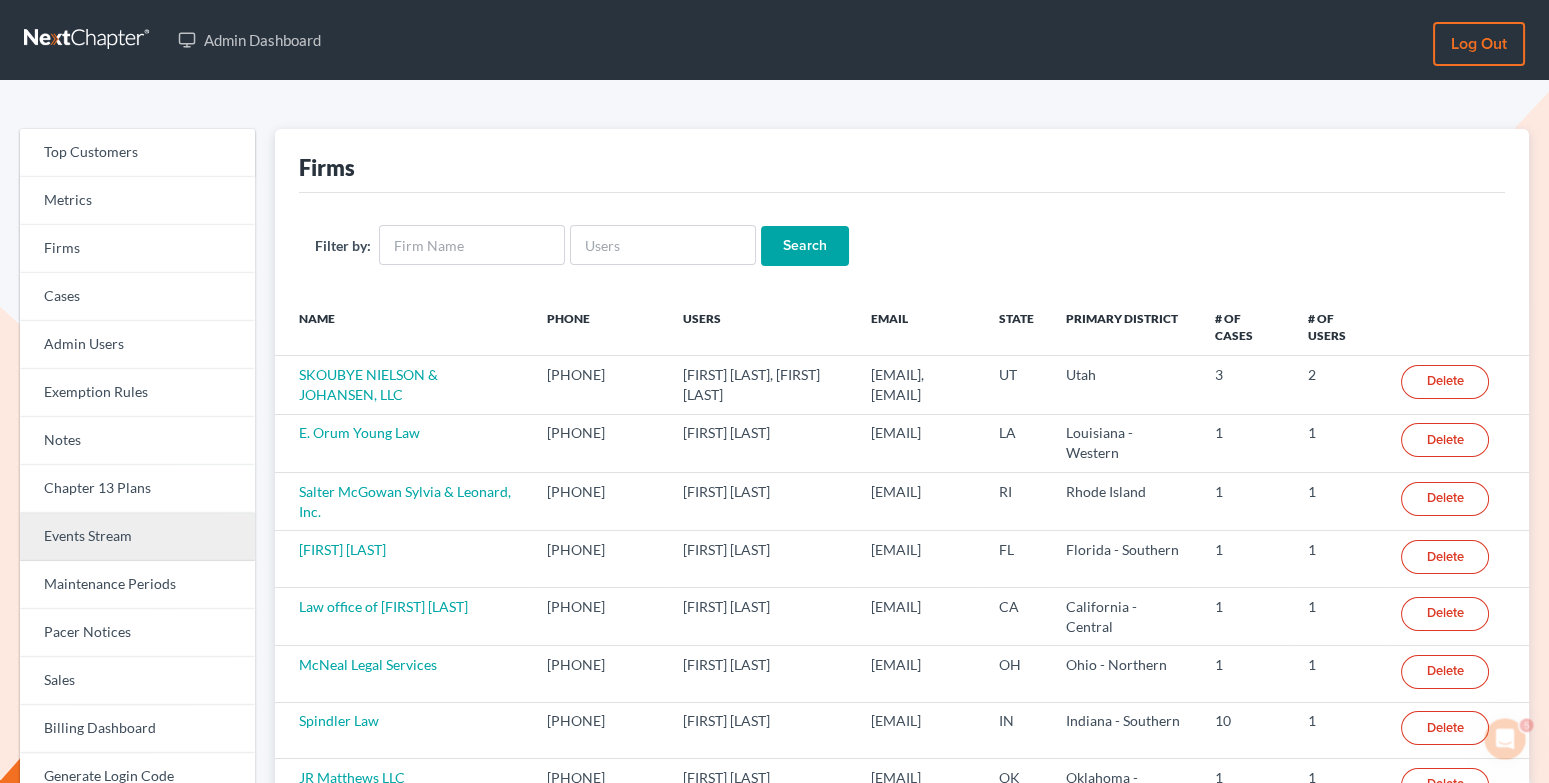 click on "Events Stream" at bounding box center [137, 537] 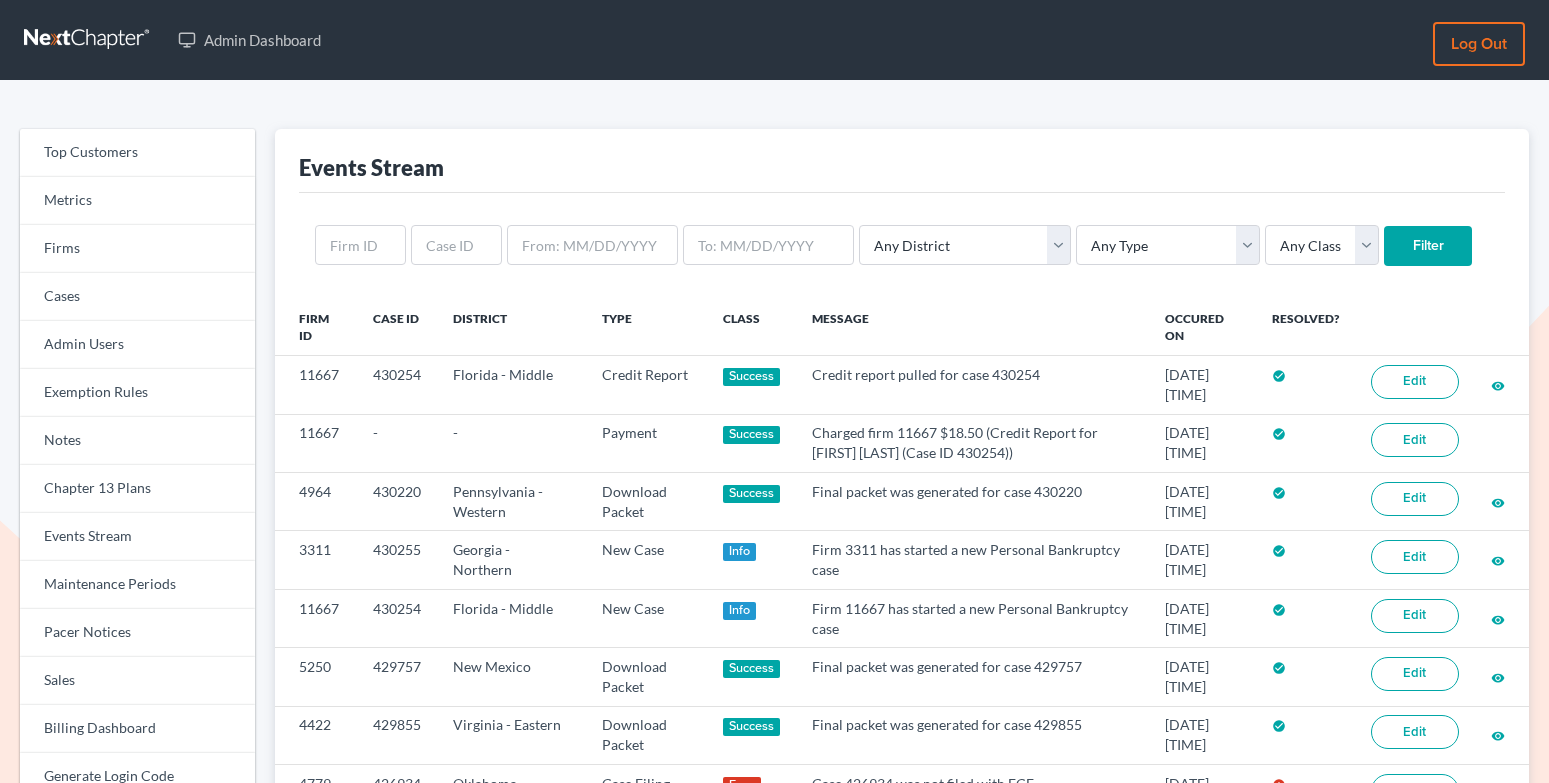 scroll, scrollTop: 0, scrollLeft: 0, axis: both 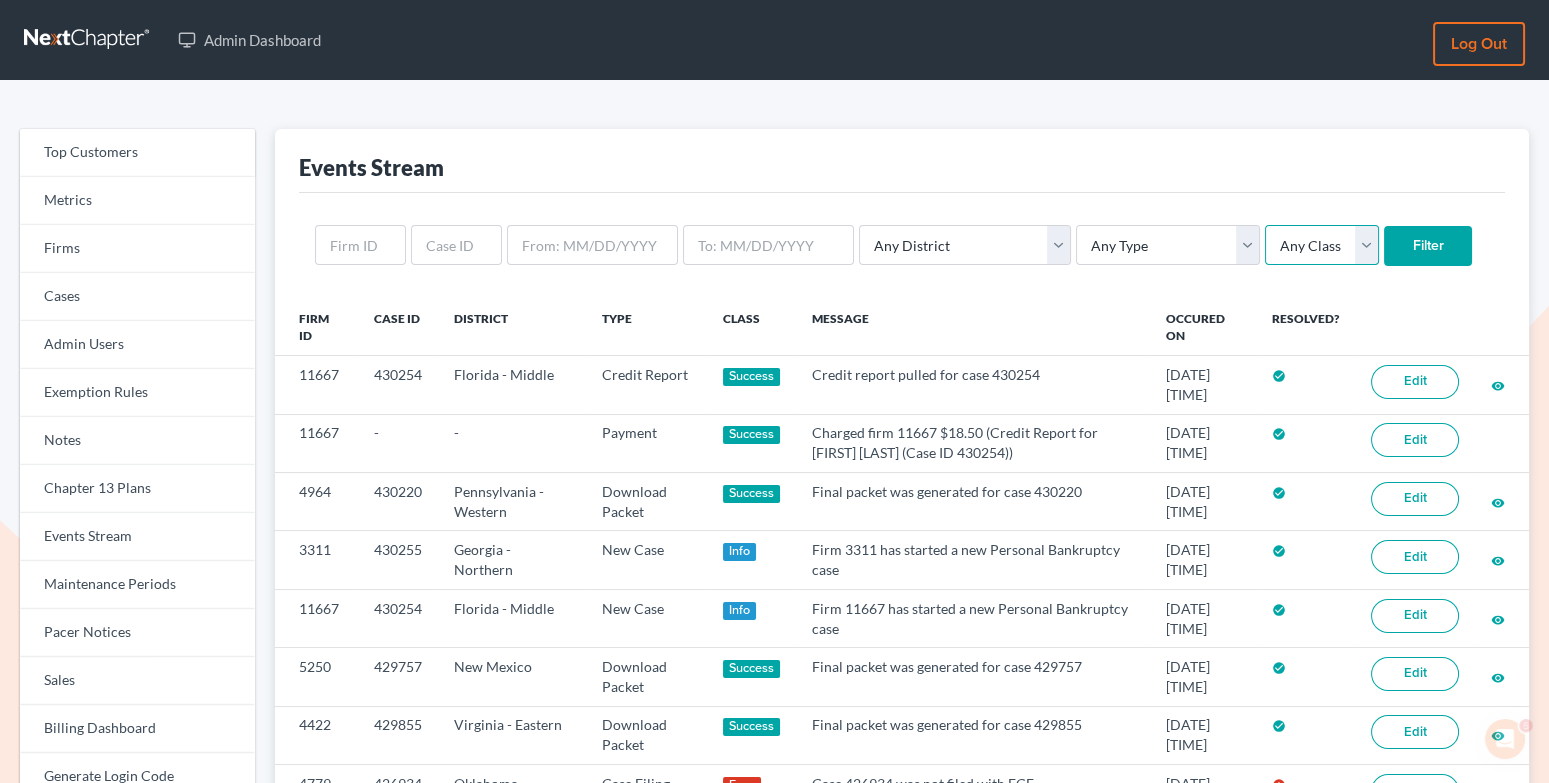 click on "Any Class
Success
Error
Info" at bounding box center (1322, 245) 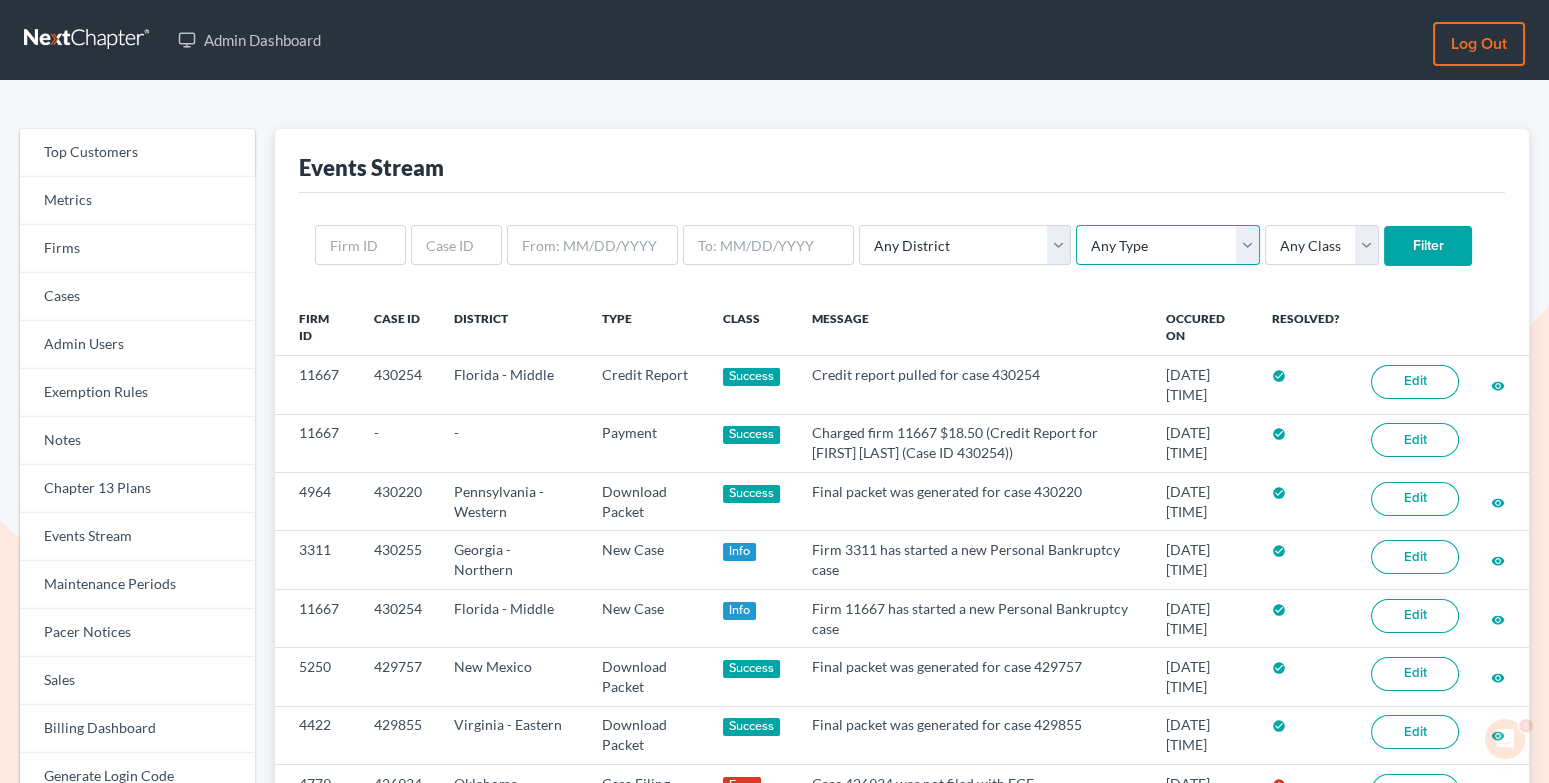 click on "Any Type
Case Applied To Plan
Case Archive
Case Duplicate
Case Filing
Chapter 13 Plan
Chapter 13 Receipt
Client Portal
Credit Card
Credit Report
Debt Import
Directory
Download Packet
Draft Packet
Fee Receipt
New Case
Payment
Payment Import
Payment Plan
Preview" at bounding box center (1168, 245) 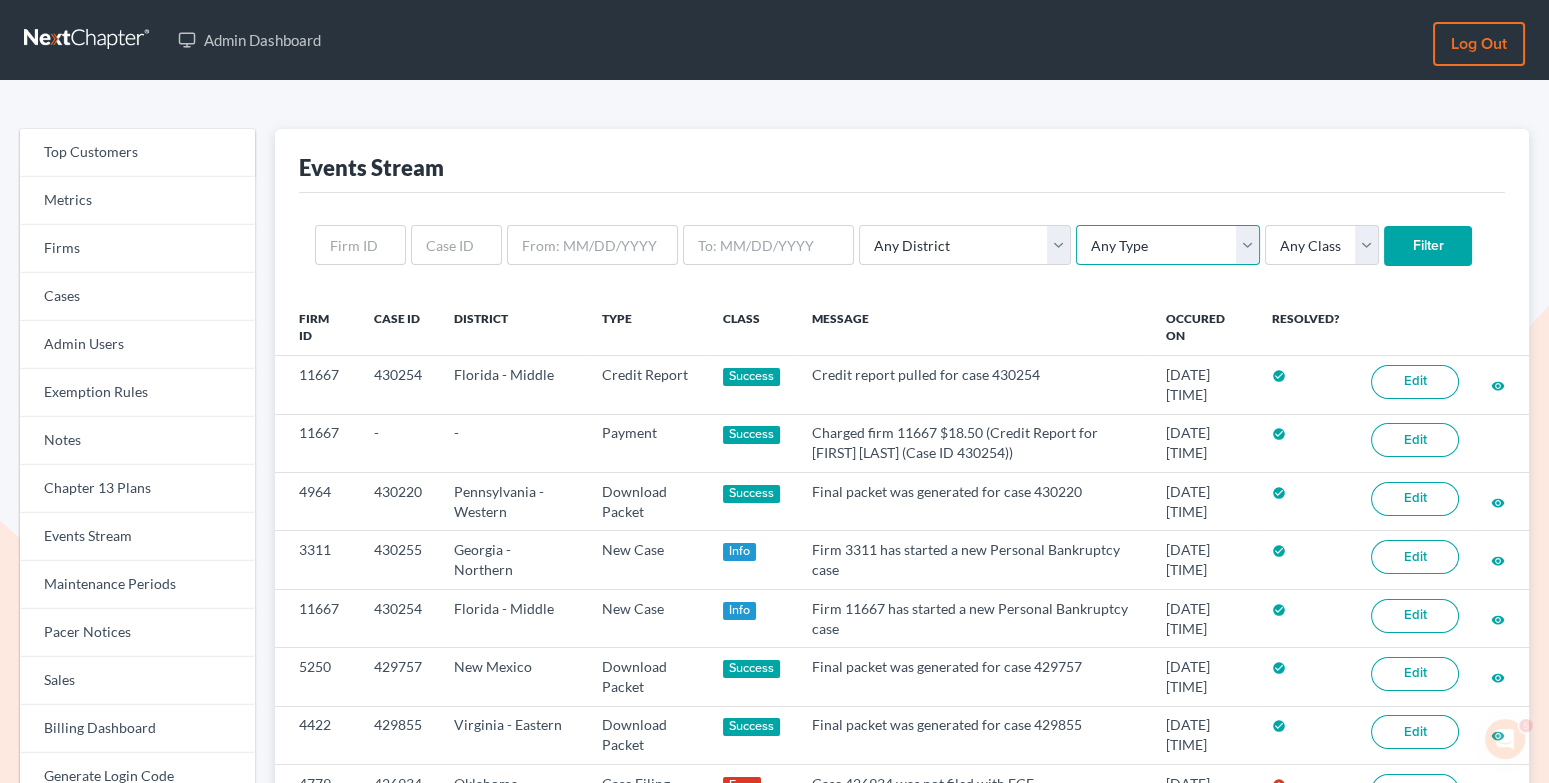 select on "case_filing" 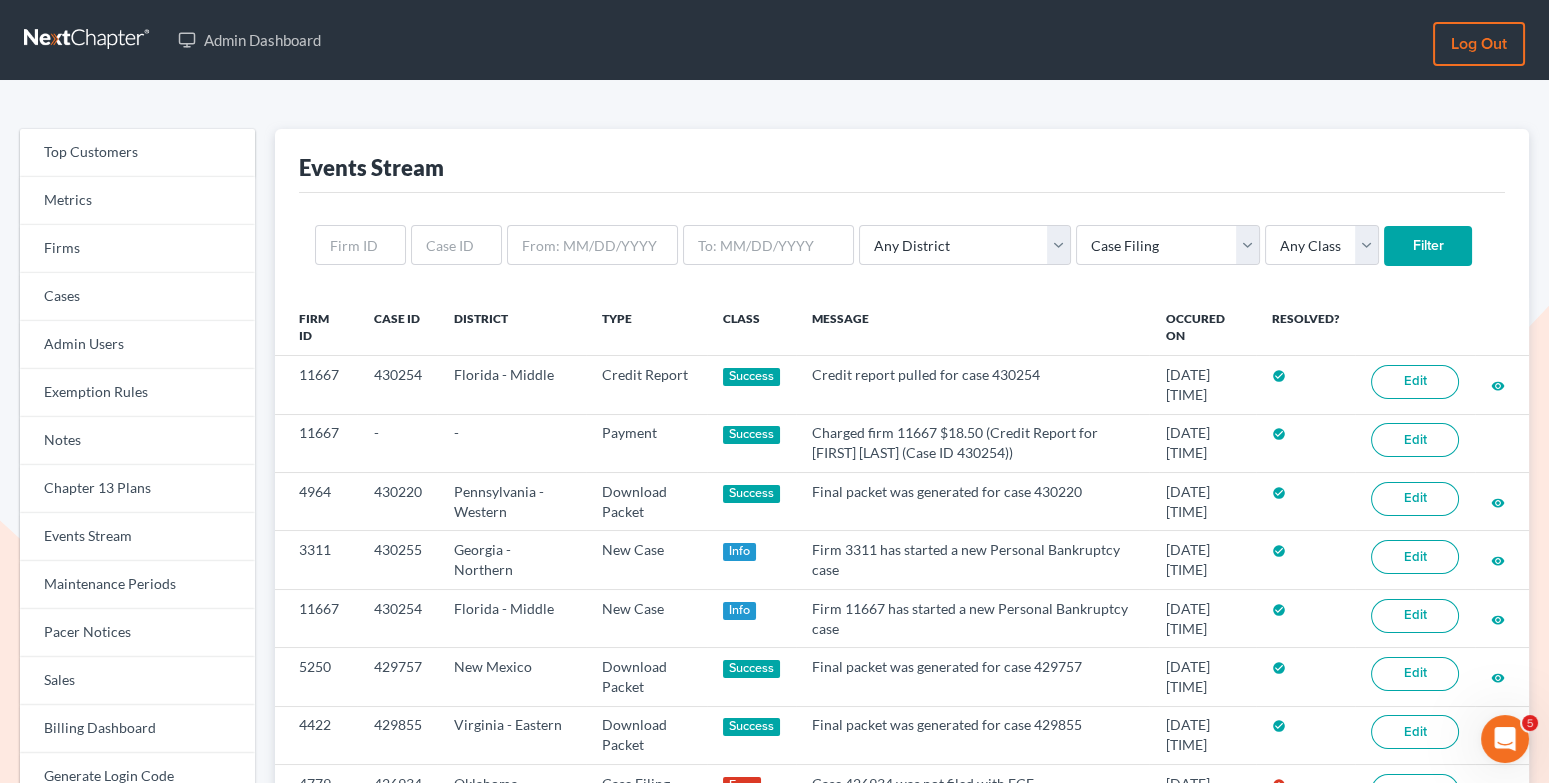 click on "Filter" at bounding box center (1428, 246) 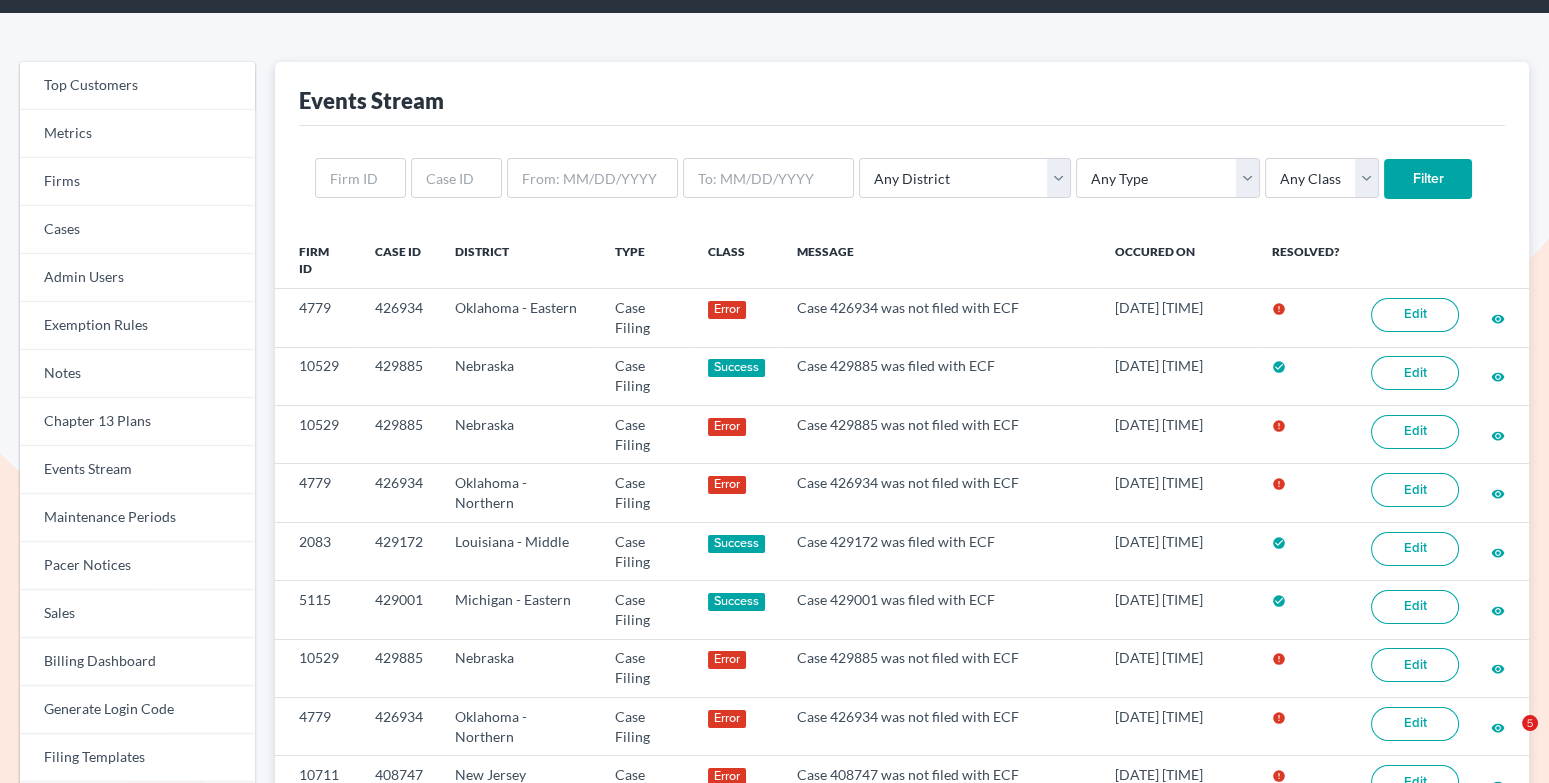 scroll, scrollTop: 75, scrollLeft: 0, axis: vertical 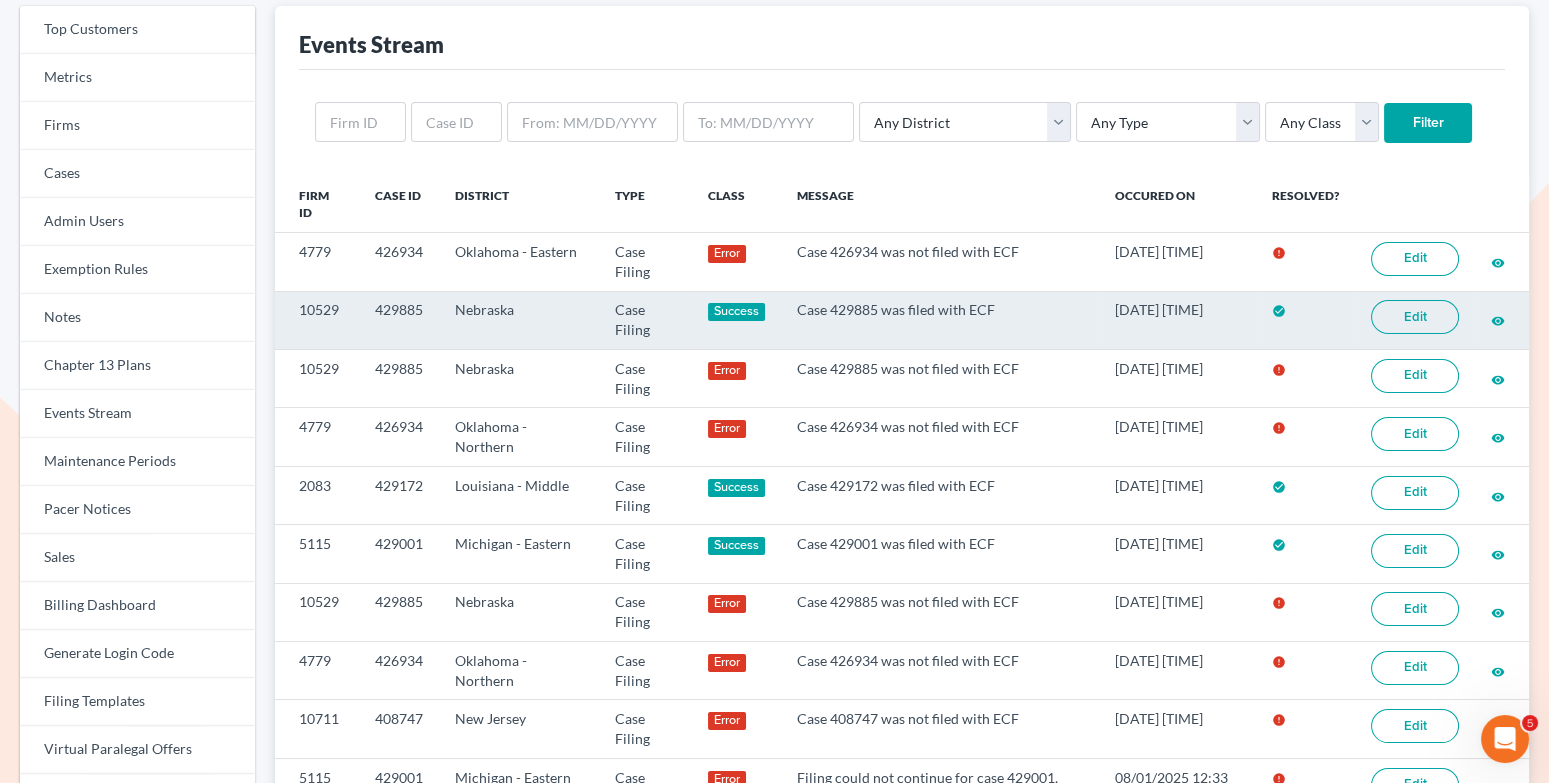 click on "Edit" at bounding box center (1415, 317) 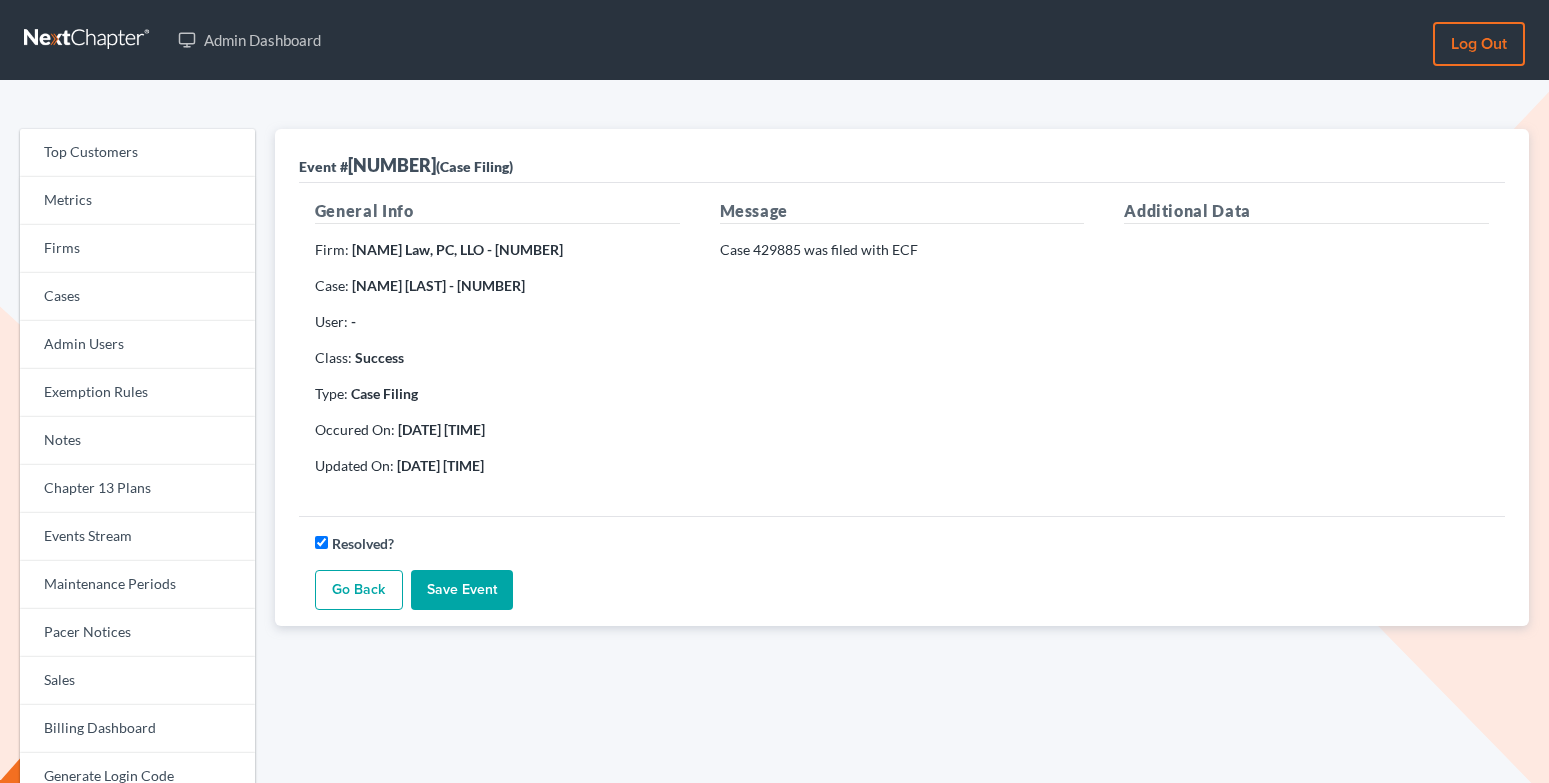 scroll, scrollTop: 0, scrollLeft: 0, axis: both 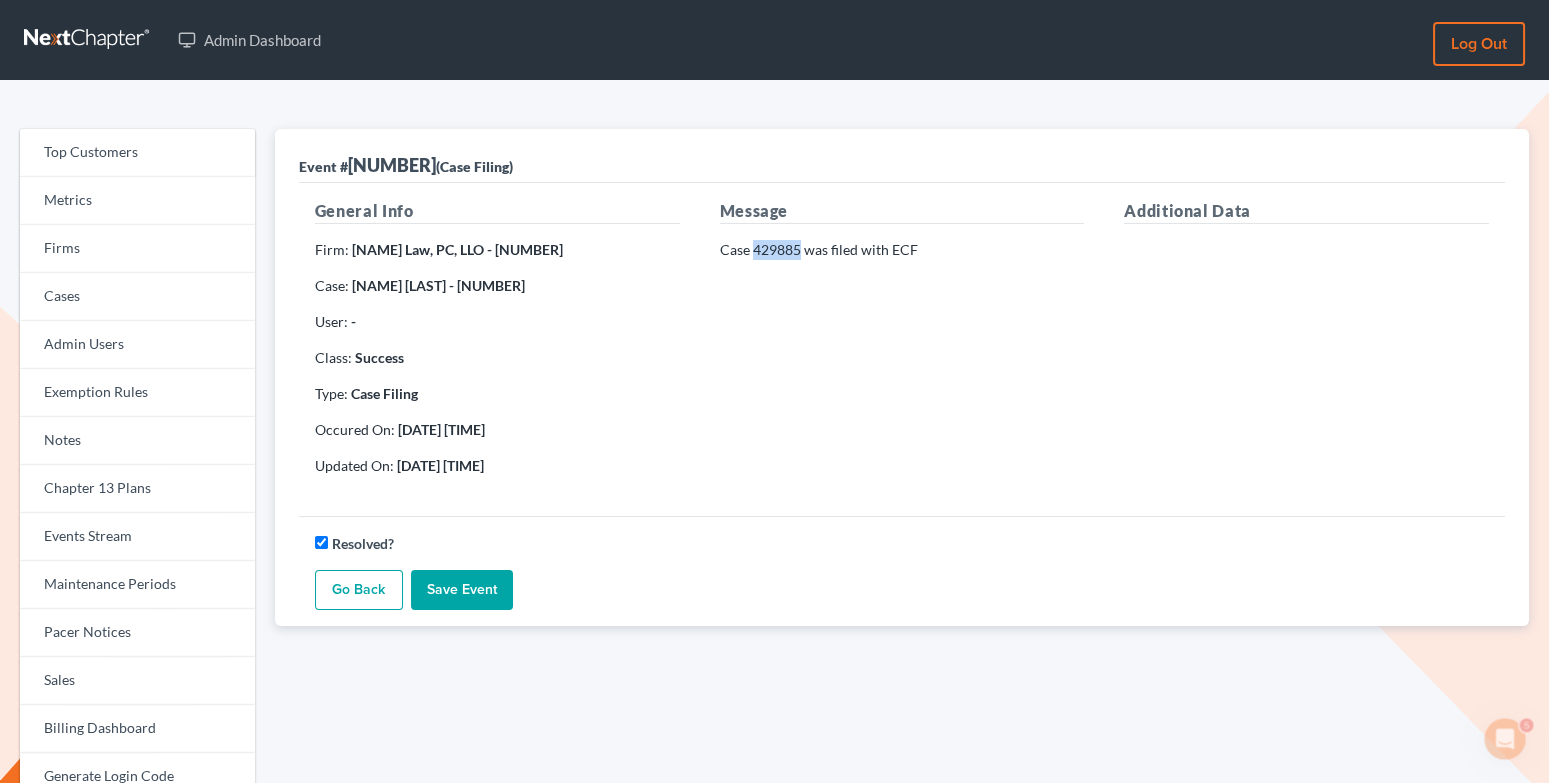 drag, startPoint x: 799, startPoint y: 248, endPoint x: 754, endPoint y: 240, distance: 45.705578 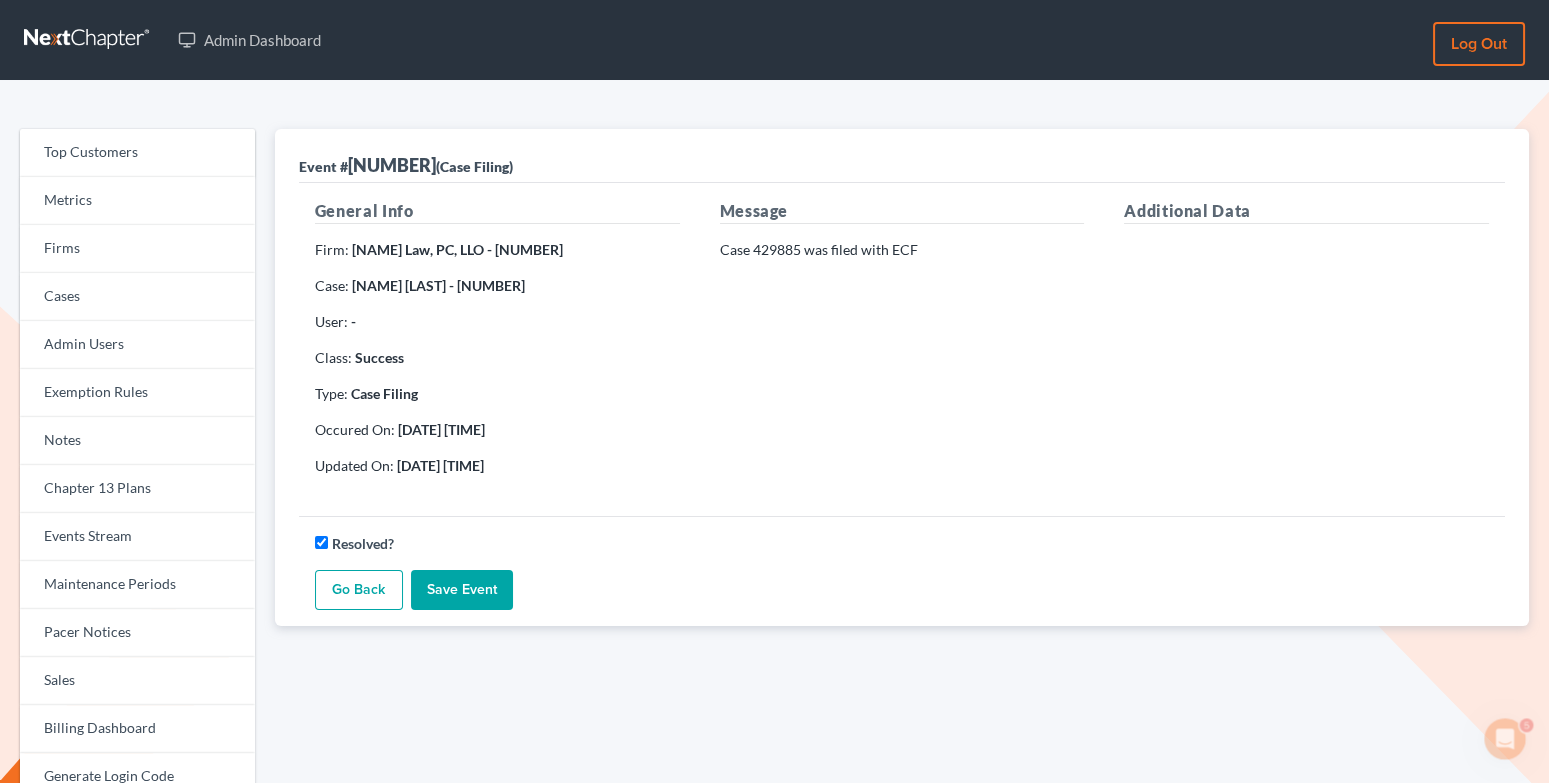 click on "Case 429885 was filed with ECF" at bounding box center (902, 250) 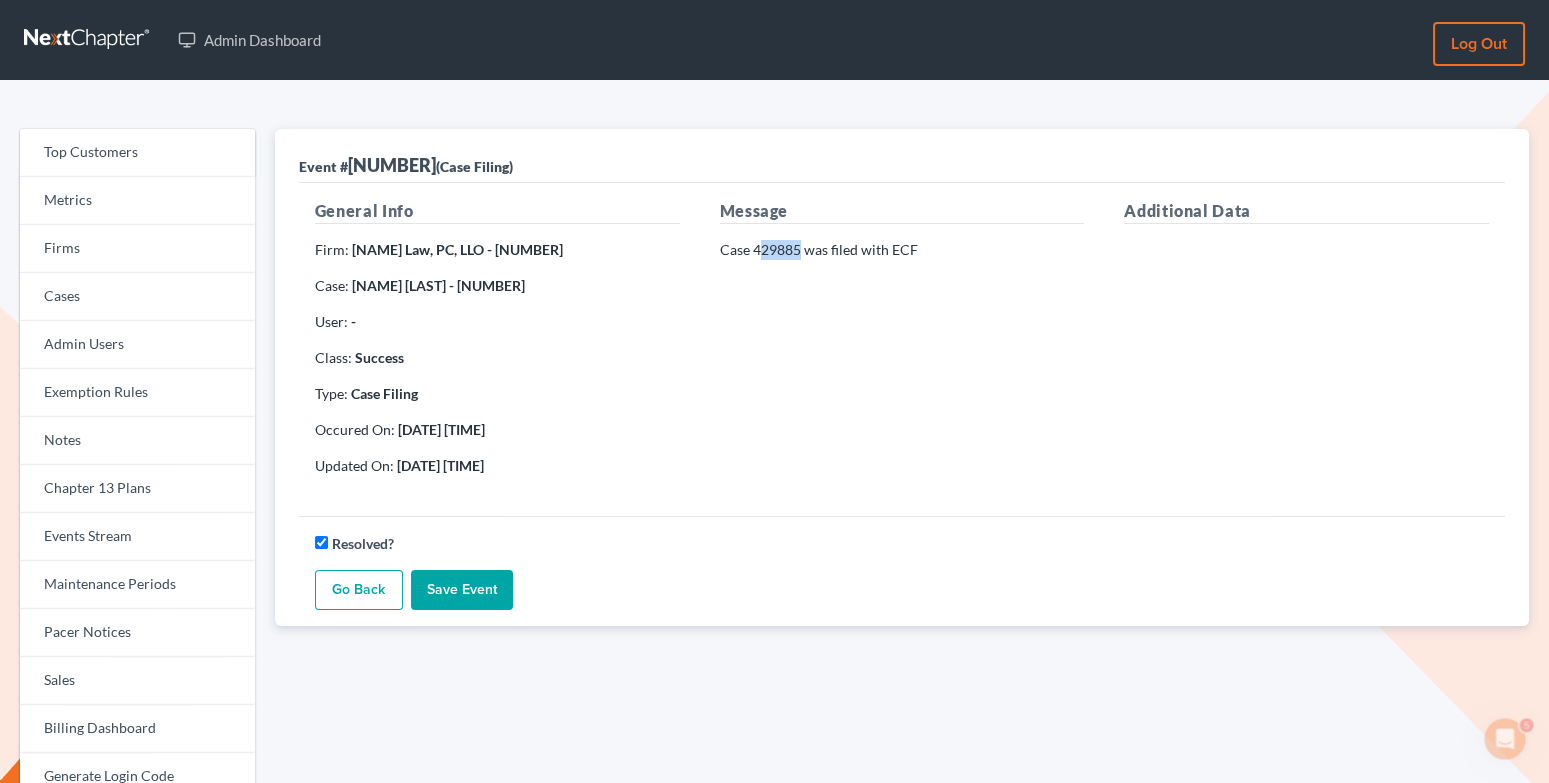 drag, startPoint x: 799, startPoint y: 248, endPoint x: 760, endPoint y: 248, distance: 39 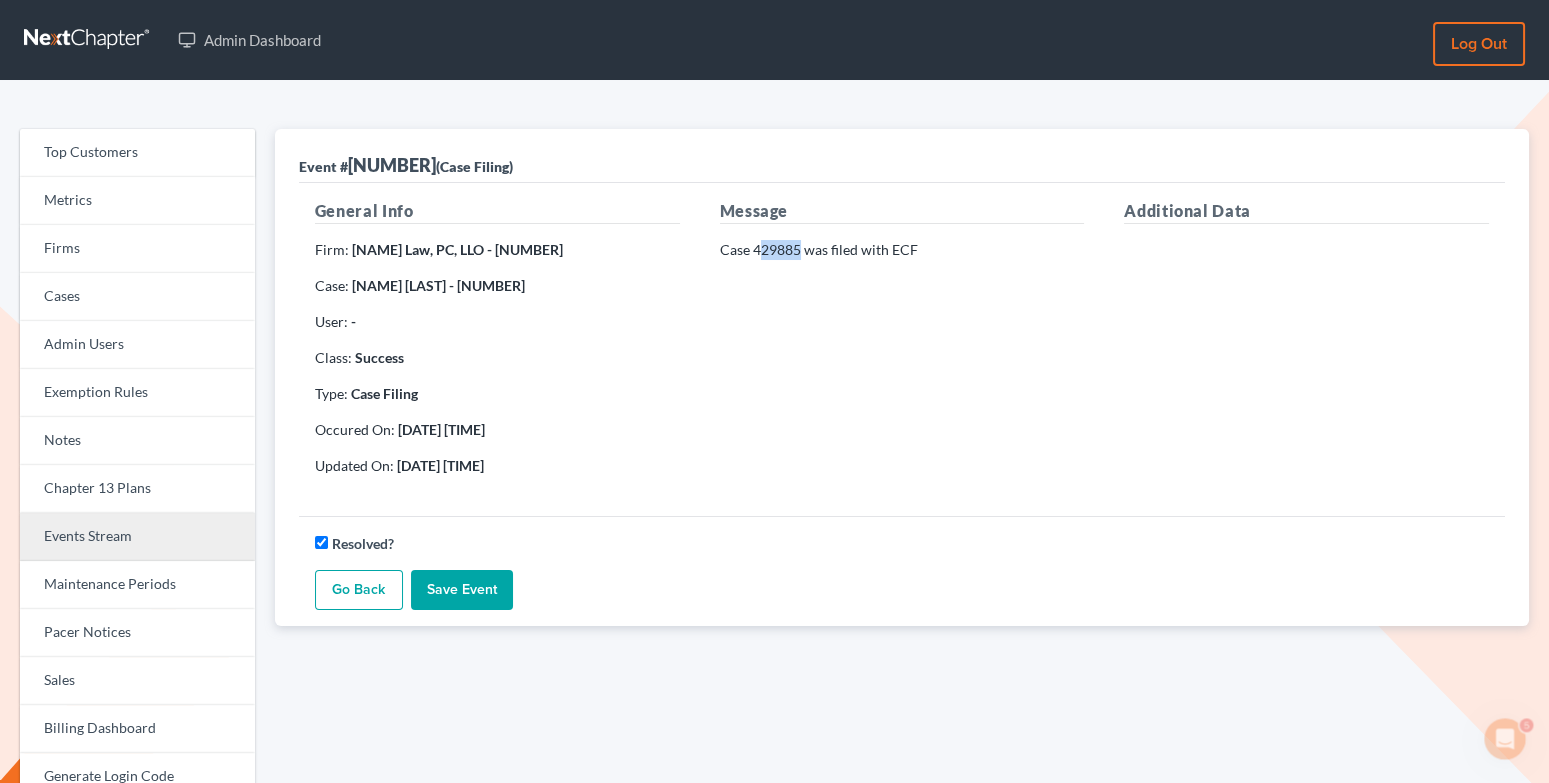click on "Events Stream" at bounding box center [137, 537] 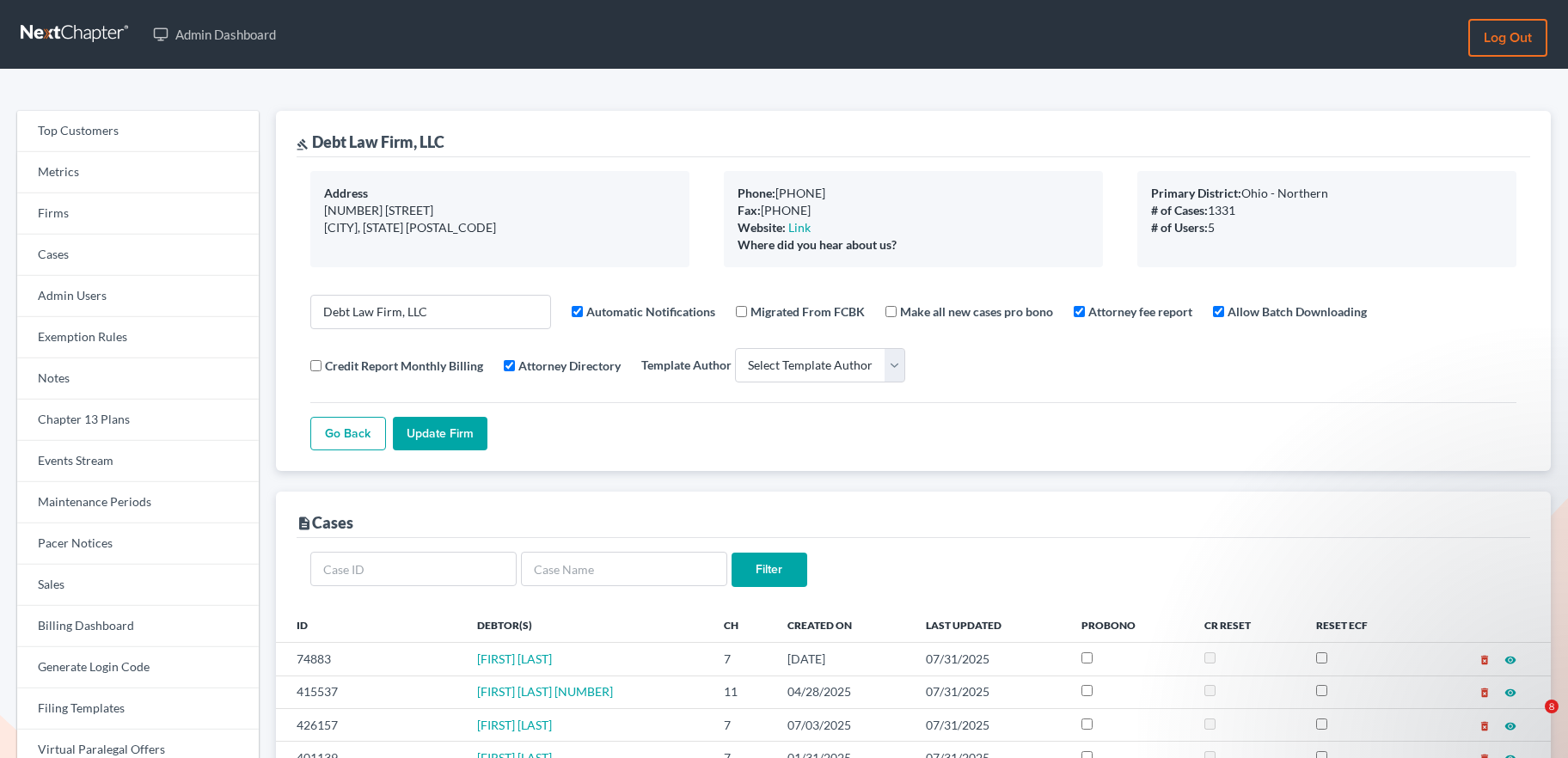 select 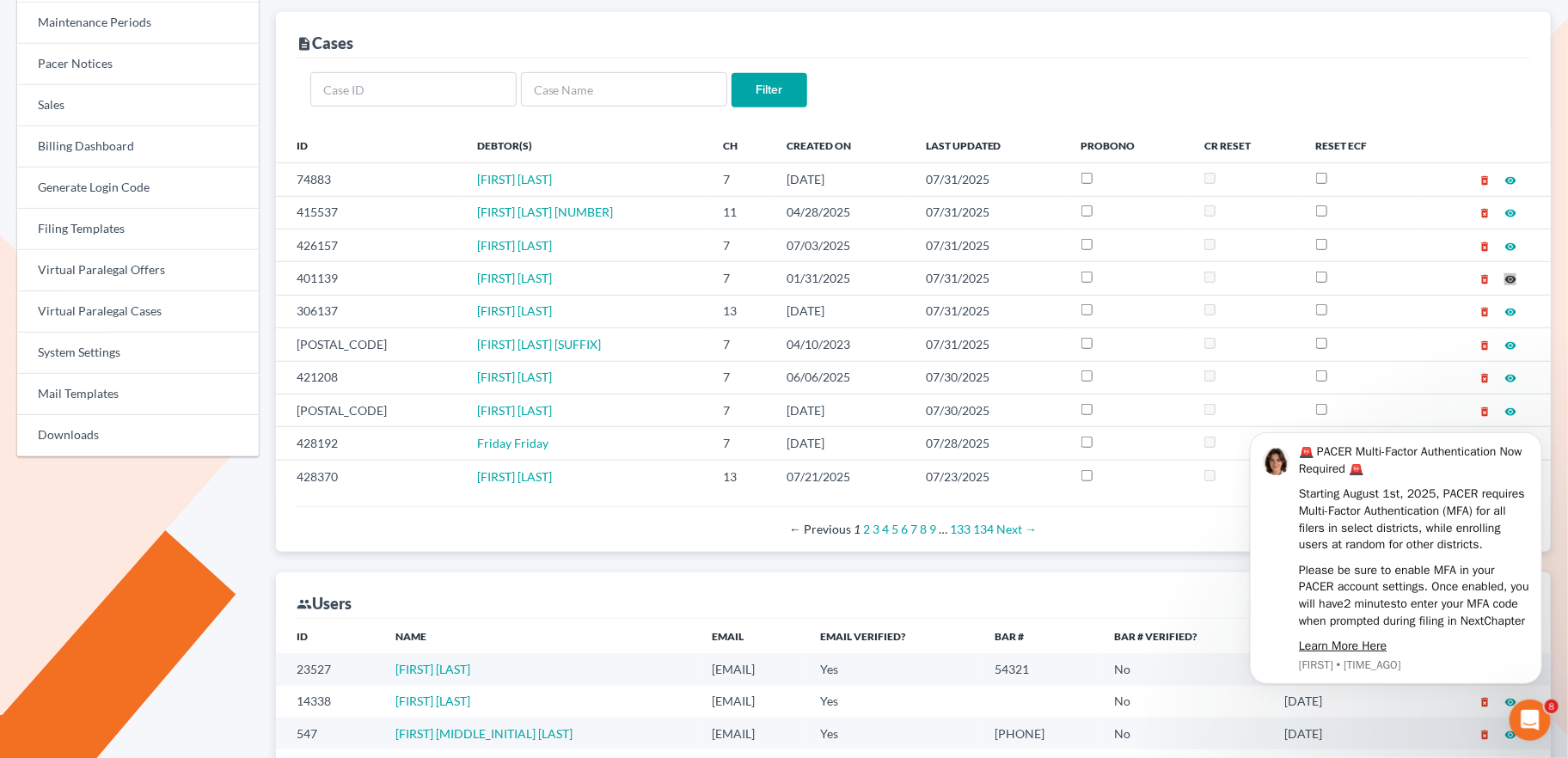 scroll, scrollTop: 0, scrollLeft: 0, axis: both 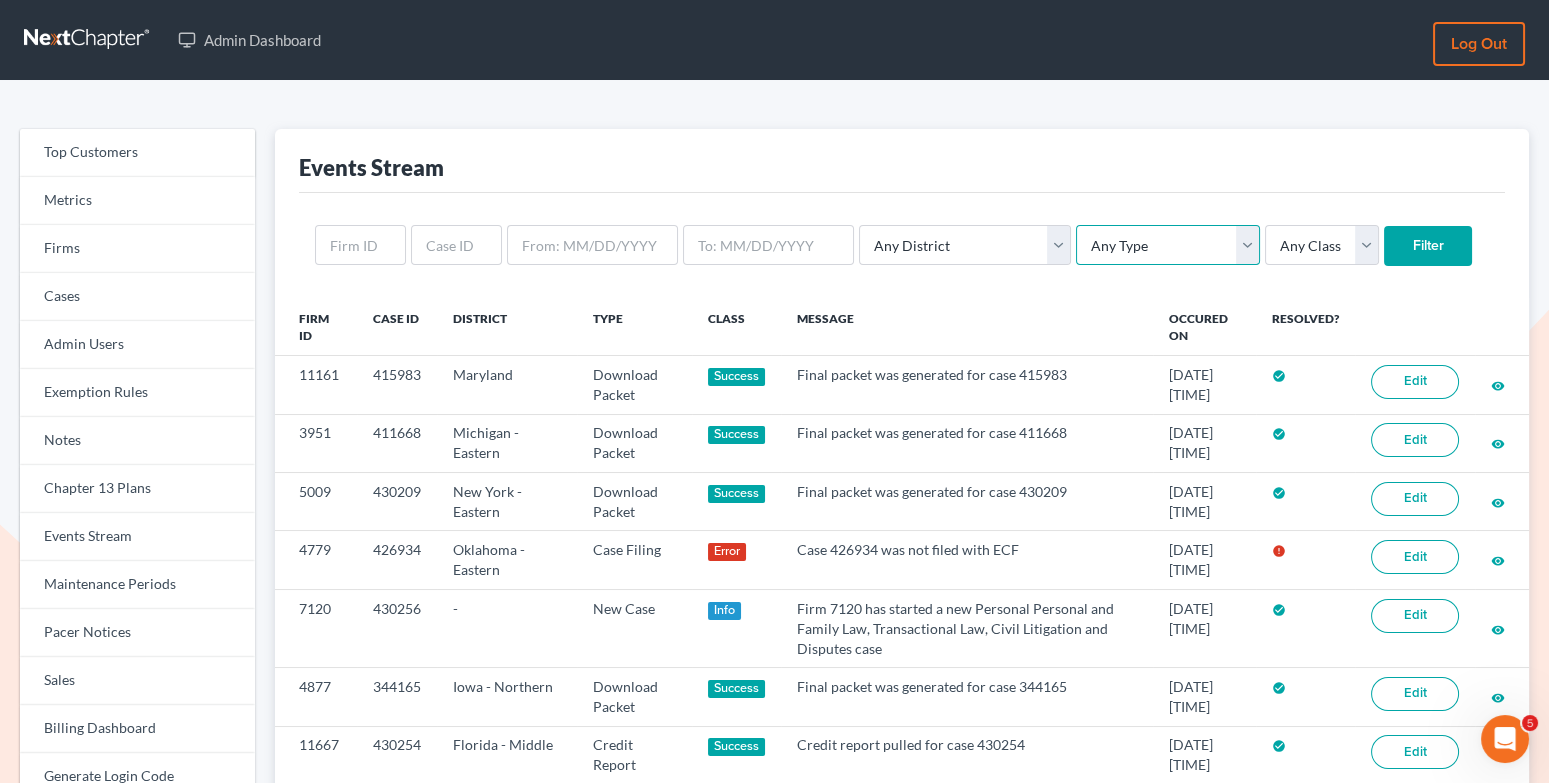 click on "Any Type
Case Applied To Plan
Case Archive
Case Duplicate
Case Filing
Chapter 13 Plan
Chapter 13 Receipt
Client Portal
Credit Card
Credit Report
Debt Import
Directory
Download Packet
Draft Packet
Fee Receipt
New Case
Payment
Payment Import
Payment Plan
Preview" at bounding box center (1168, 245) 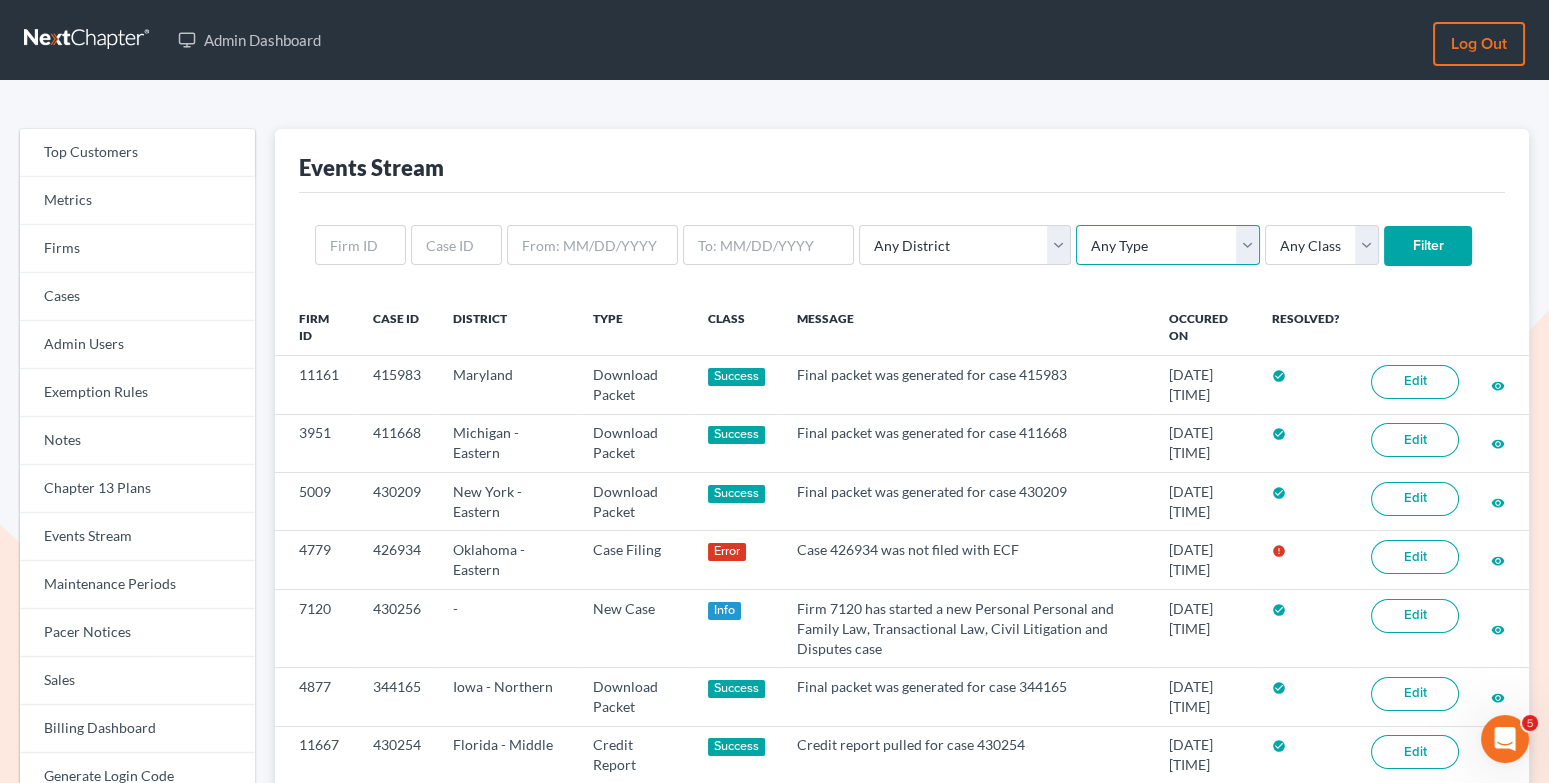 select on "case_filing" 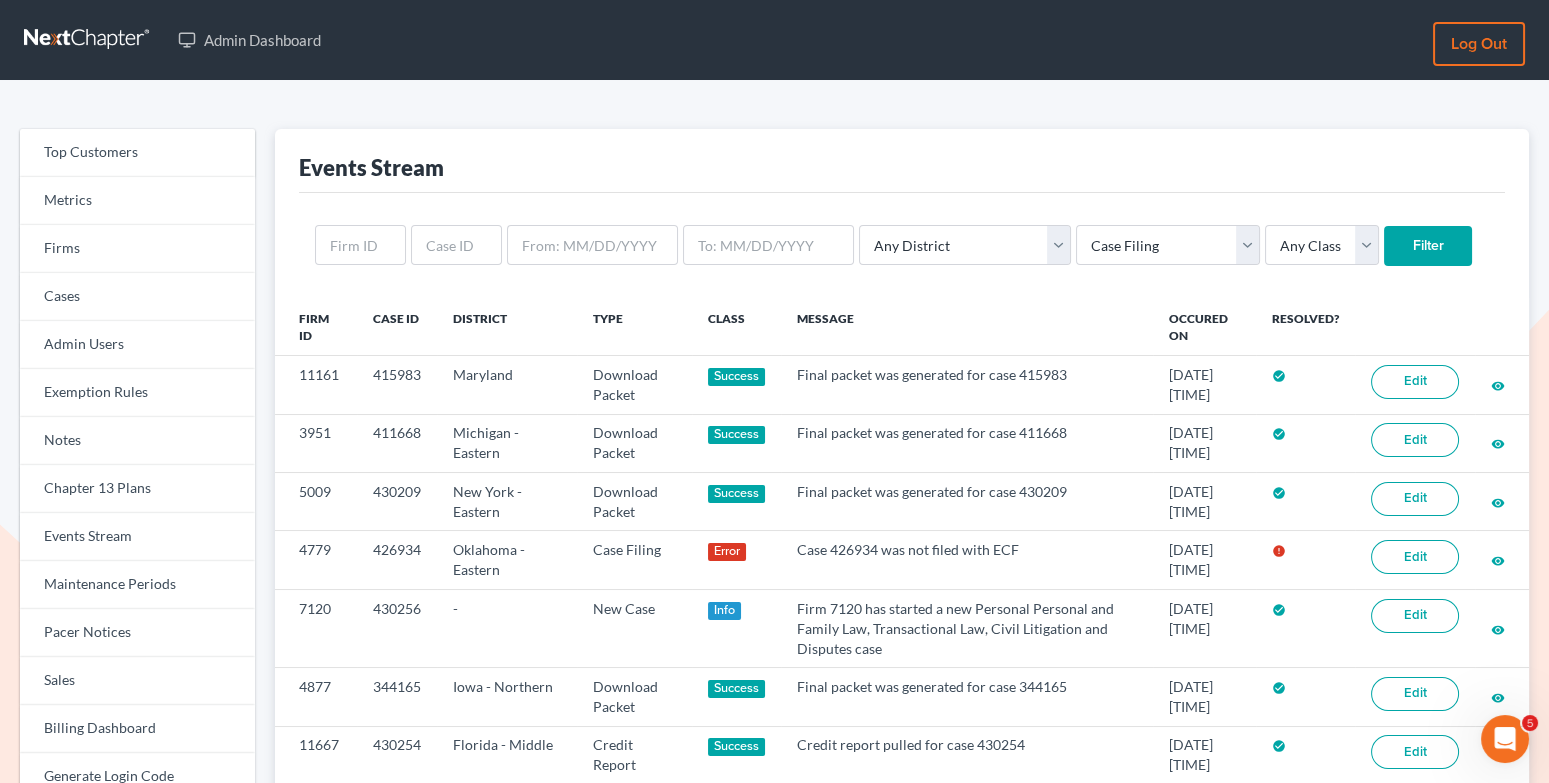 click on "Filter" at bounding box center [1428, 246] 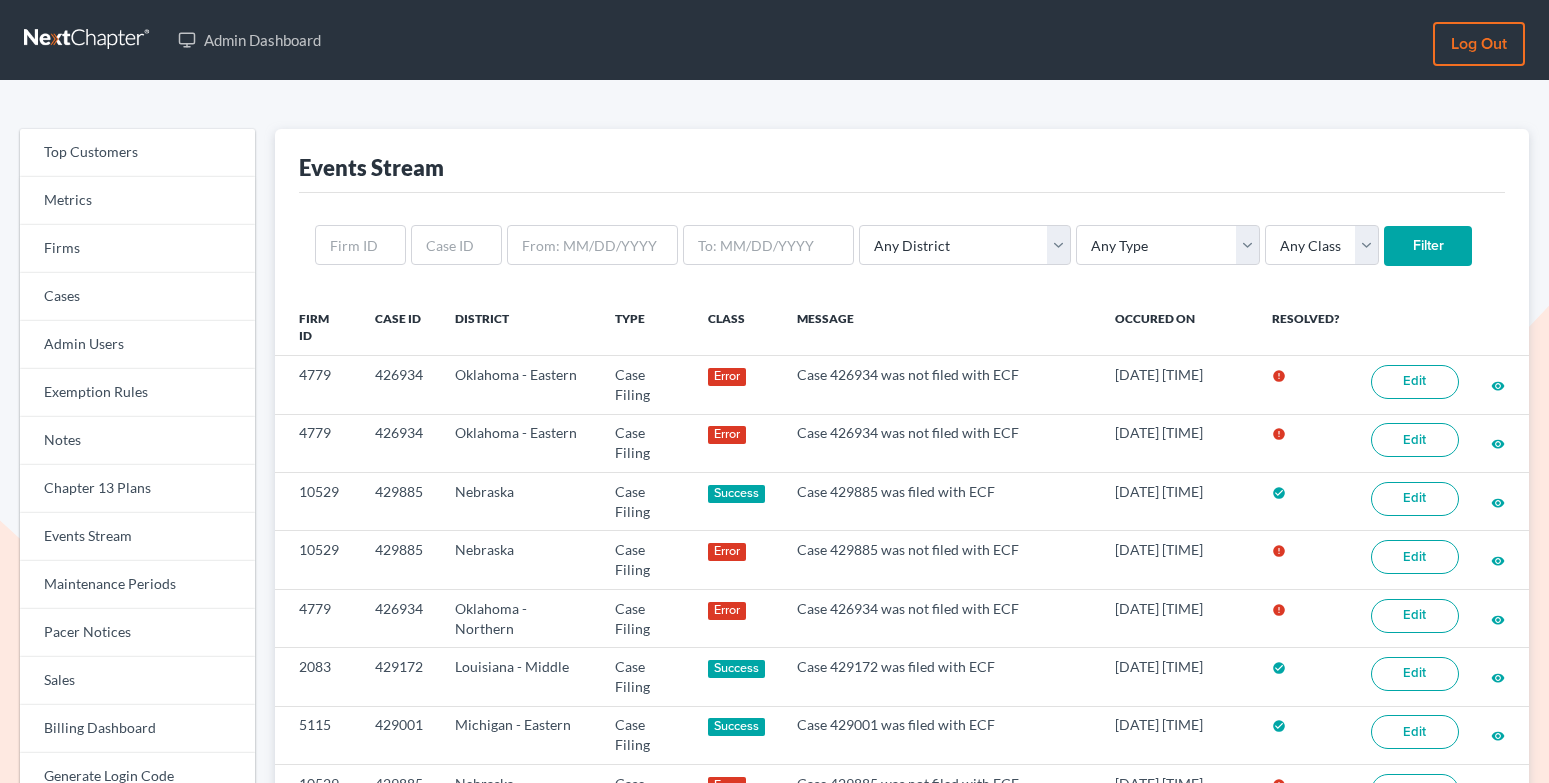 scroll, scrollTop: 0, scrollLeft: 0, axis: both 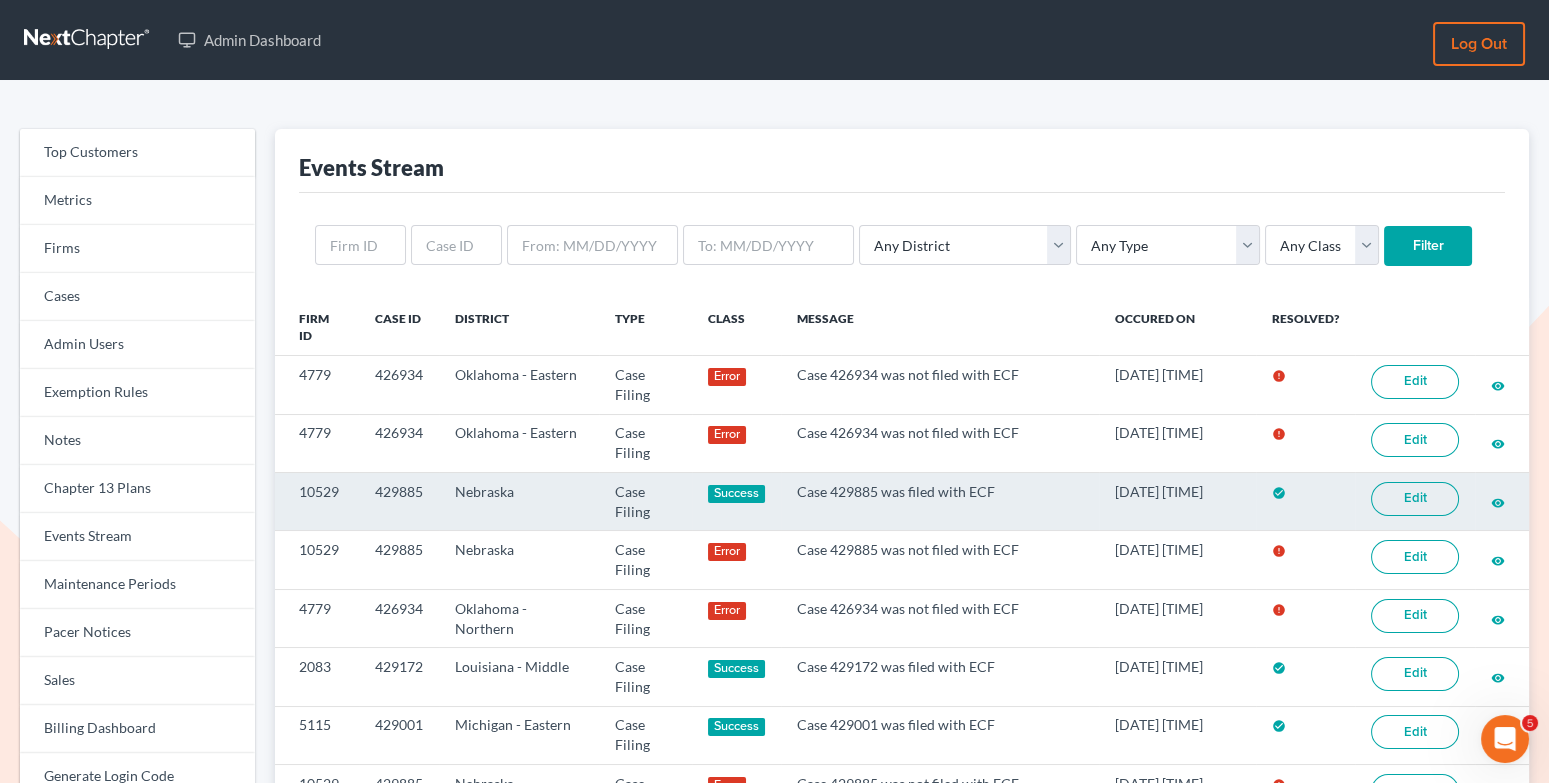 click on "Edit" at bounding box center [1415, 499] 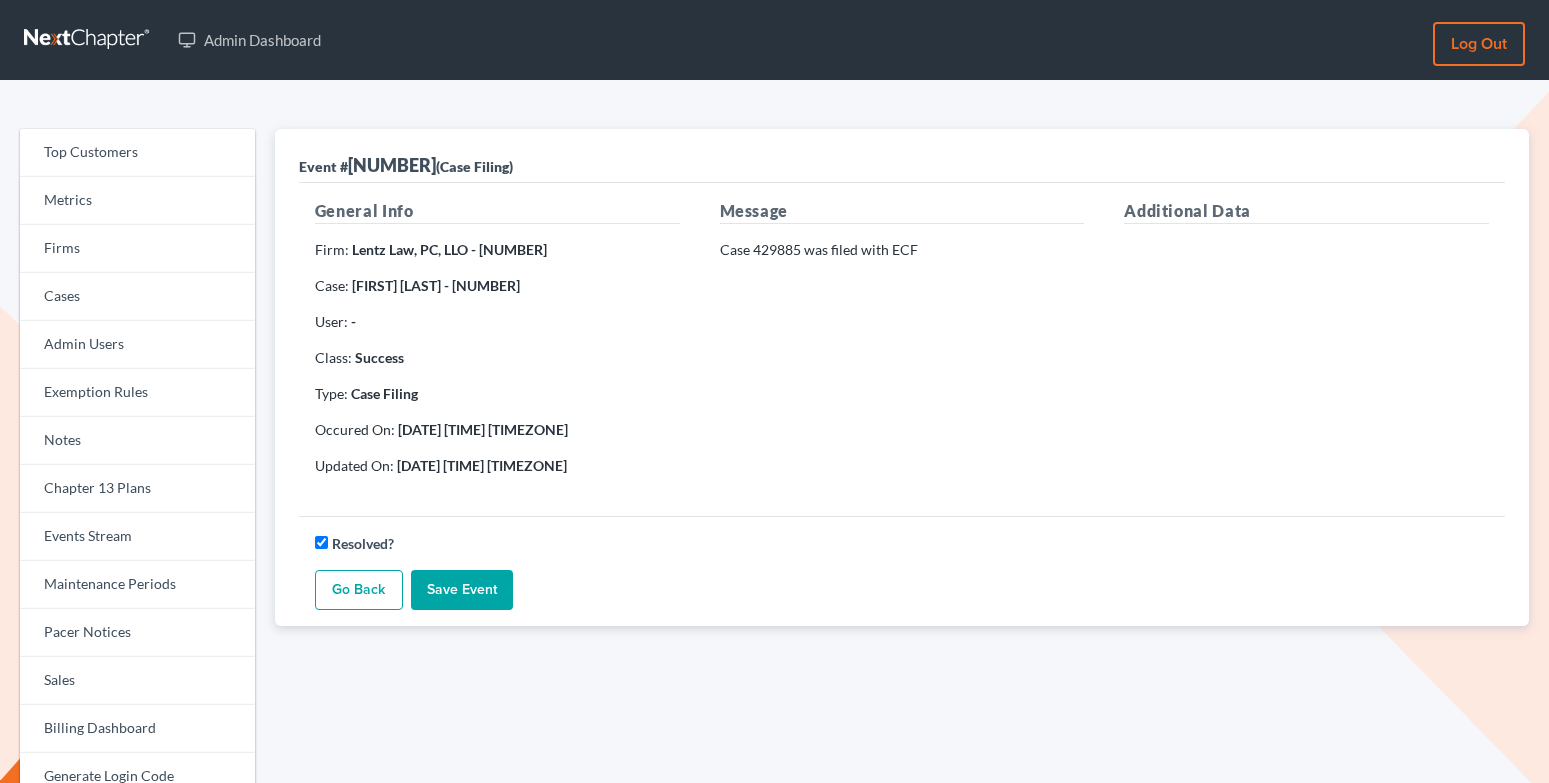 scroll, scrollTop: 0, scrollLeft: 0, axis: both 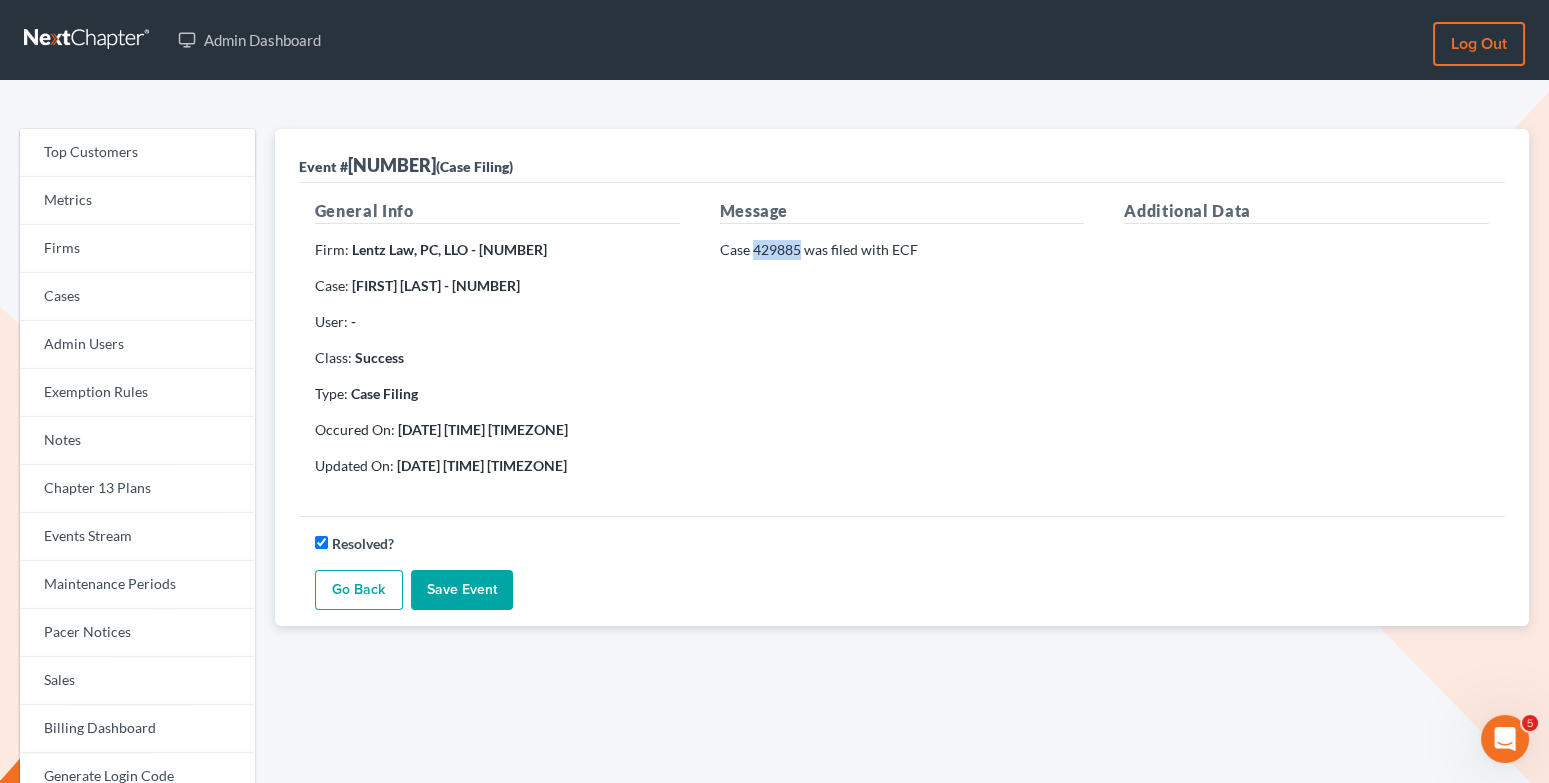 drag, startPoint x: 798, startPoint y: 250, endPoint x: 753, endPoint y: 250, distance: 45 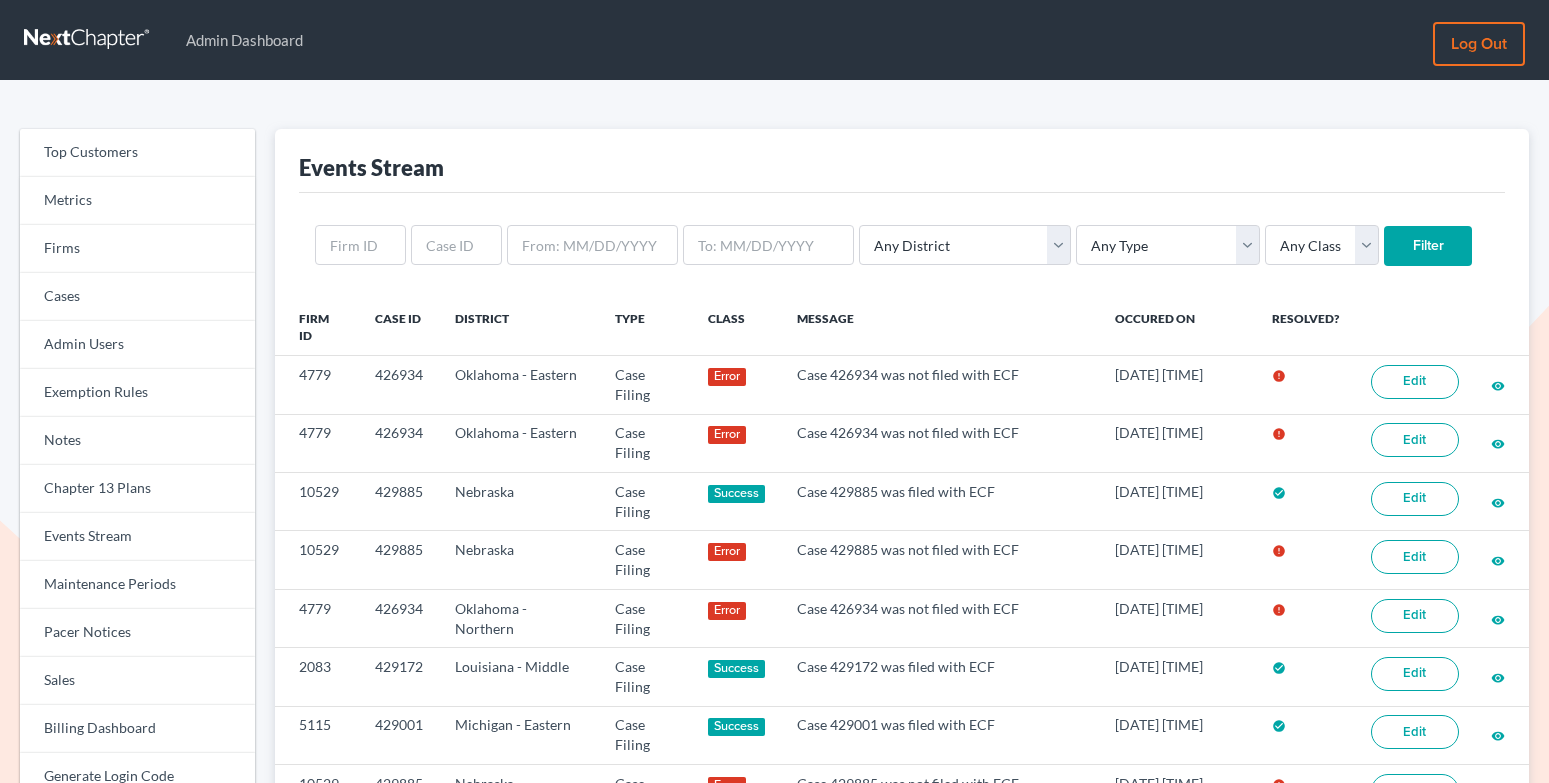 scroll, scrollTop: 0, scrollLeft: 0, axis: both 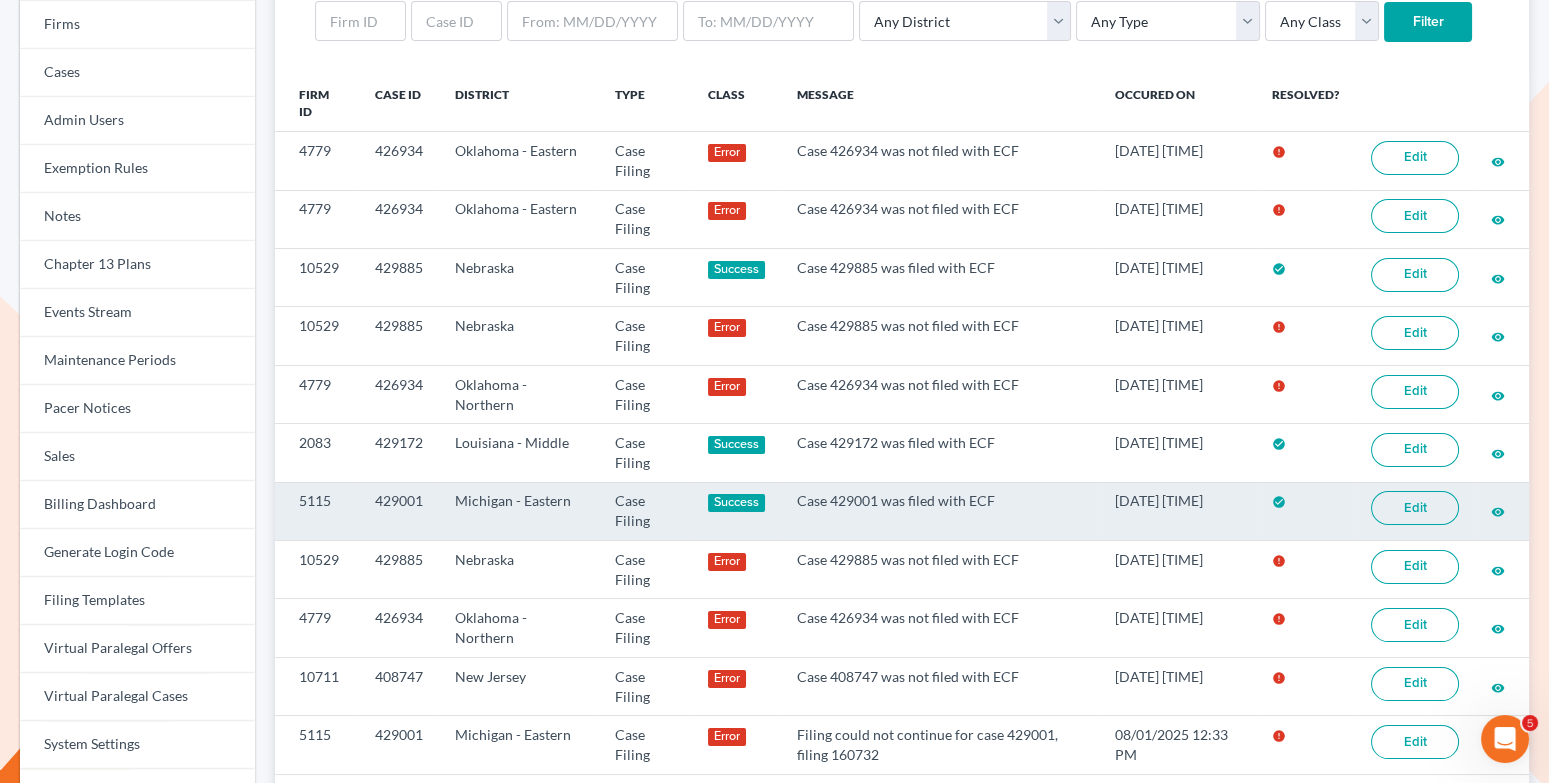 click on "Edit" at bounding box center [1415, 508] 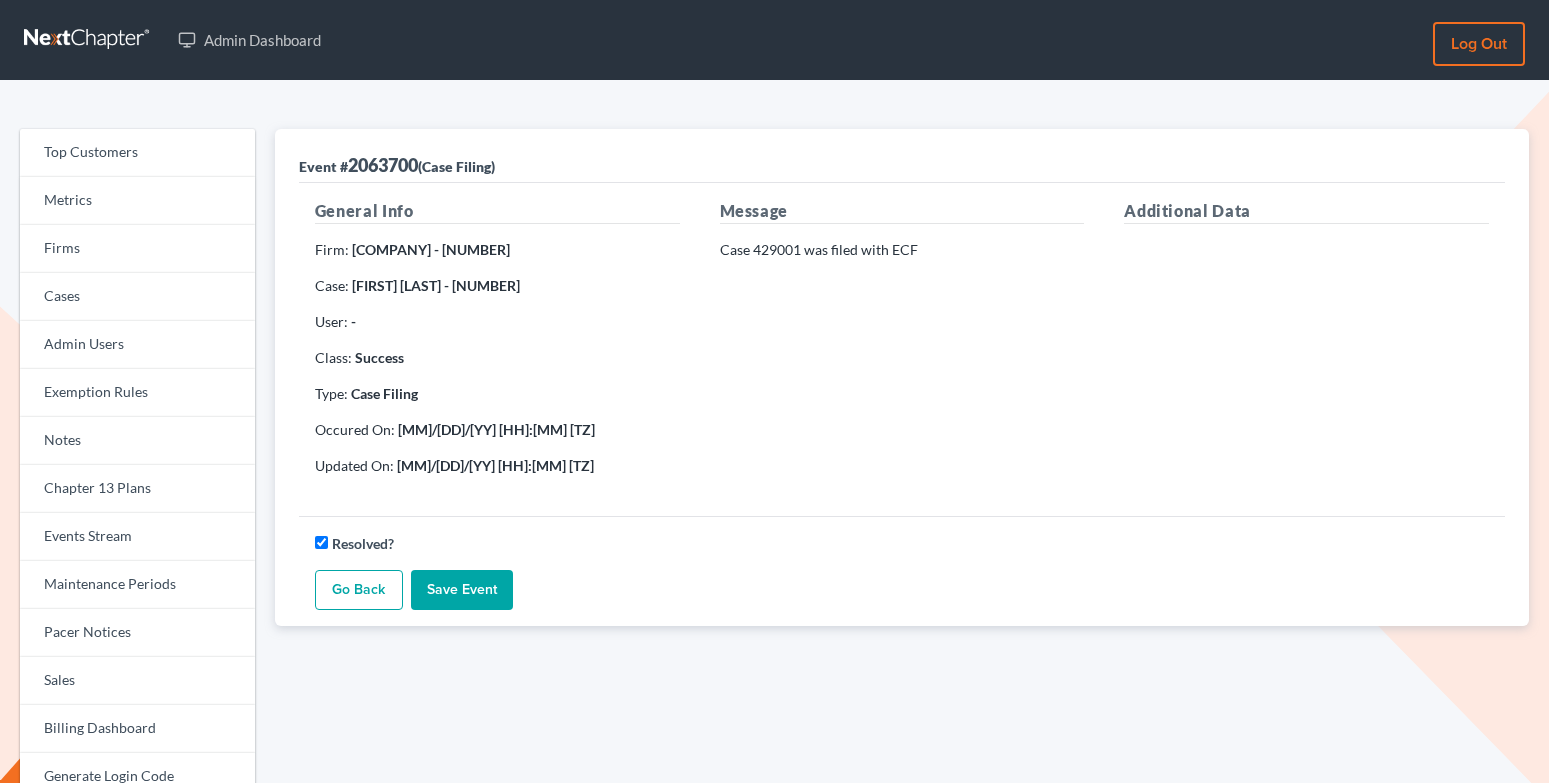 scroll, scrollTop: 0, scrollLeft: 0, axis: both 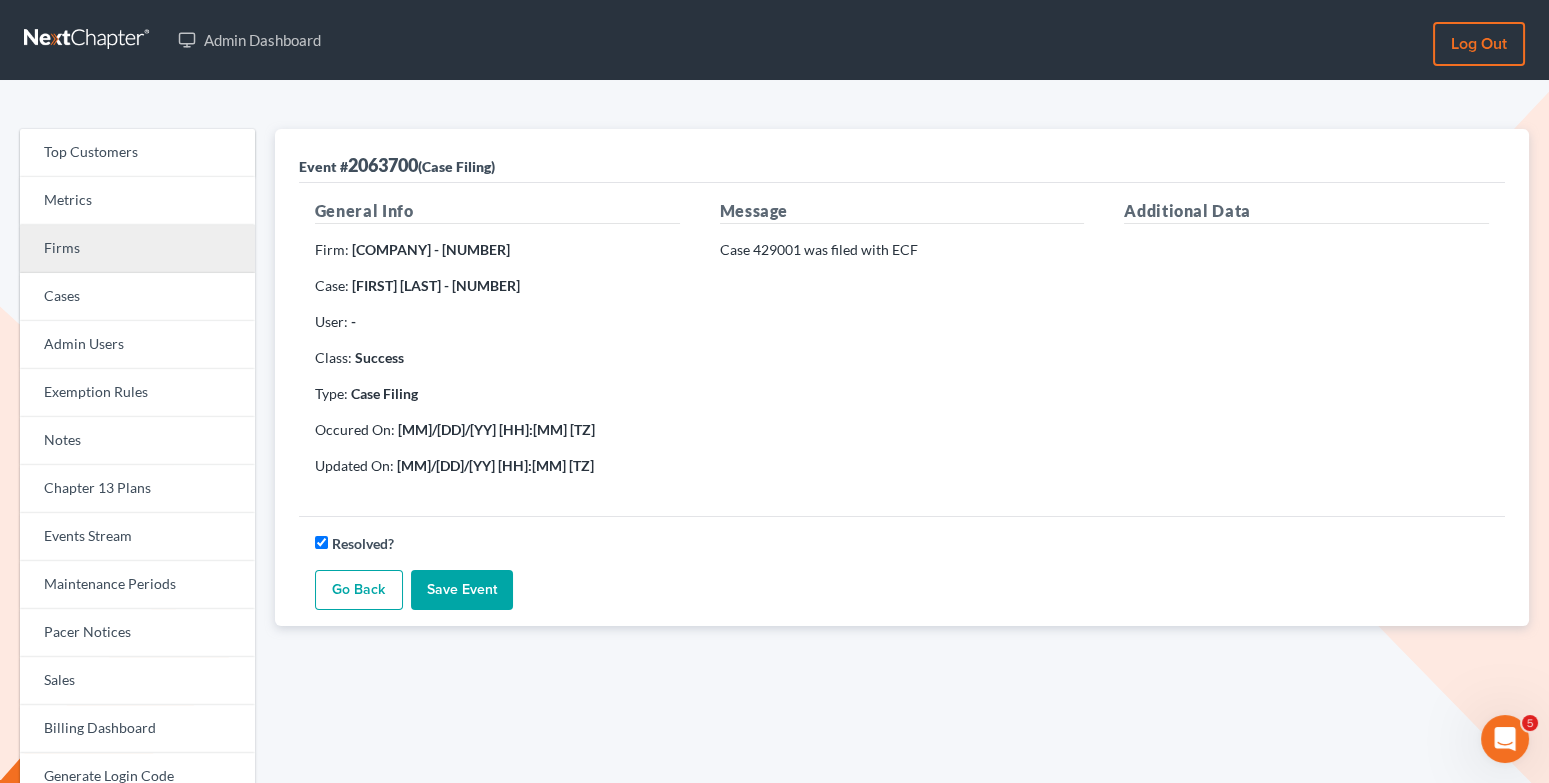 click on "Firms" at bounding box center [137, 249] 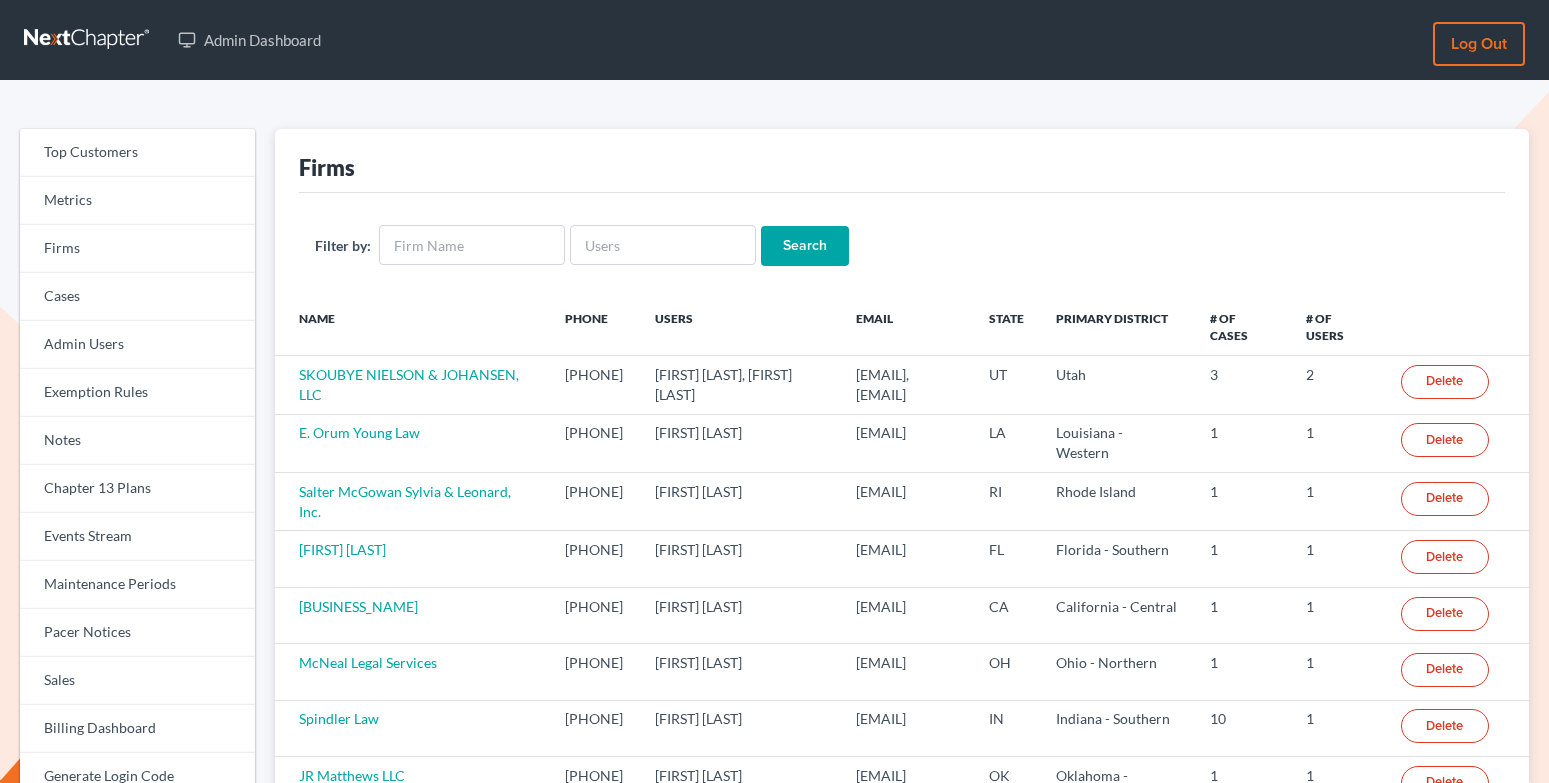 scroll, scrollTop: 0, scrollLeft: 0, axis: both 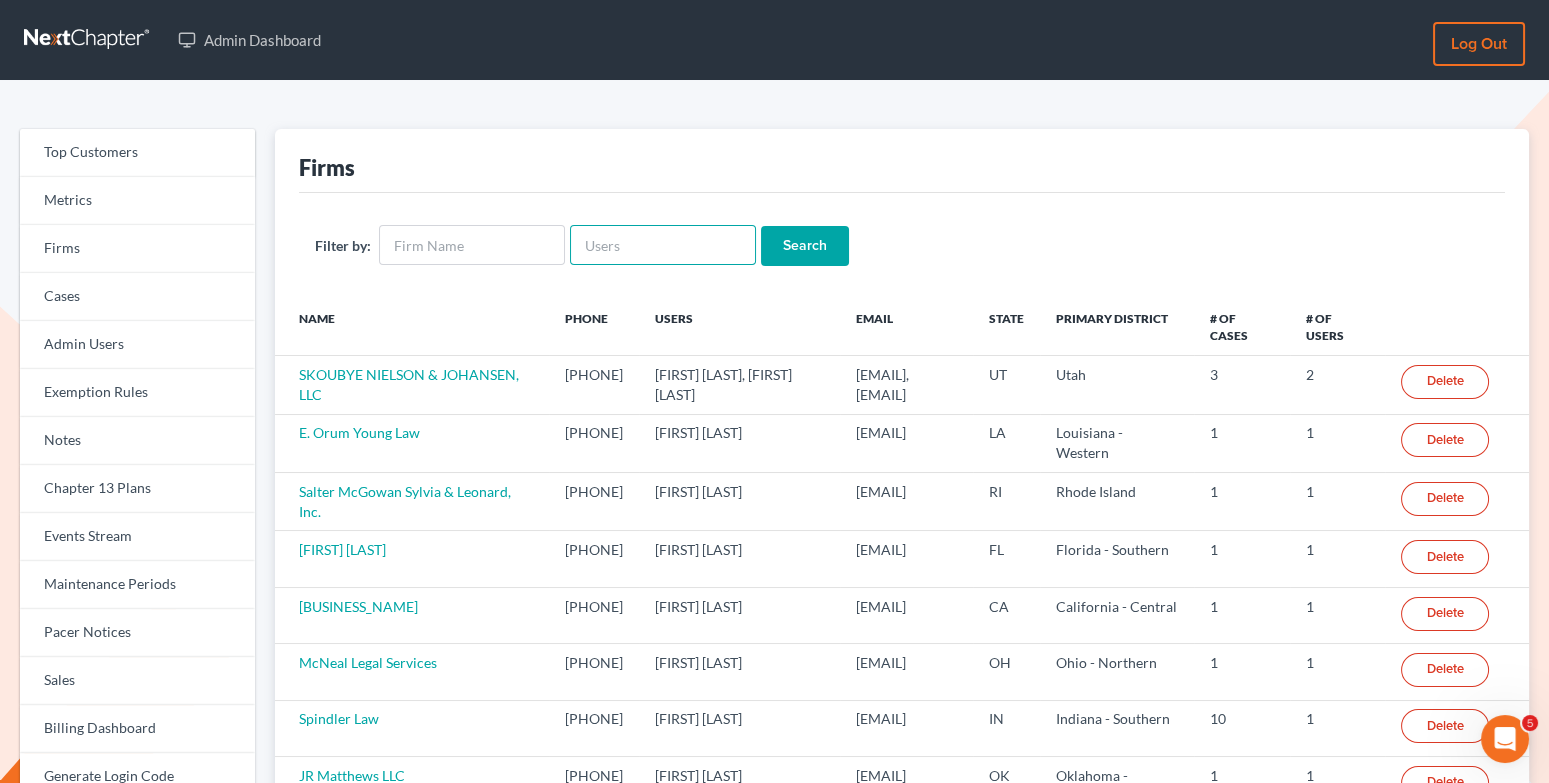click at bounding box center [663, 245] 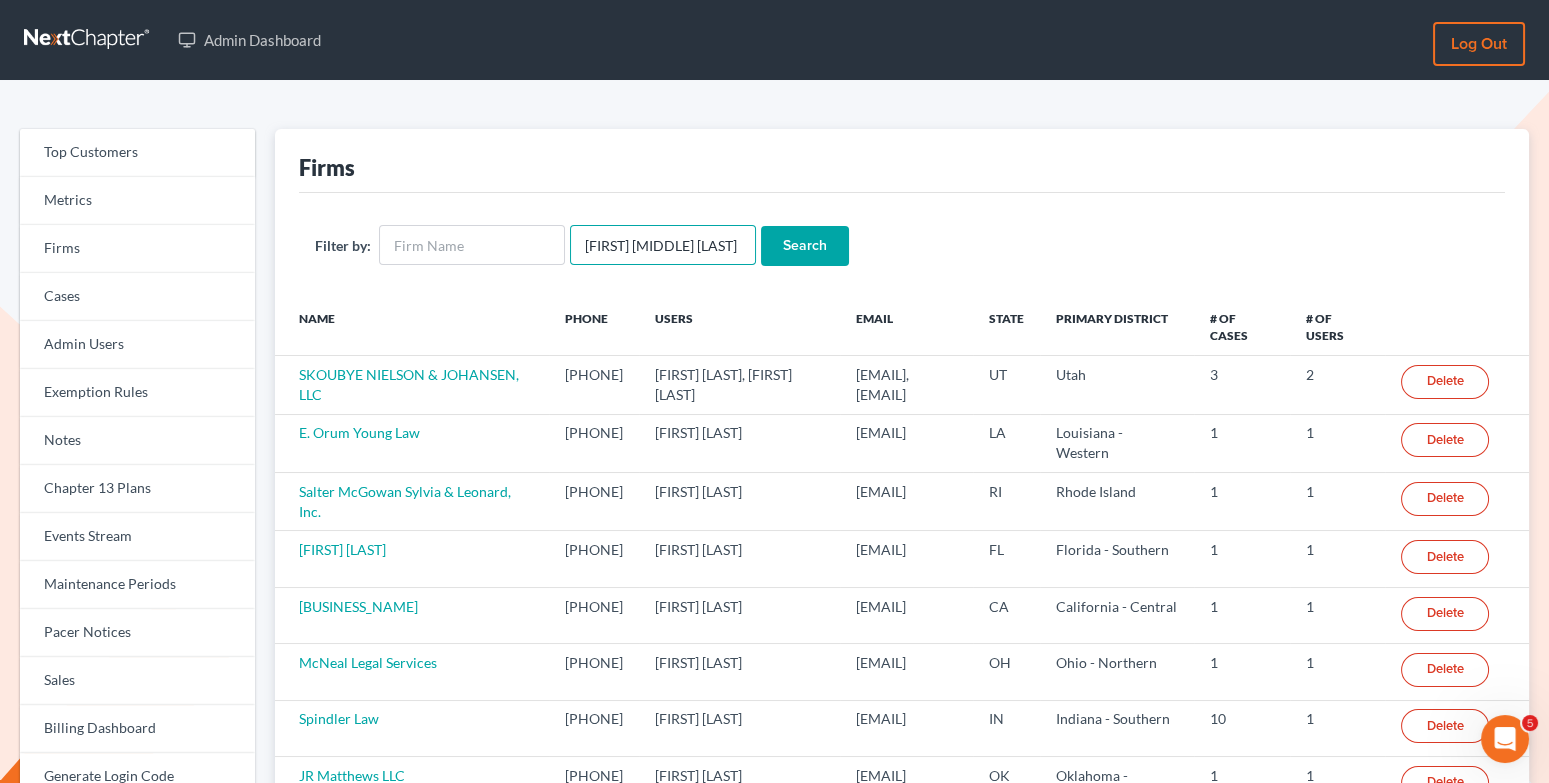 click on "JULIUS M KING" at bounding box center [663, 245] 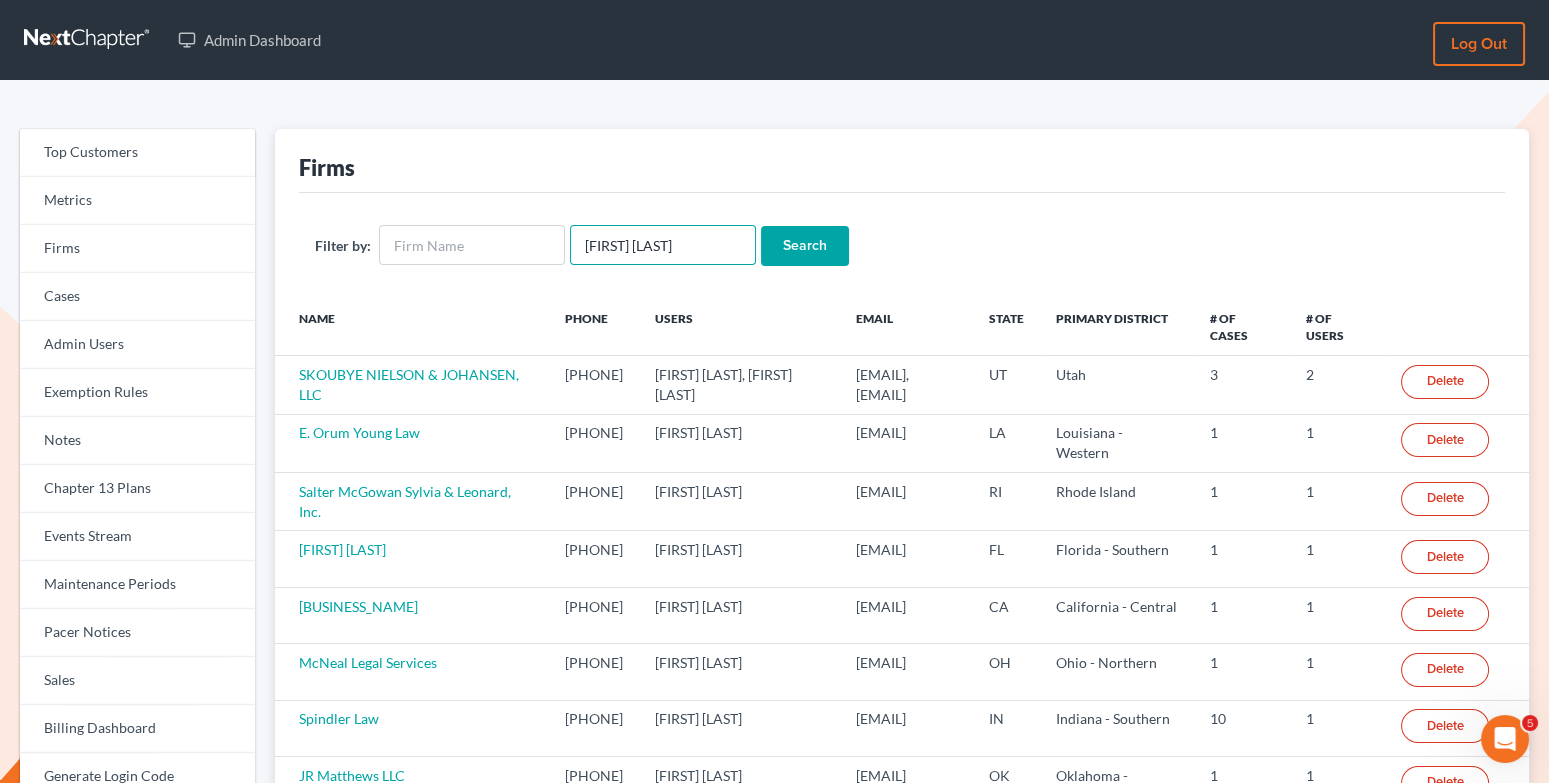 type on "JULIUSKING" 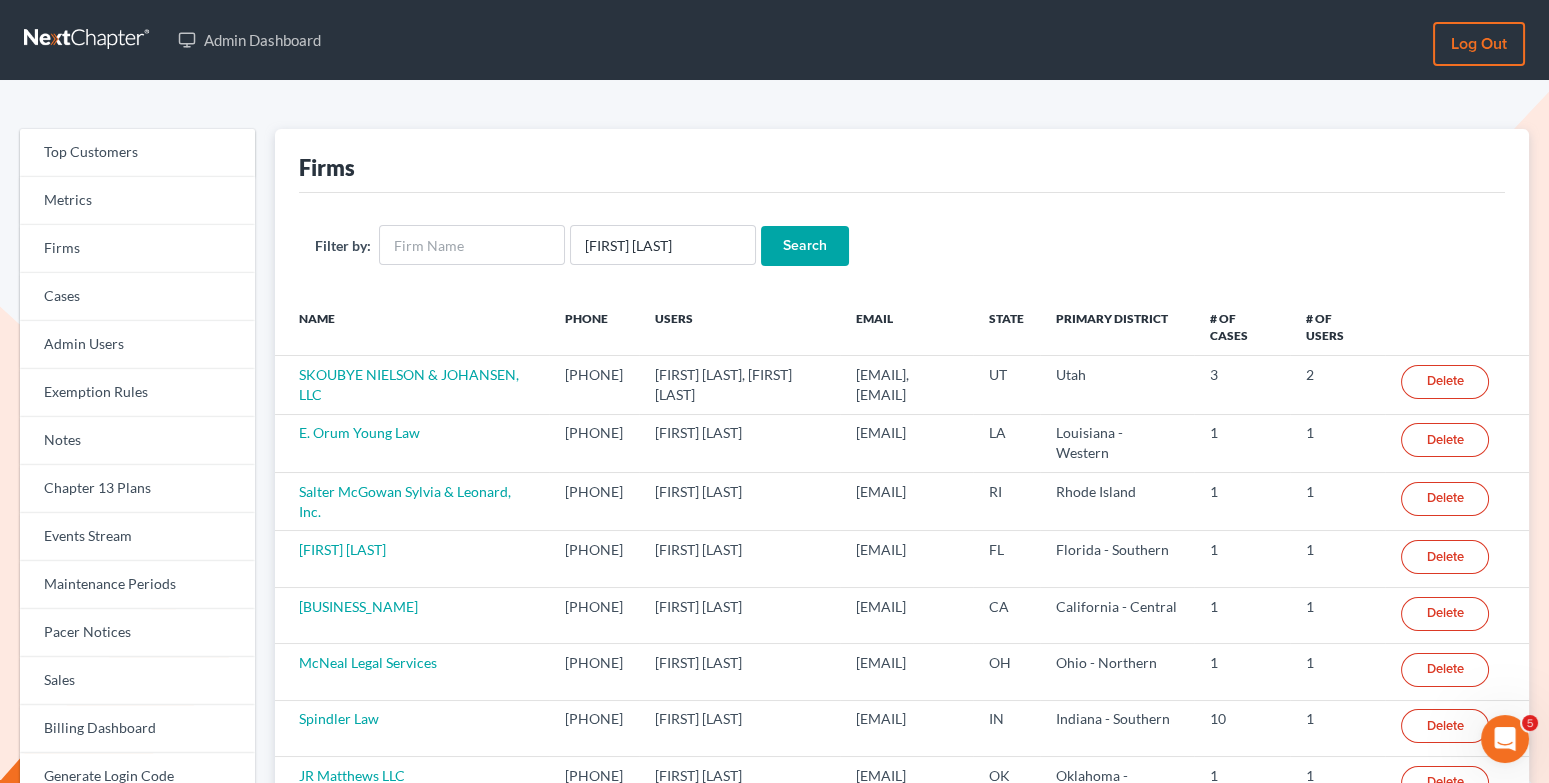 click on "Search" at bounding box center (805, 246) 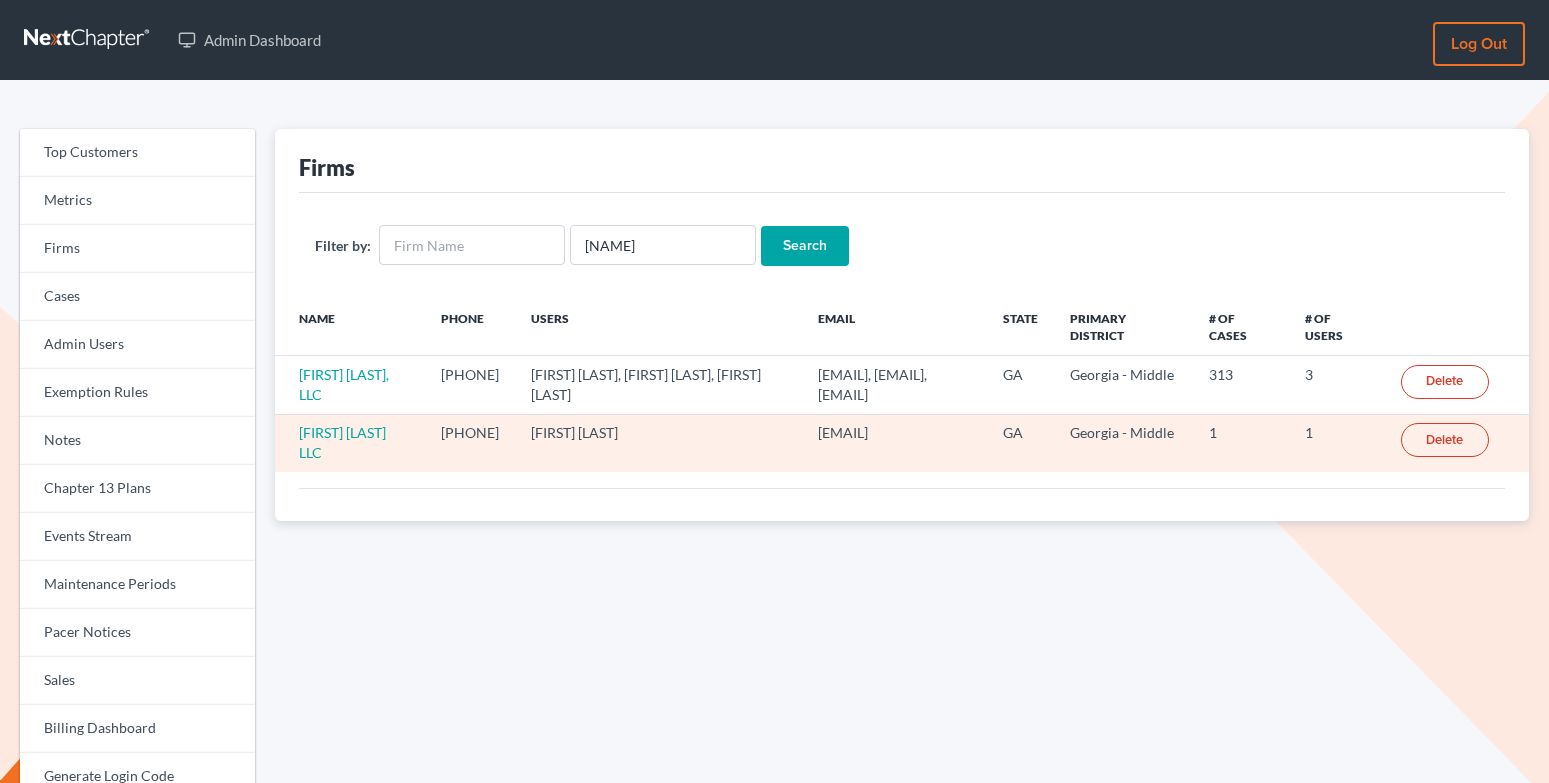 scroll, scrollTop: 0, scrollLeft: 0, axis: both 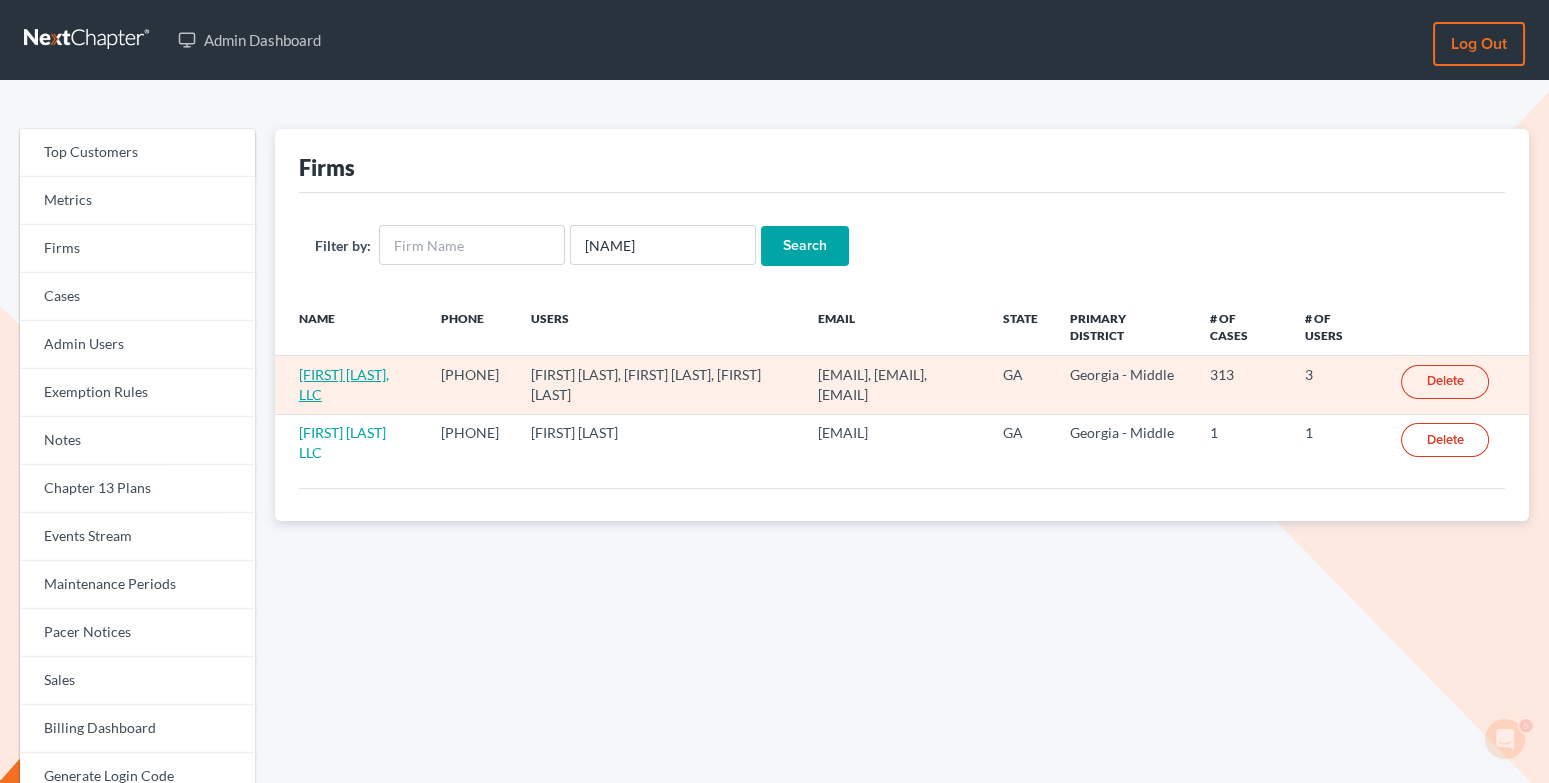 click on "[FIRST] [LAST], LLC" at bounding box center (344, 384) 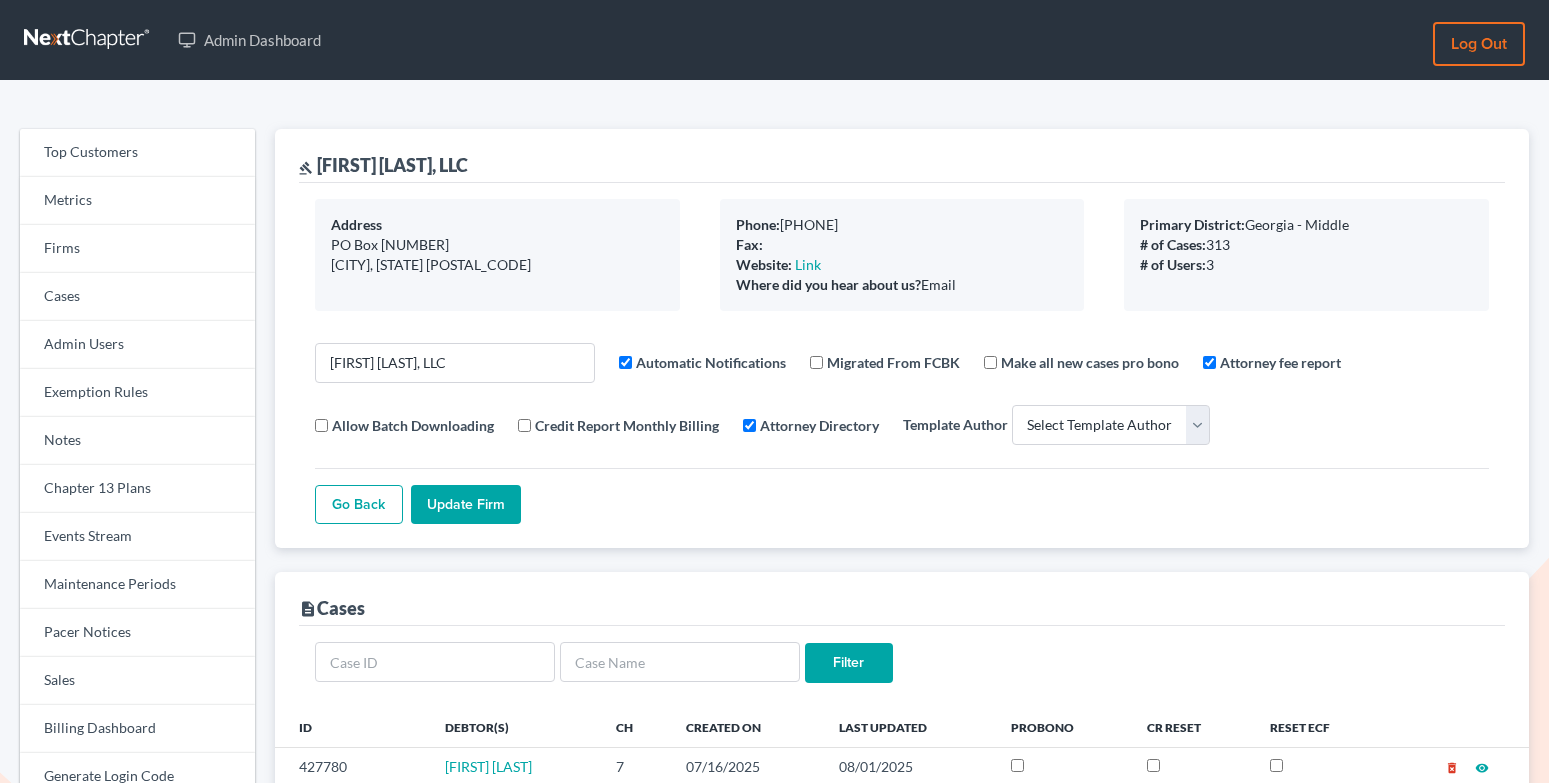 select 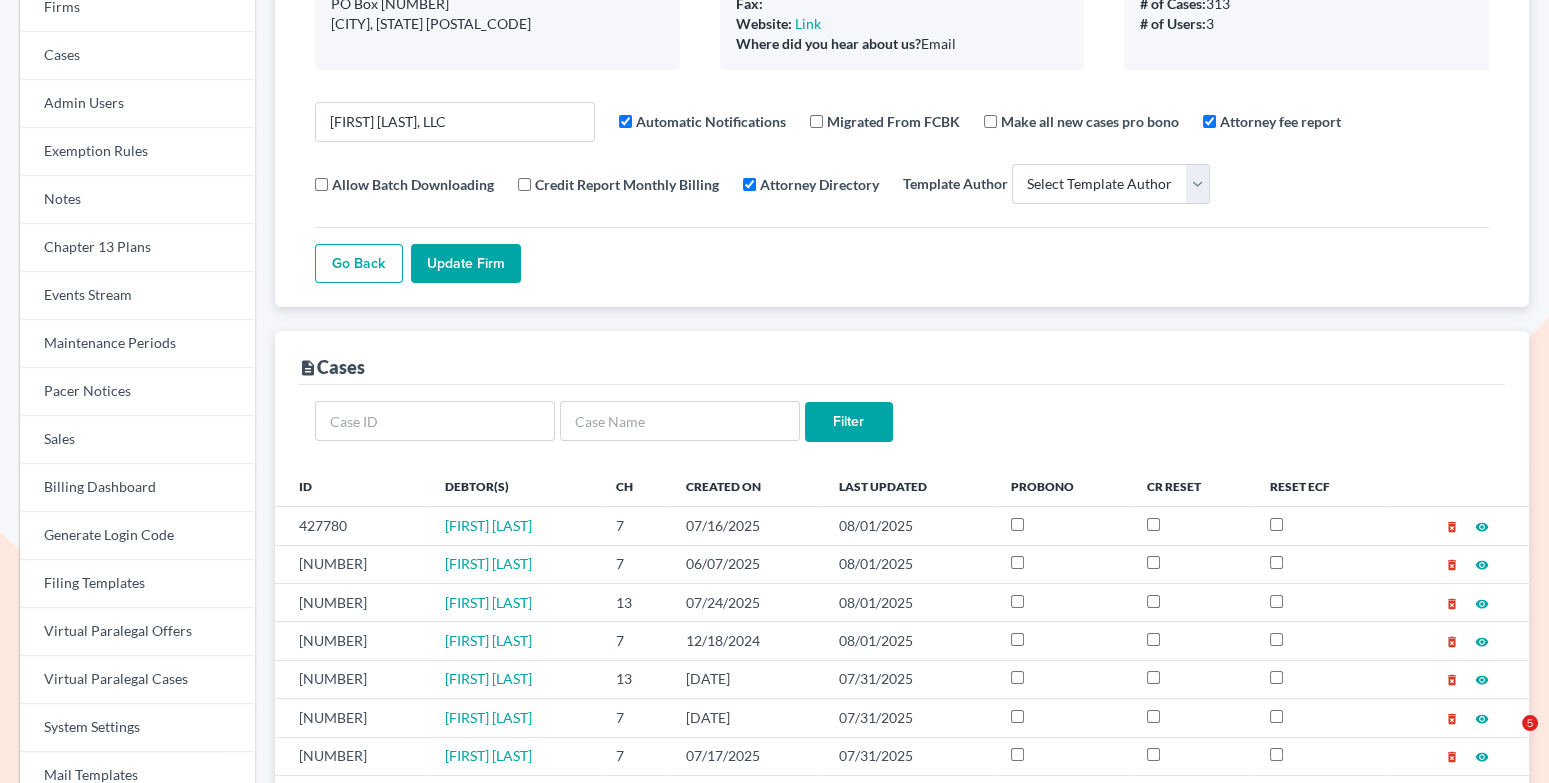 scroll, scrollTop: 430, scrollLeft: 0, axis: vertical 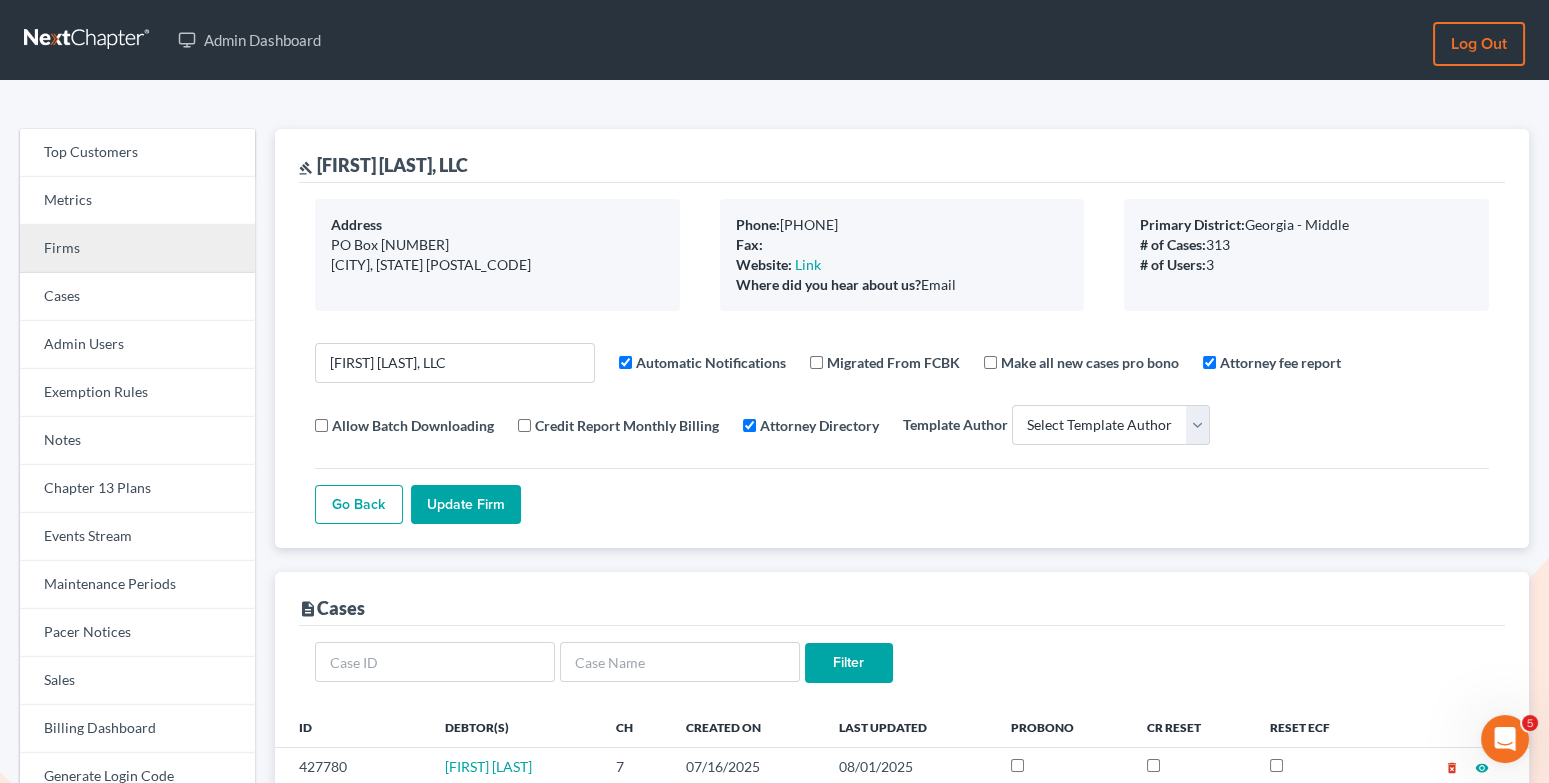 click on "Firms" at bounding box center (137, 249) 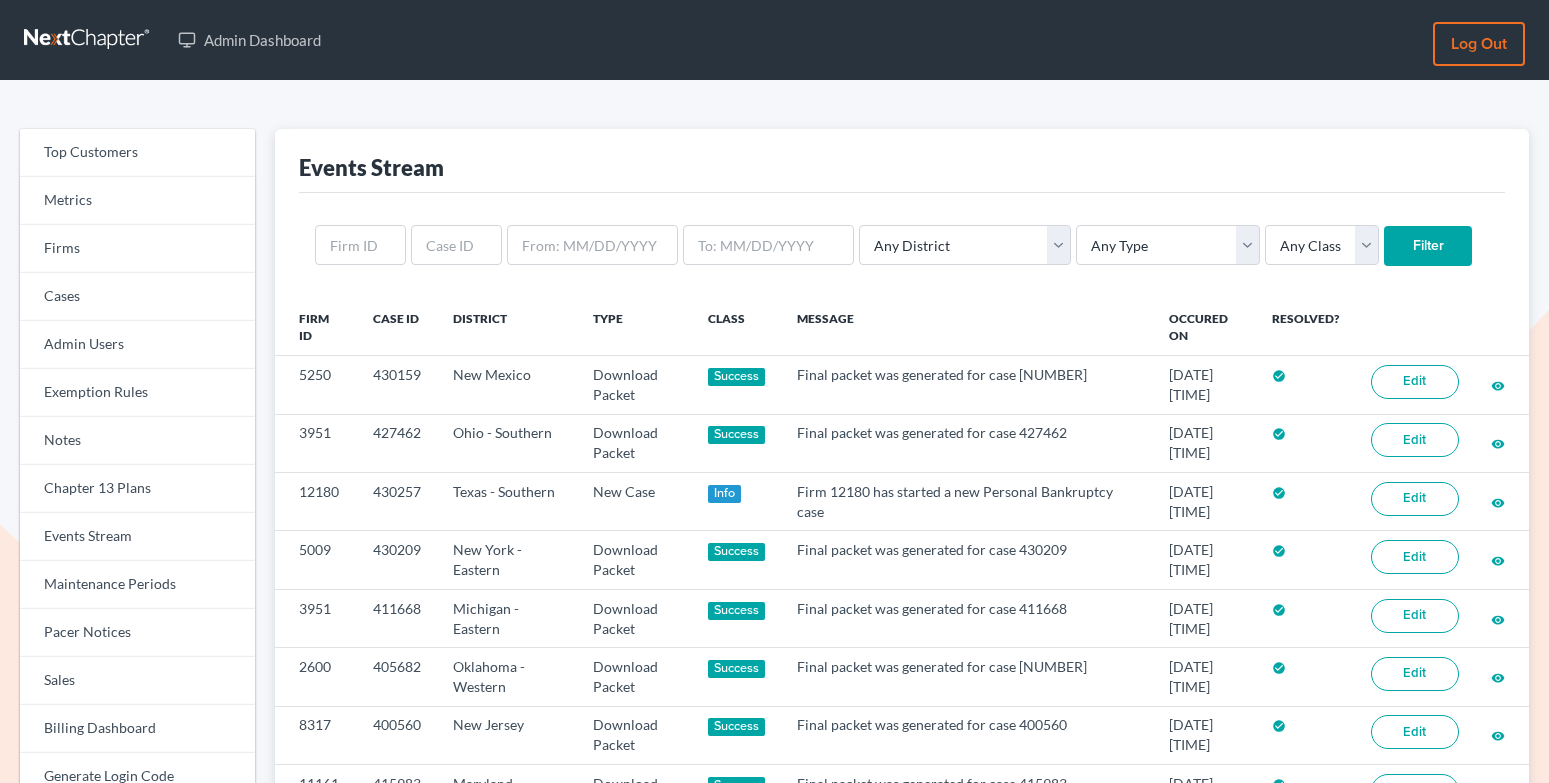scroll, scrollTop: 0, scrollLeft: 0, axis: both 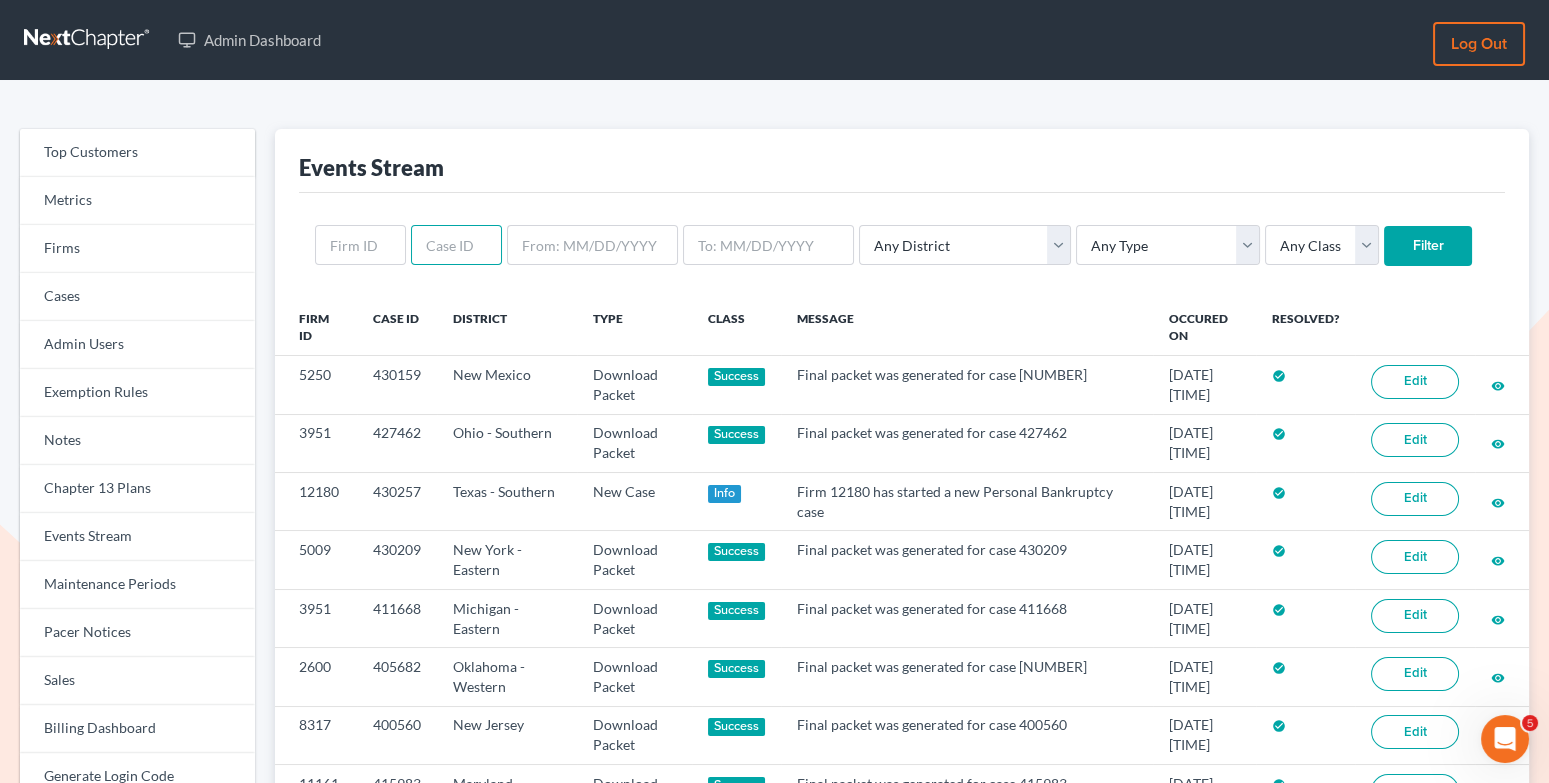click at bounding box center [456, 245] 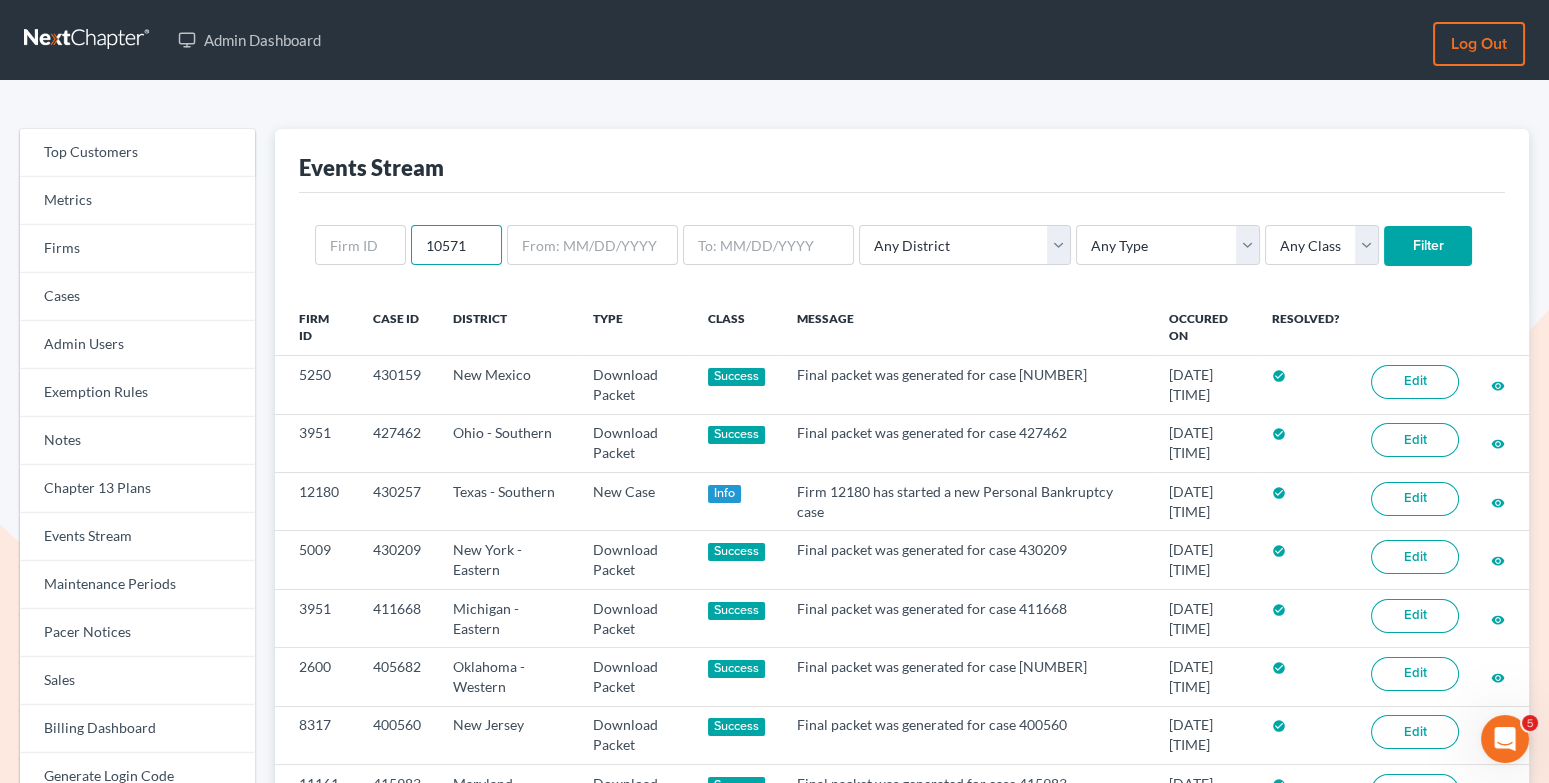 type on "10571" 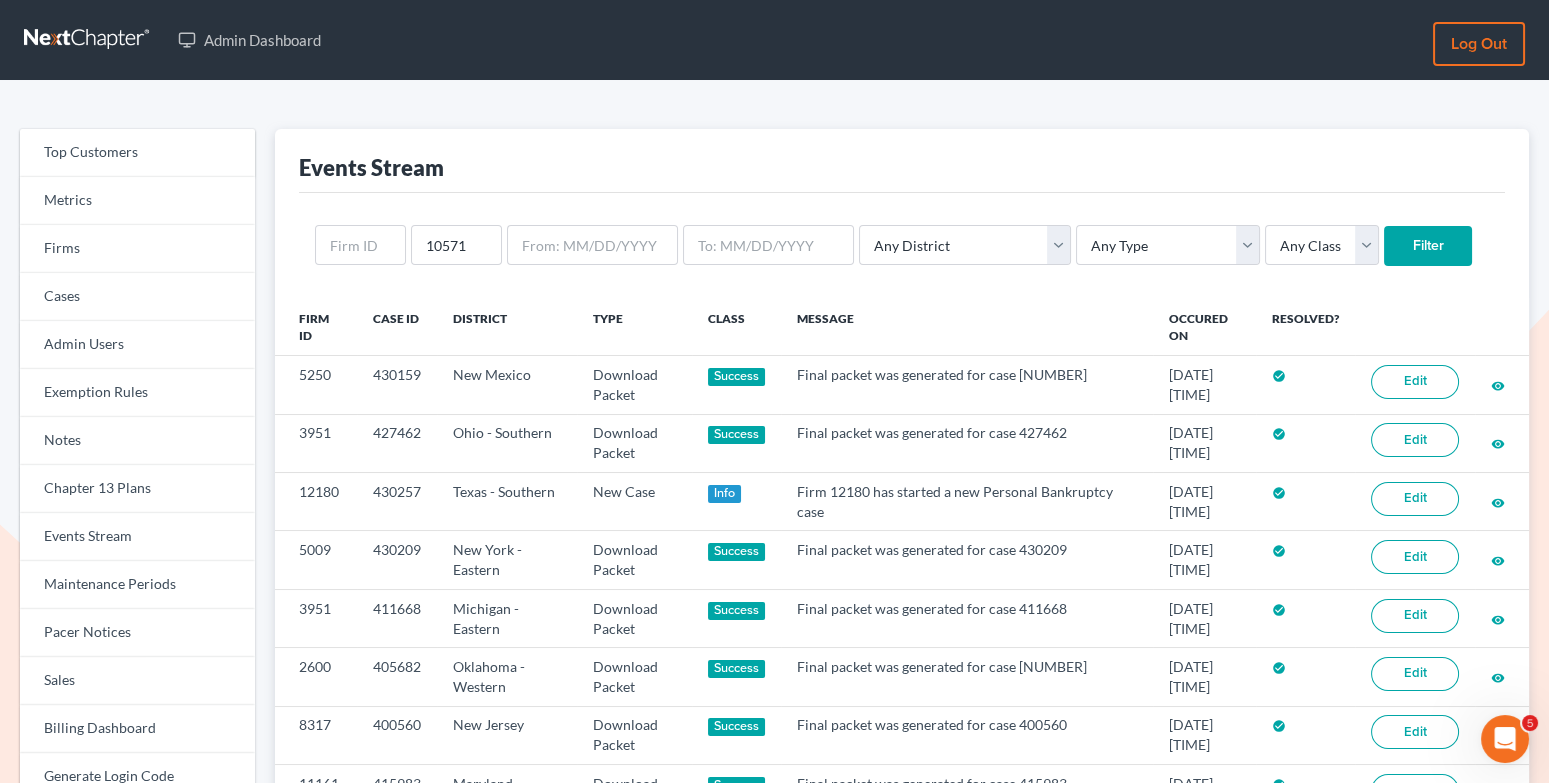 click on "Filter" at bounding box center [1428, 246] 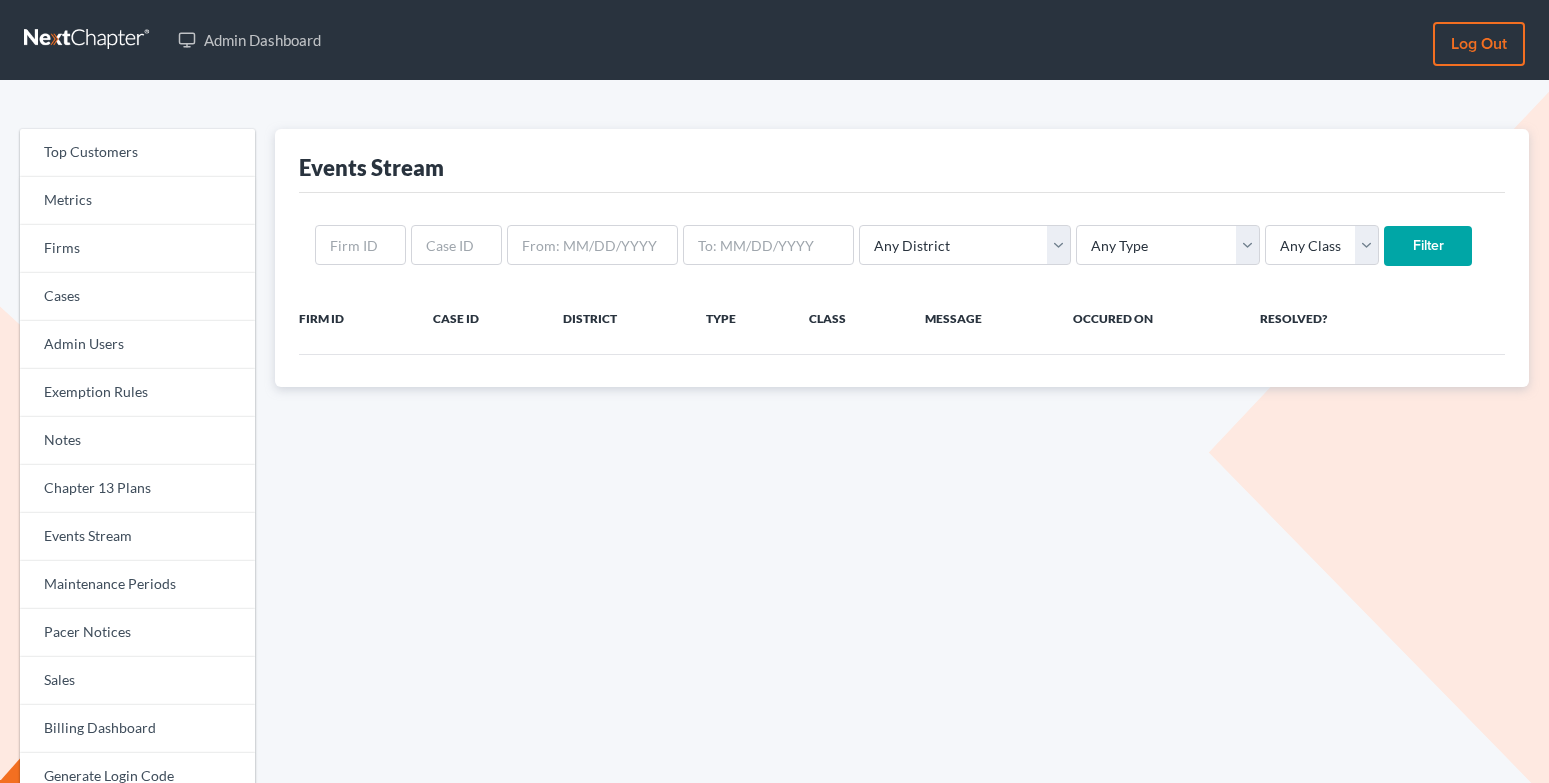 scroll, scrollTop: 0, scrollLeft: 0, axis: both 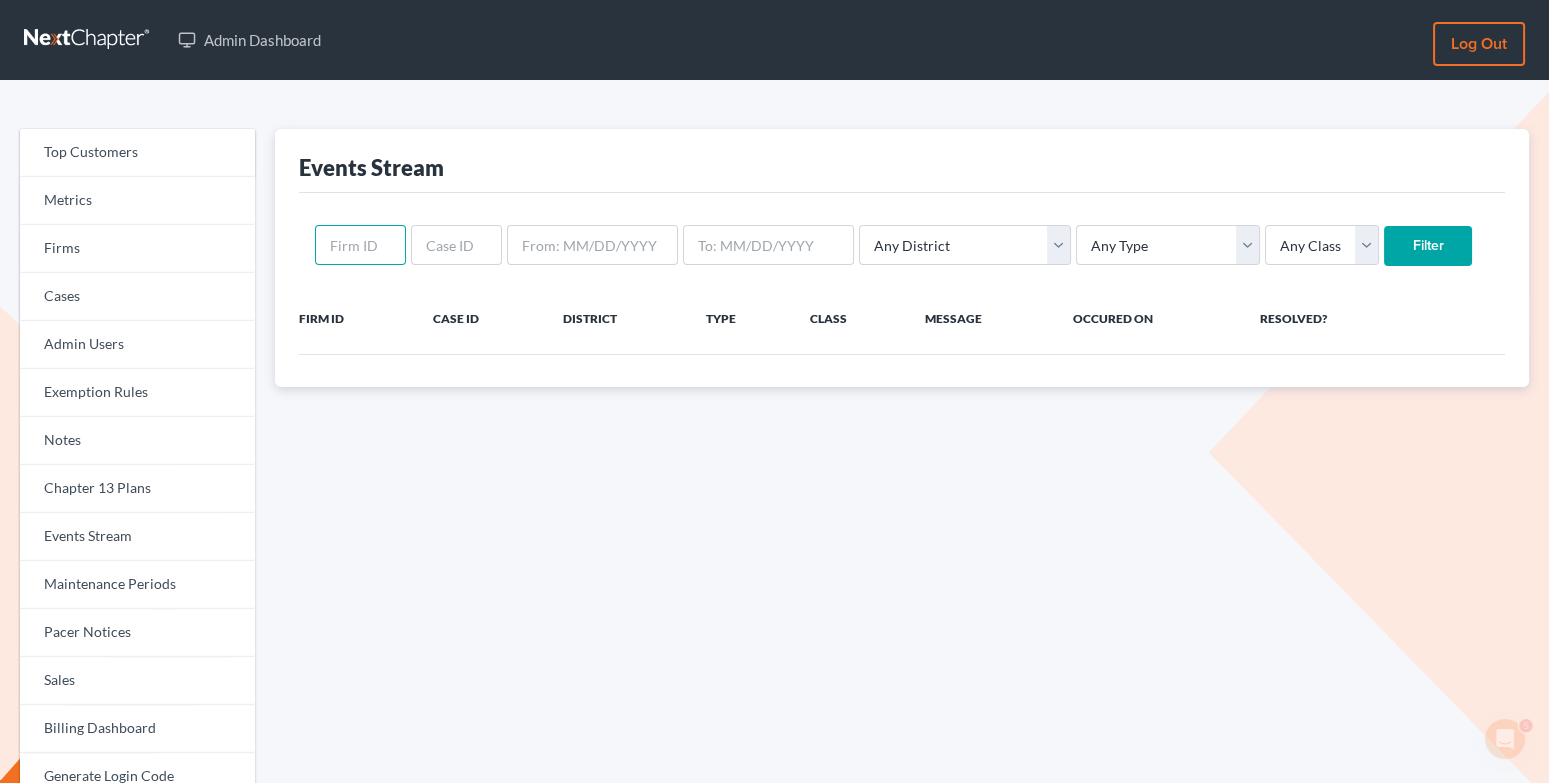 click at bounding box center [360, 245] 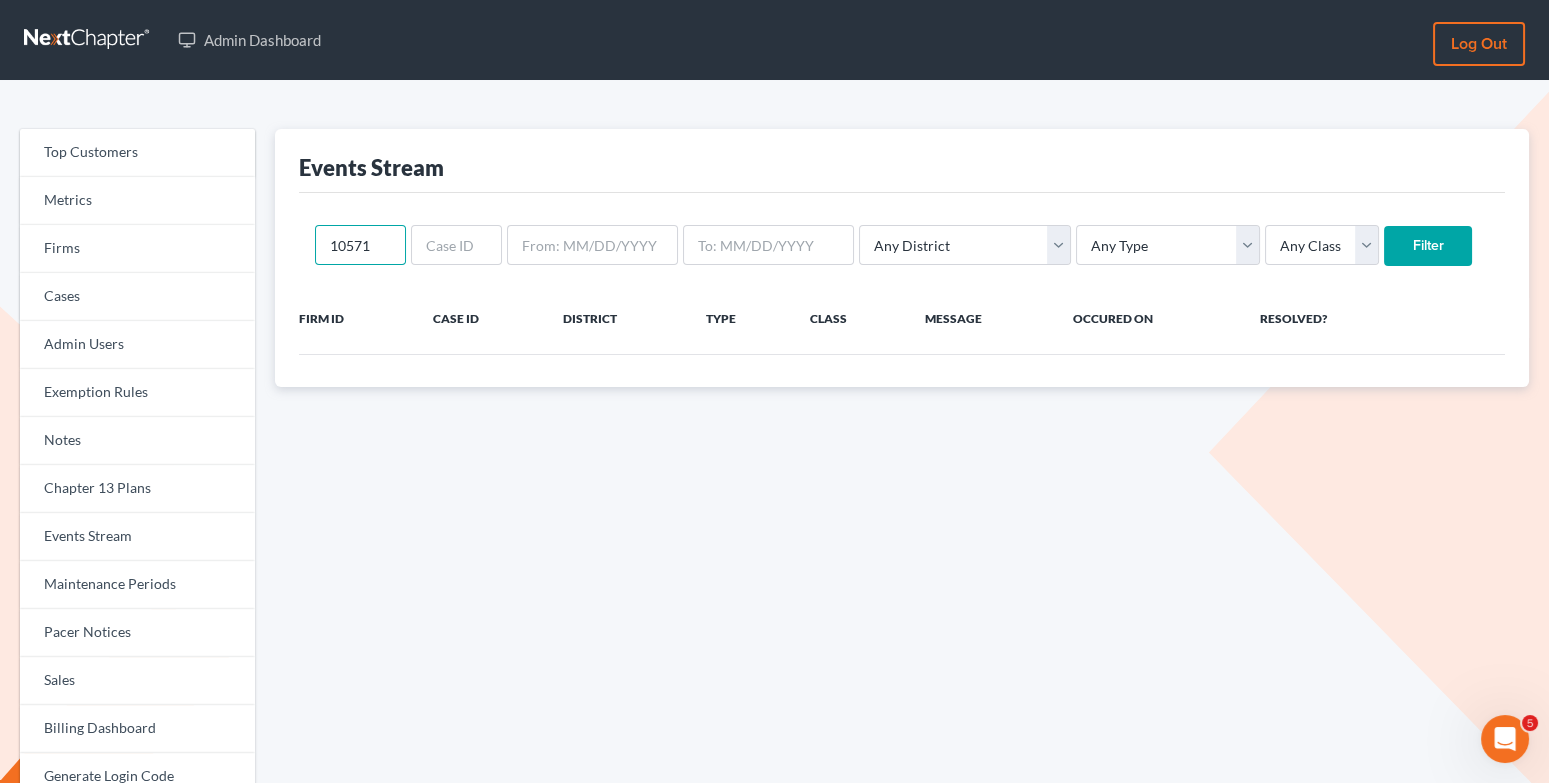 type on "10571" 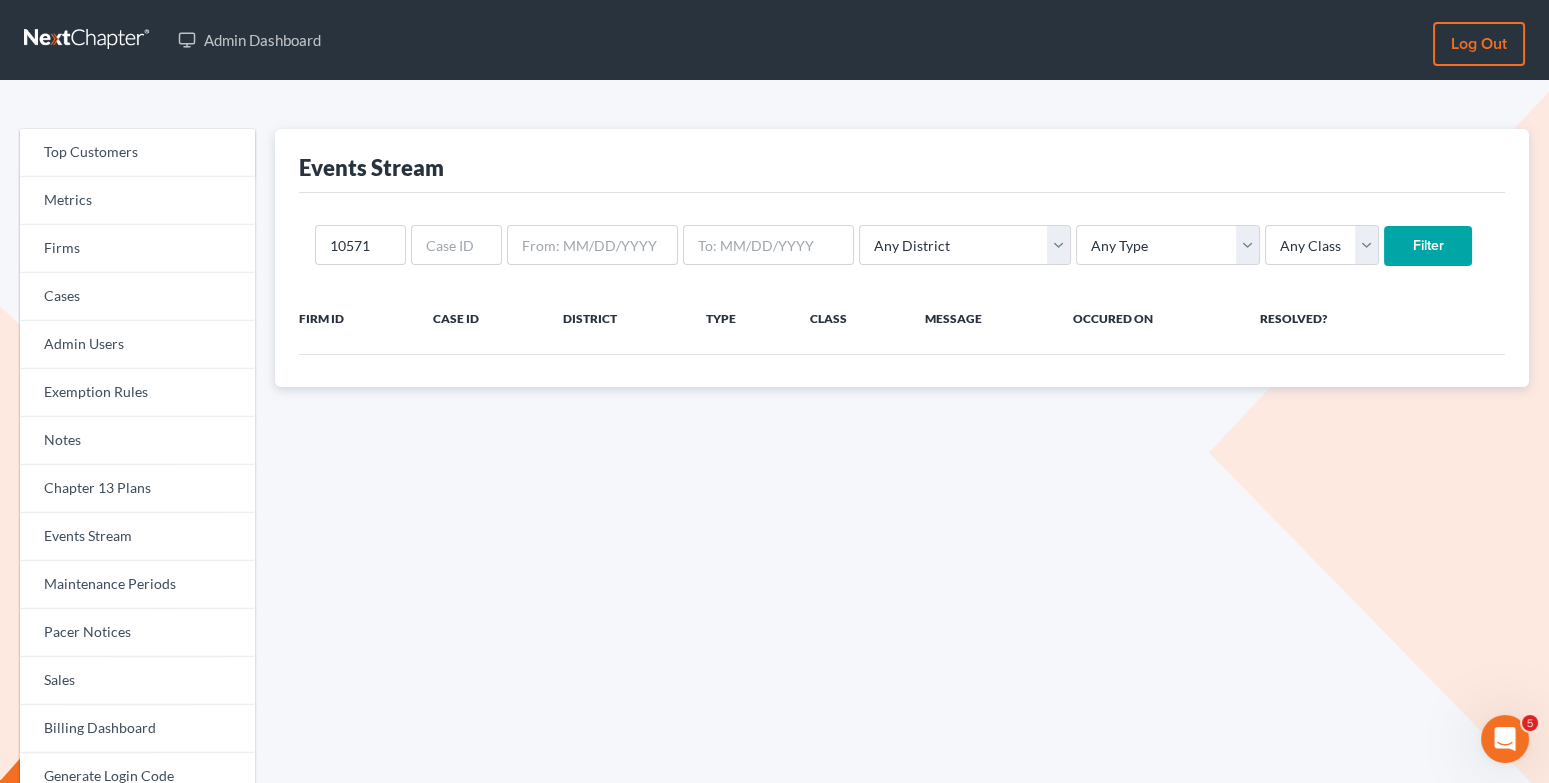 click on "Filter" at bounding box center (1428, 246) 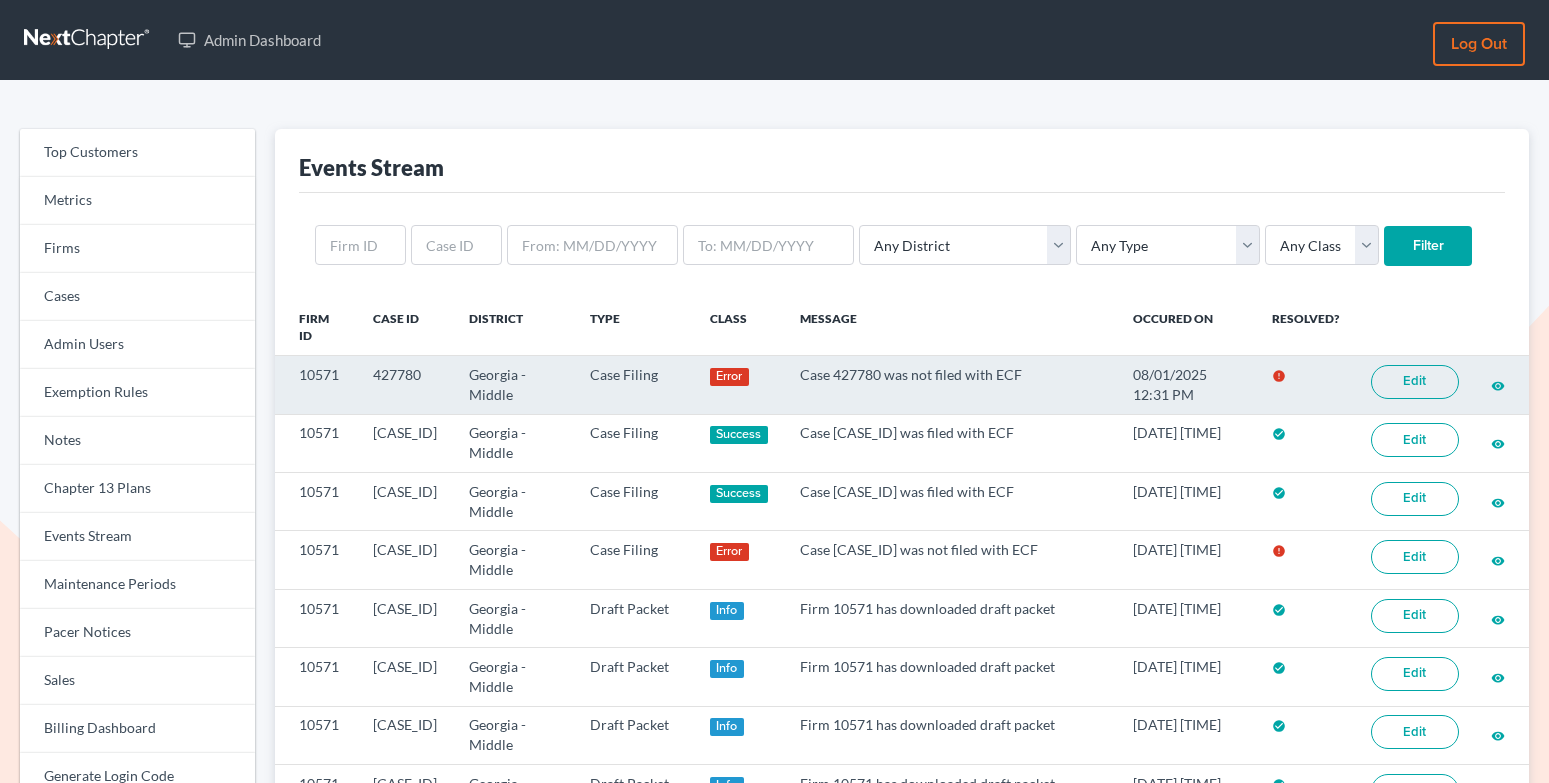 scroll, scrollTop: 0, scrollLeft: 0, axis: both 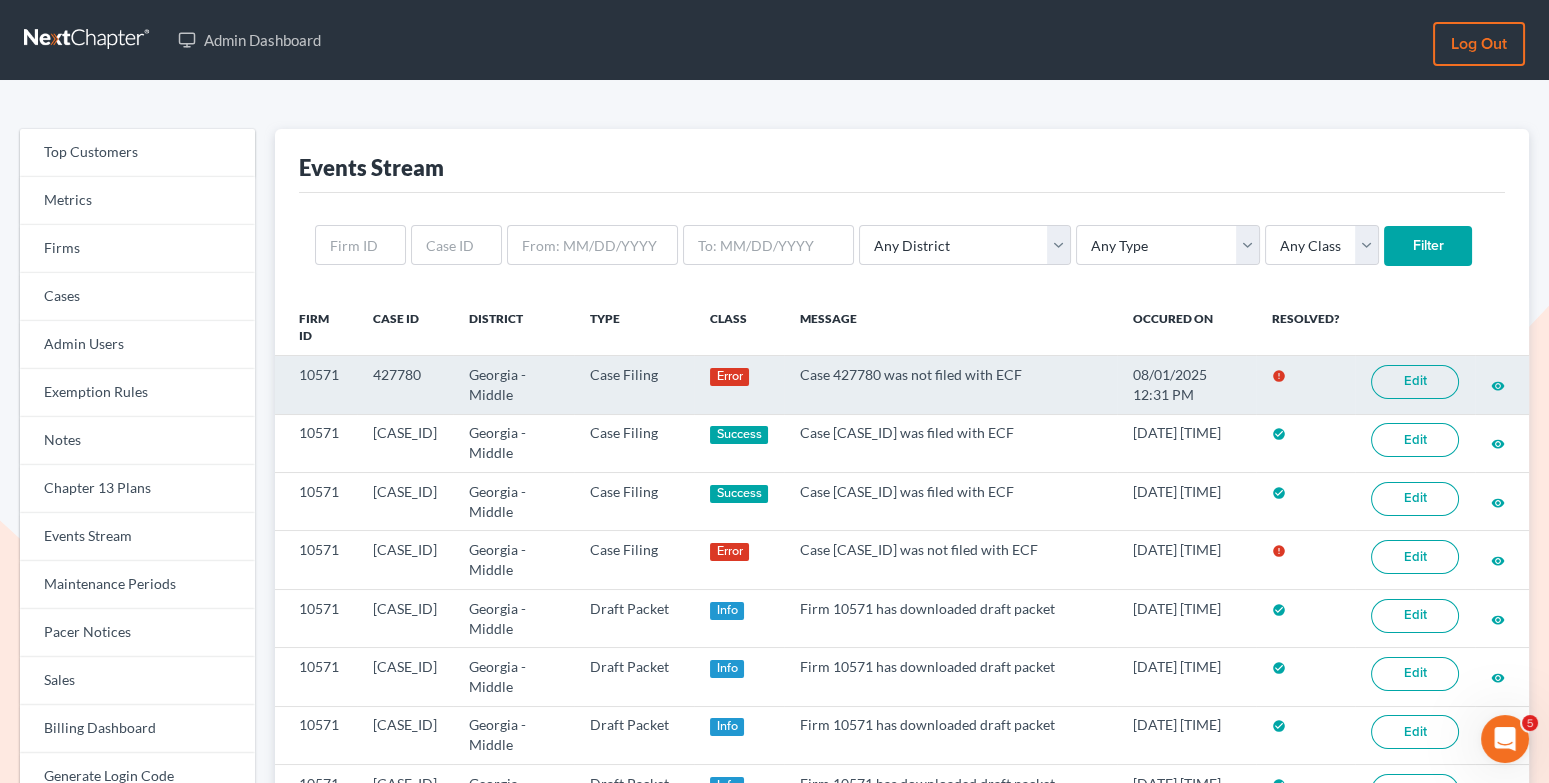click on "Edit" at bounding box center (1415, 382) 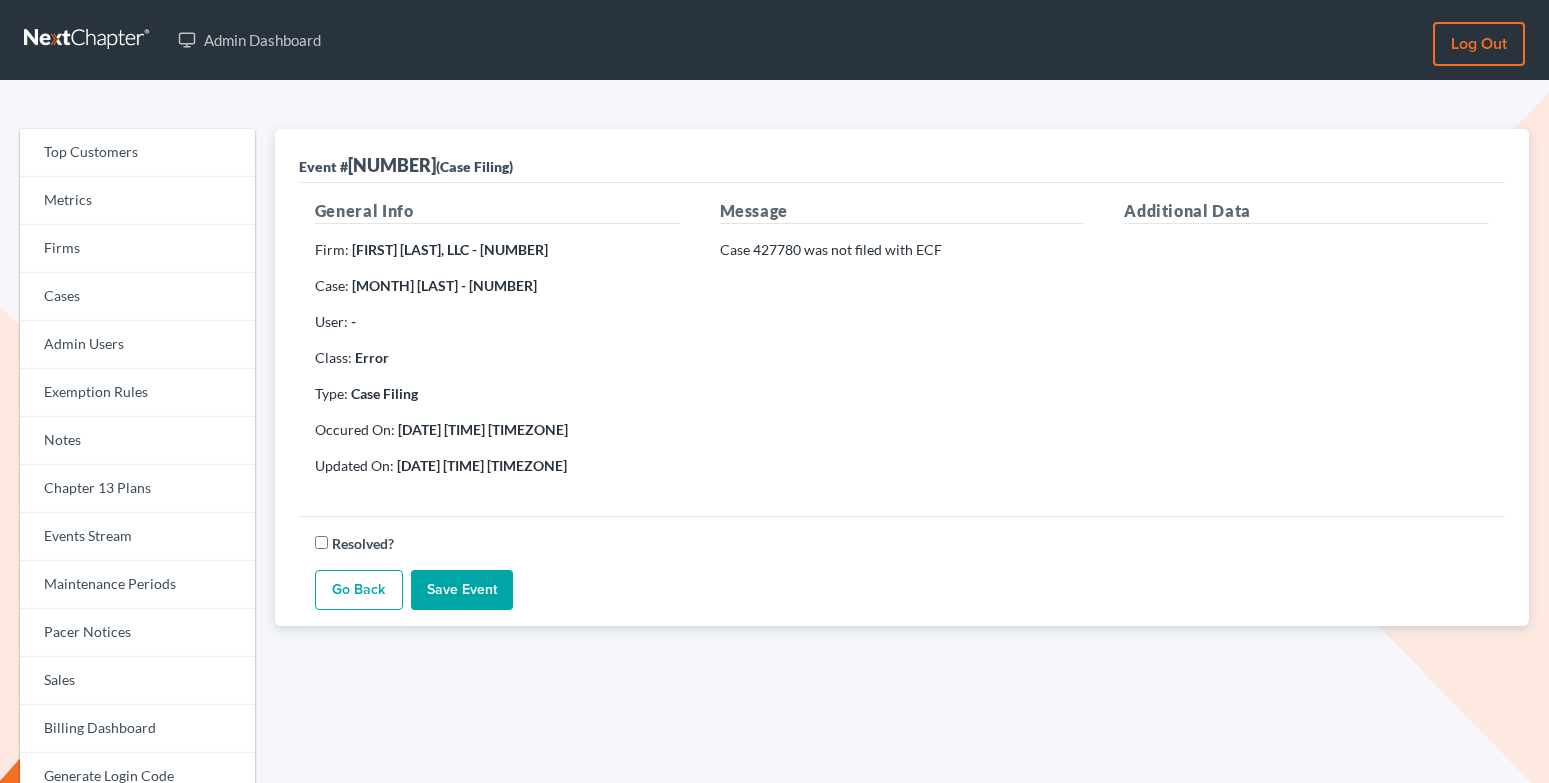 scroll, scrollTop: 0, scrollLeft: 0, axis: both 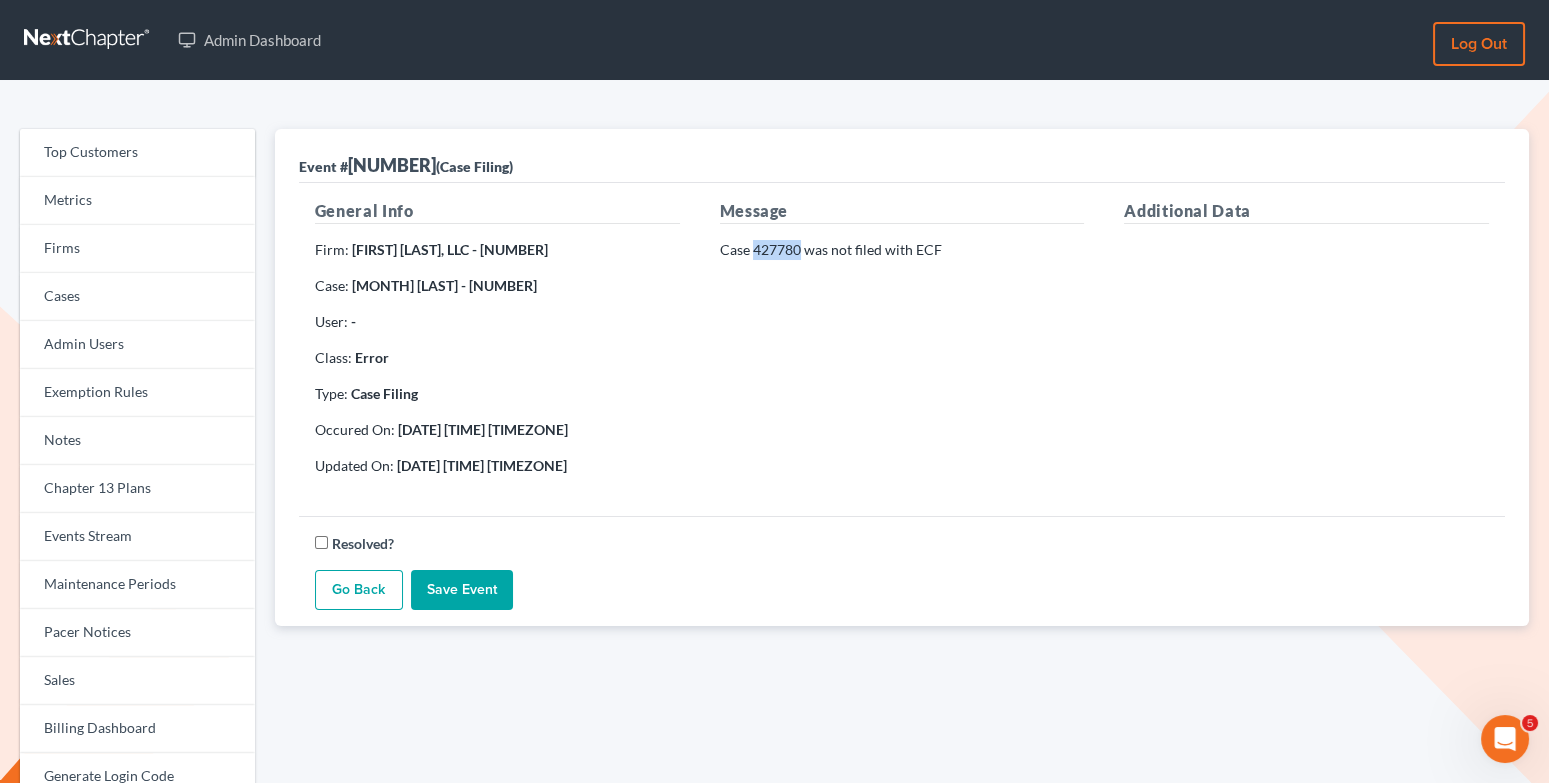 drag, startPoint x: 801, startPoint y: 246, endPoint x: 754, endPoint y: 247, distance: 47.010635 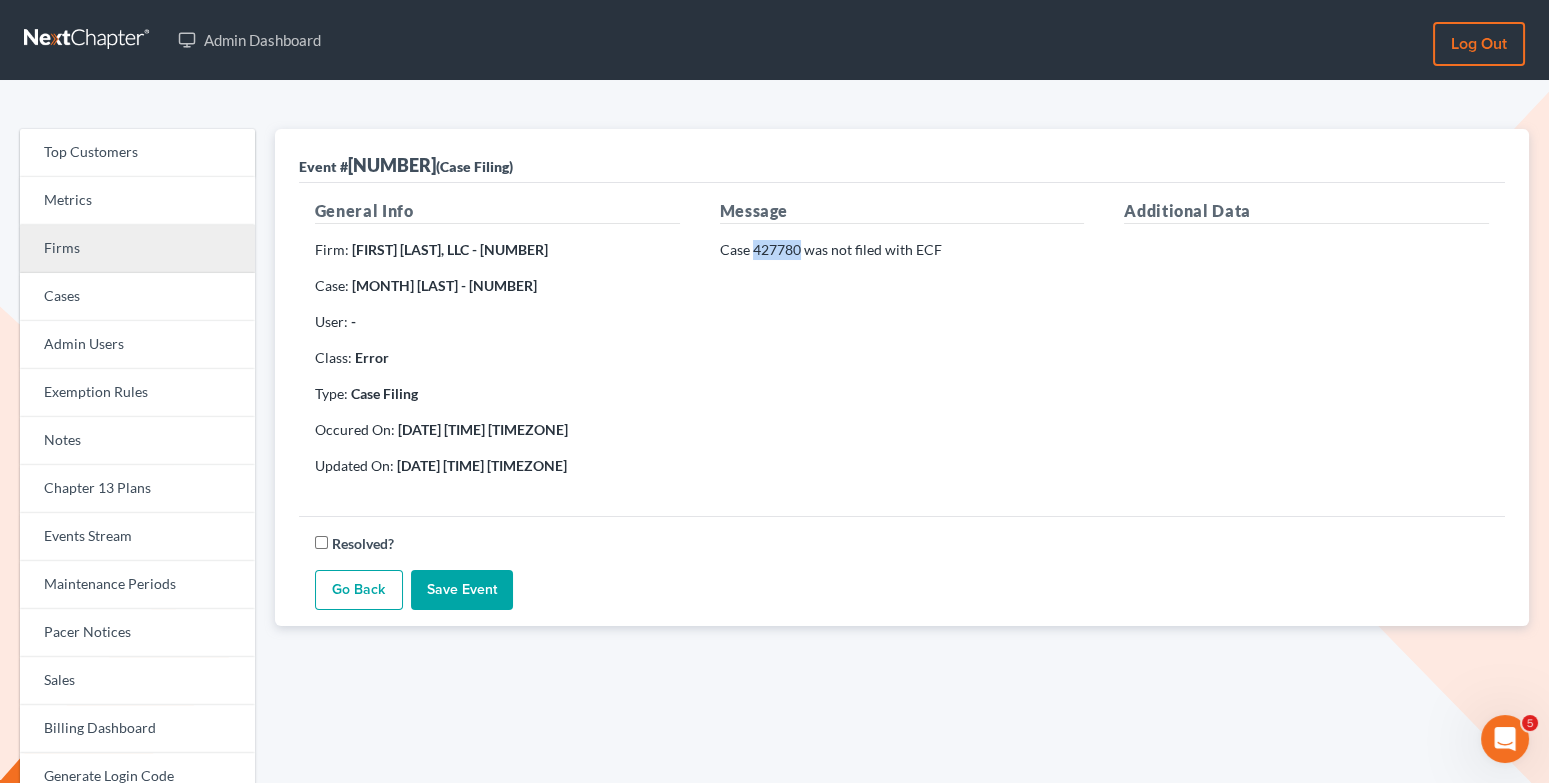 click on "Firms" at bounding box center (137, 249) 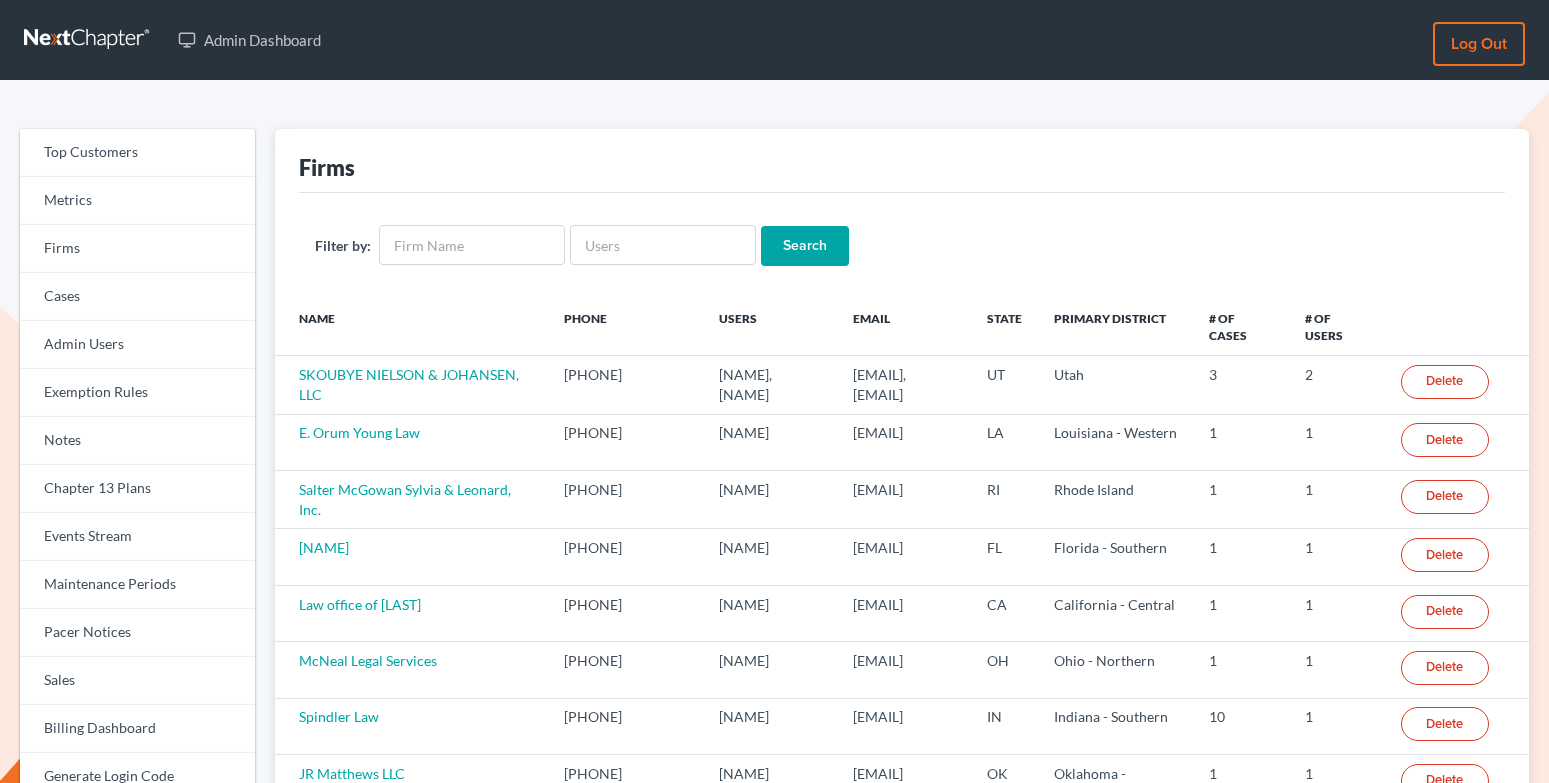 scroll, scrollTop: 0, scrollLeft: 0, axis: both 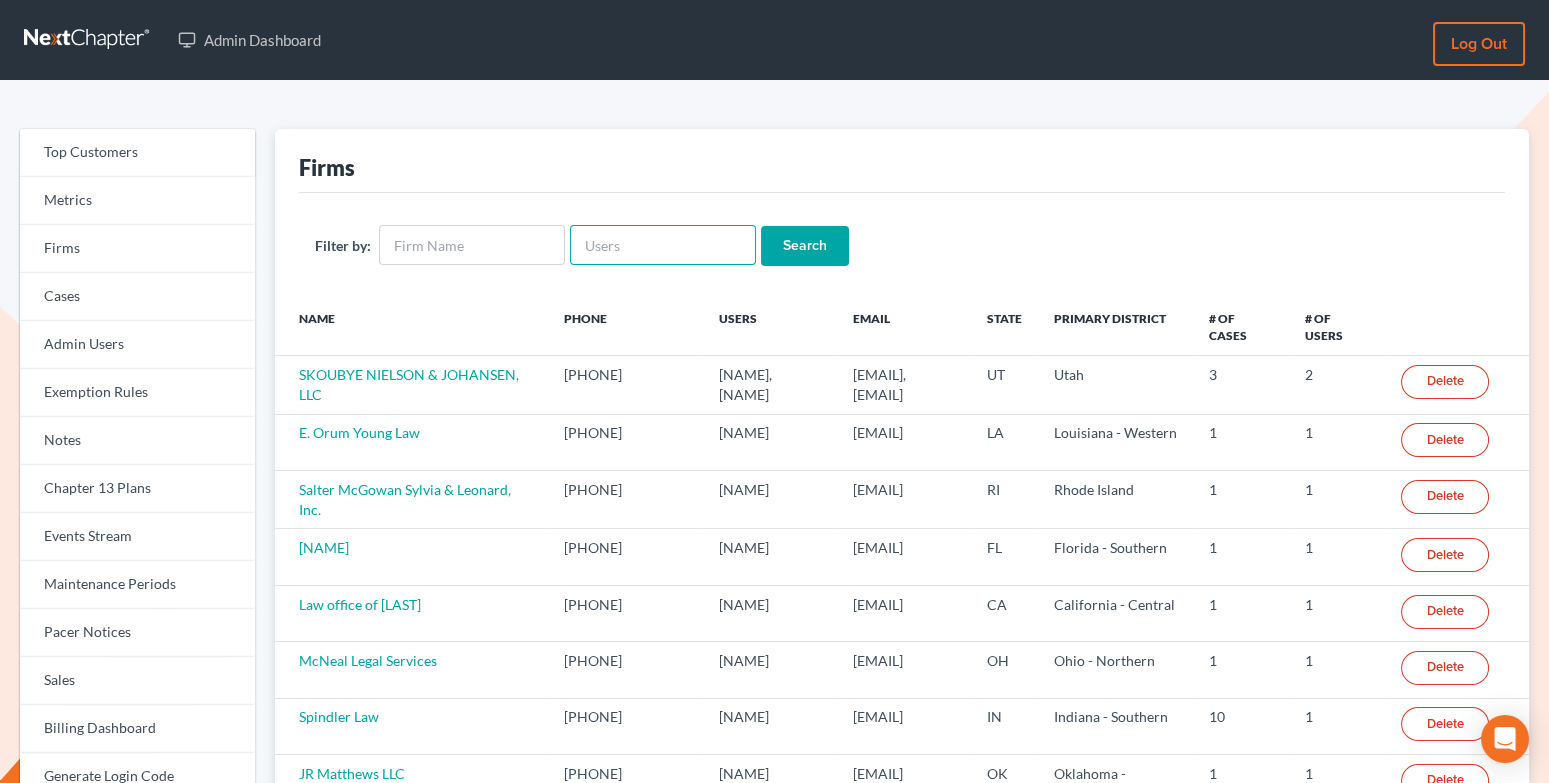 click at bounding box center [663, 245] 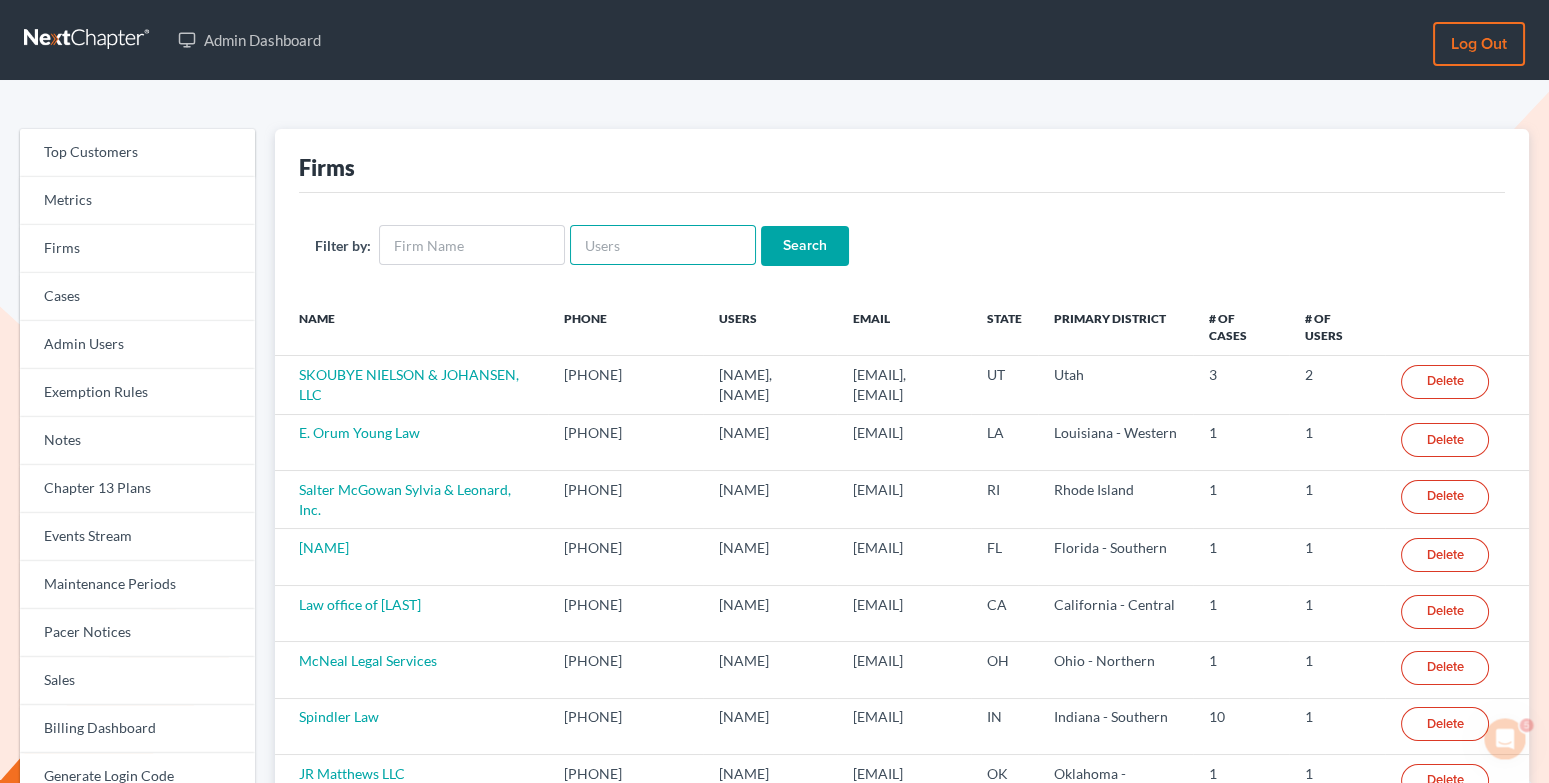 scroll, scrollTop: 0, scrollLeft: 0, axis: both 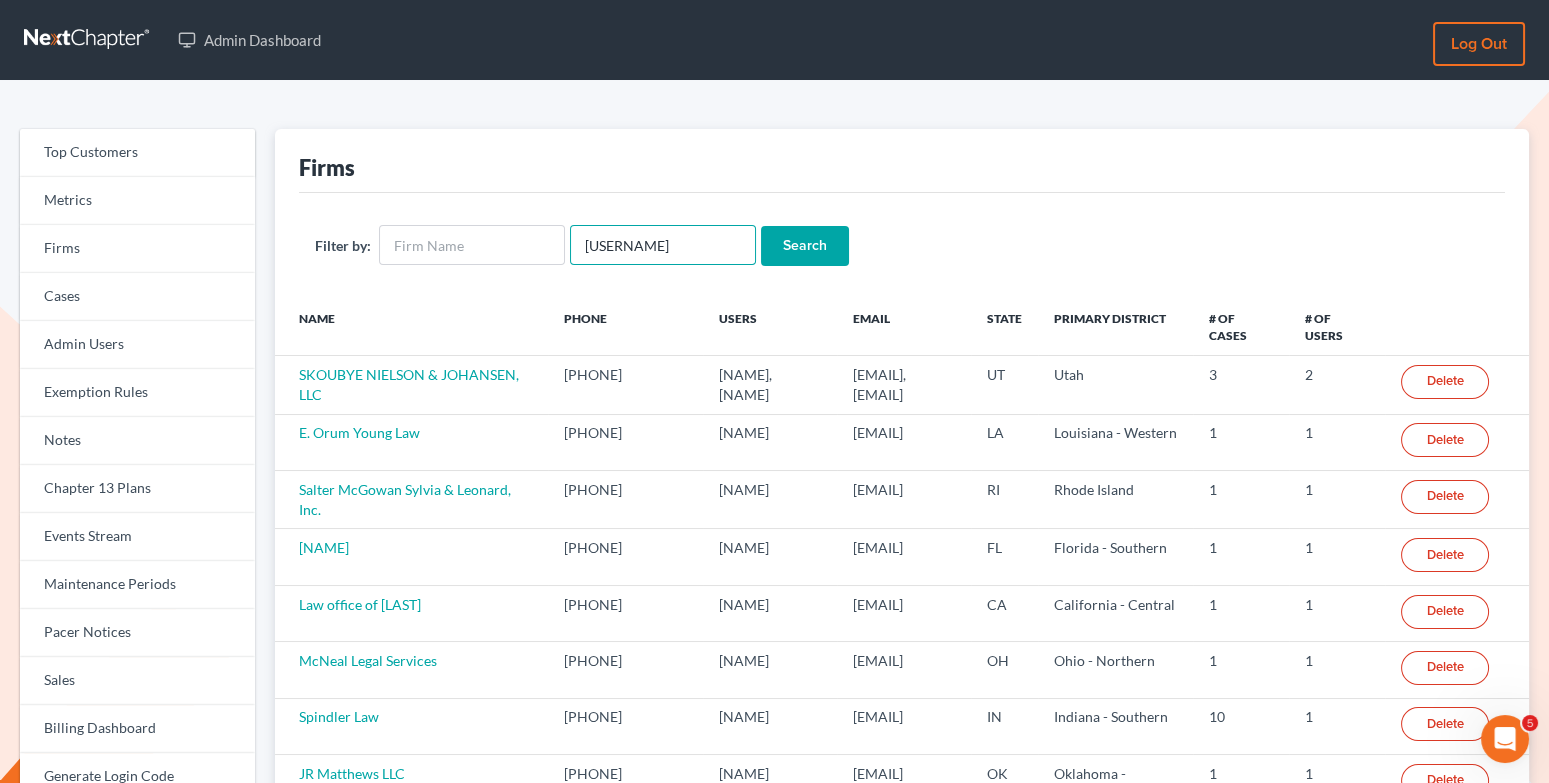 drag, startPoint x: 616, startPoint y: 240, endPoint x: 593, endPoint y: 236, distance: 23.345236 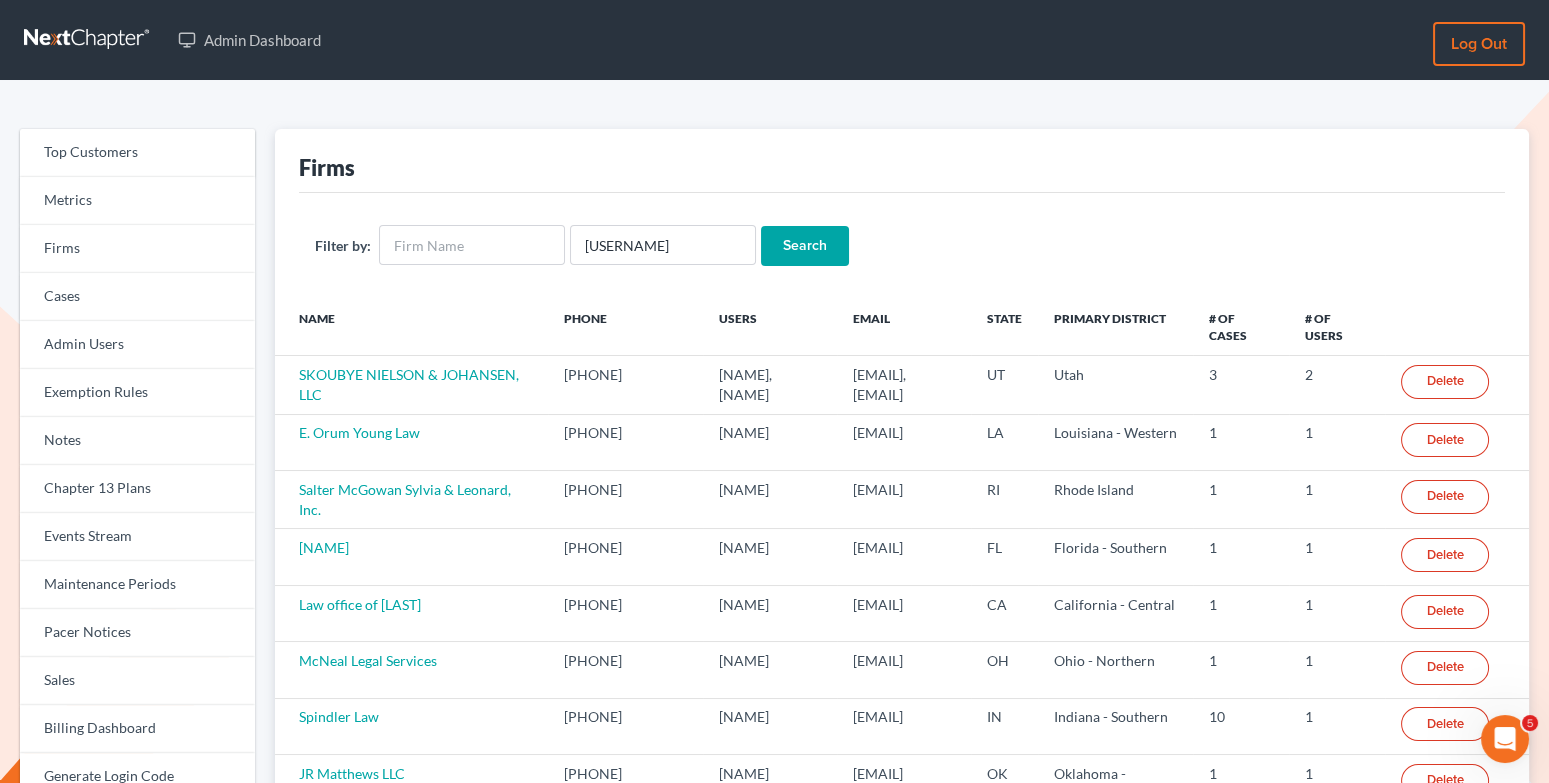click on "Search" at bounding box center (805, 246) 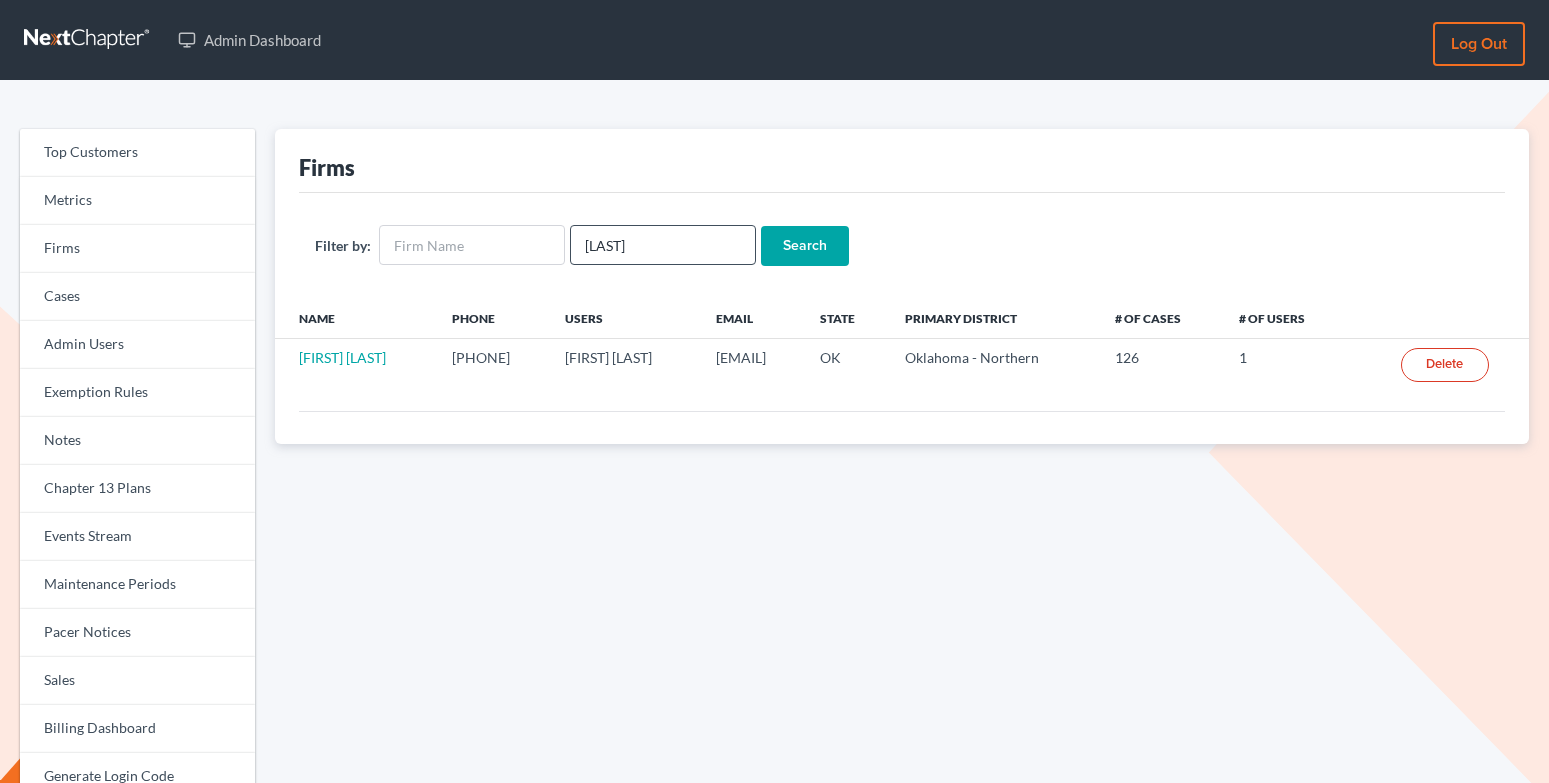scroll, scrollTop: 0, scrollLeft: 0, axis: both 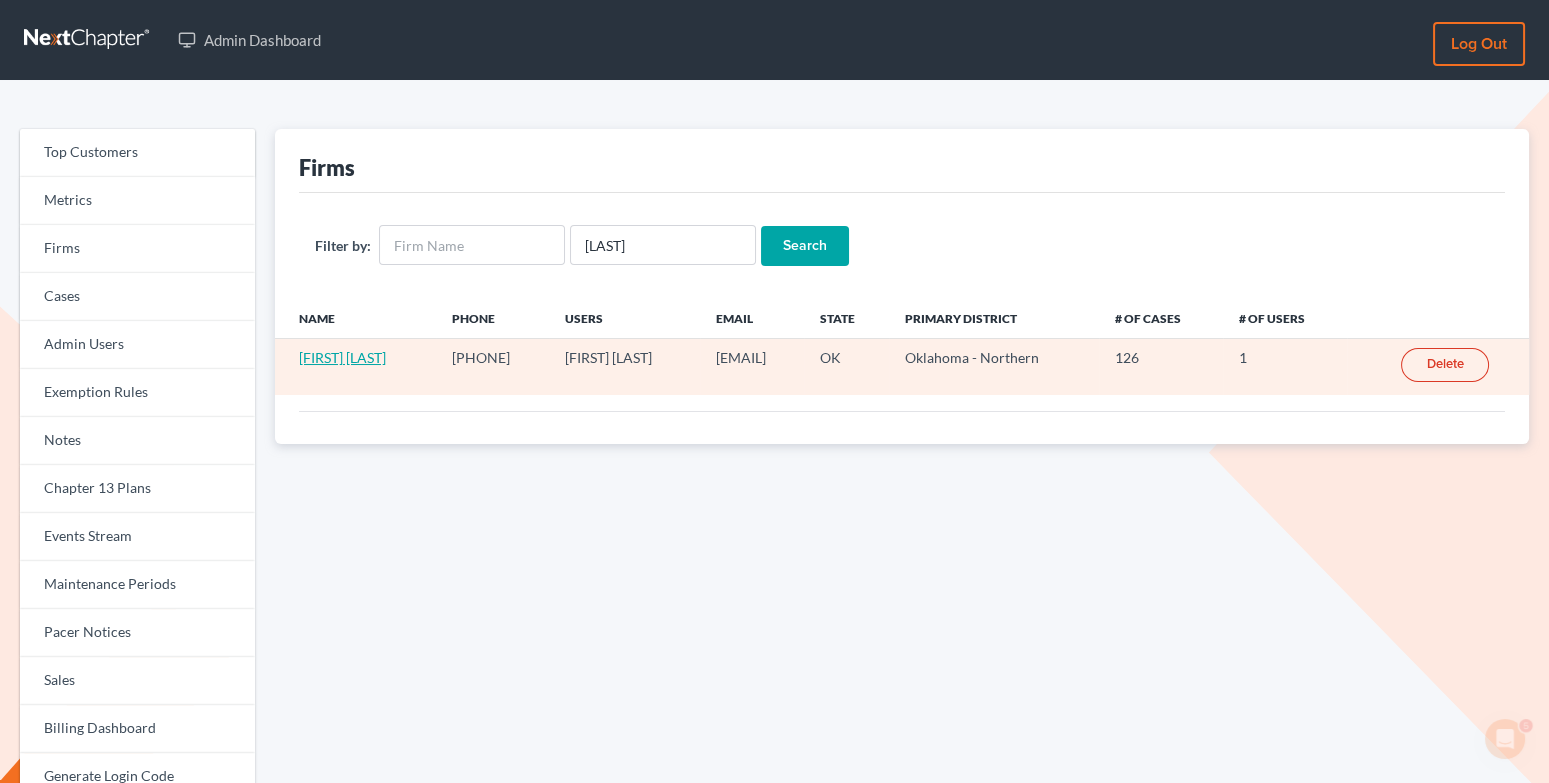 click on "[FIRST] [LAST]" at bounding box center (342, 357) 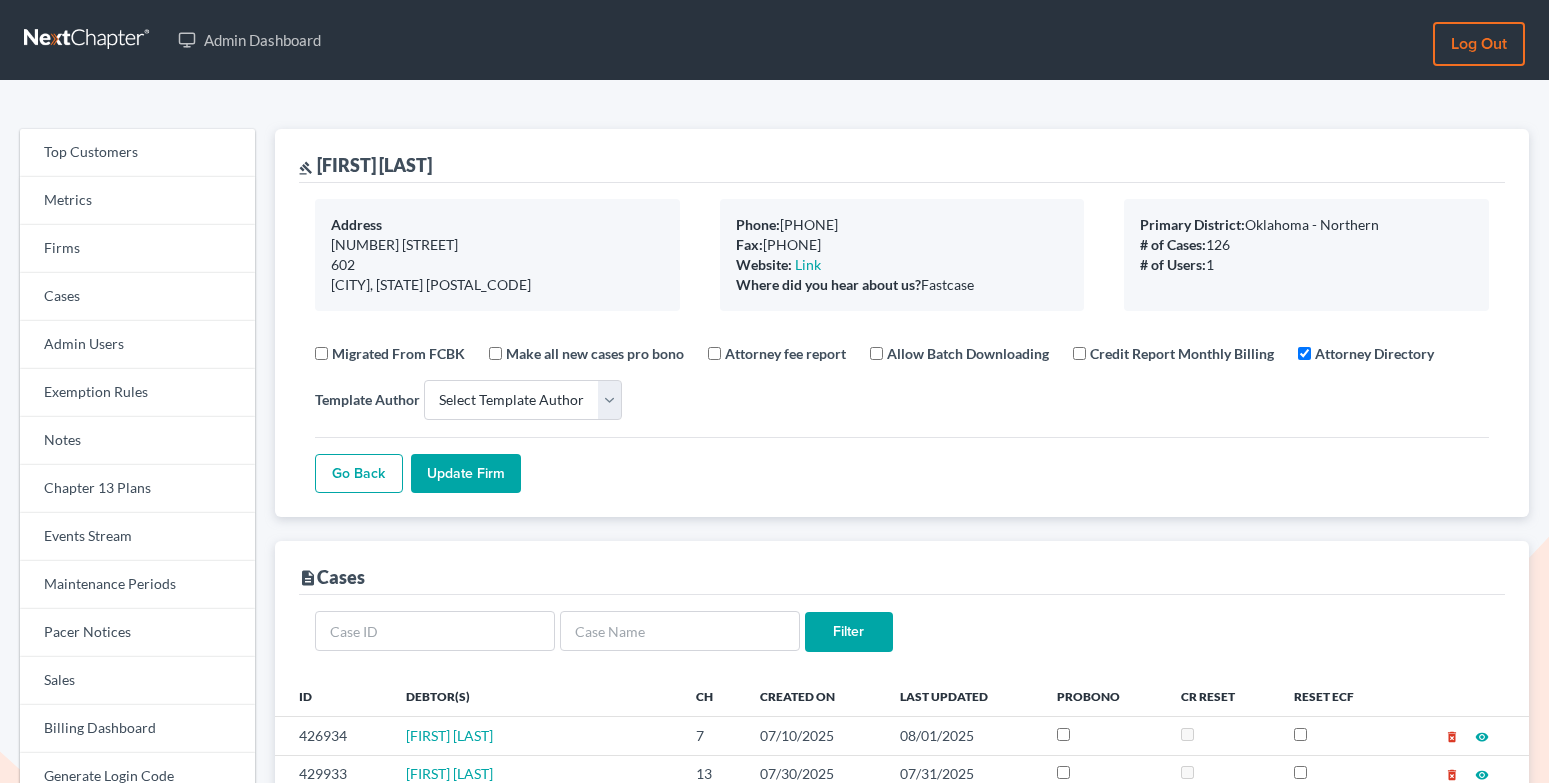 select 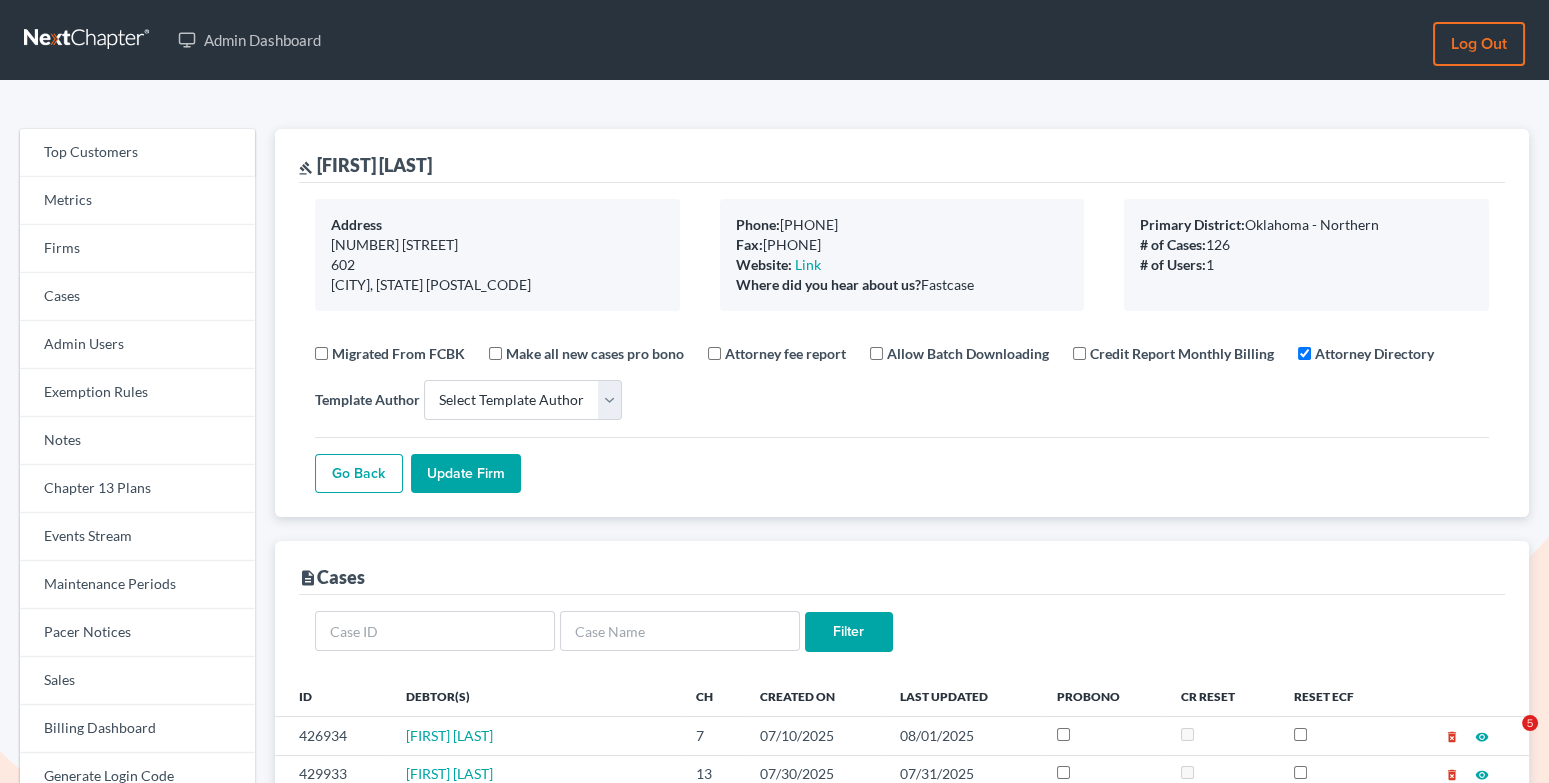scroll, scrollTop: 122, scrollLeft: 0, axis: vertical 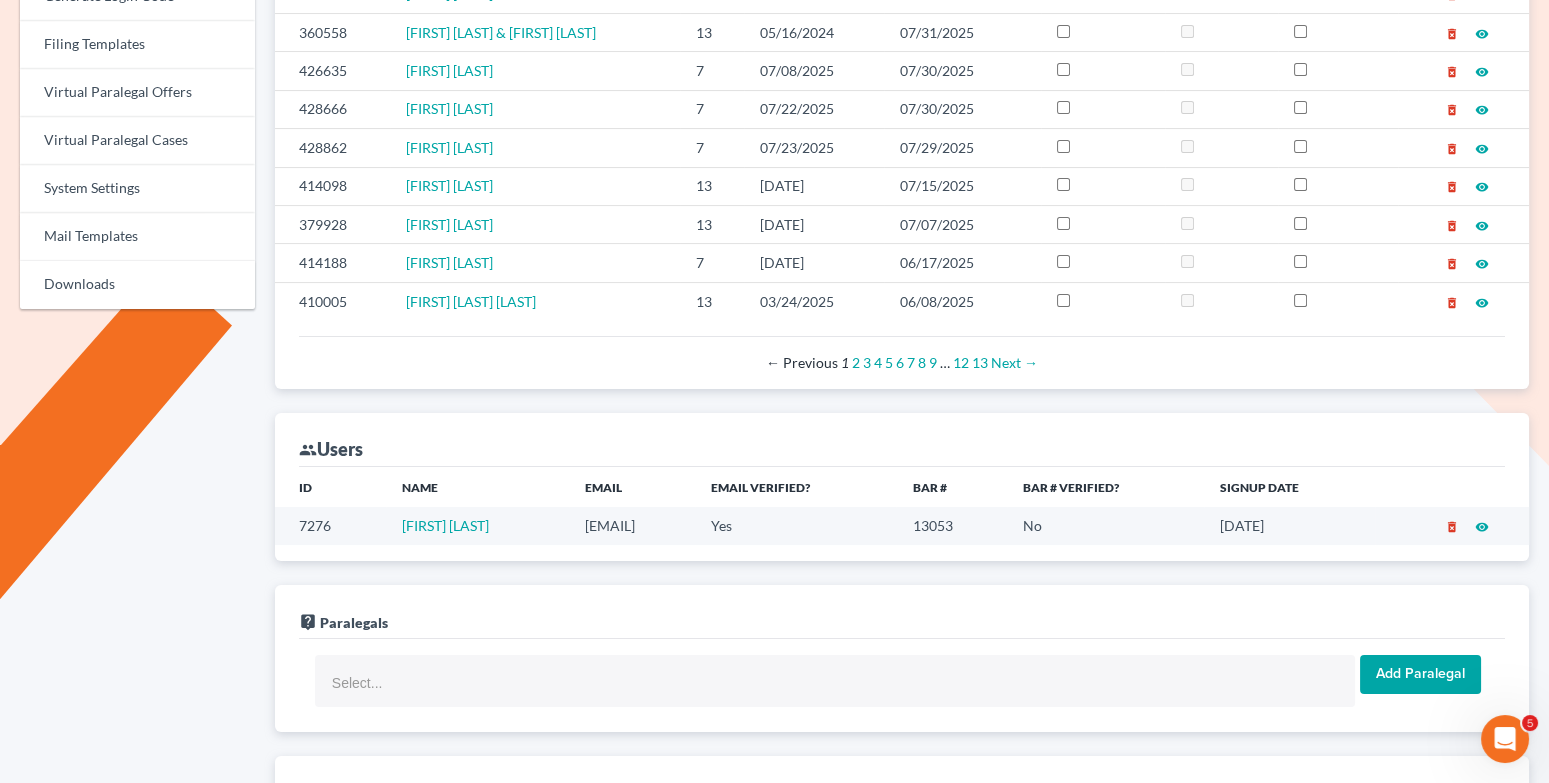 click on "[EMAIL]" at bounding box center (632, 525) 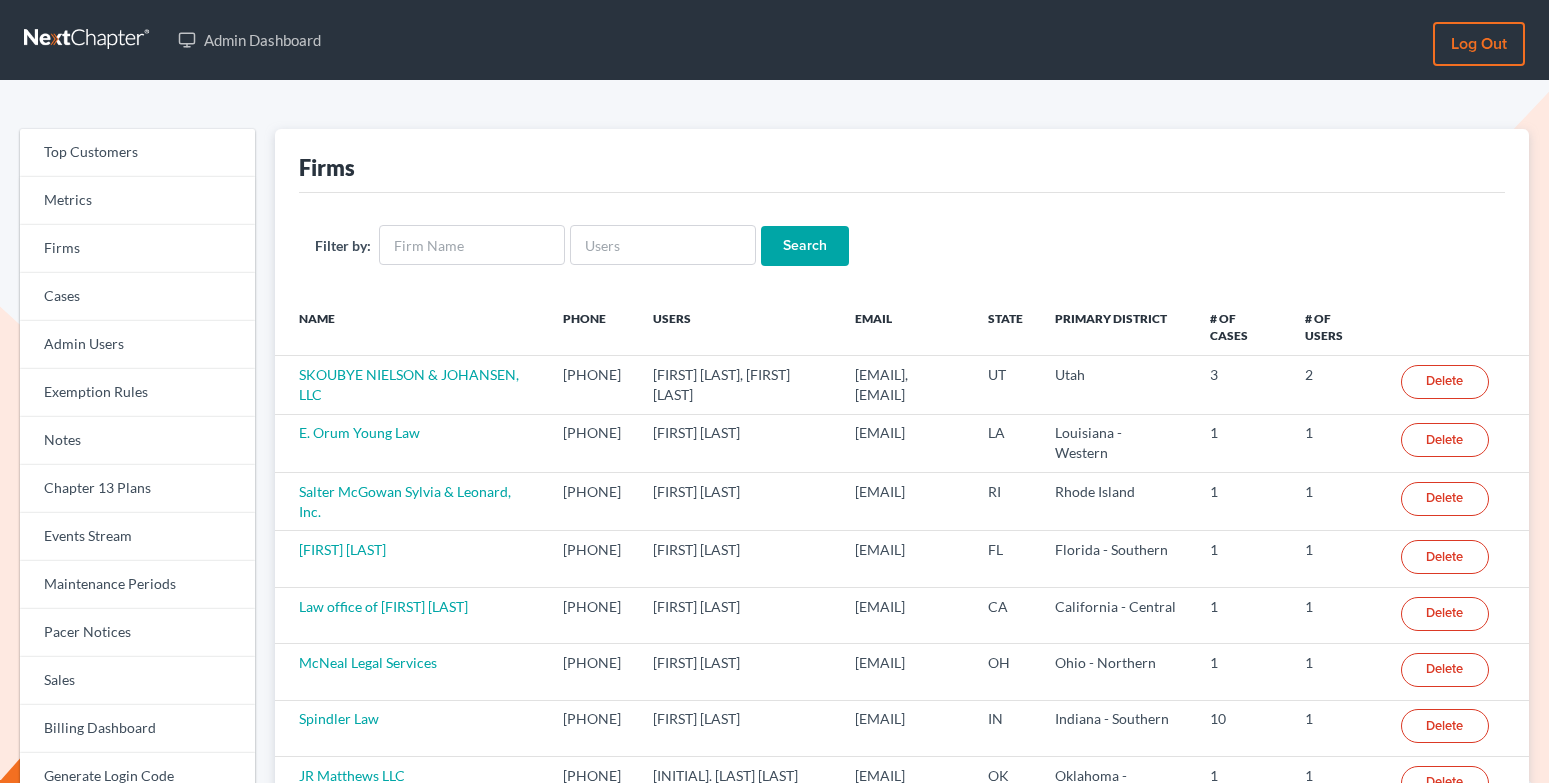 scroll, scrollTop: 0, scrollLeft: 0, axis: both 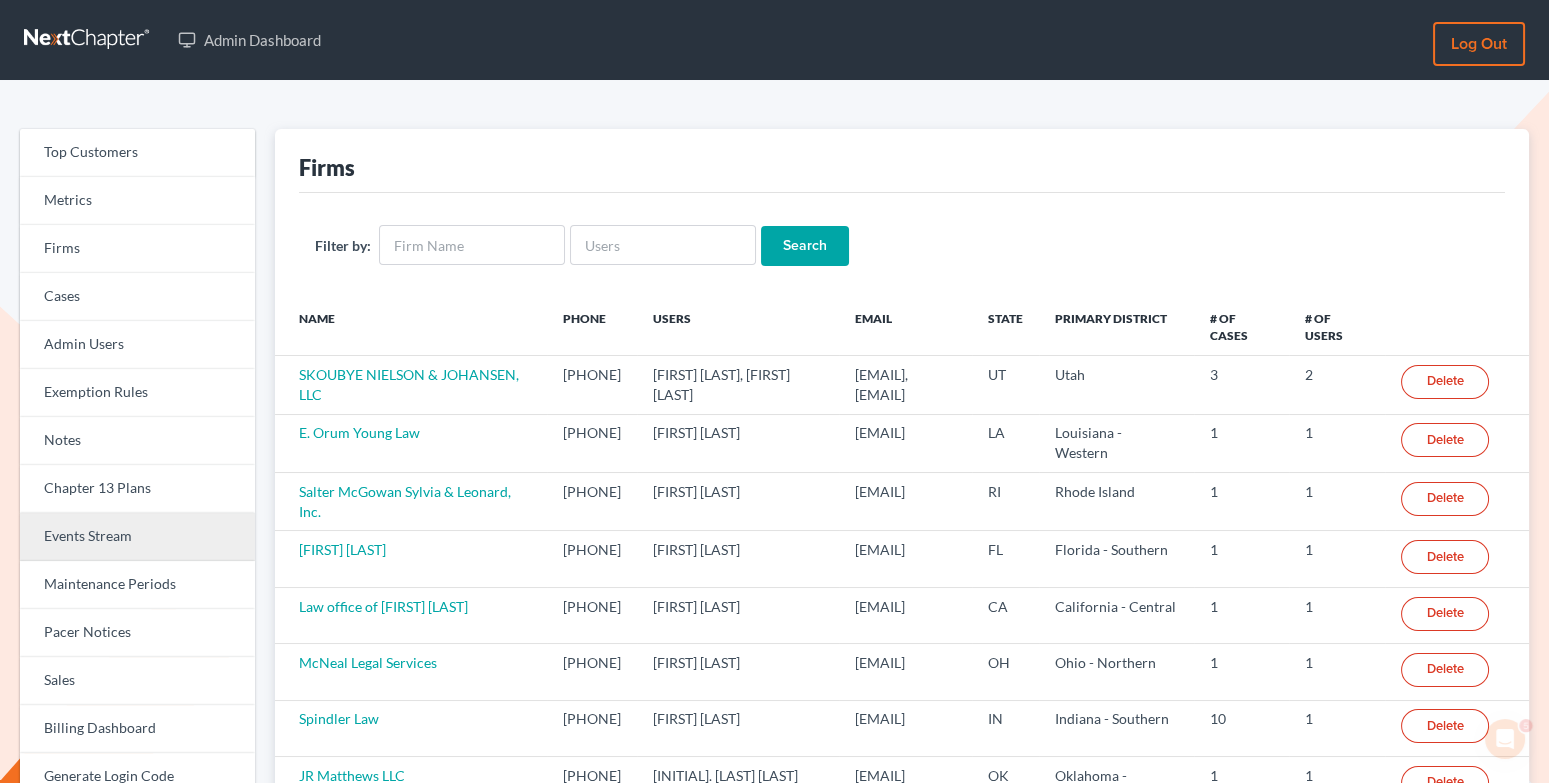 click on "Events Stream" at bounding box center (137, 537) 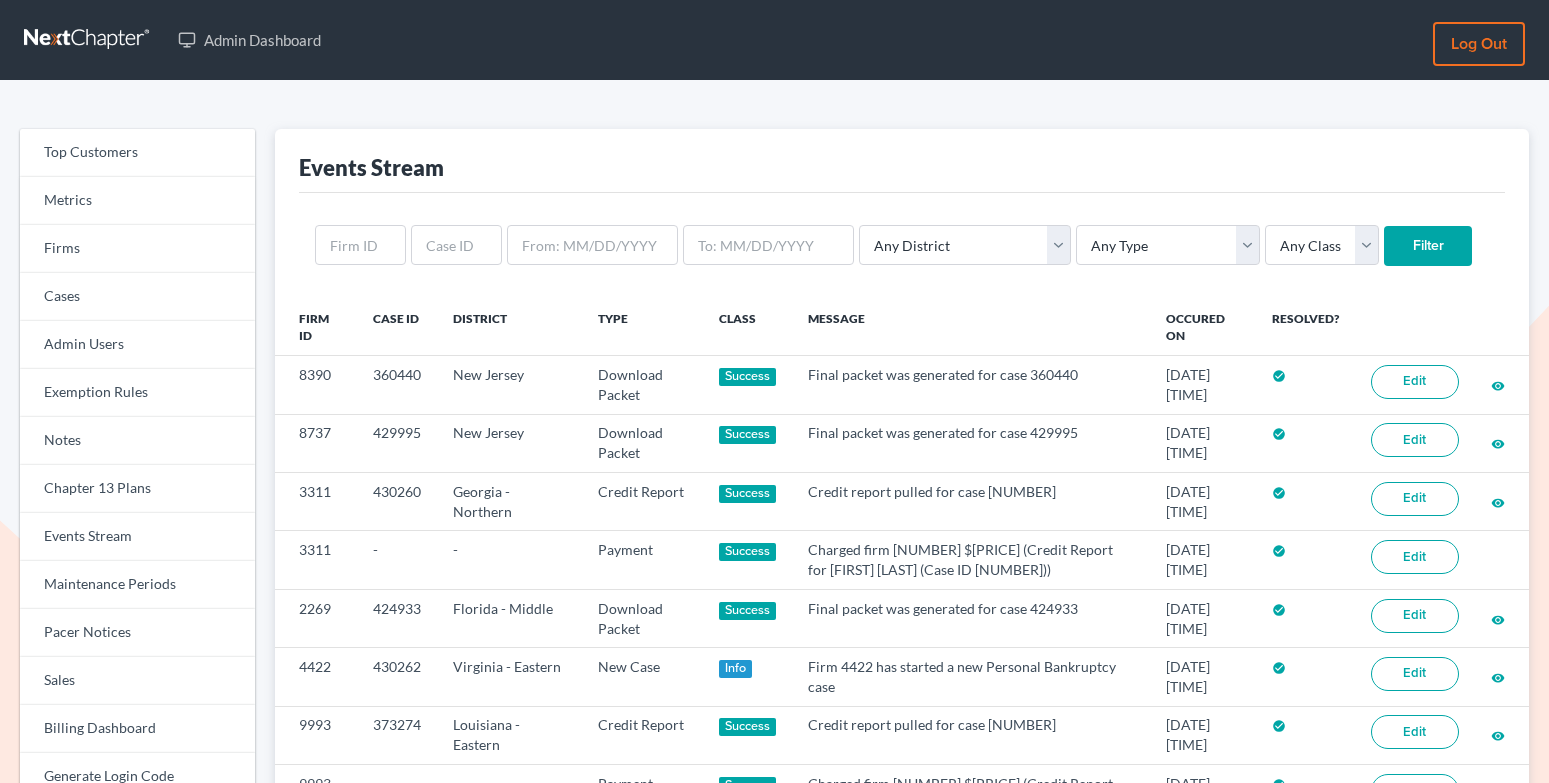 scroll, scrollTop: 0, scrollLeft: 0, axis: both 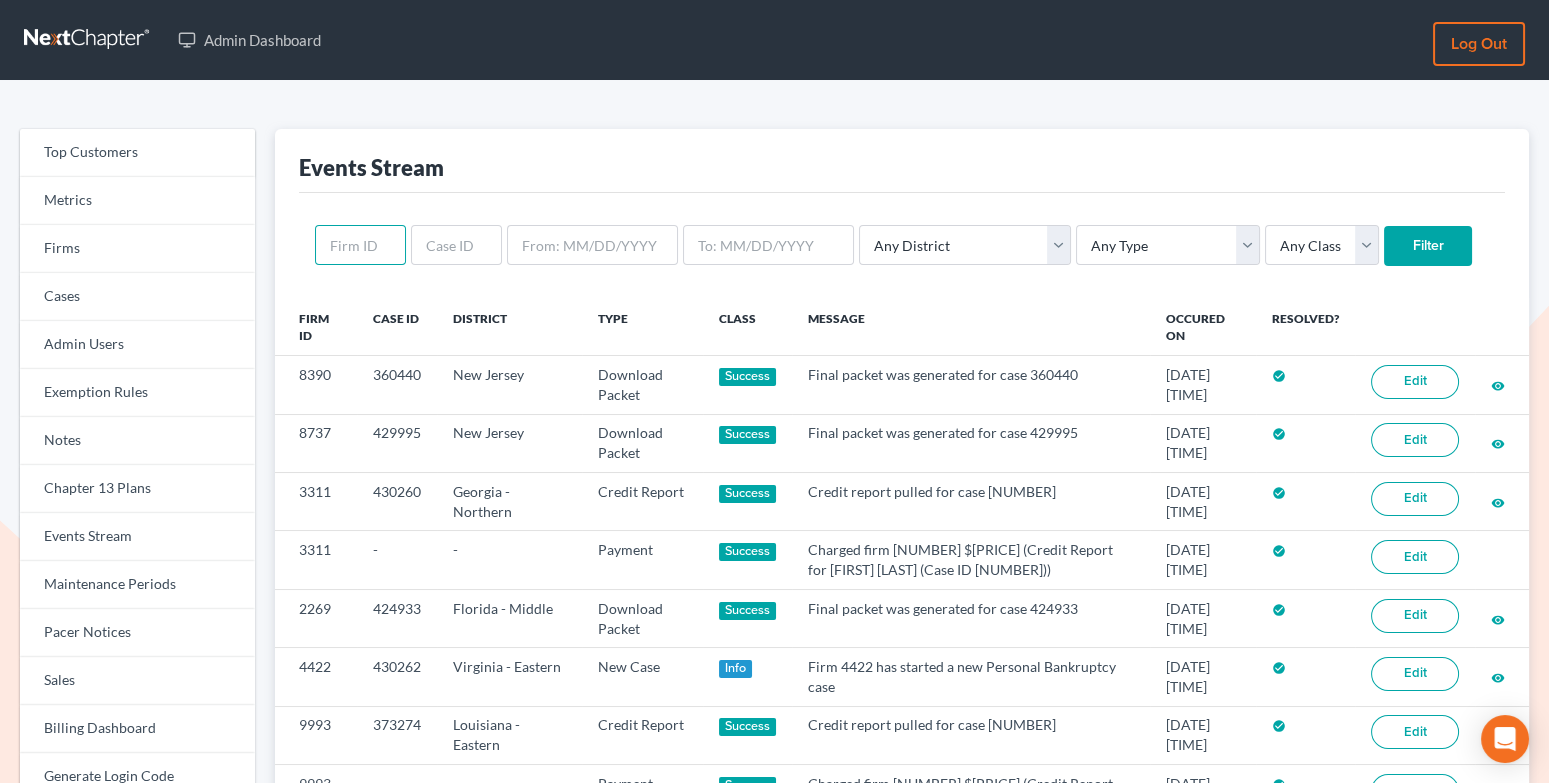 click at bounding box center (360, 245) 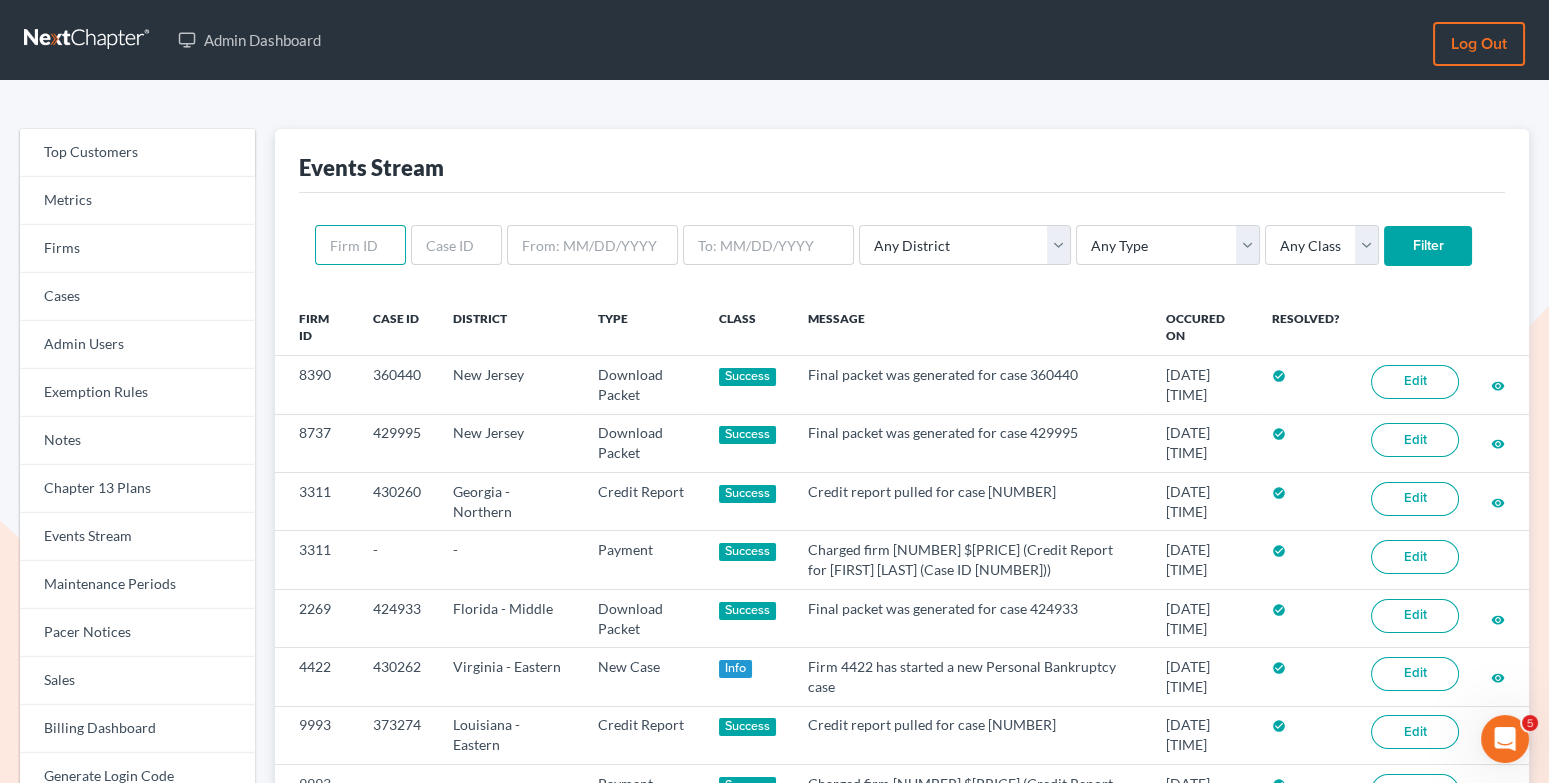 scroll, scrollTop: 0, scrollLeft: 0, axis: both 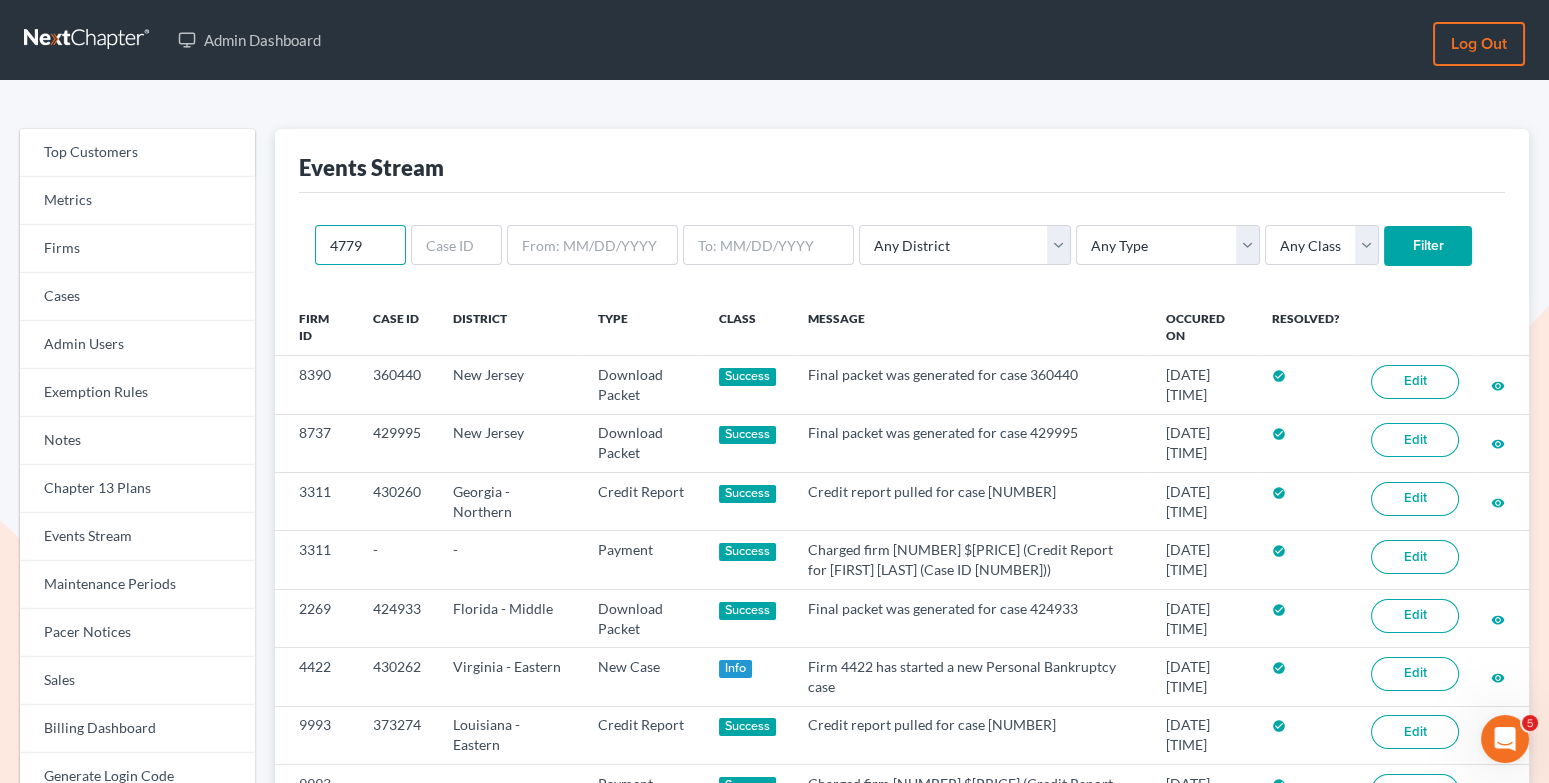 type on "4779" 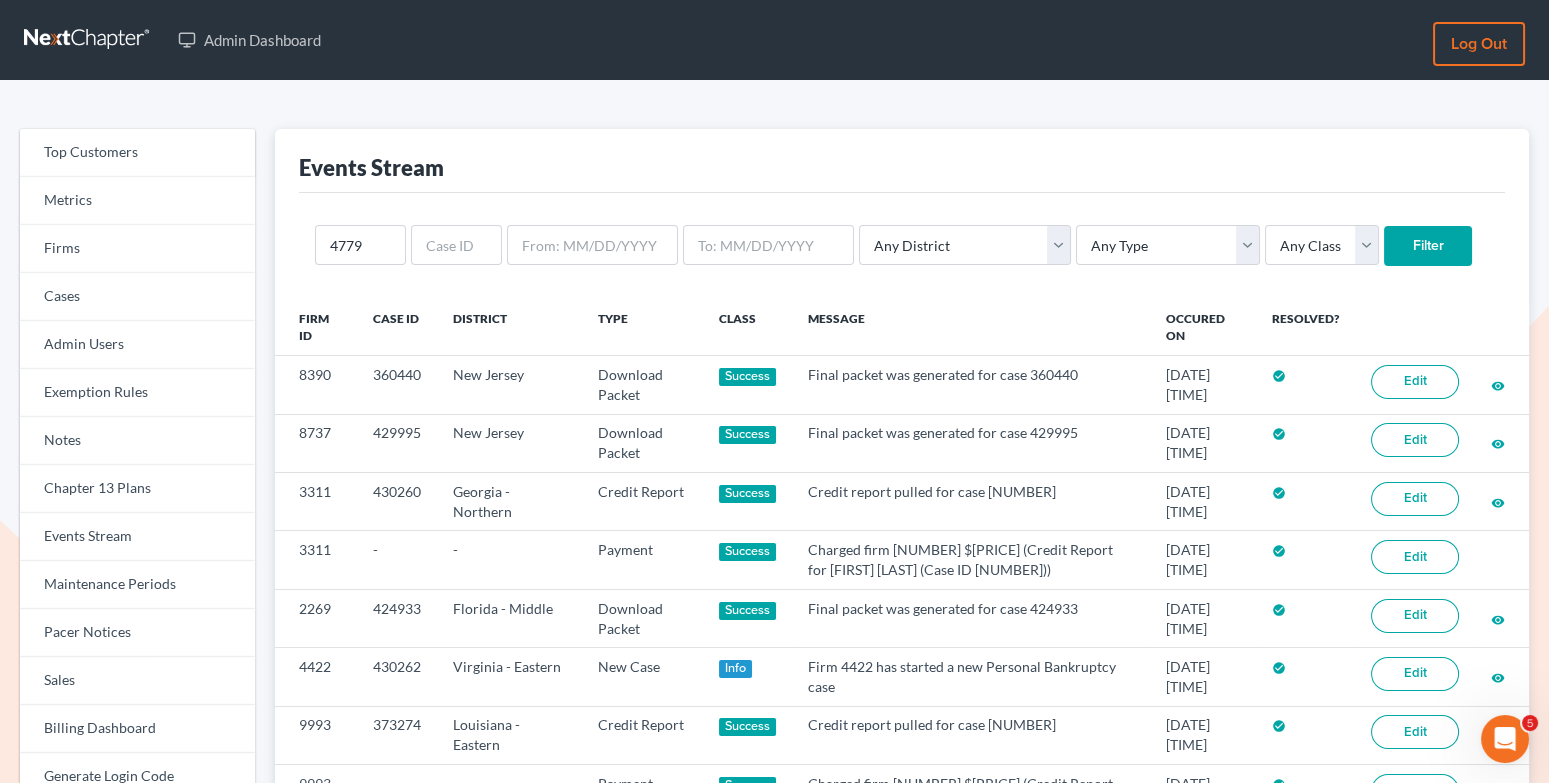 click on "Filter" at bounding box center (1428, 246) 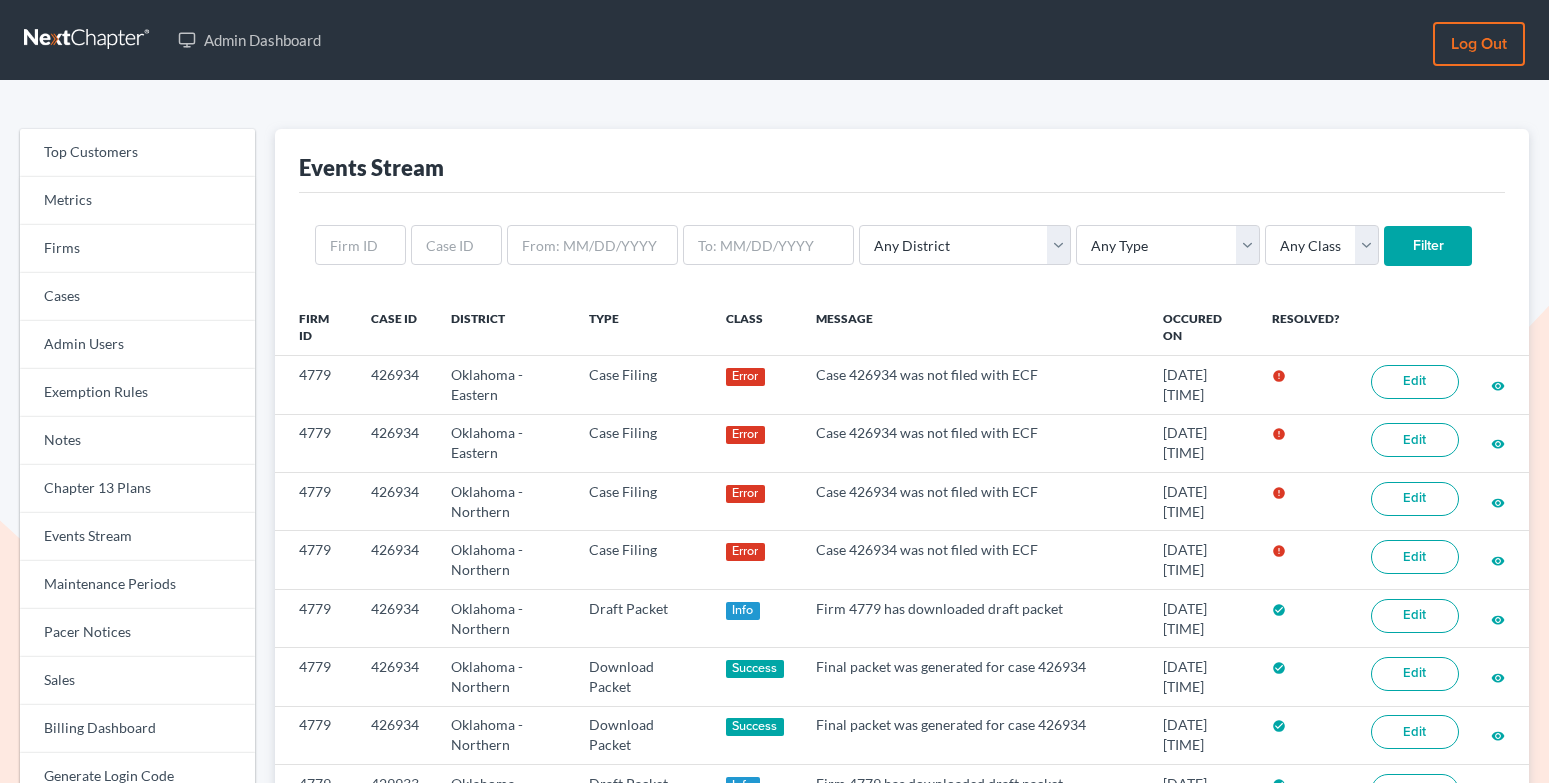 scroll, scrollTop: 0, scrollLeft: 0, axis: both 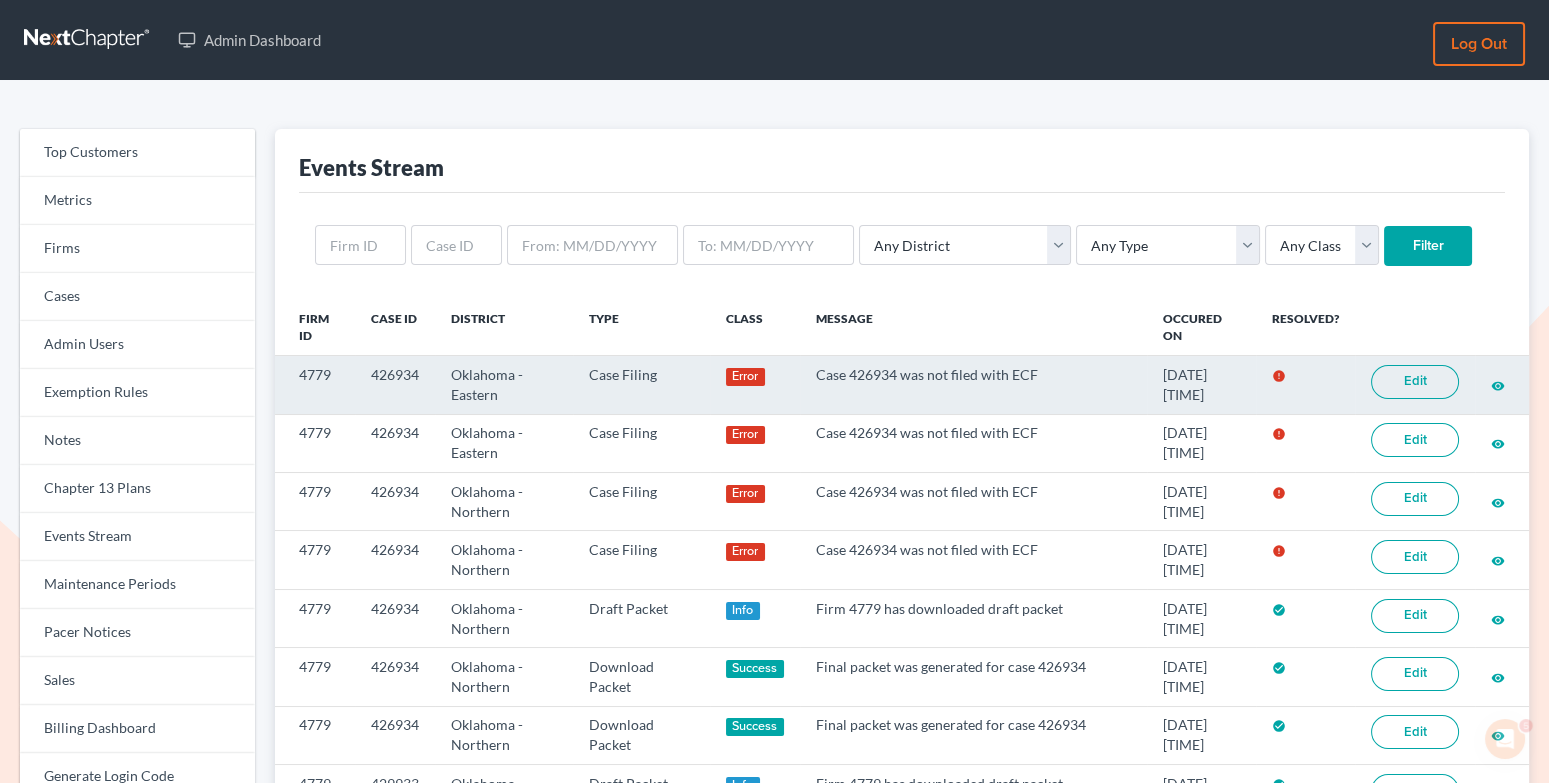 click on "Edit" at bounding box center (1415, 382) 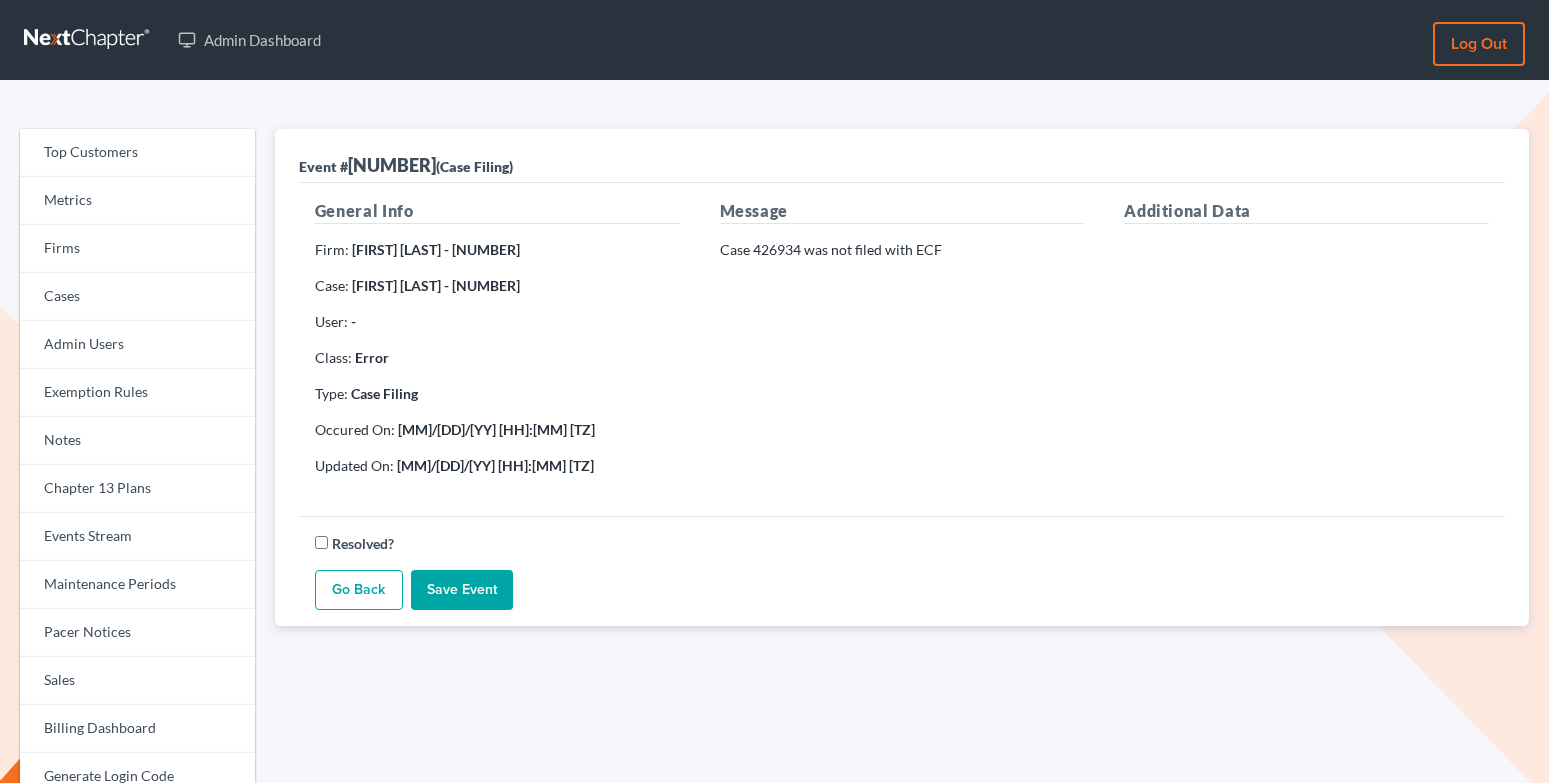 scroll, scrollTop: 0, scrollLeft: 0, axis: both 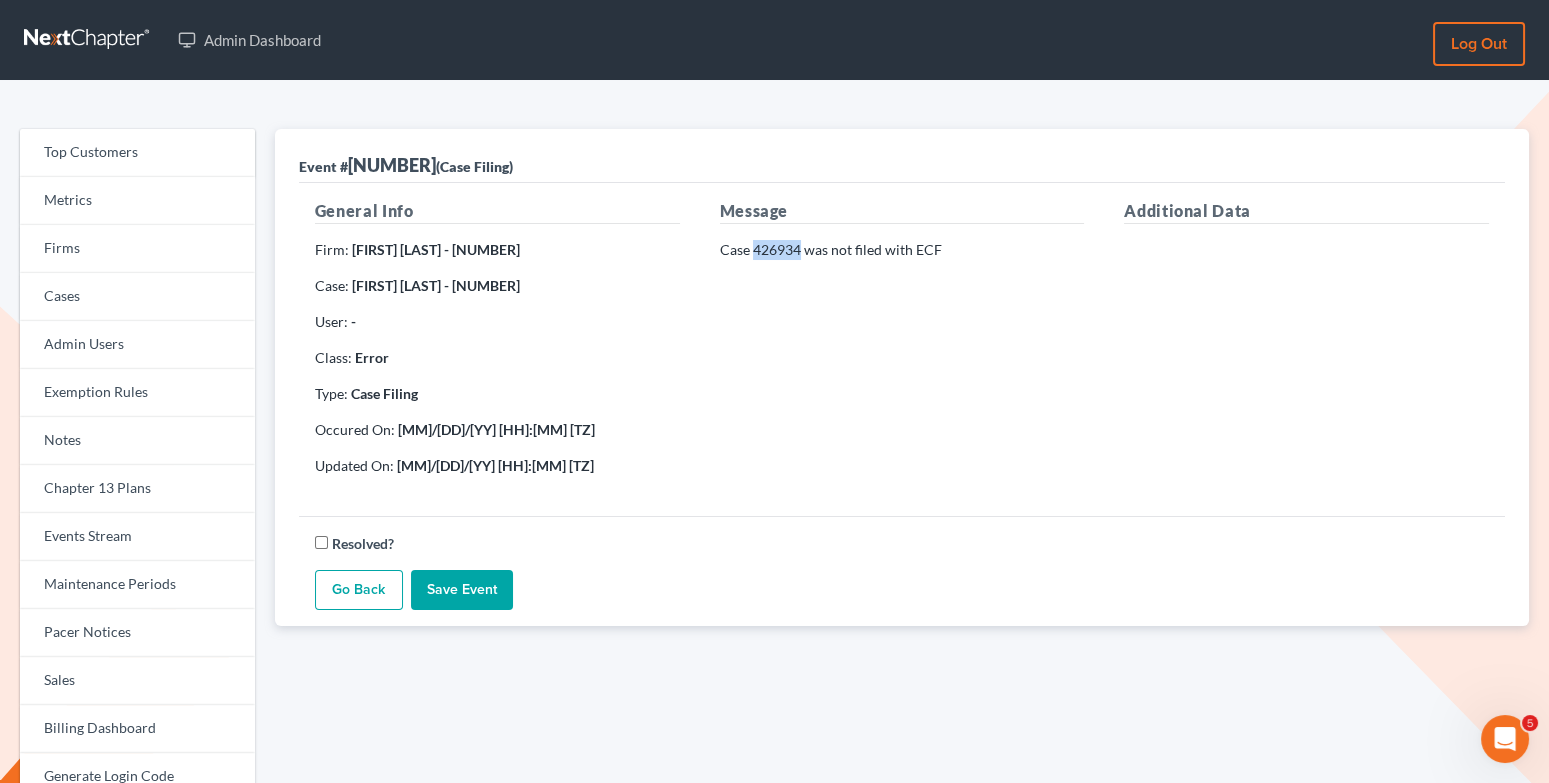 drag, startPoint x: 798, startPoint y: 246, endPoint x: 755, endPoint y: 245, distance: 43.011627 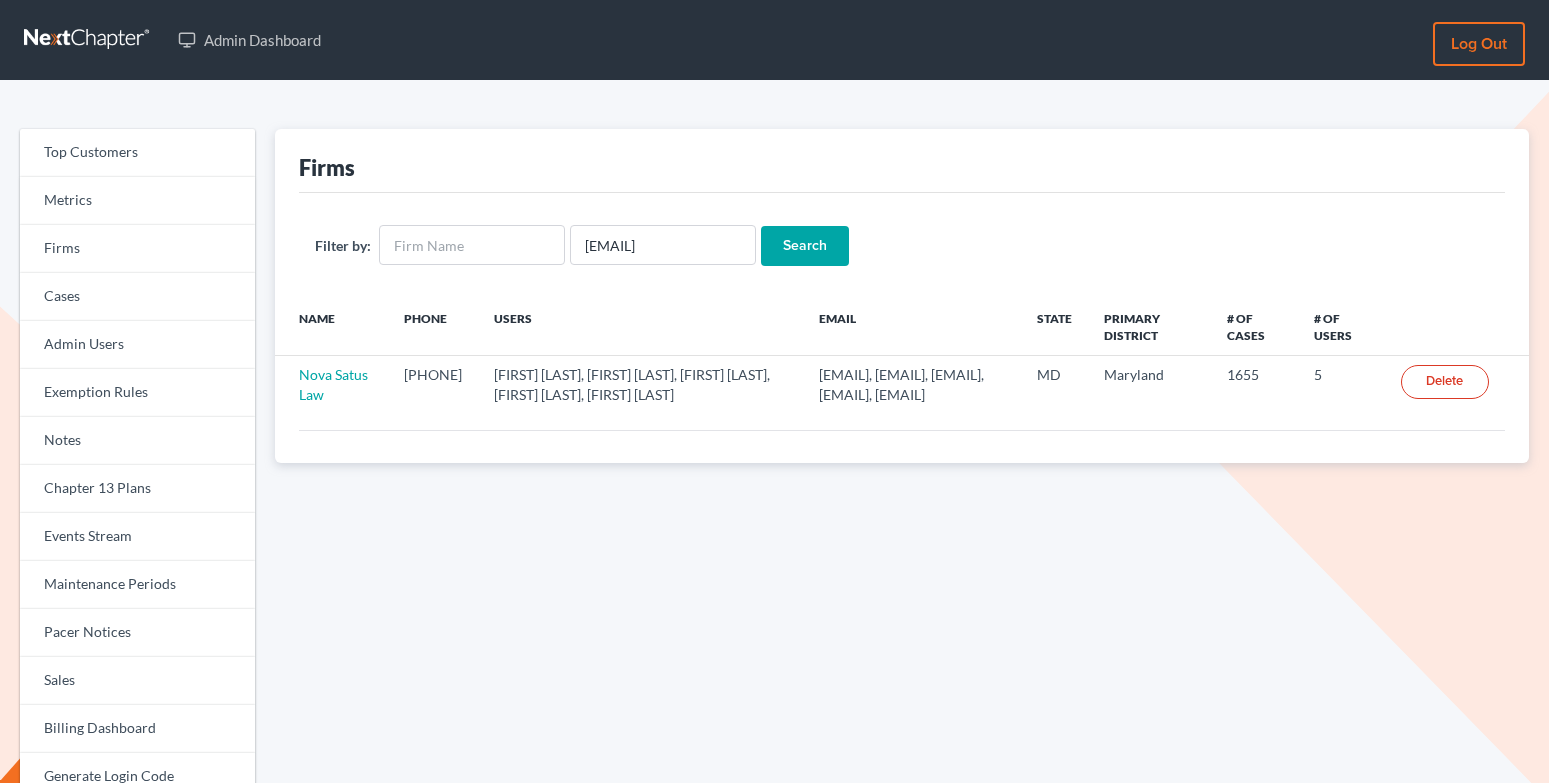 scroll, scrollTop: 0, scrollLeft: 0, axis: both 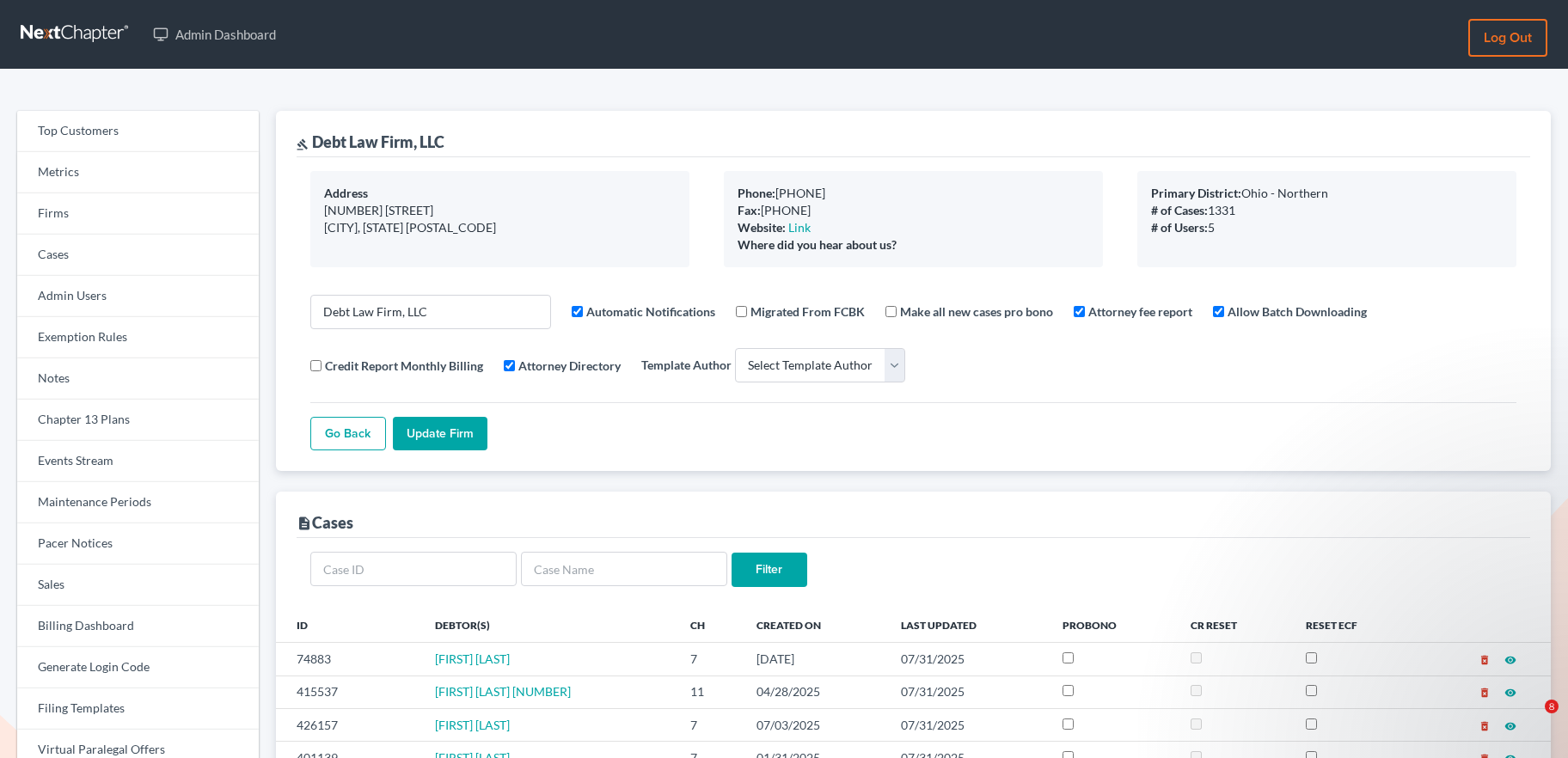 select 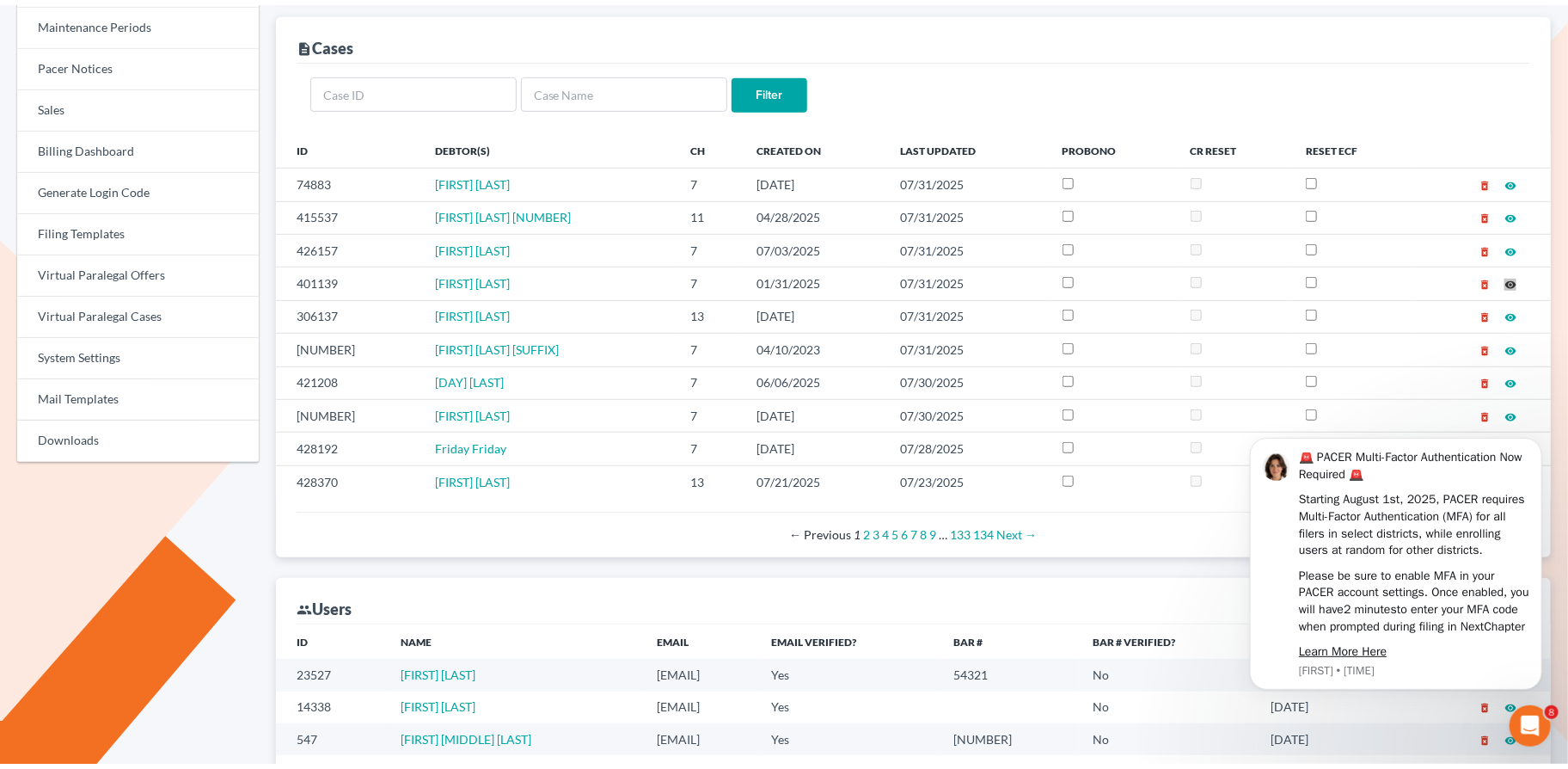 scroll, scrollTop: 0, scrollLeft: 0, axis: both 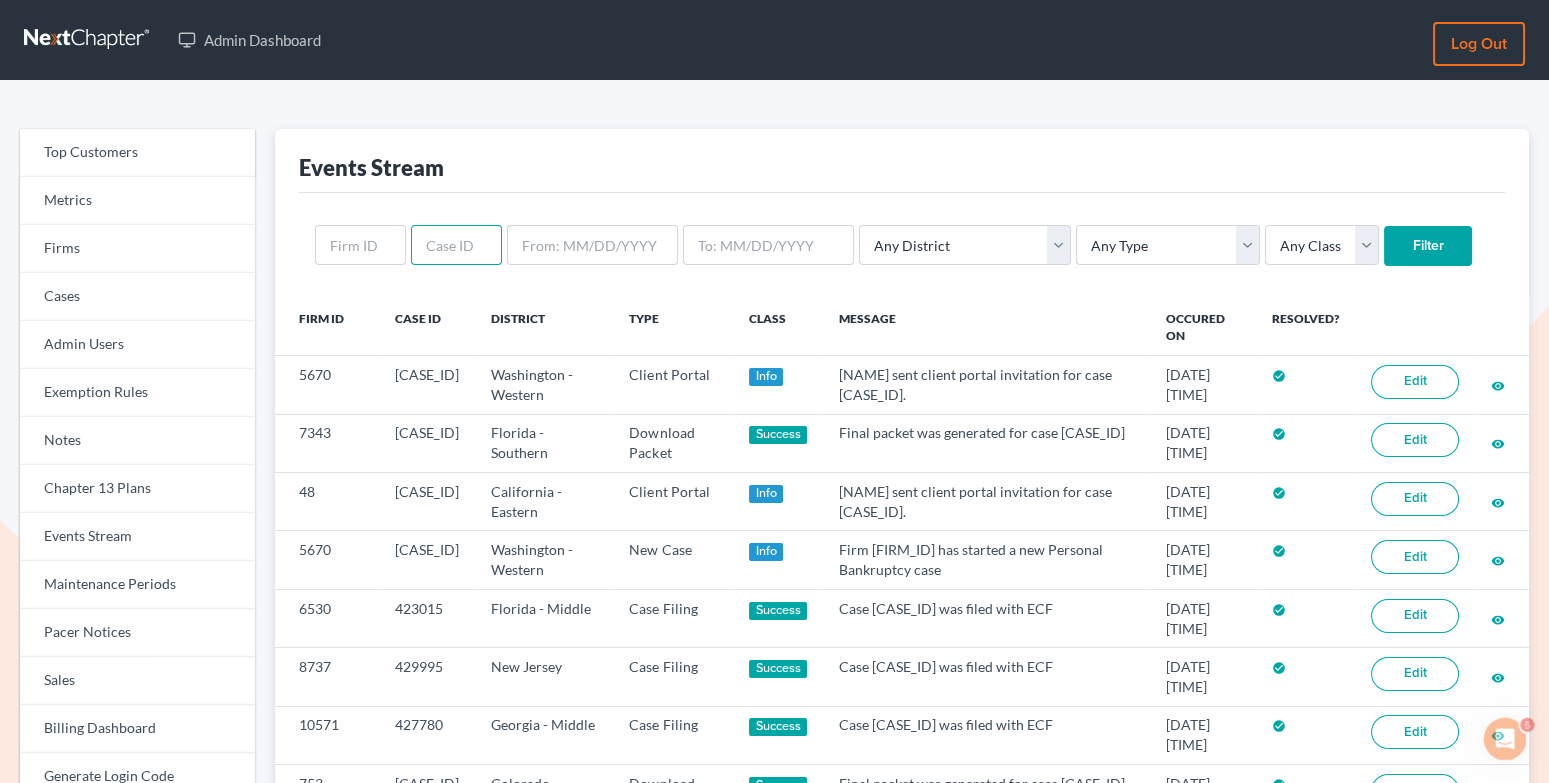 click at bounding box center [456, 245] 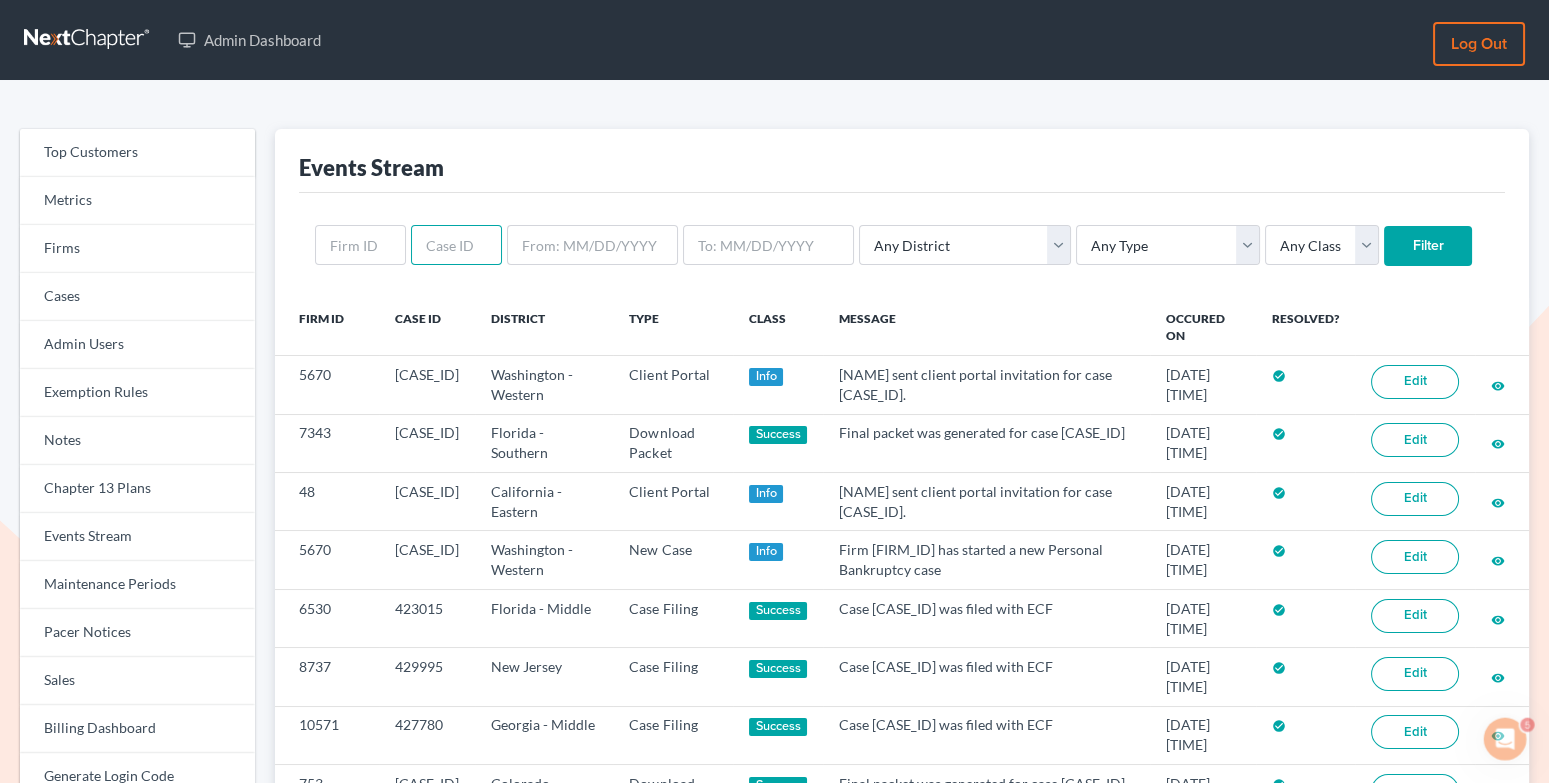 paste on "[EMAIL]" 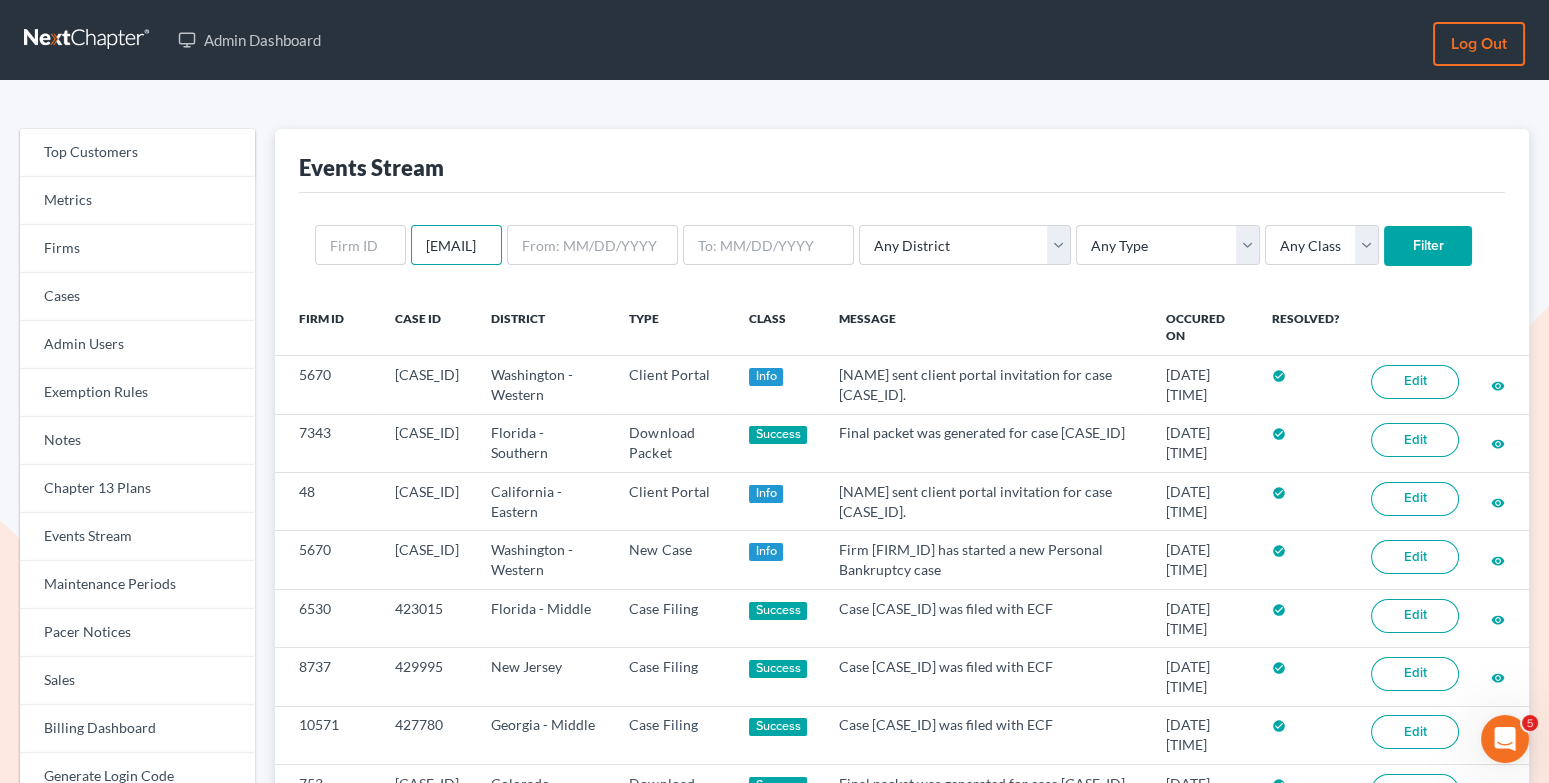 scroll, scrollTop: 0, scrollLeft: 56, axis: horizontal 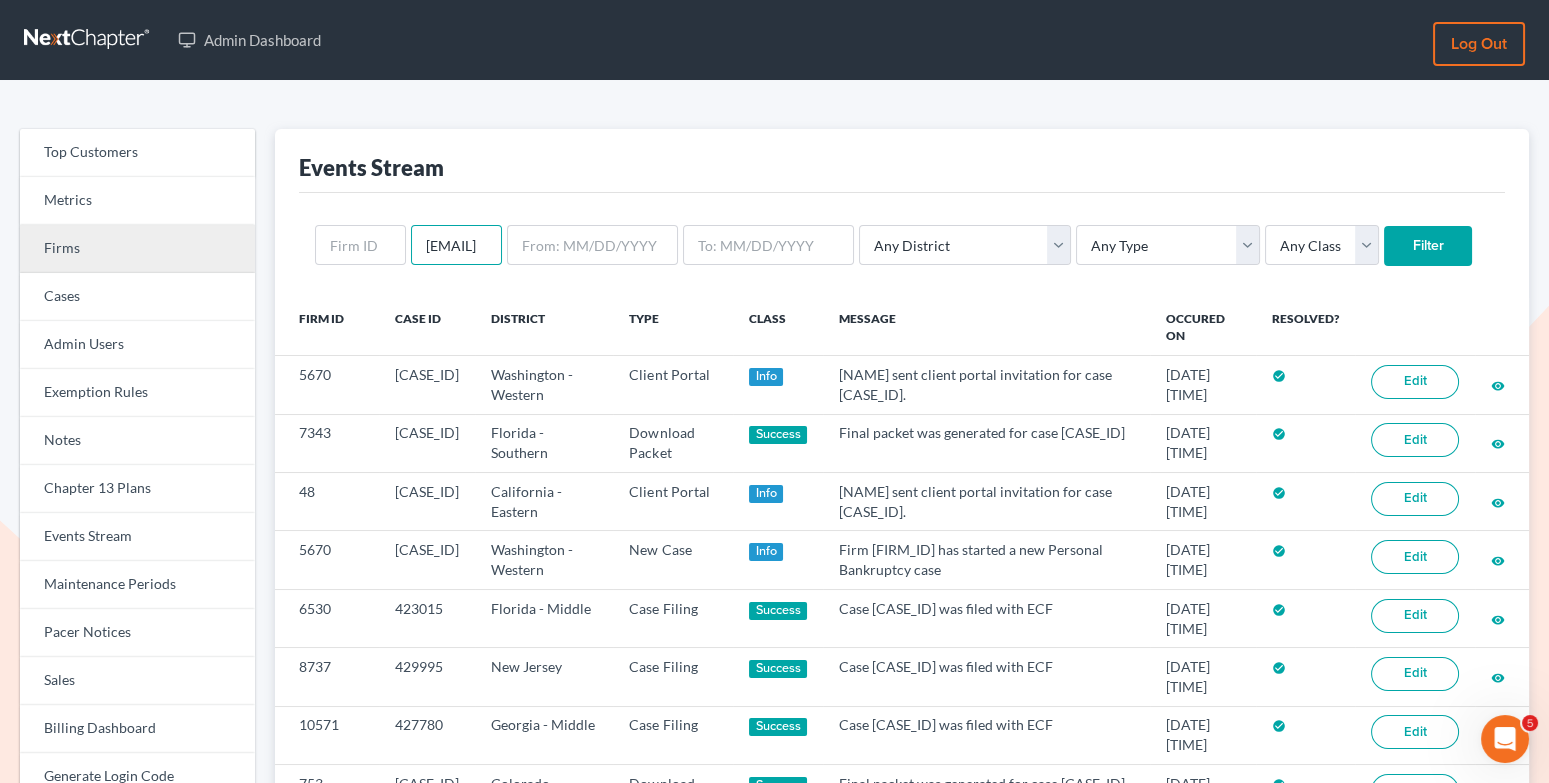 type on "[EMAIL]" 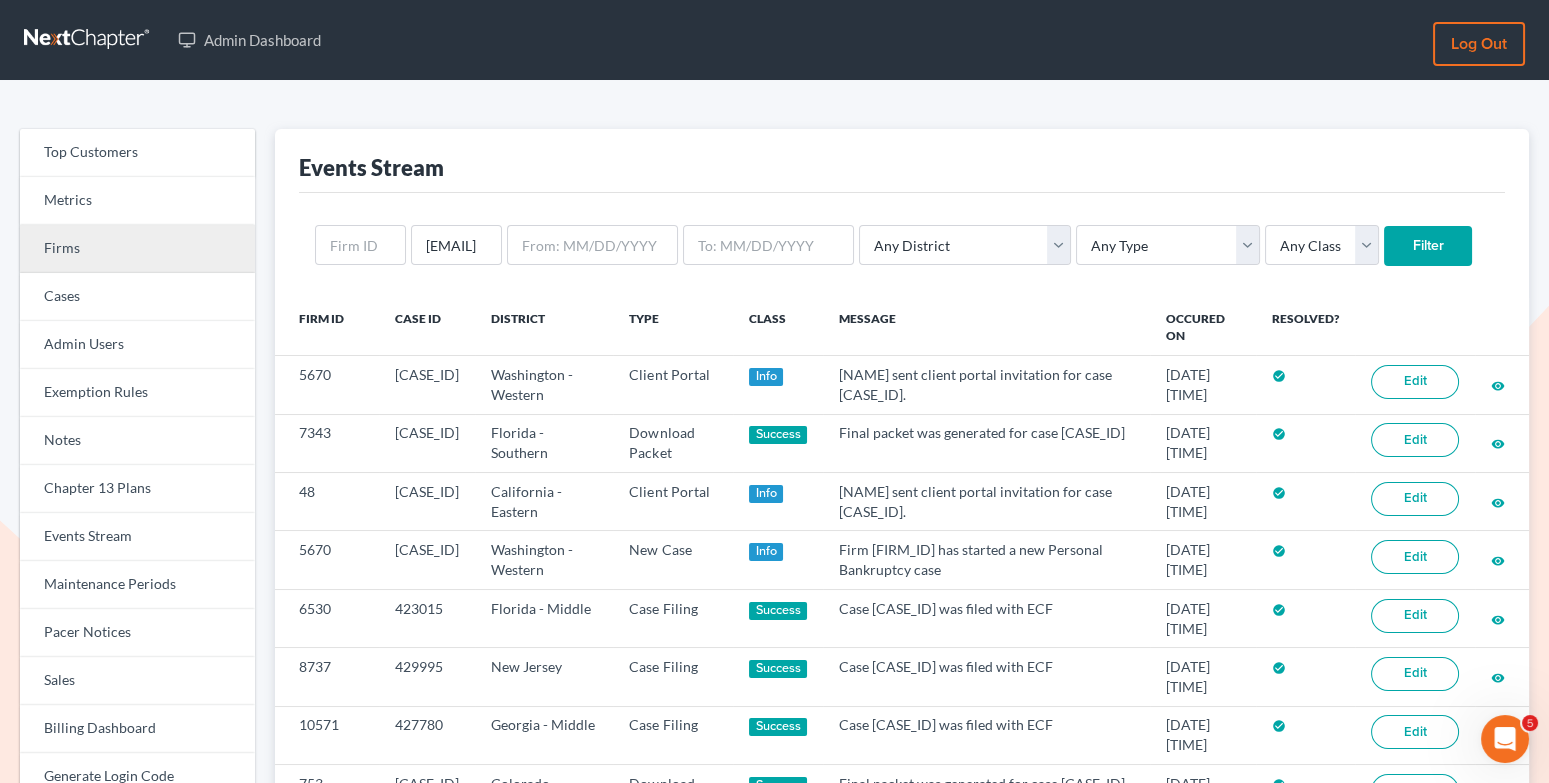 click on "Firms" at bounding box center [137, 249] 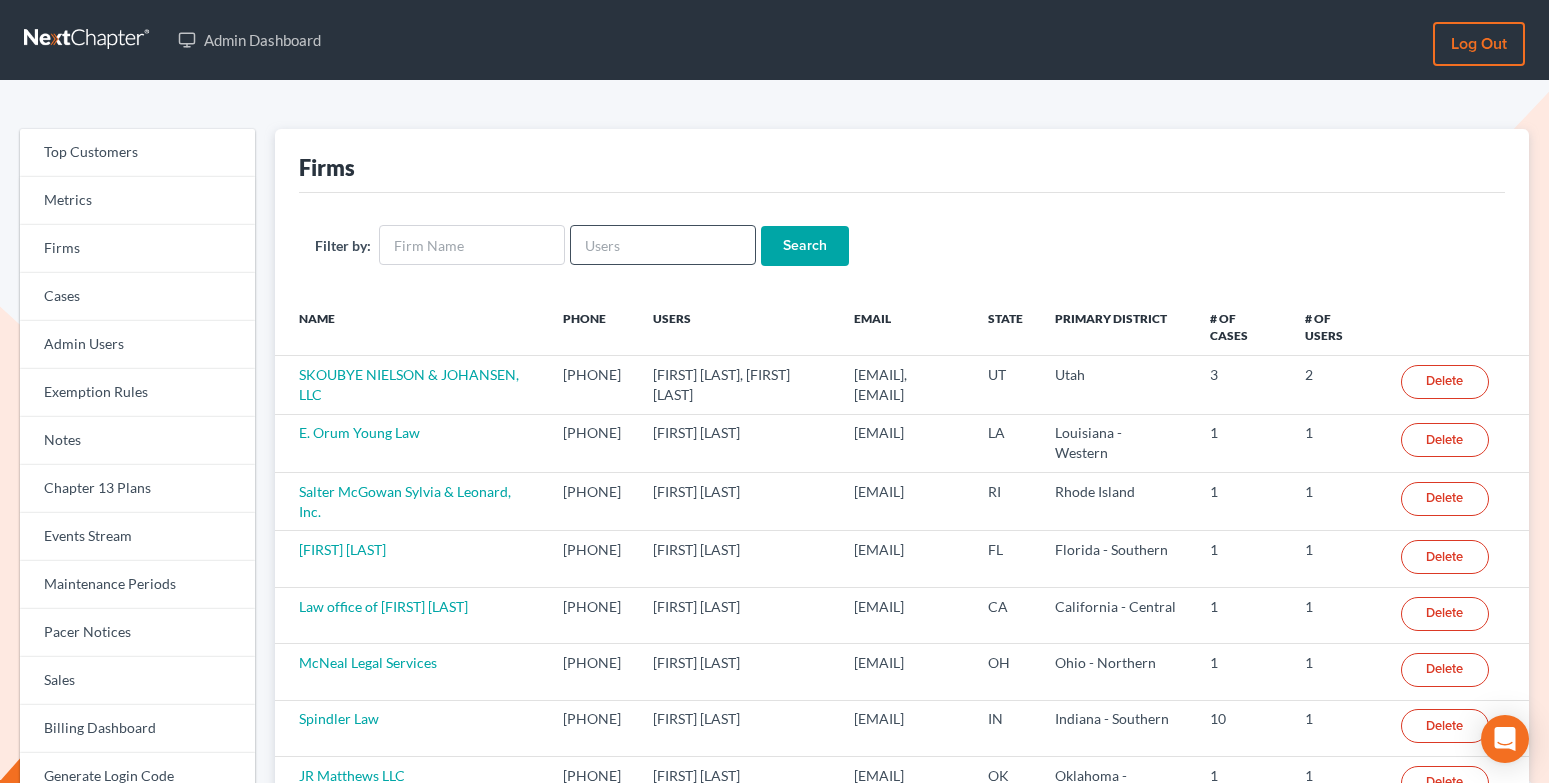 scroll, scrollTop: 0, scrollLeft: 0, axis: both 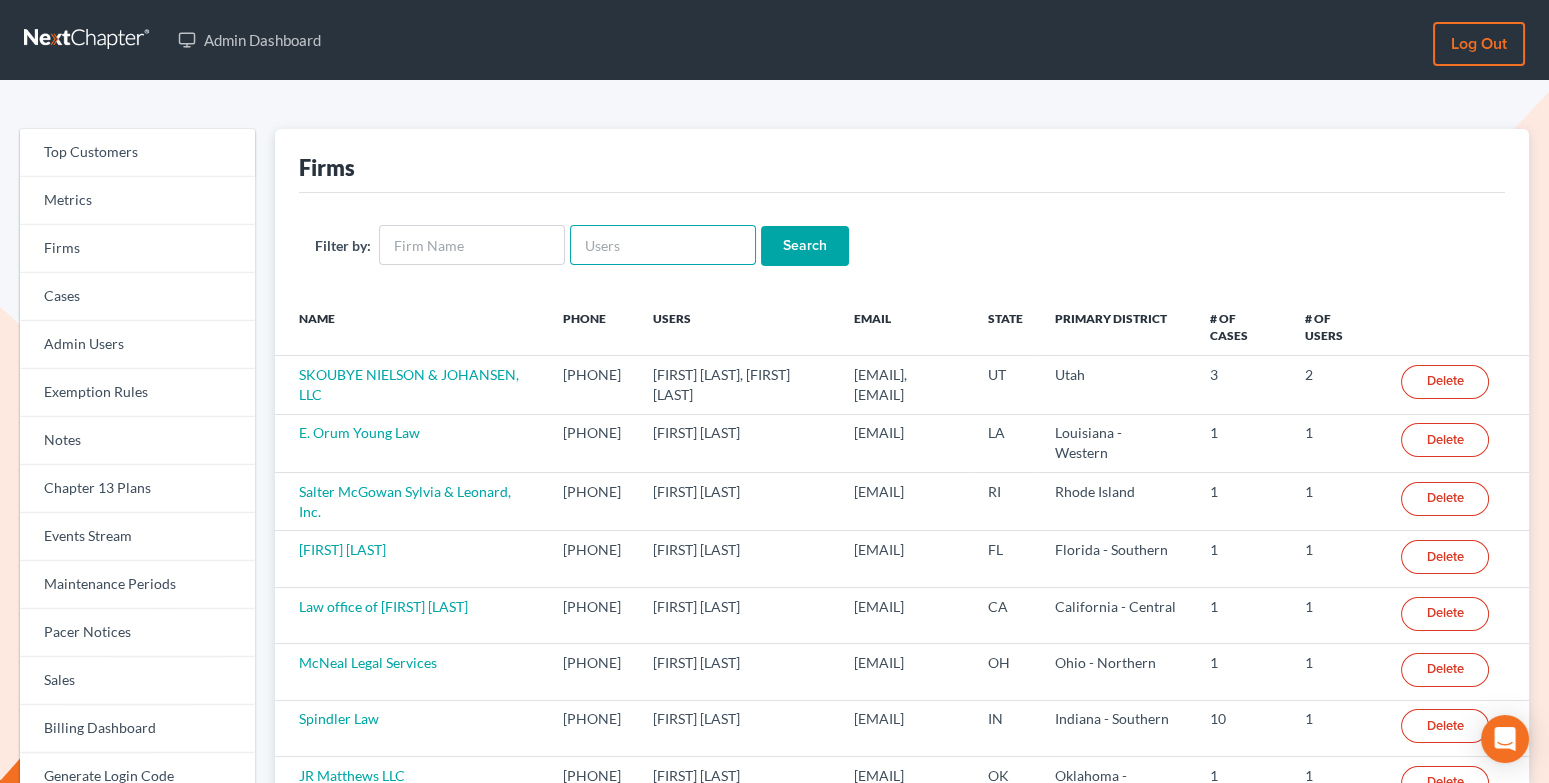 click at bounding box center (663, 245) 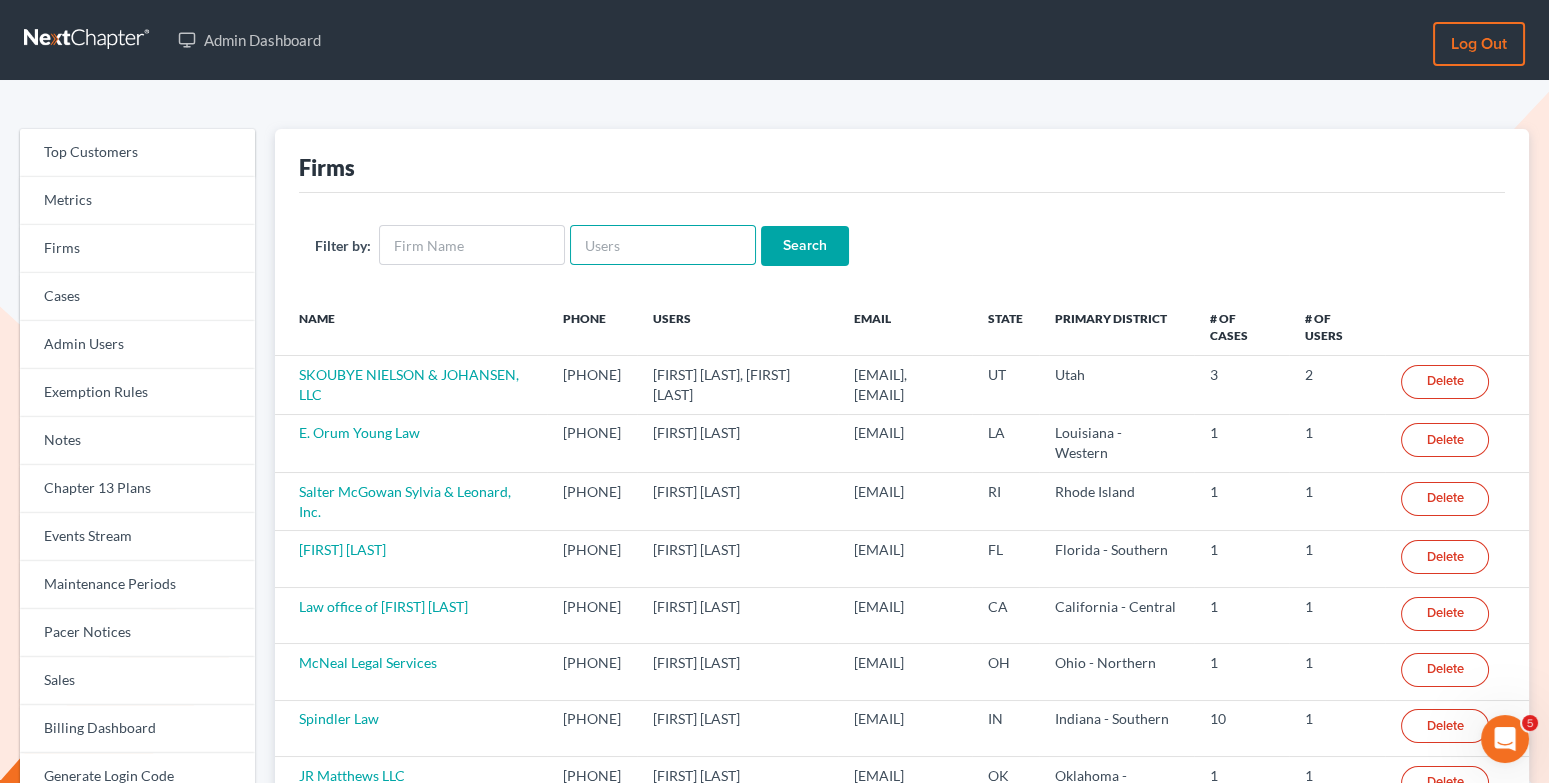 scroll, scrollTop: 0, scrollLeft: 0, axis: both 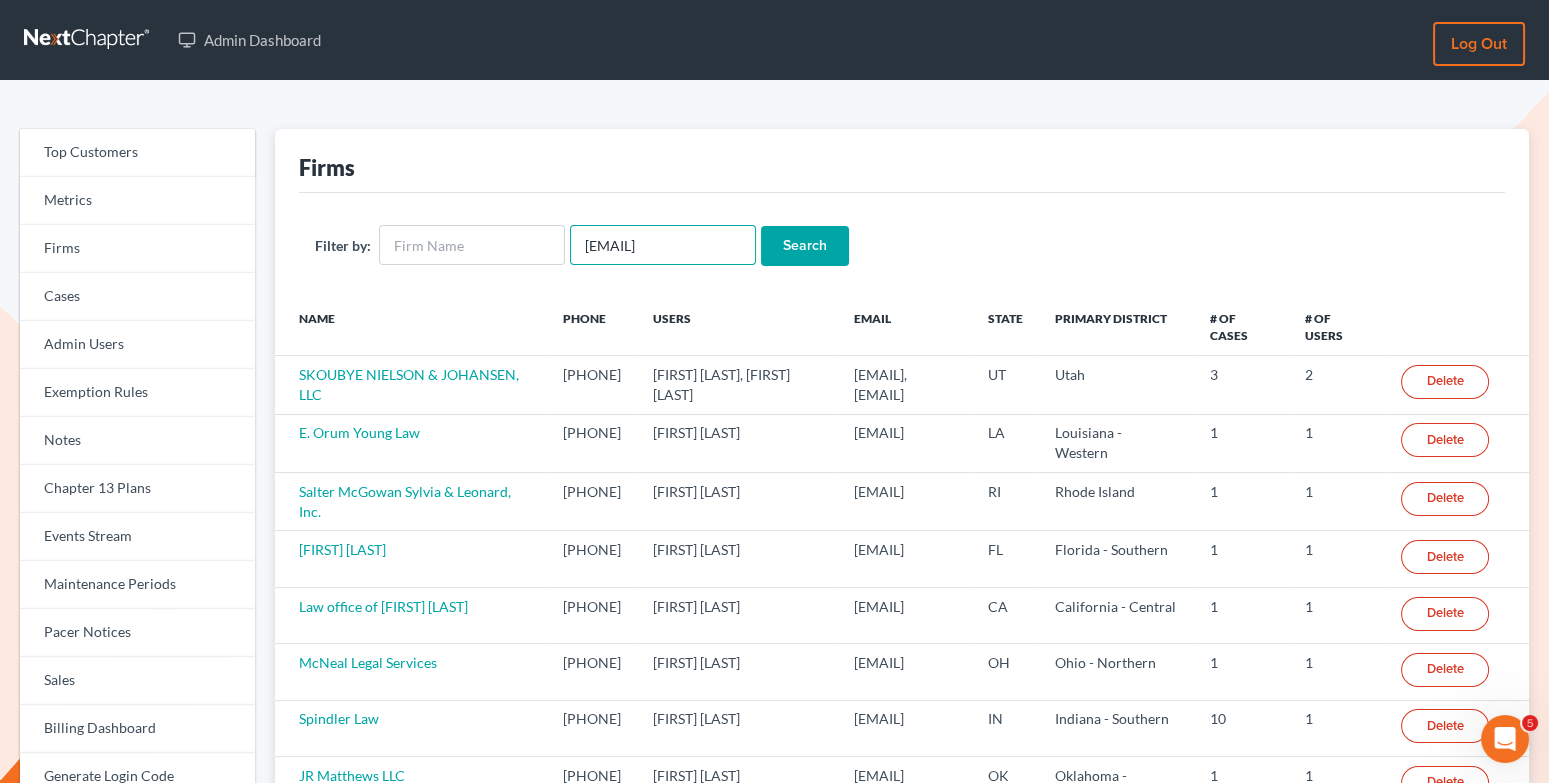 type on "[EMAIL]" 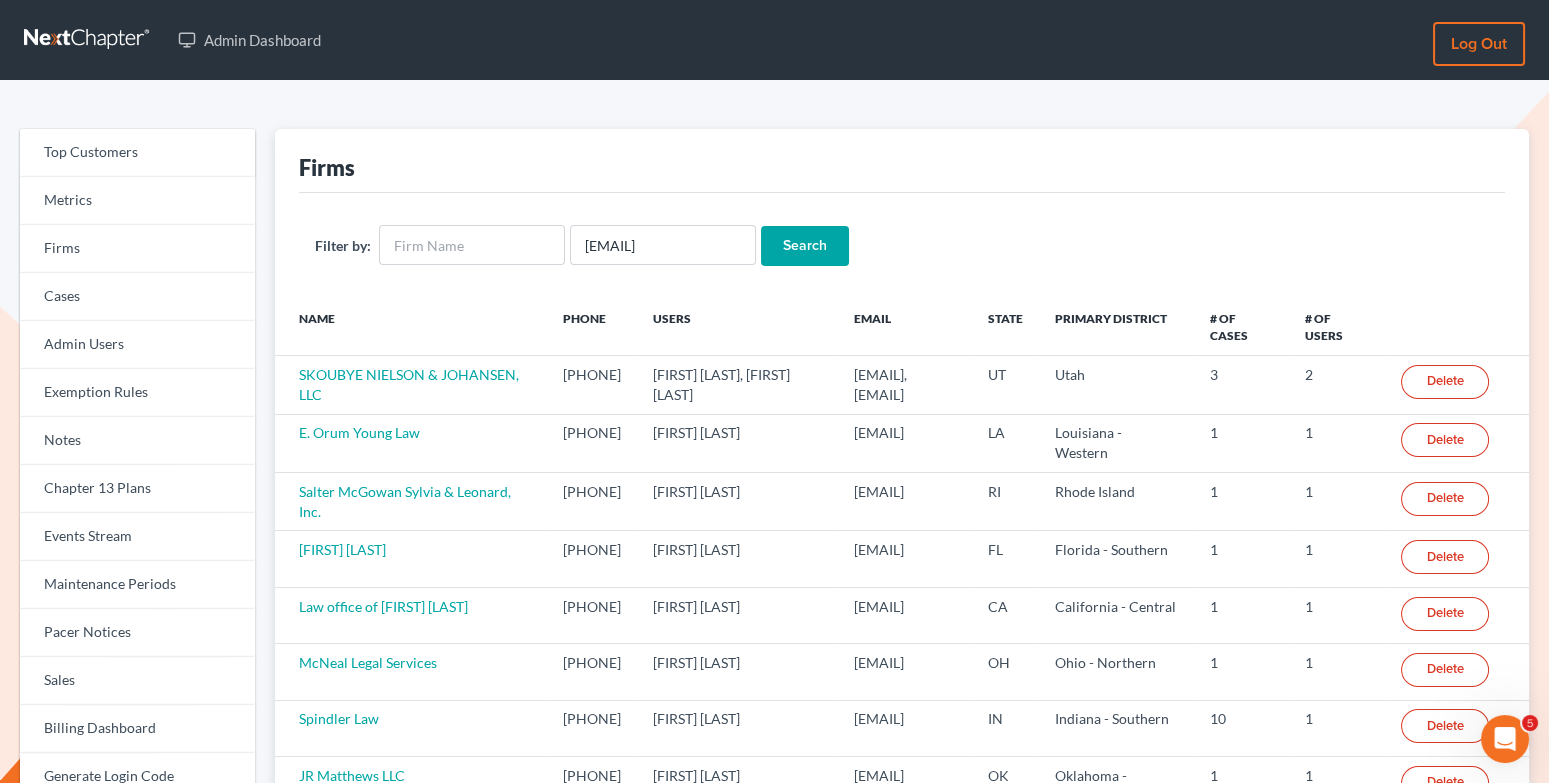 click on "Search" at bounding box center [805, 246] 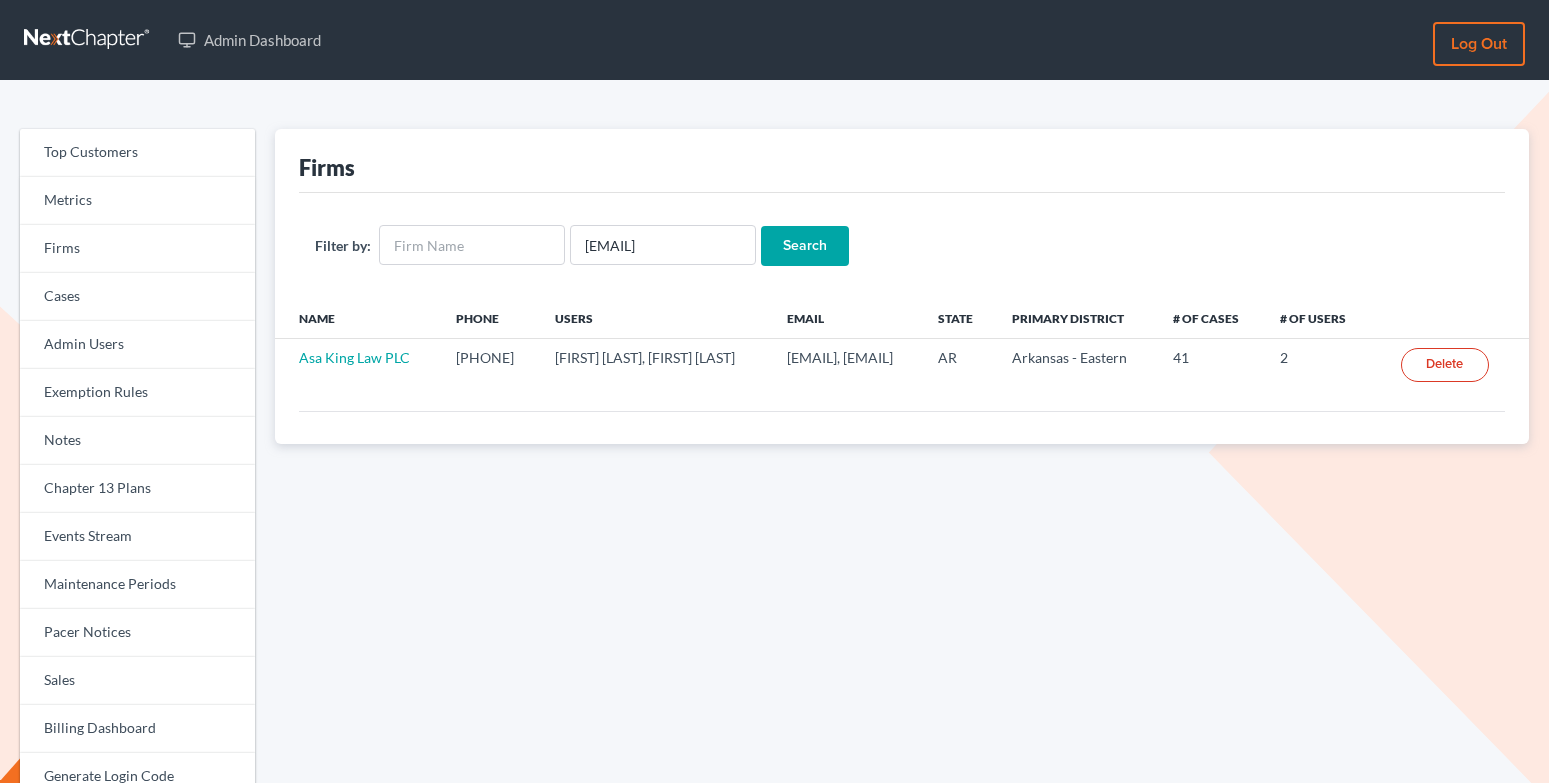 scroll, scrollTop: 0, scrollLeft: 0, axis: both 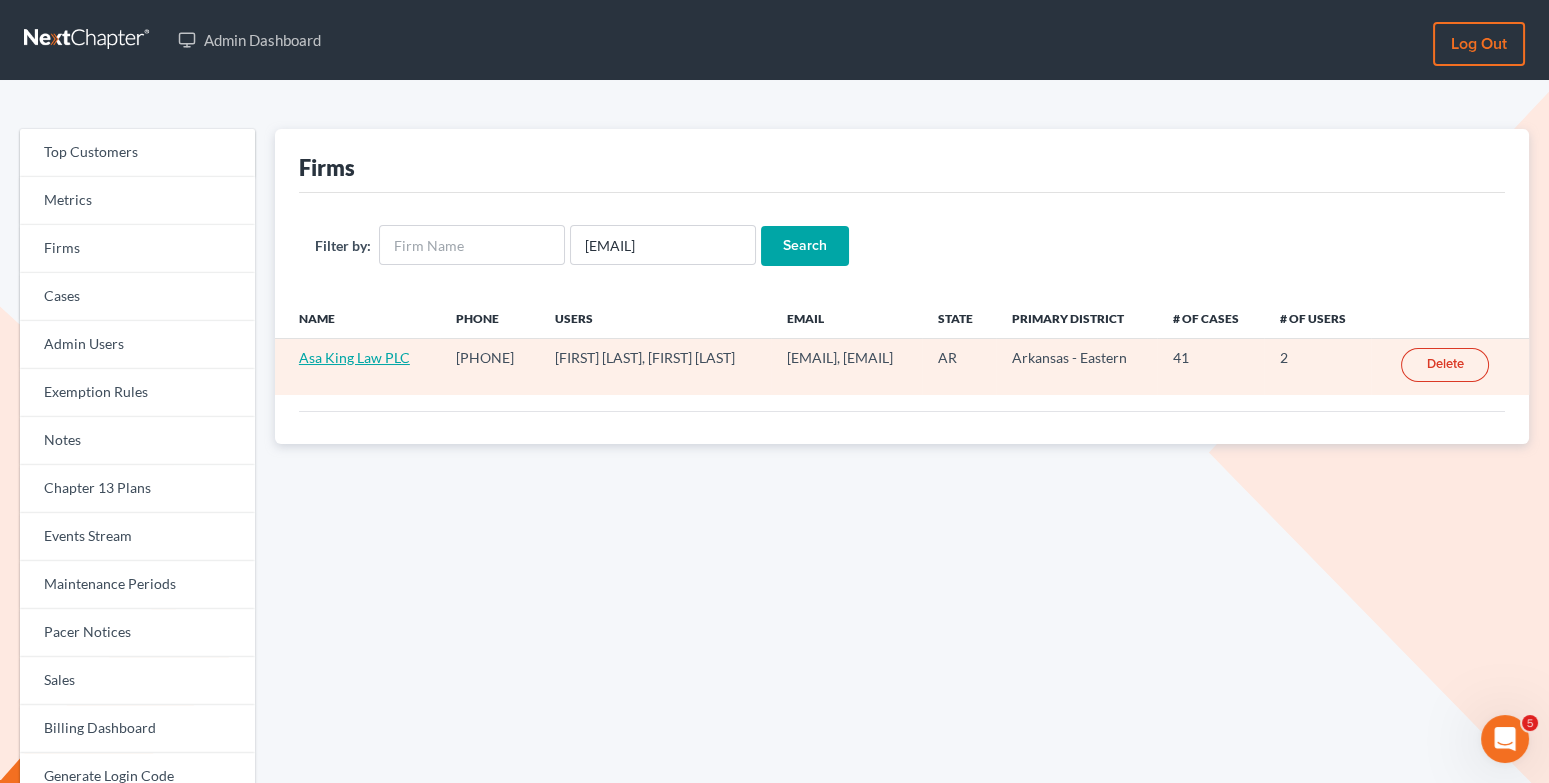 click on "Asa King Law PLC" at bounding box center [354, 357] 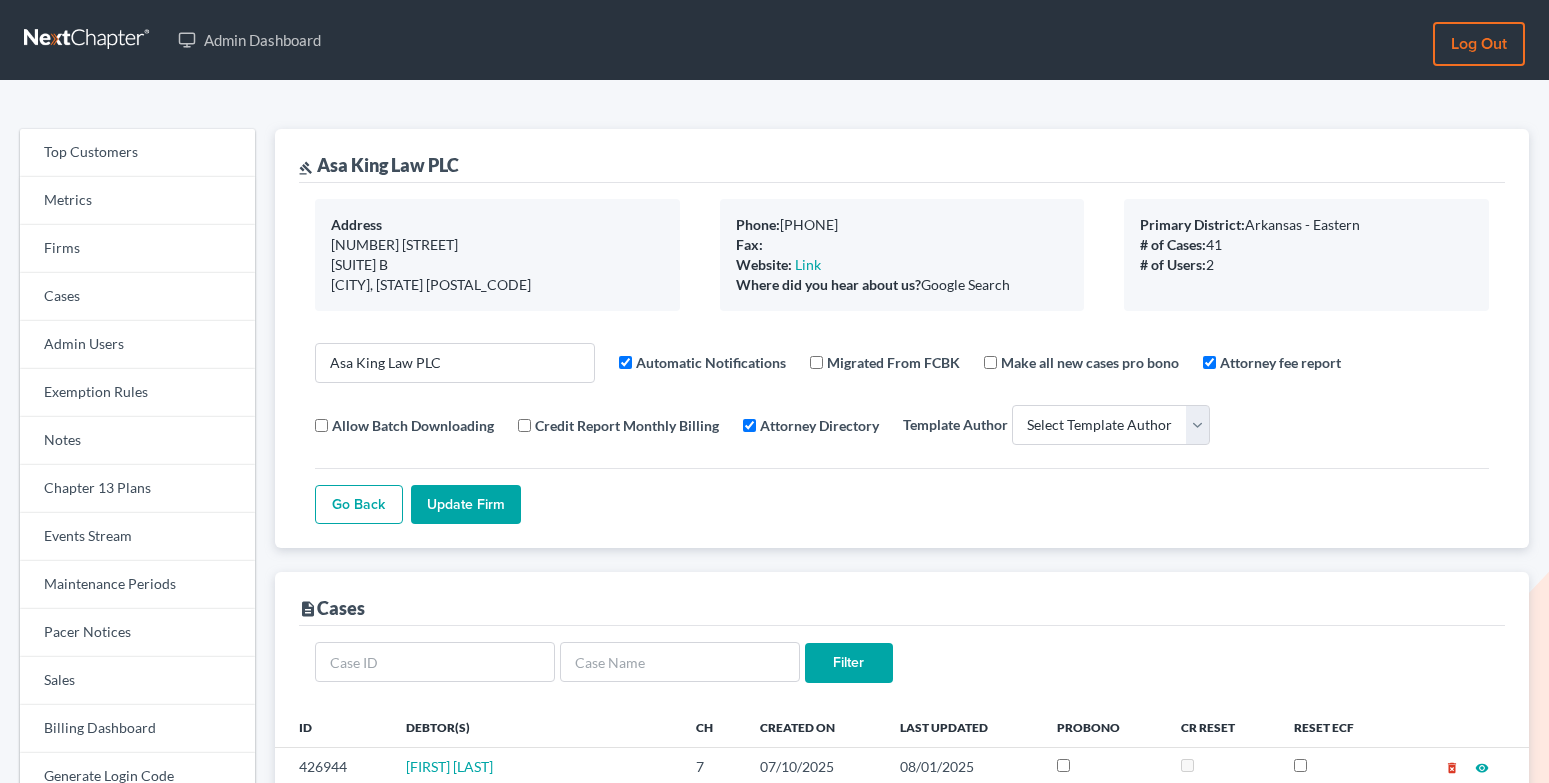 select 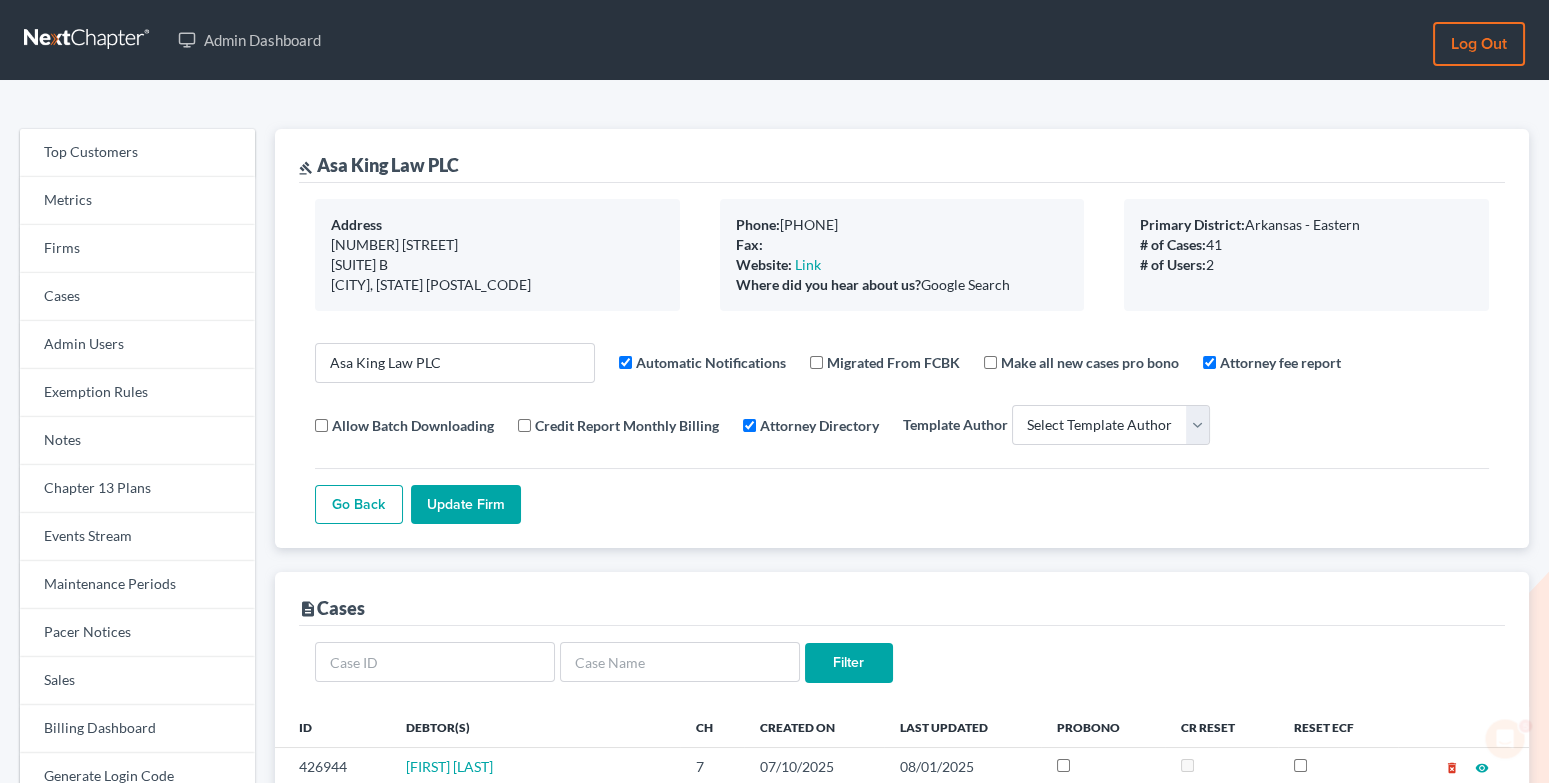 scroll, scrollTop: 0, scrollLeft: 0, axis: both 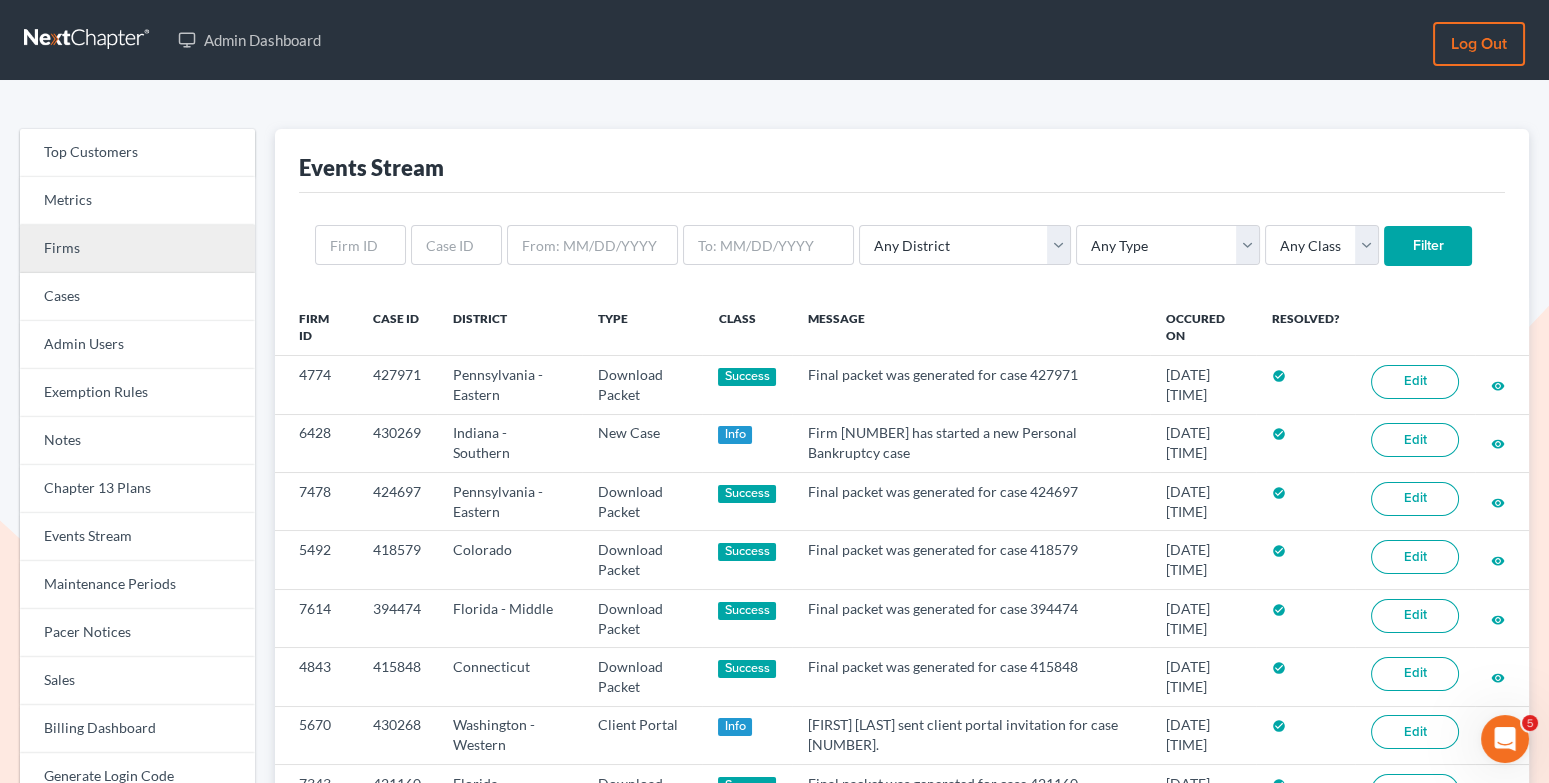 click on "Firms" at bounding box center [137, 249] 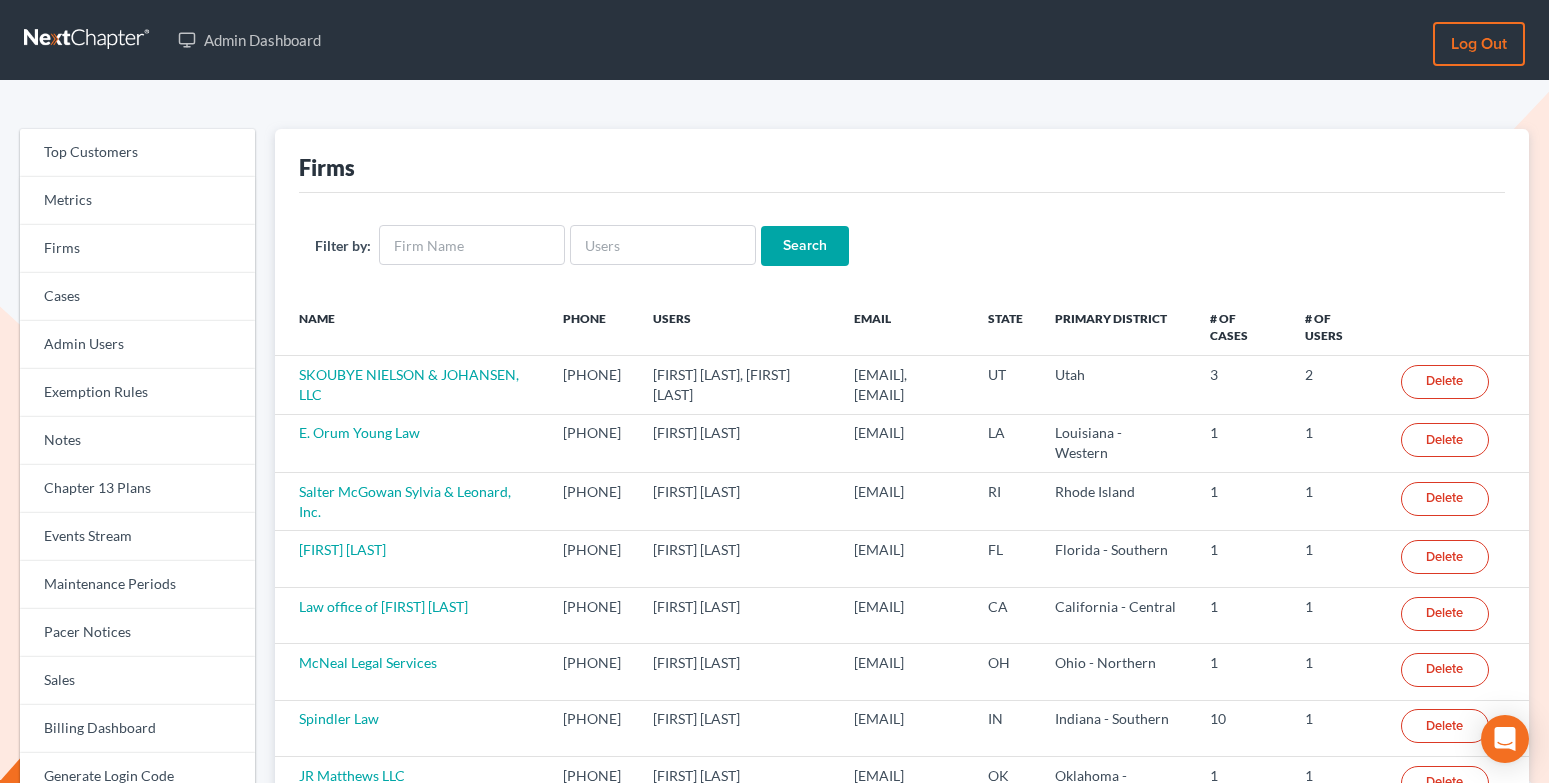scroll, scrollTop: 0, scrollLeft: 0, axis: both 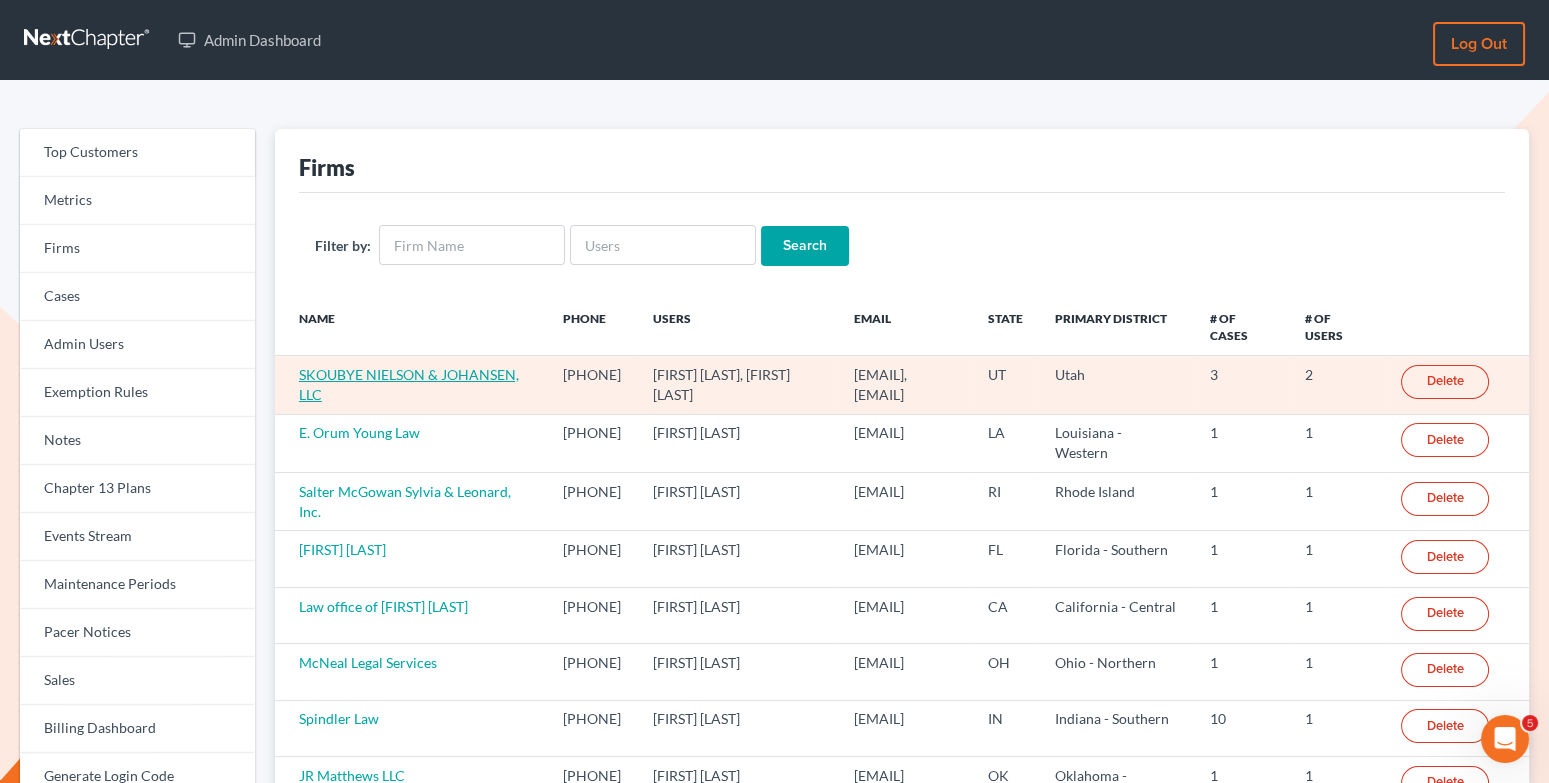 click on "SKOUBYE NIELSON & JOHANSEN, LLC" at bounding box center (409, 384) 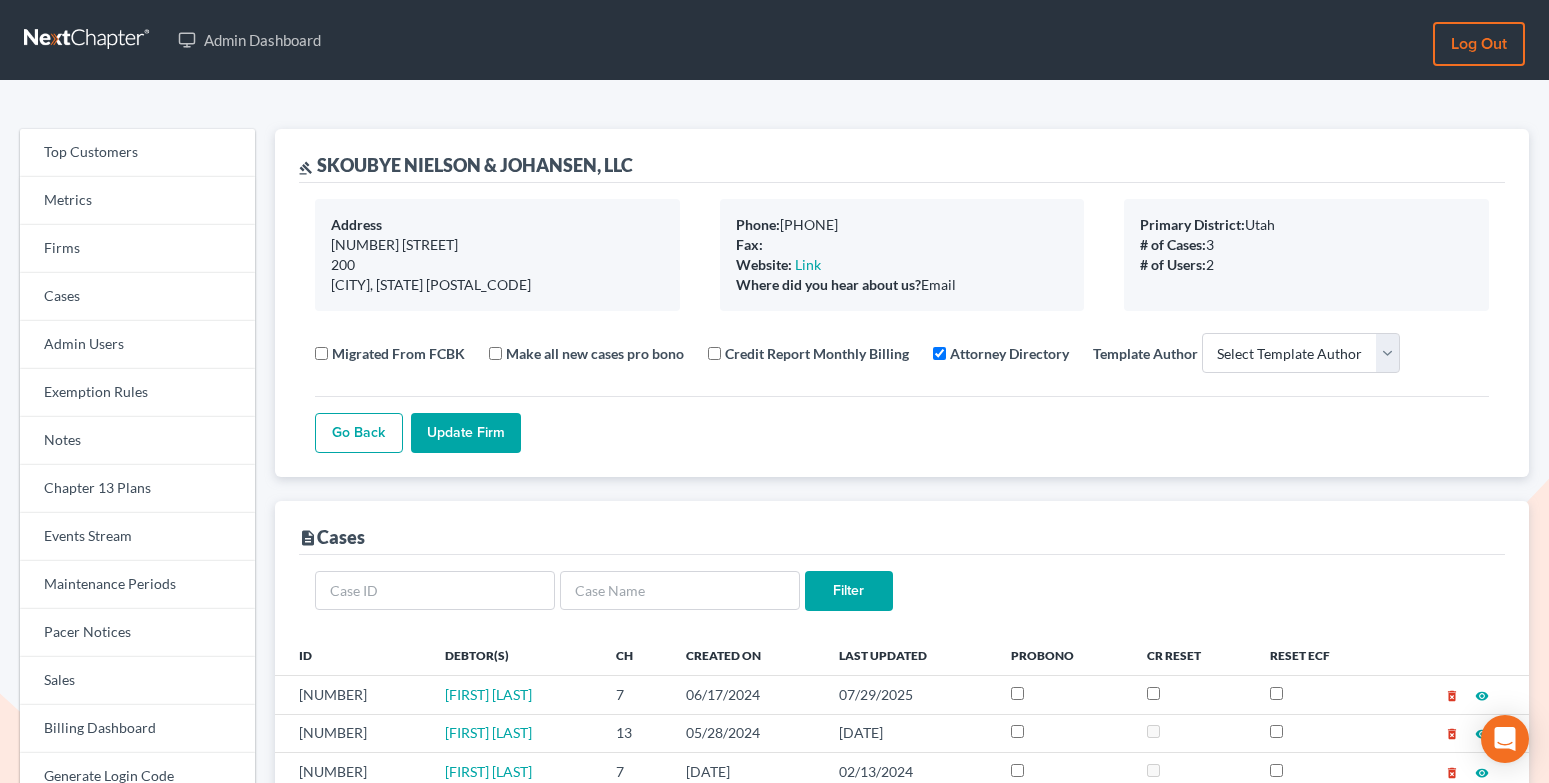 select 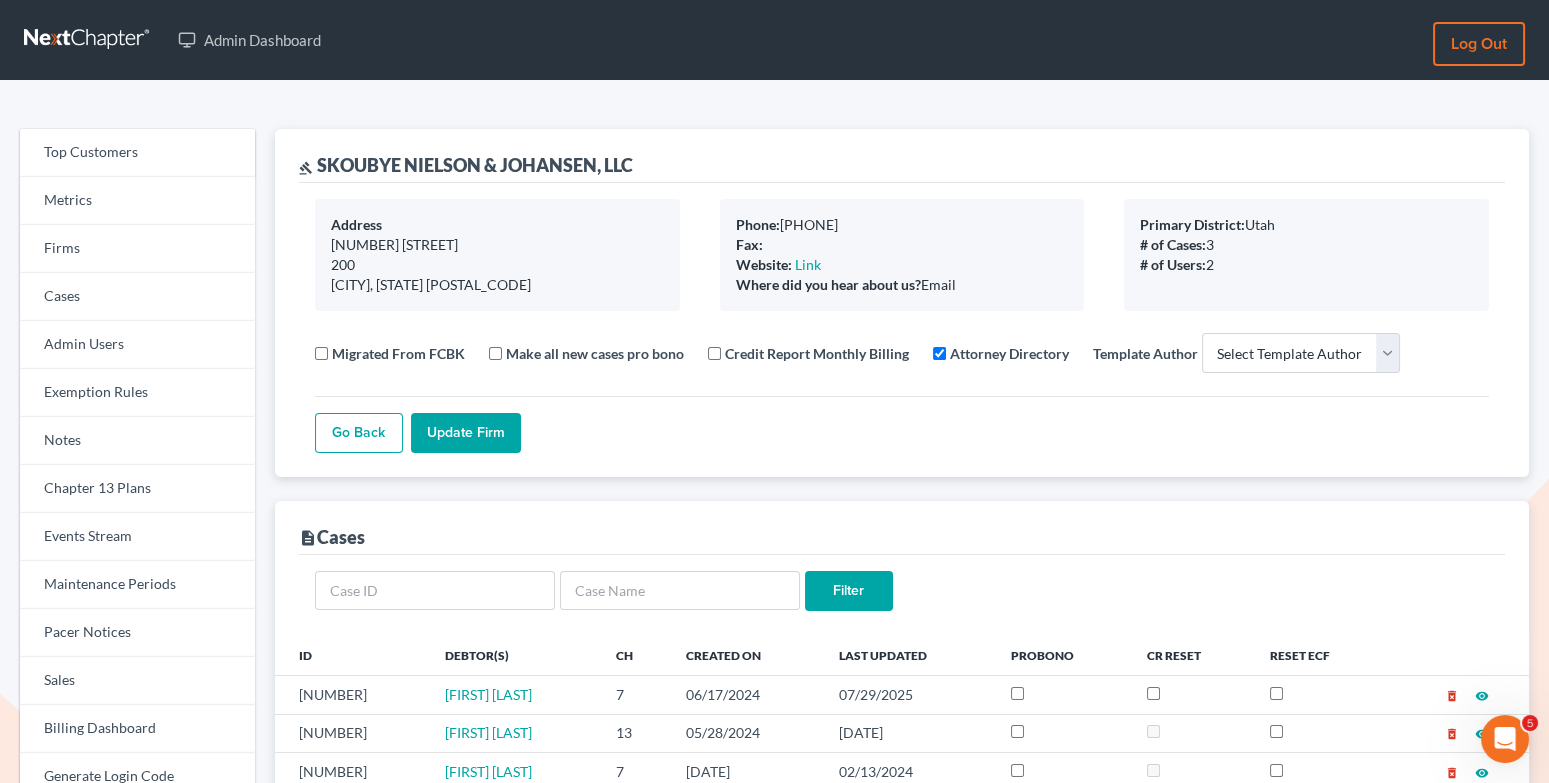scroll, scrollTop: 0, scrollLeft: 0, axis: both 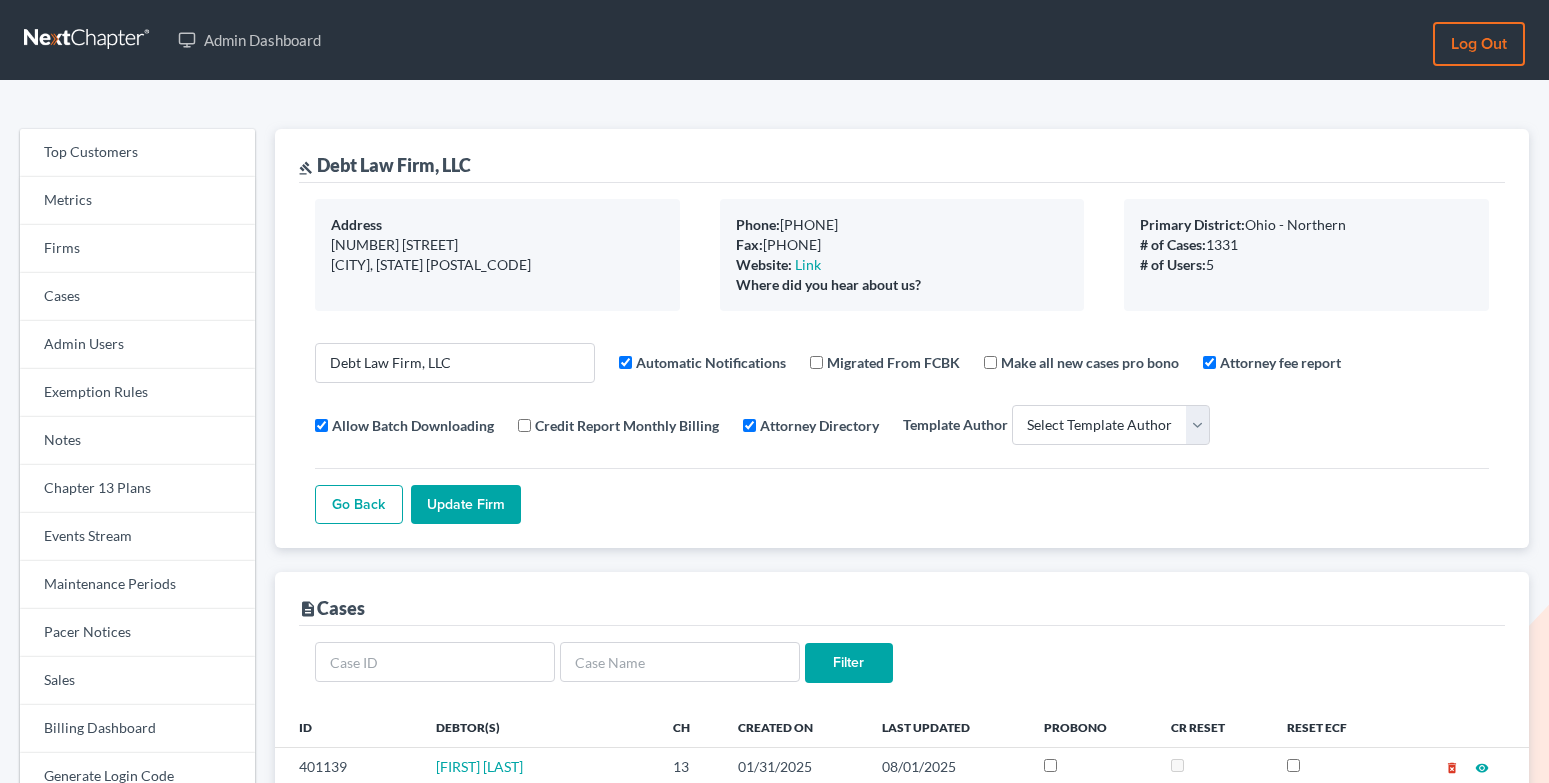 select 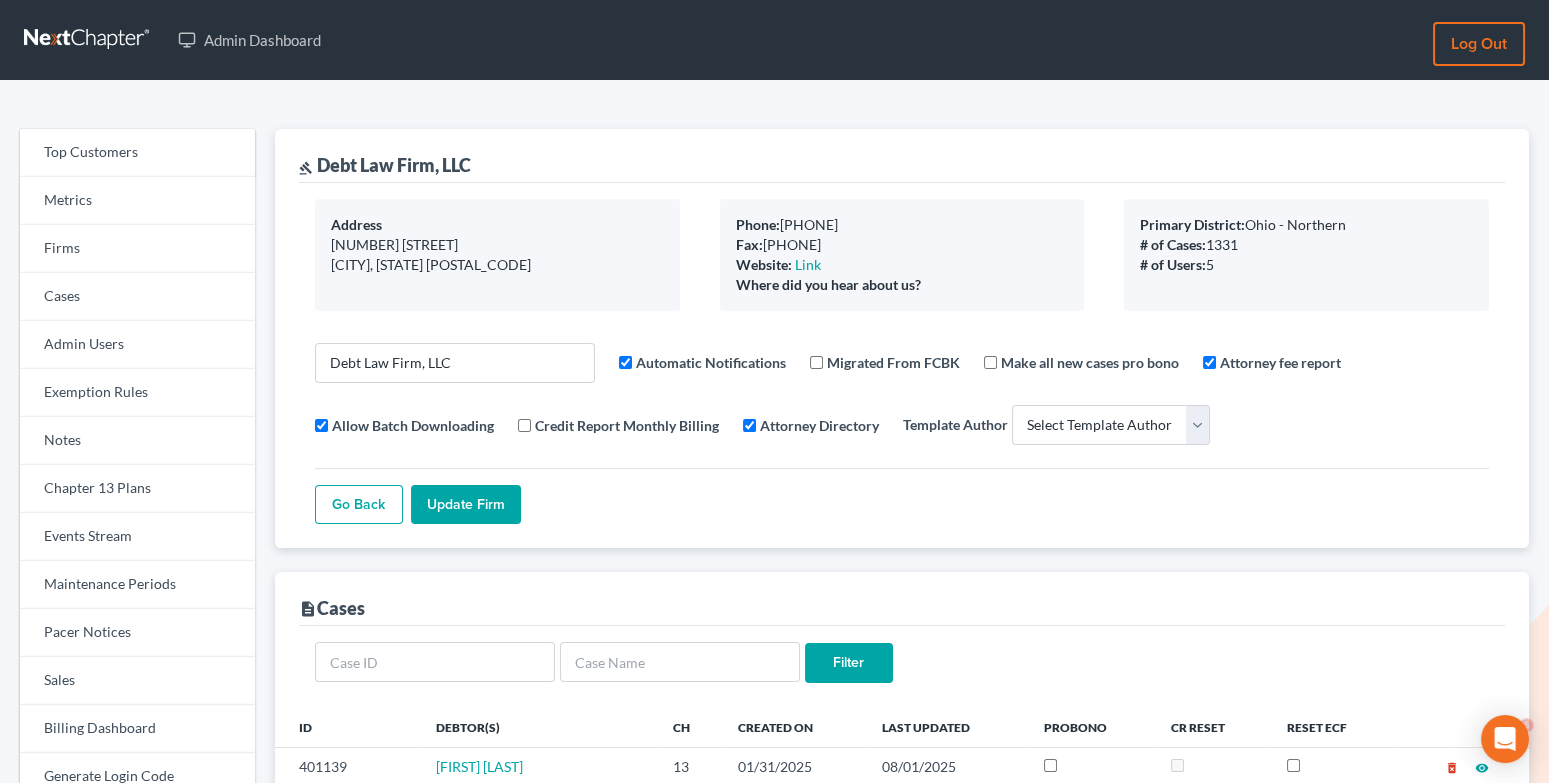scroll, scrollTop: 0, scrollLeft: 0, axis: both 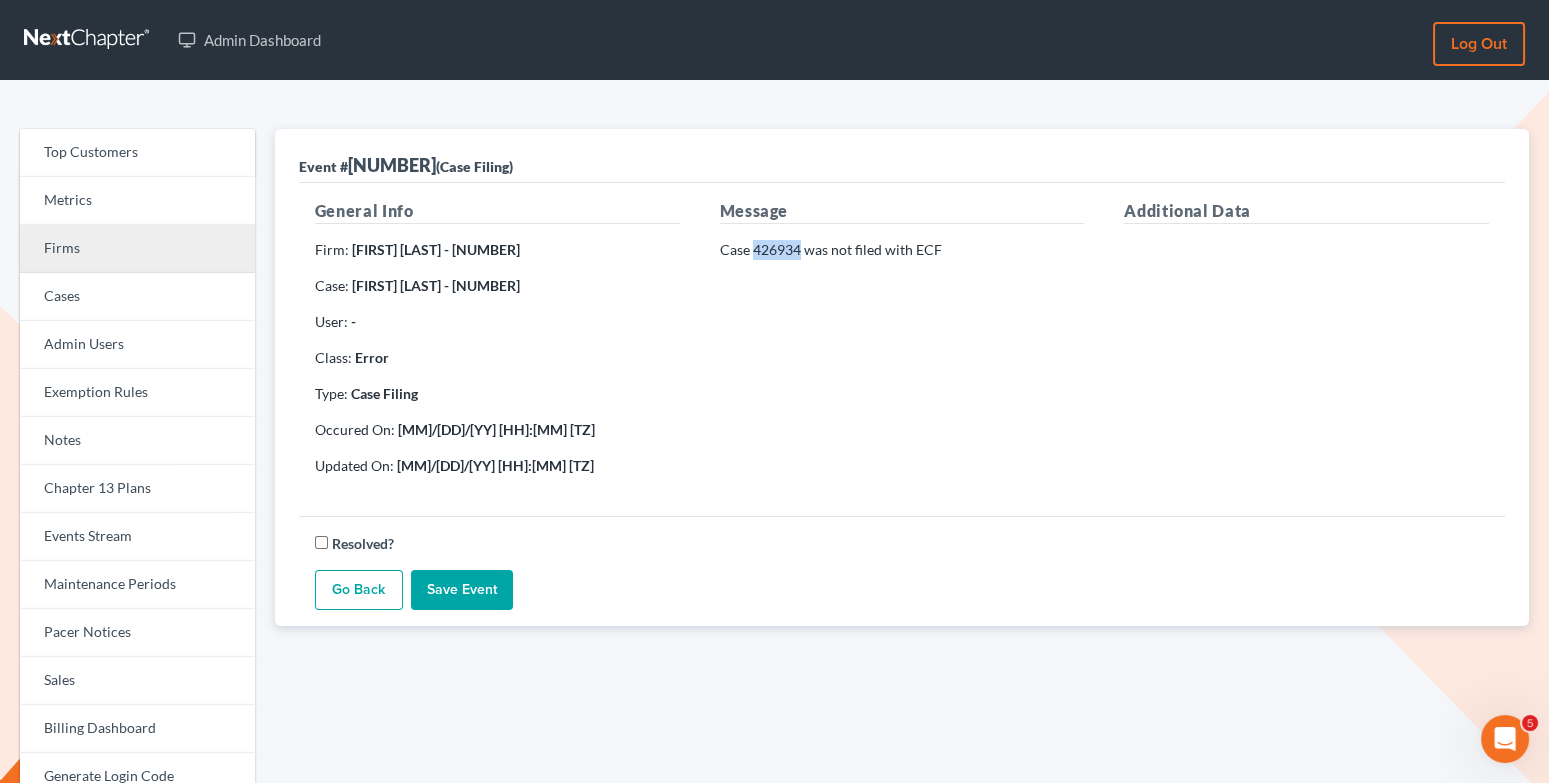click on "Firms" at bounding box center [137, 249] 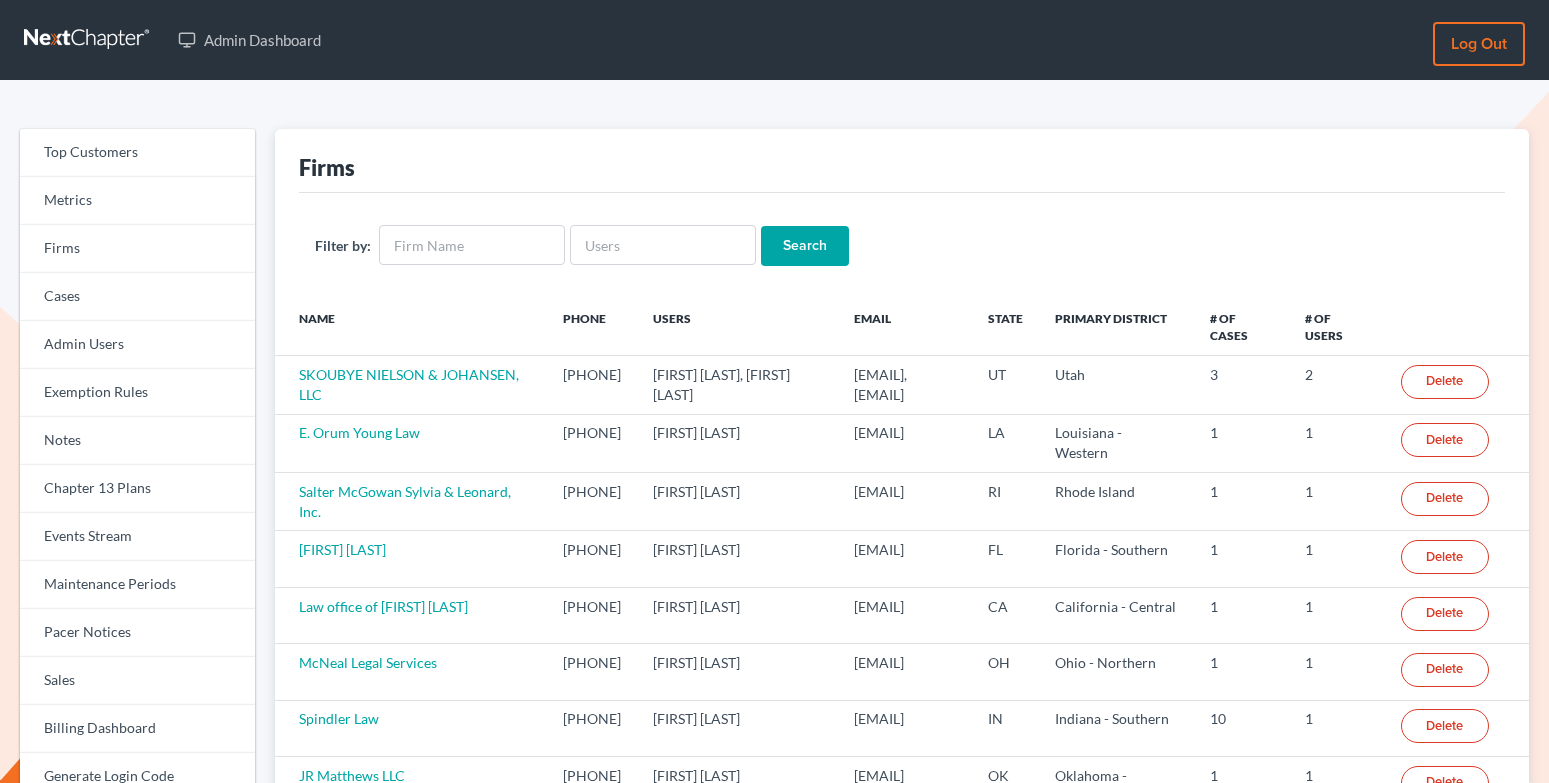 scroll, scrollTop: 0, scrollLeft: 0, axis: both 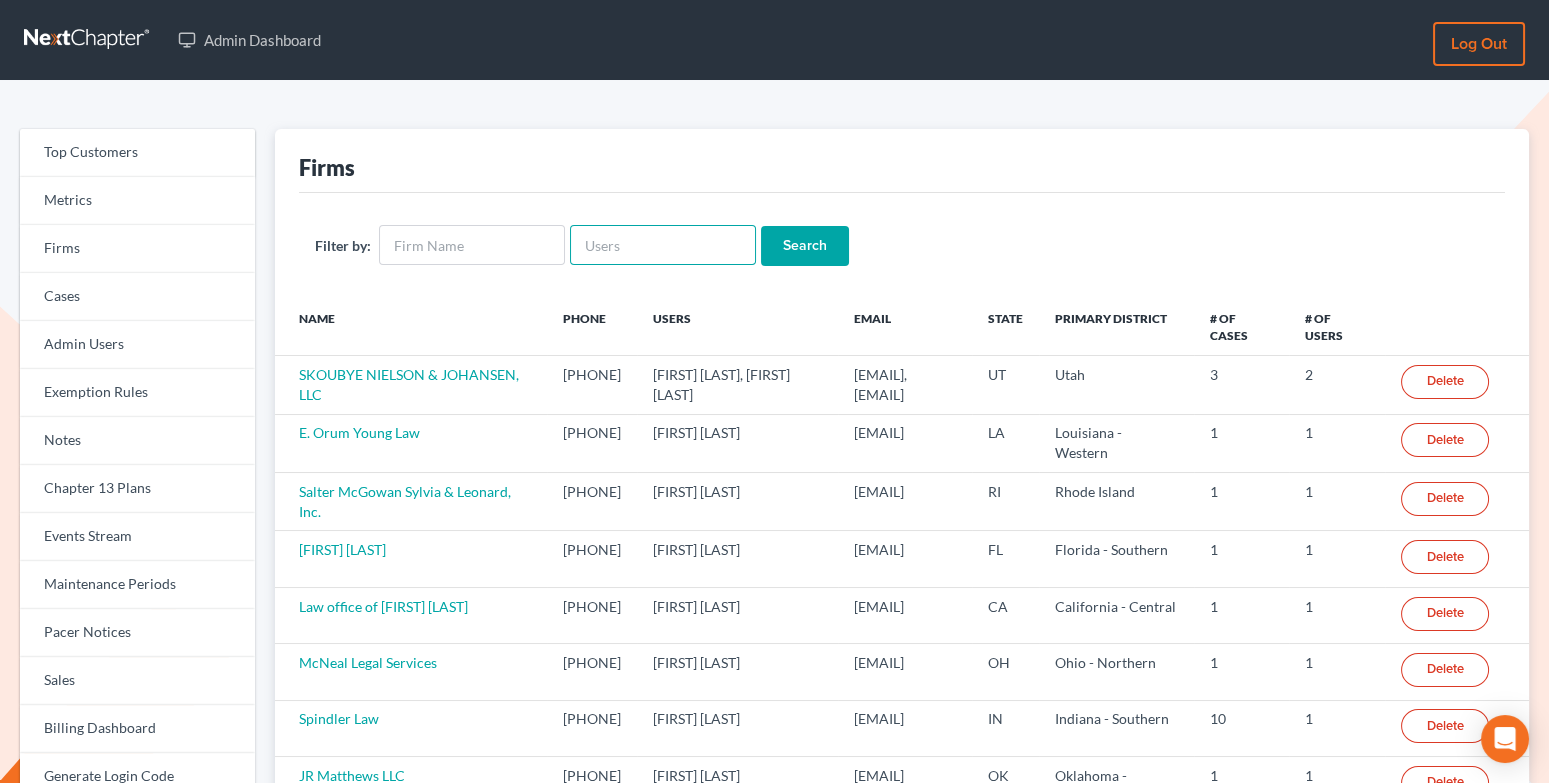 click at bounding box center [663, 245] 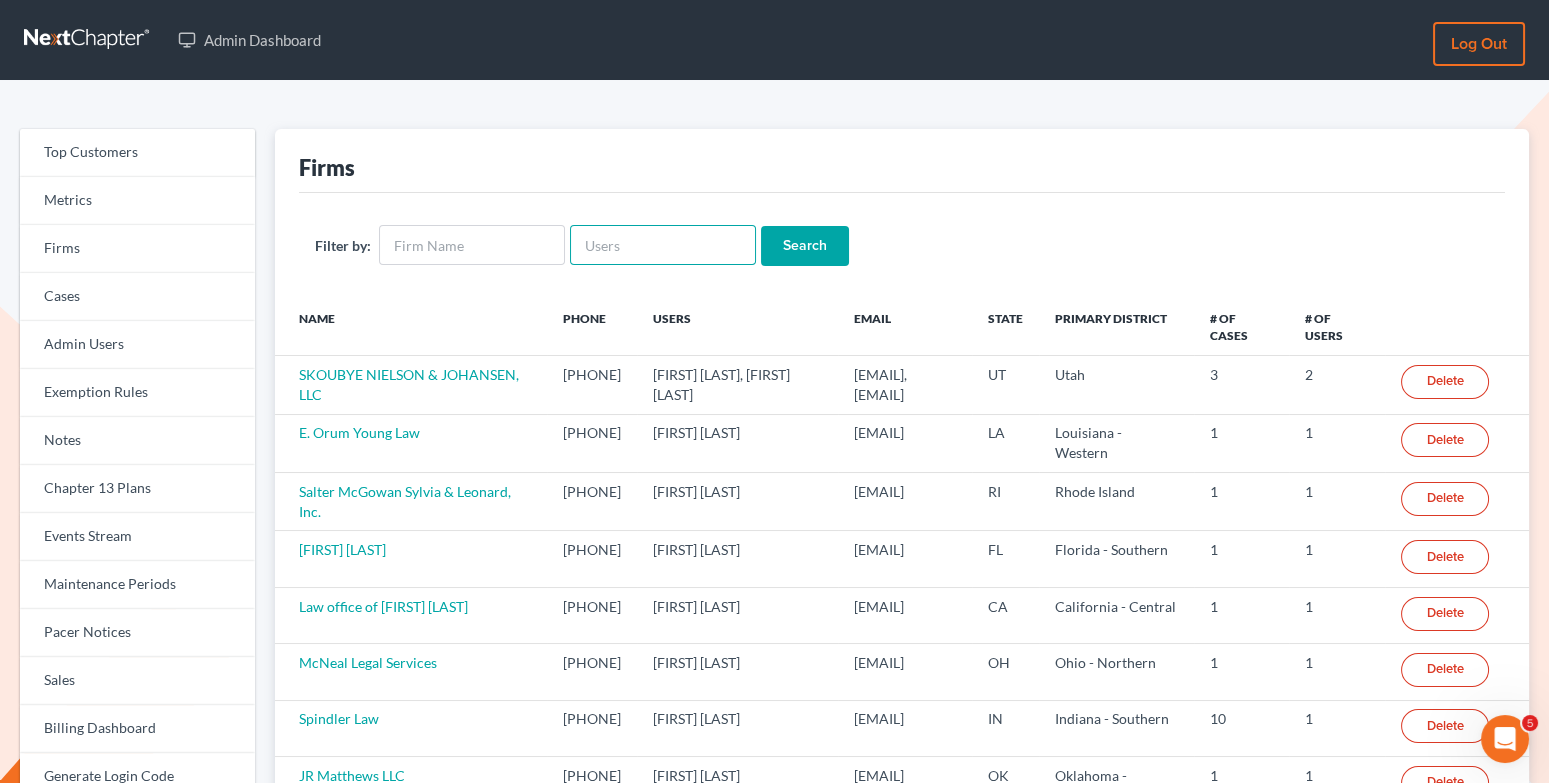 scroll, scrollTop: 0, scrollLeft: 0, axis: both 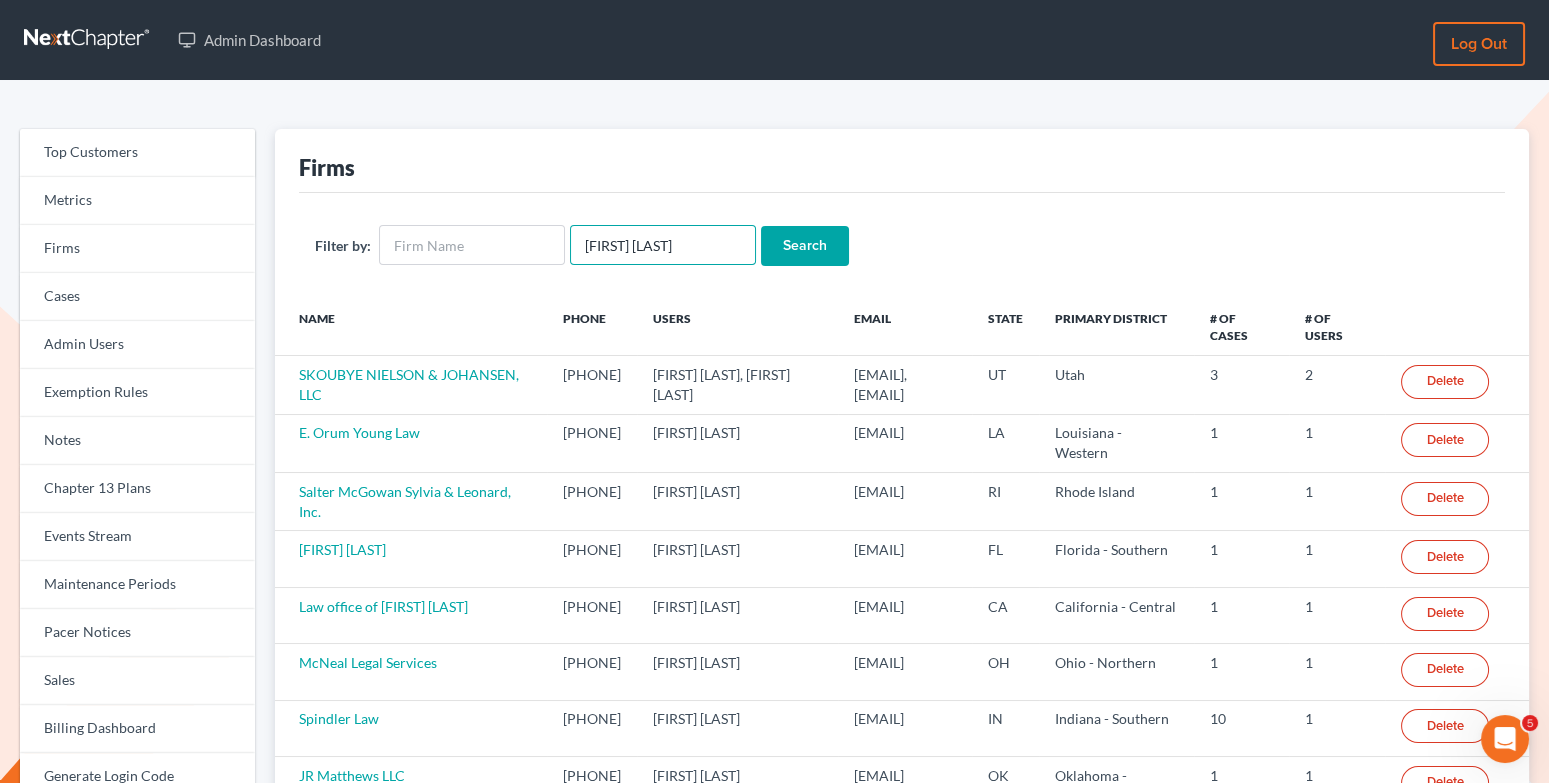 click on "HUBERT T MORROW" at bounding box center (663, 245) 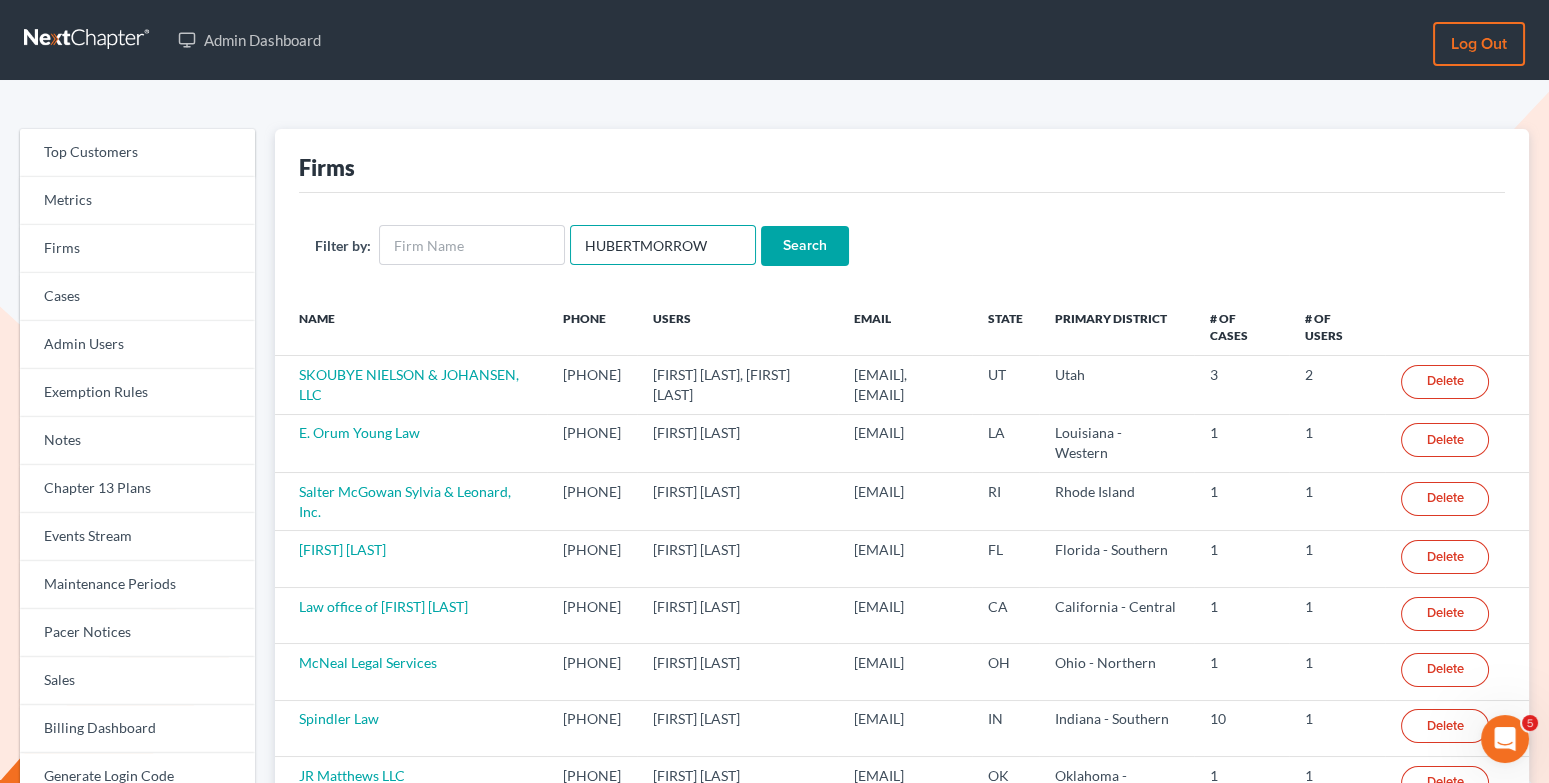 type on "HUBERTMORROW" 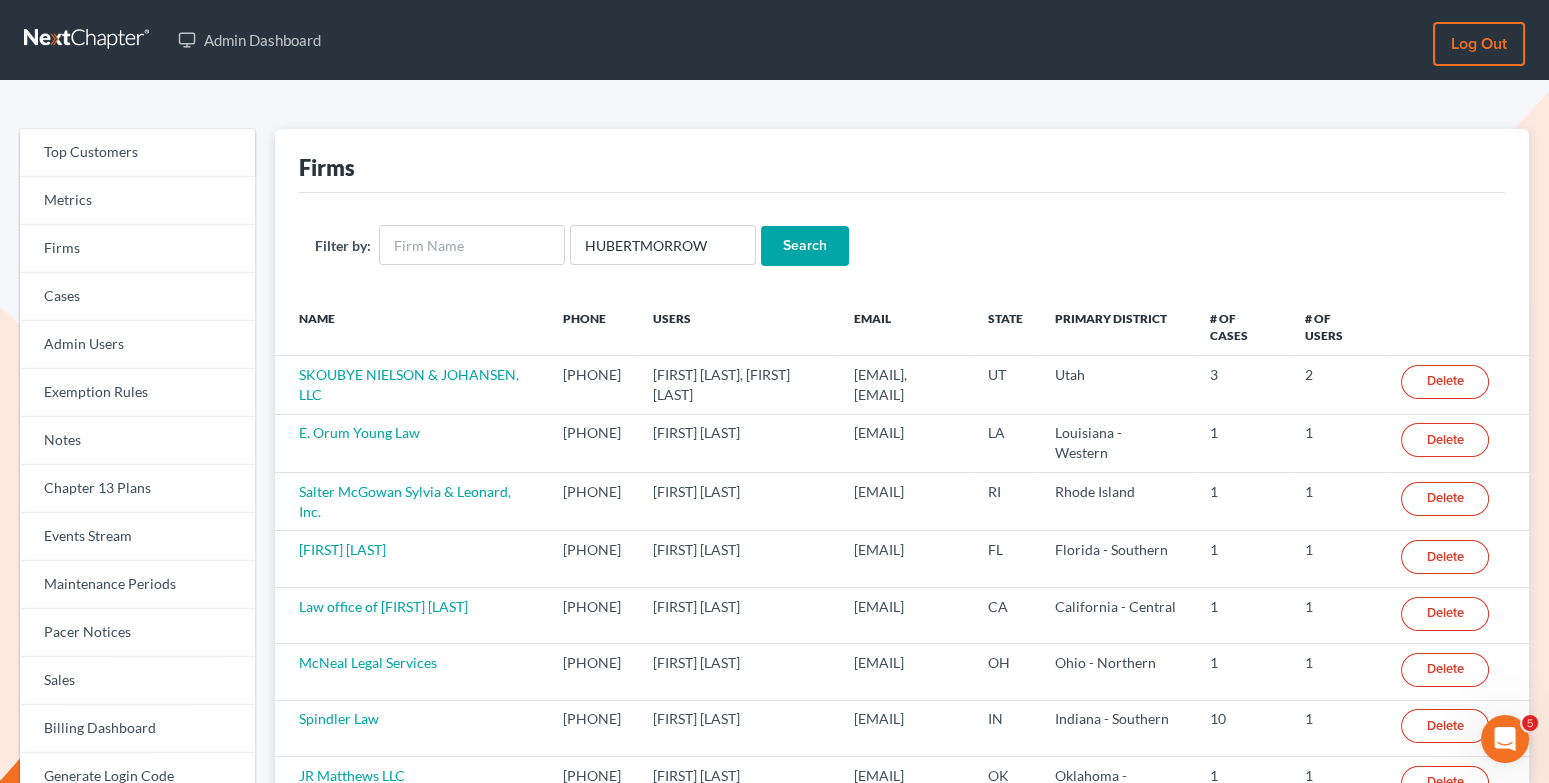 click on "Search" at bounding box center (805, 246) 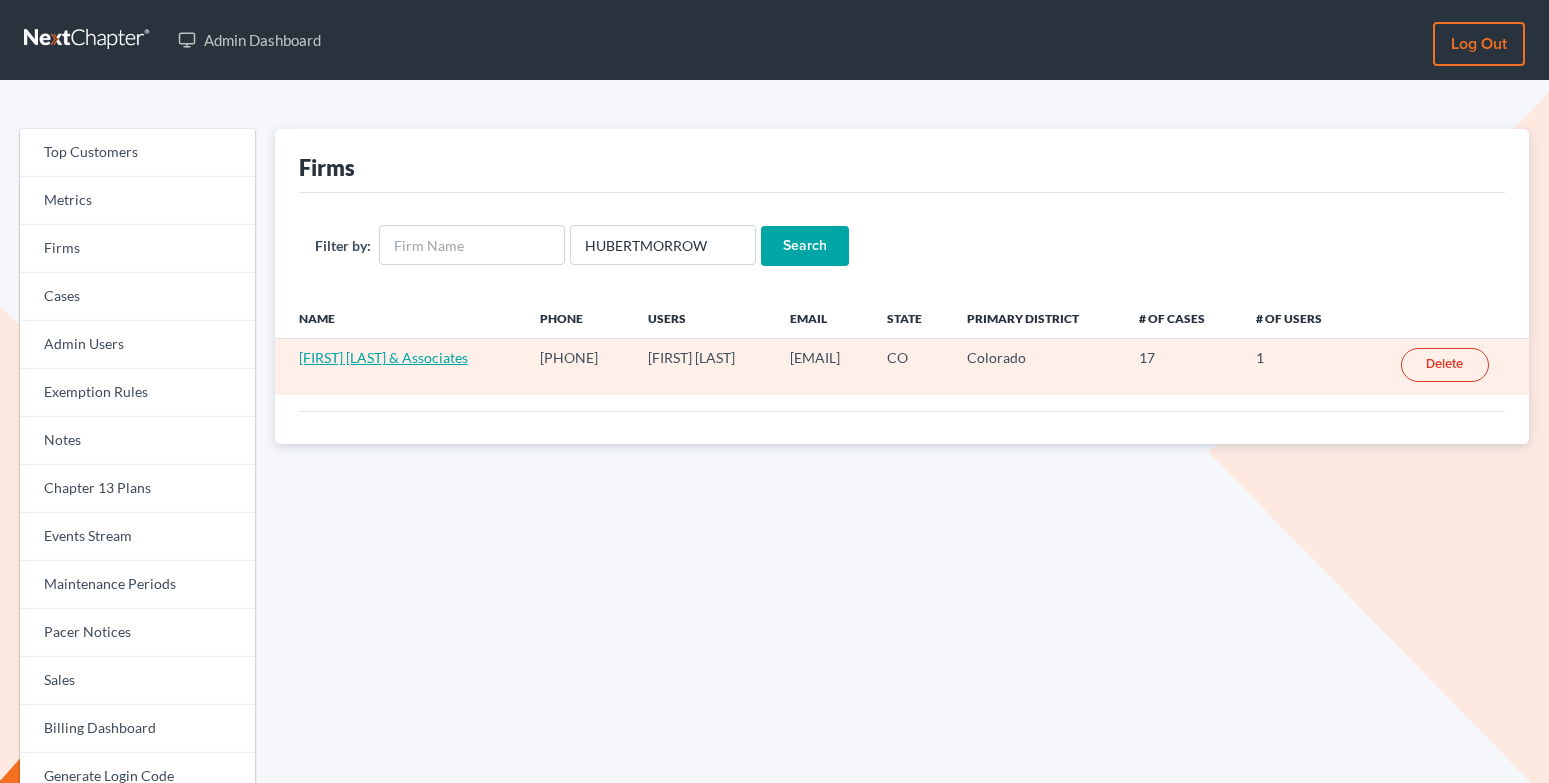 scroll, scrollTop: 0, scrollLeft: 0, axis: both 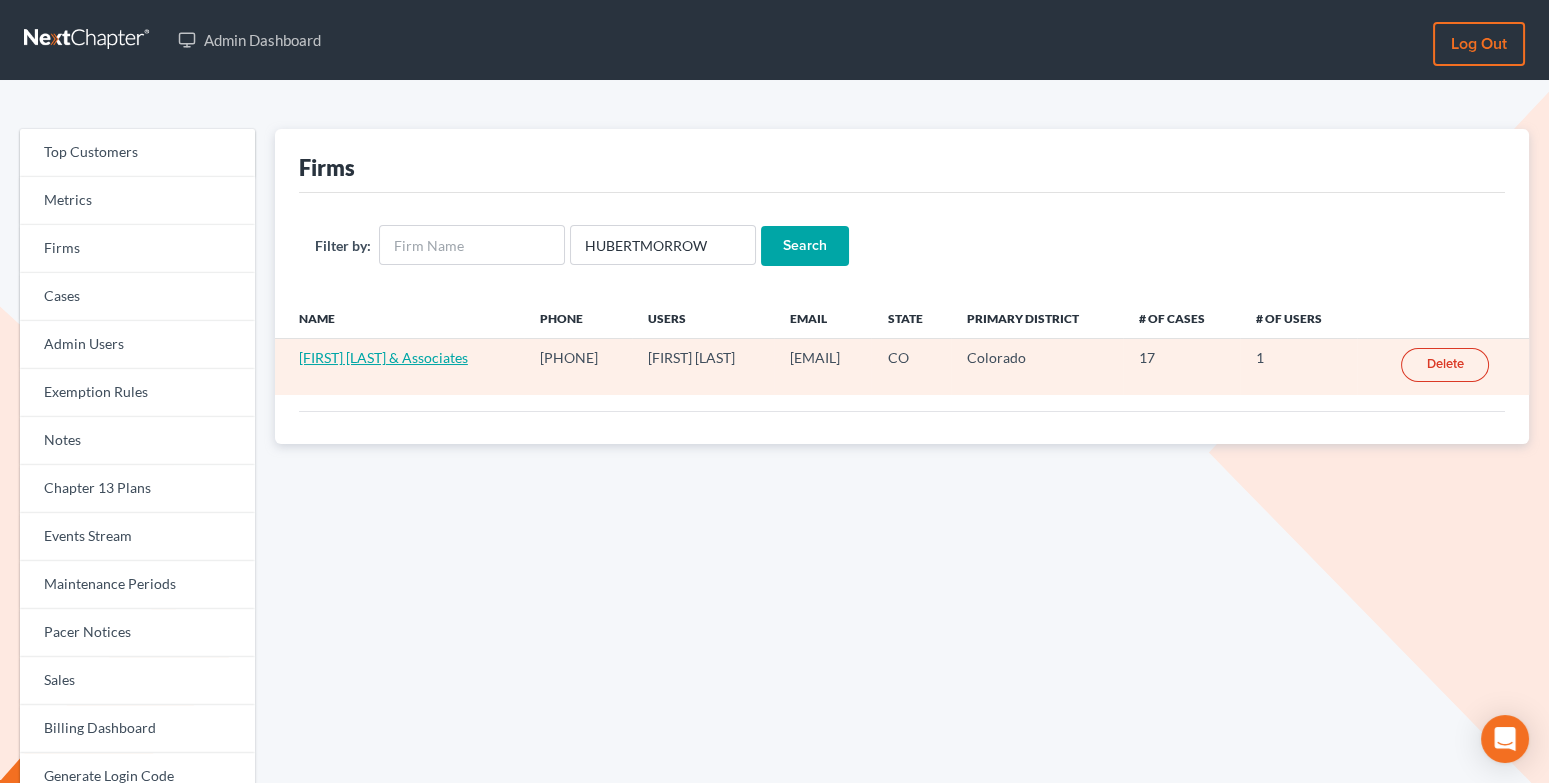 click on "[FIRST] [LAST] & Associates" at bounding box center [383, 357] 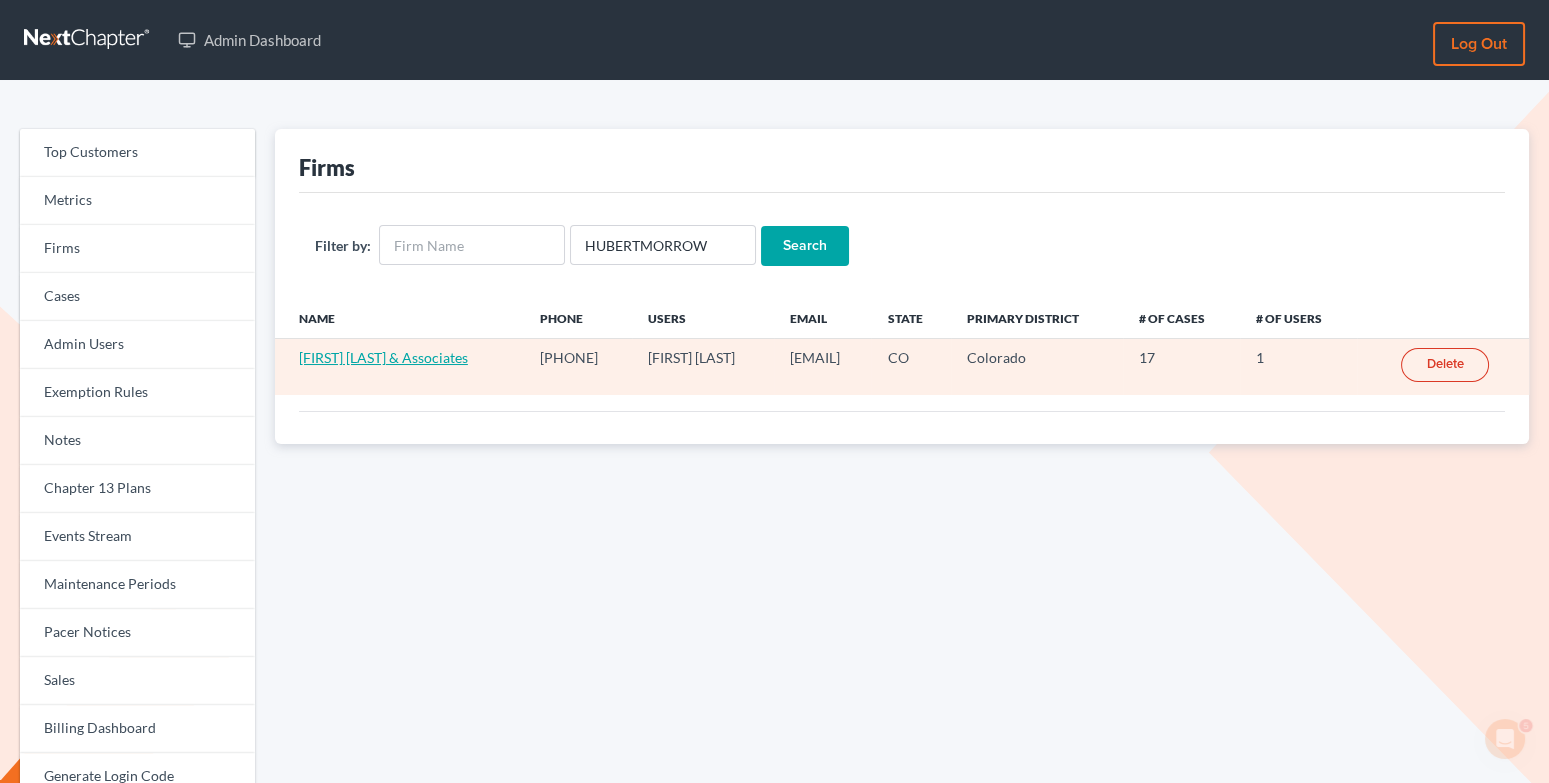 scroll, scrollTop: 0, scrollLeft: 0, axis: both 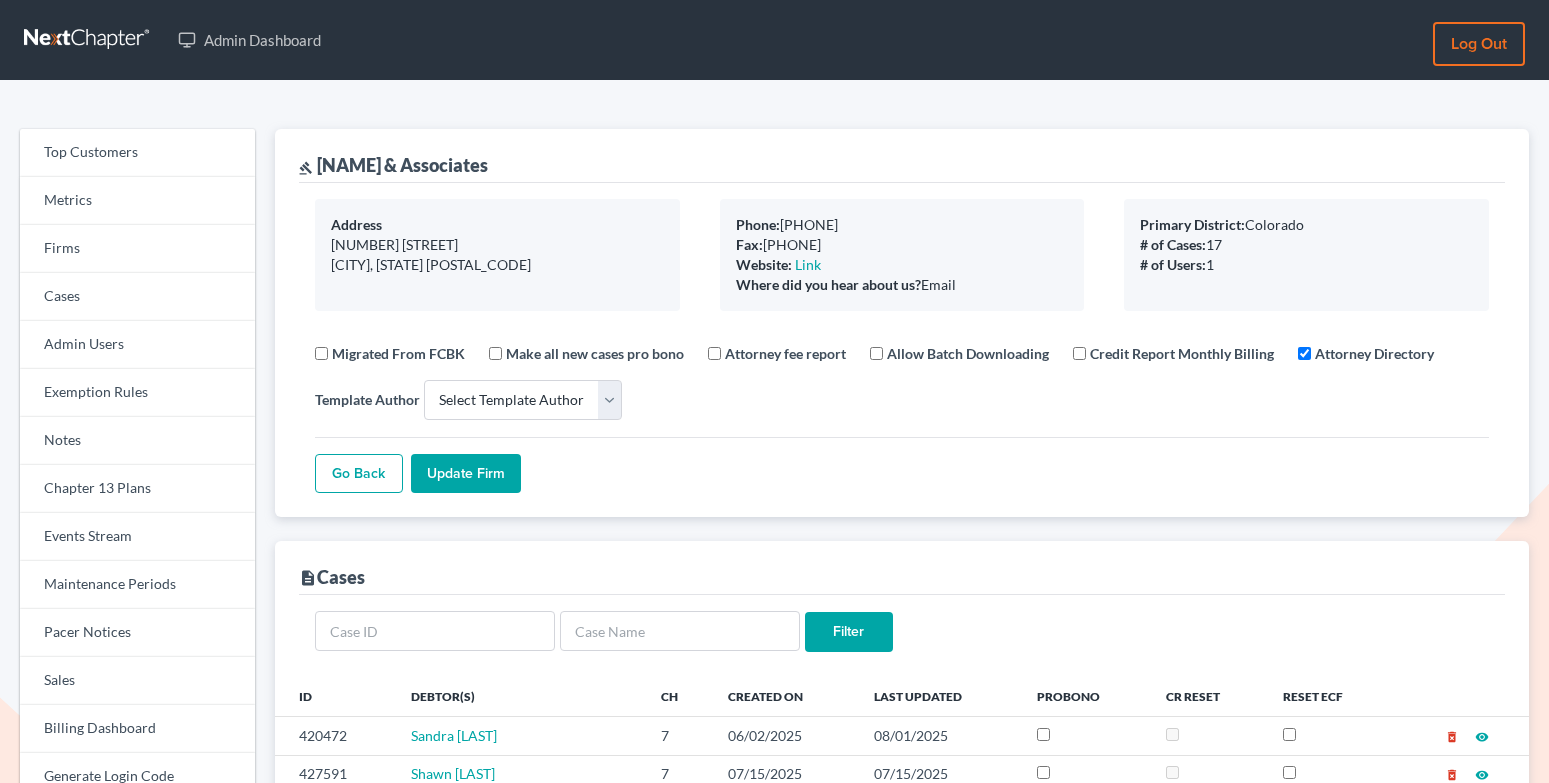 select 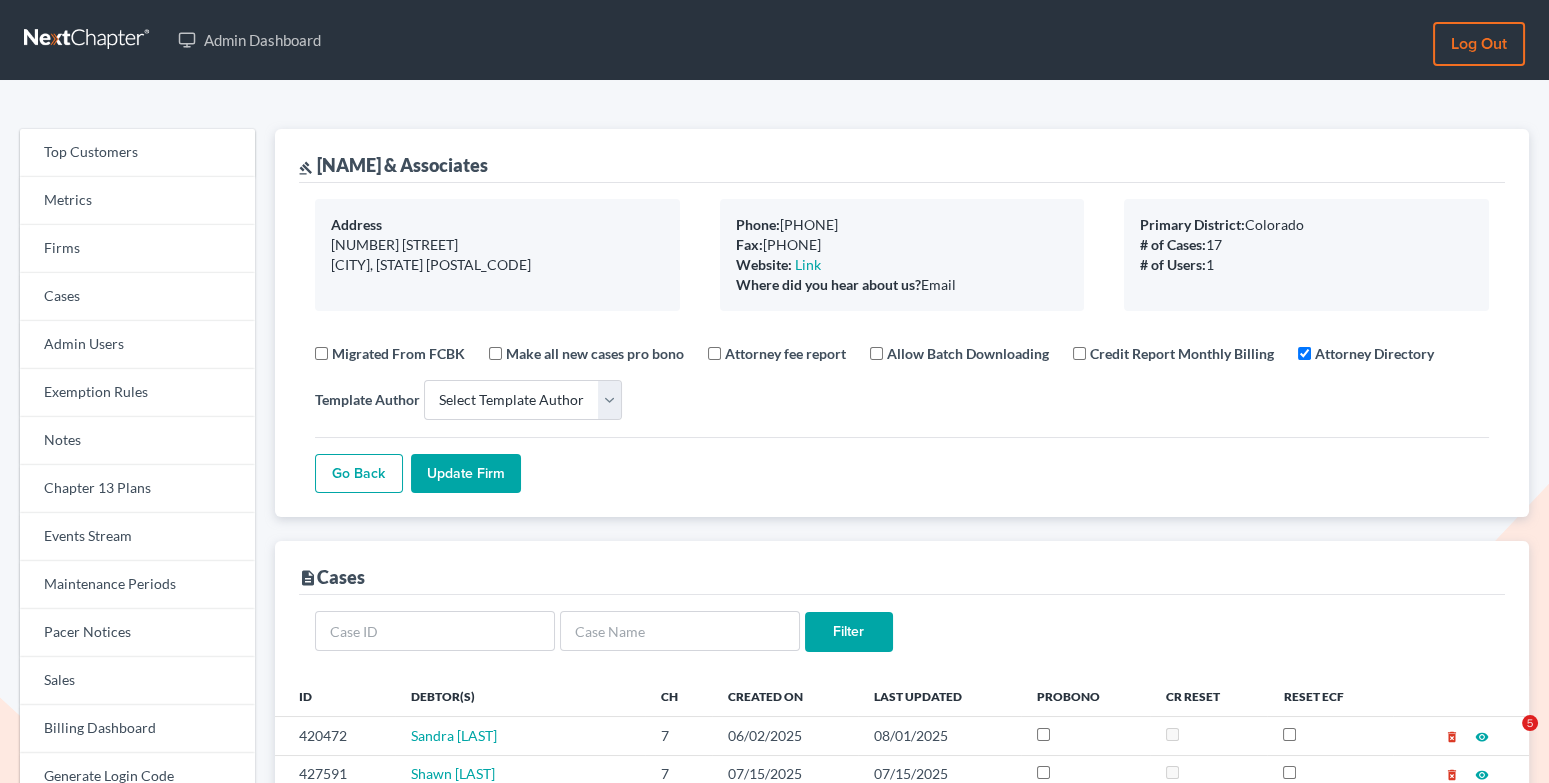 scroll, scrollTop: 63, scrollLeft: 0, axis: vertical 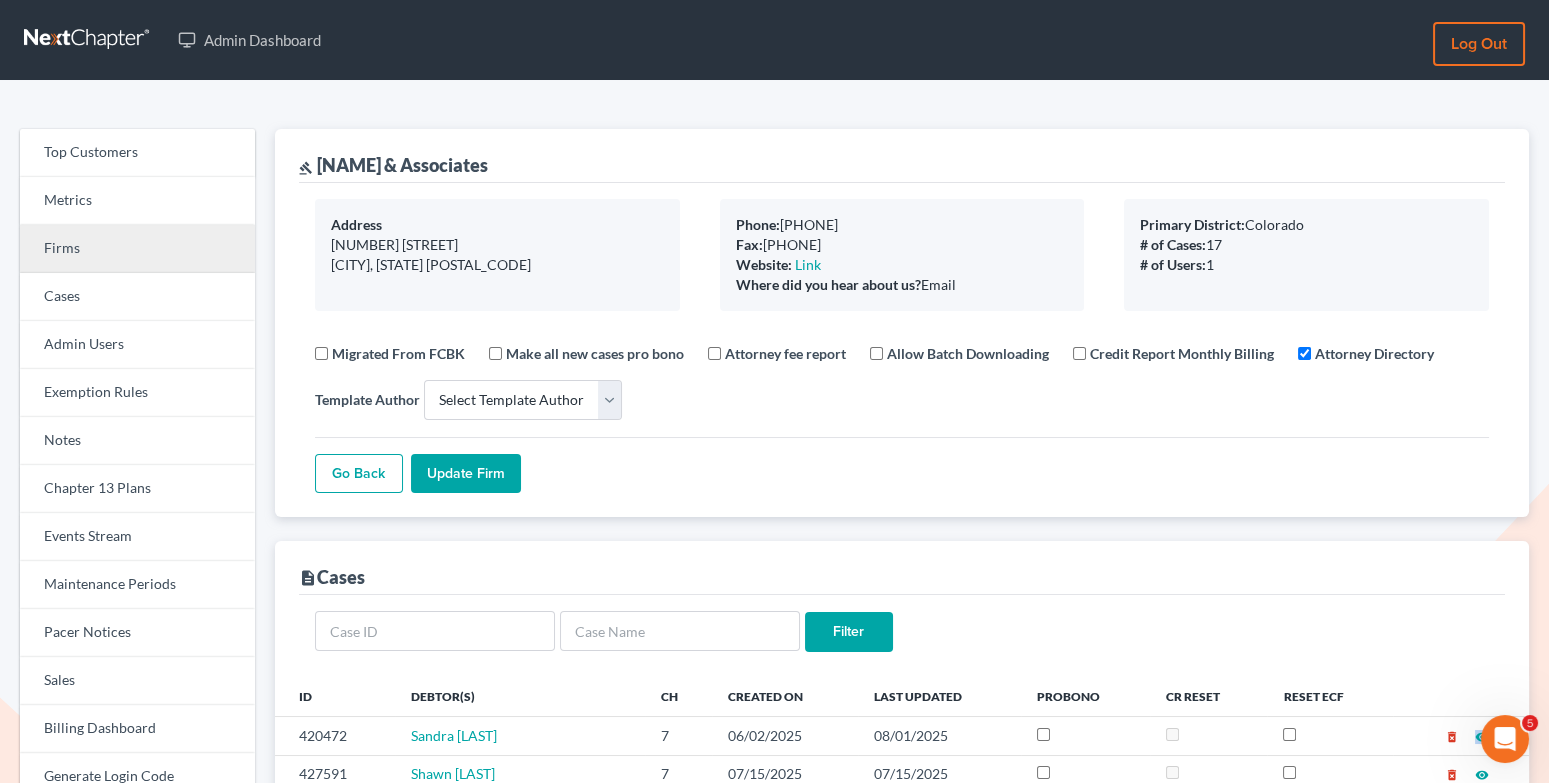 click on "Firms" at bounding box center (137, 249) 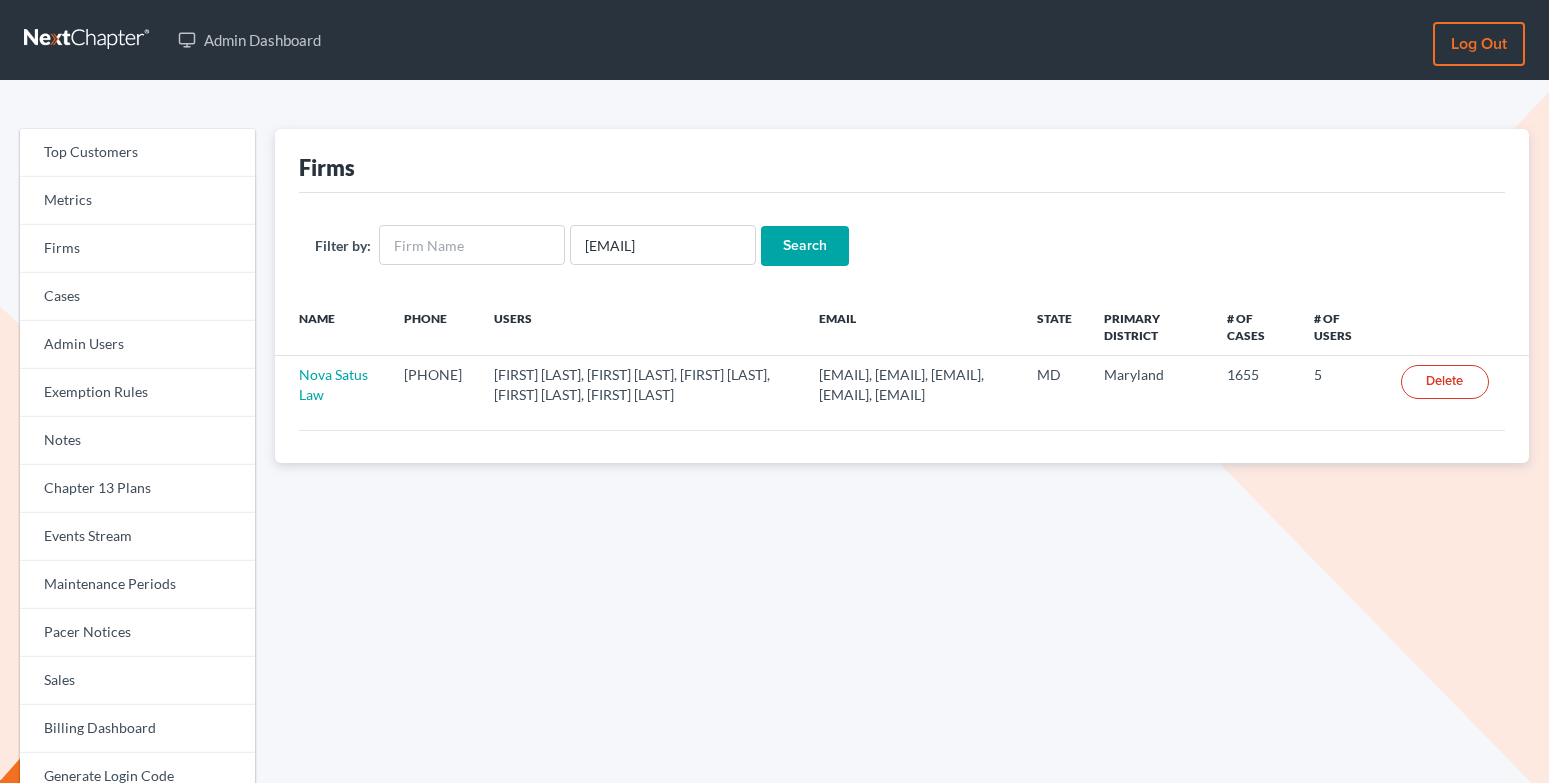 scroll, scrollTop: 0, scrollLeft: 0, axis: both 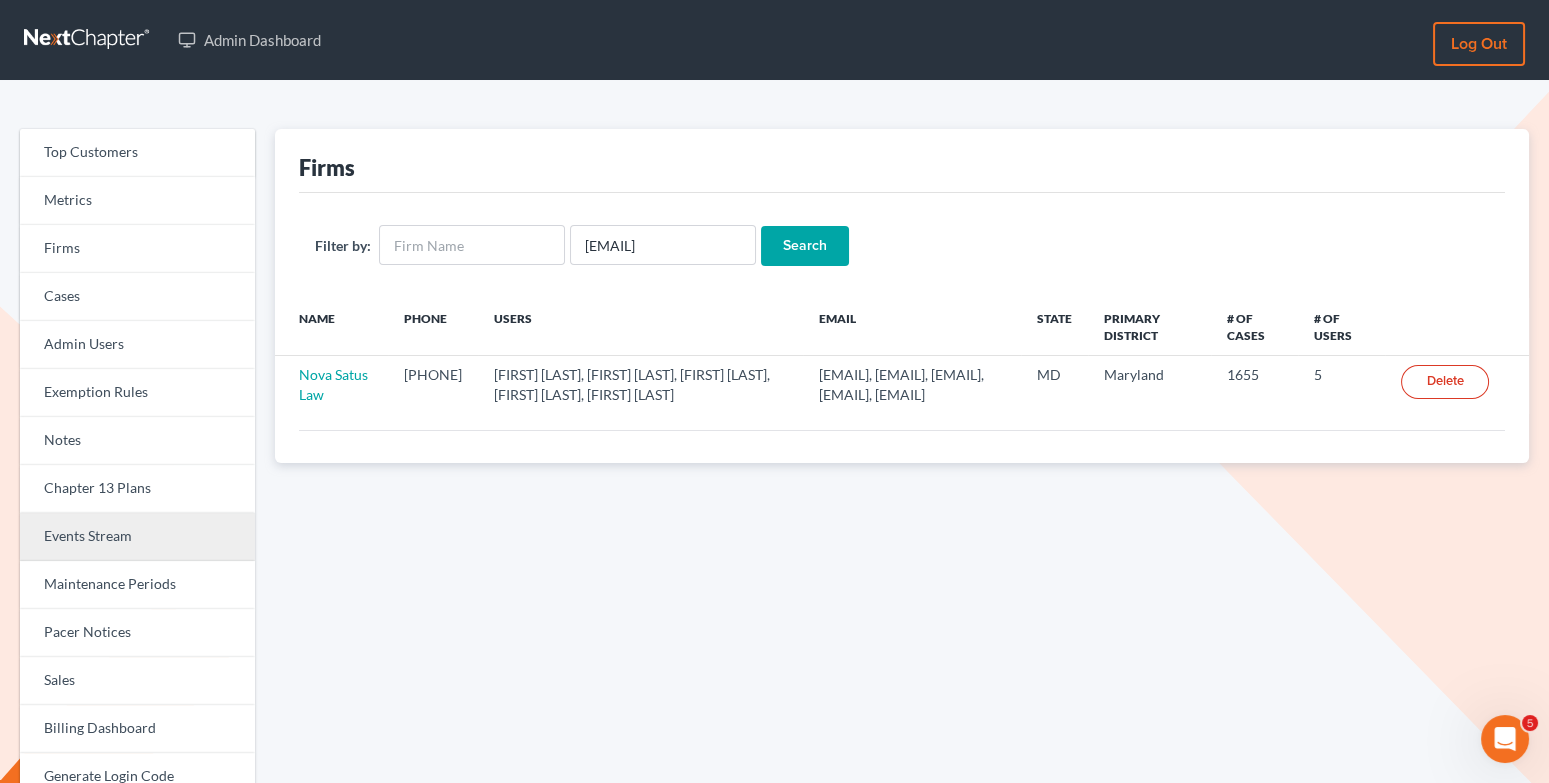click on "Events Stream" at bounding box center [137, 537] 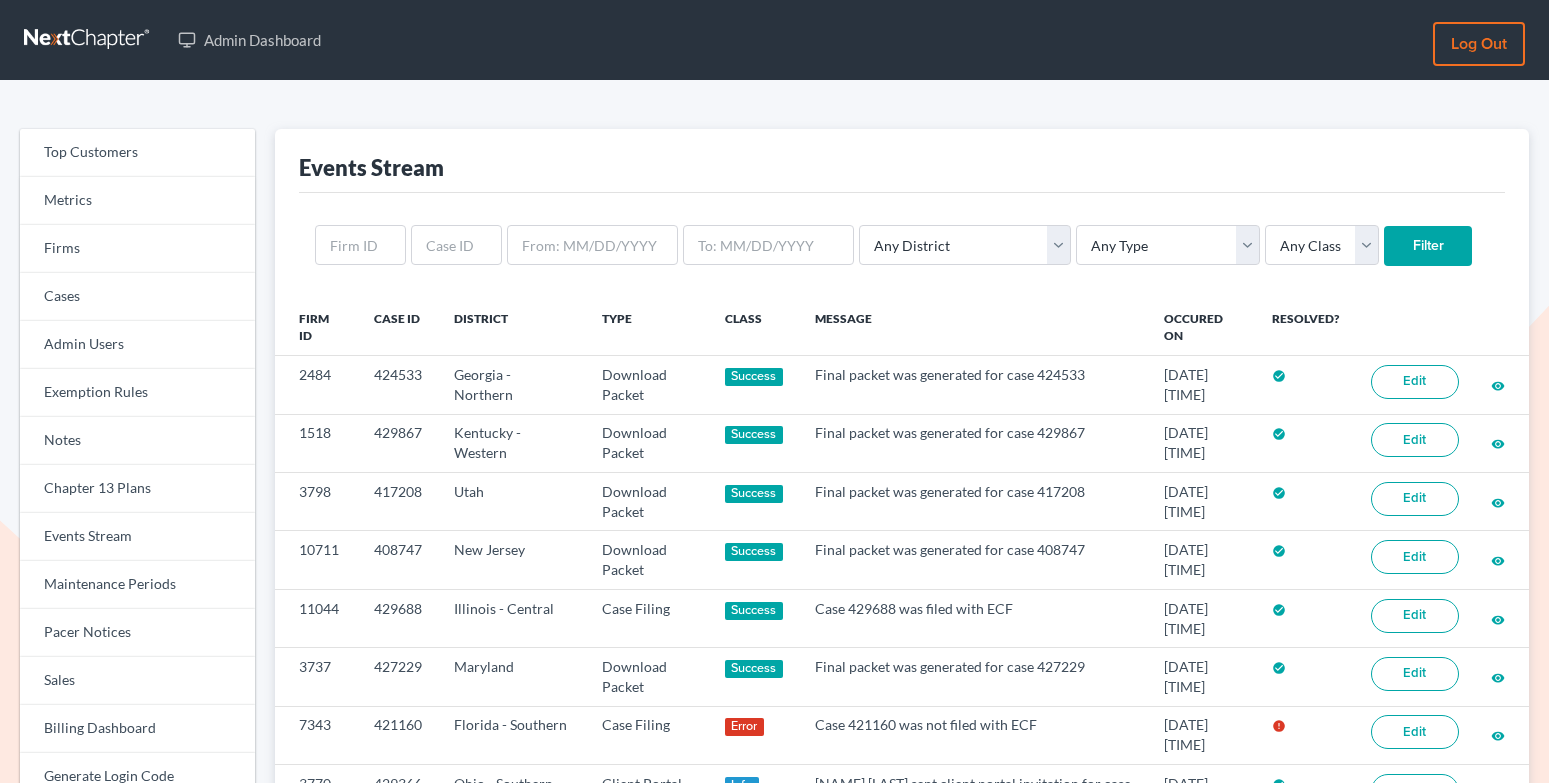 click on "Events Stream" at bounding box center (137, 537) 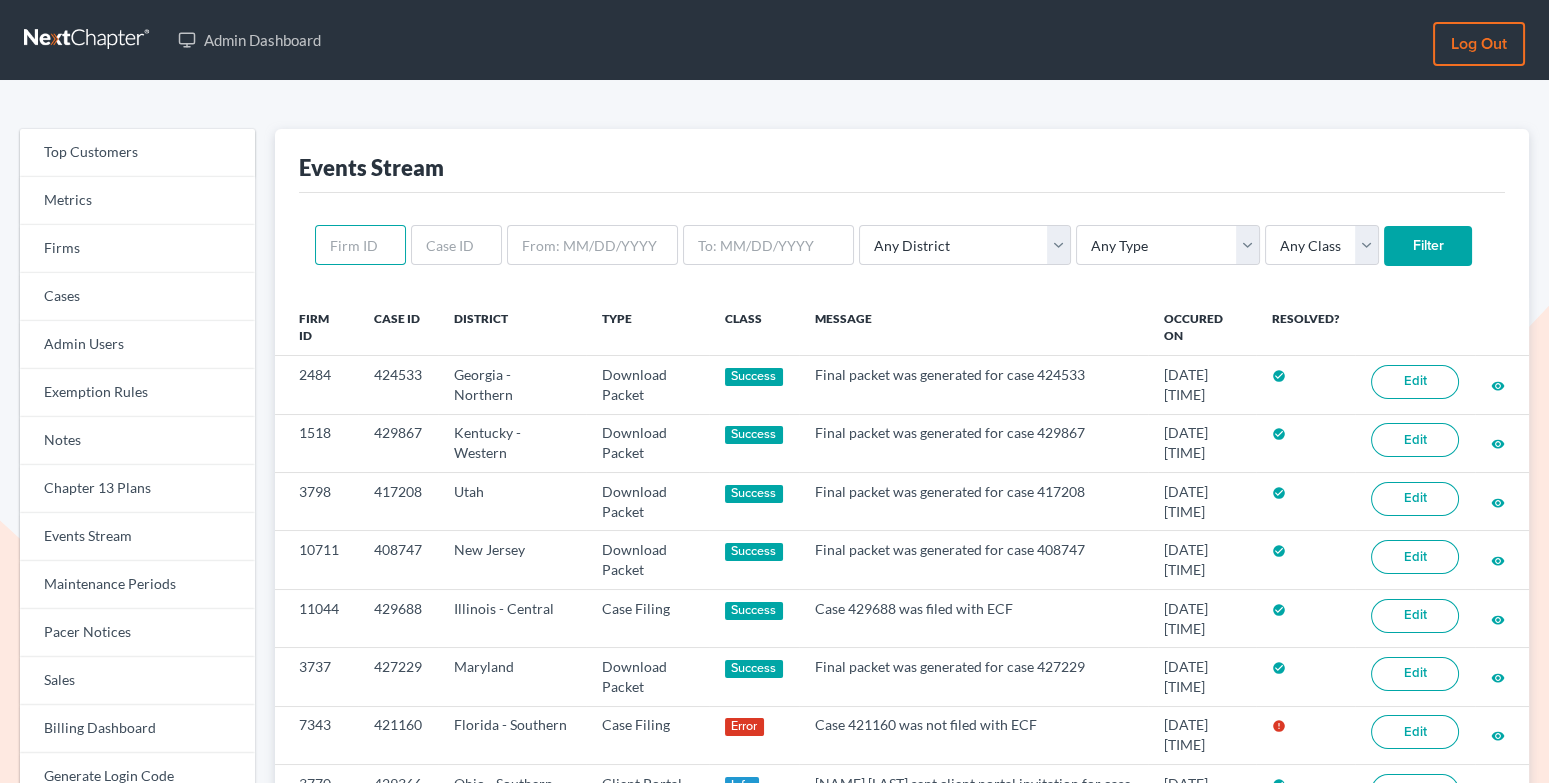 click at bounding box center [360, 245] 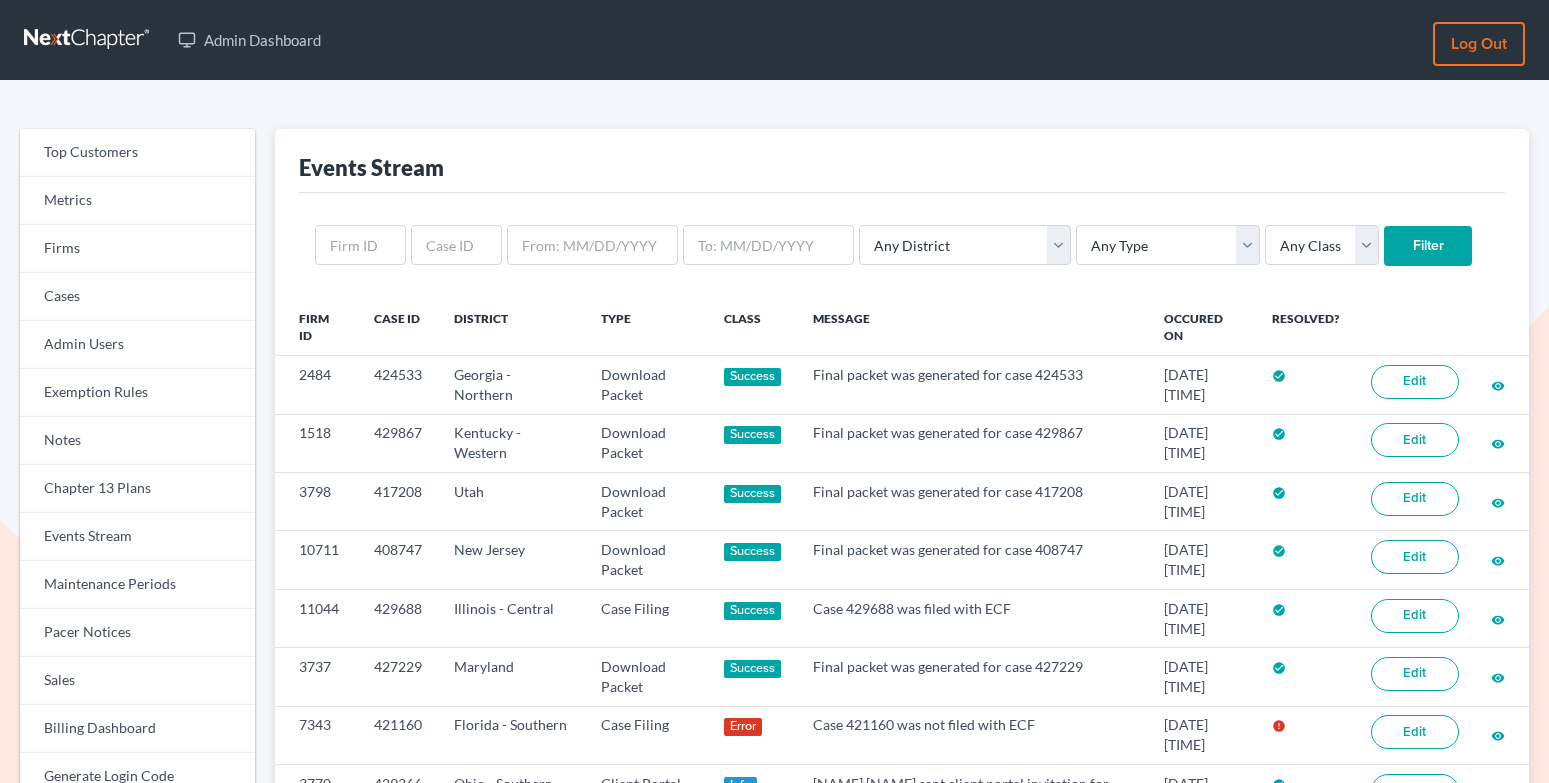 scroll, scrollTop: 0, scrollLeft: 0, axis: both 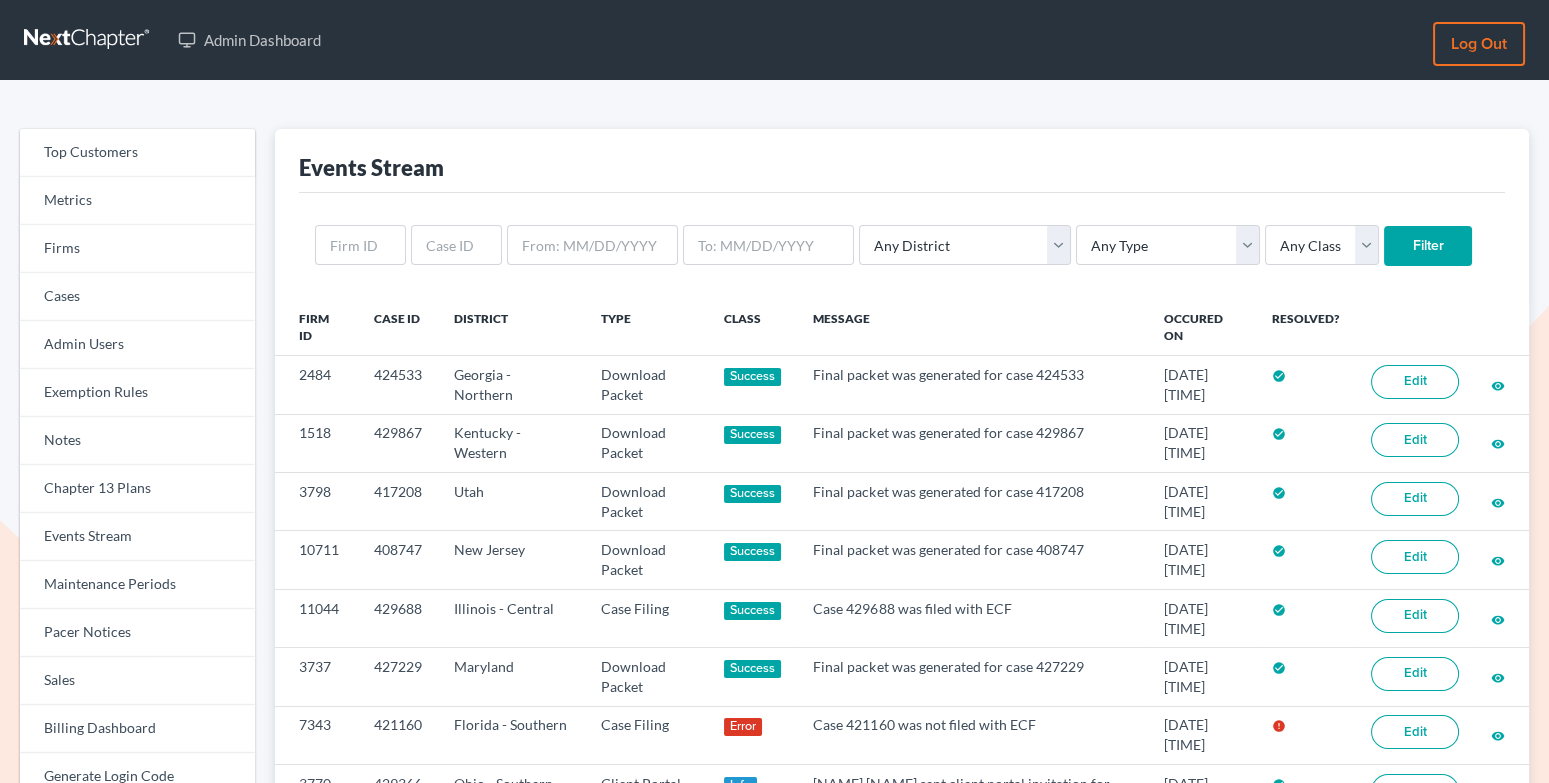 click on "Filter" at bounding box center [1428, 246] 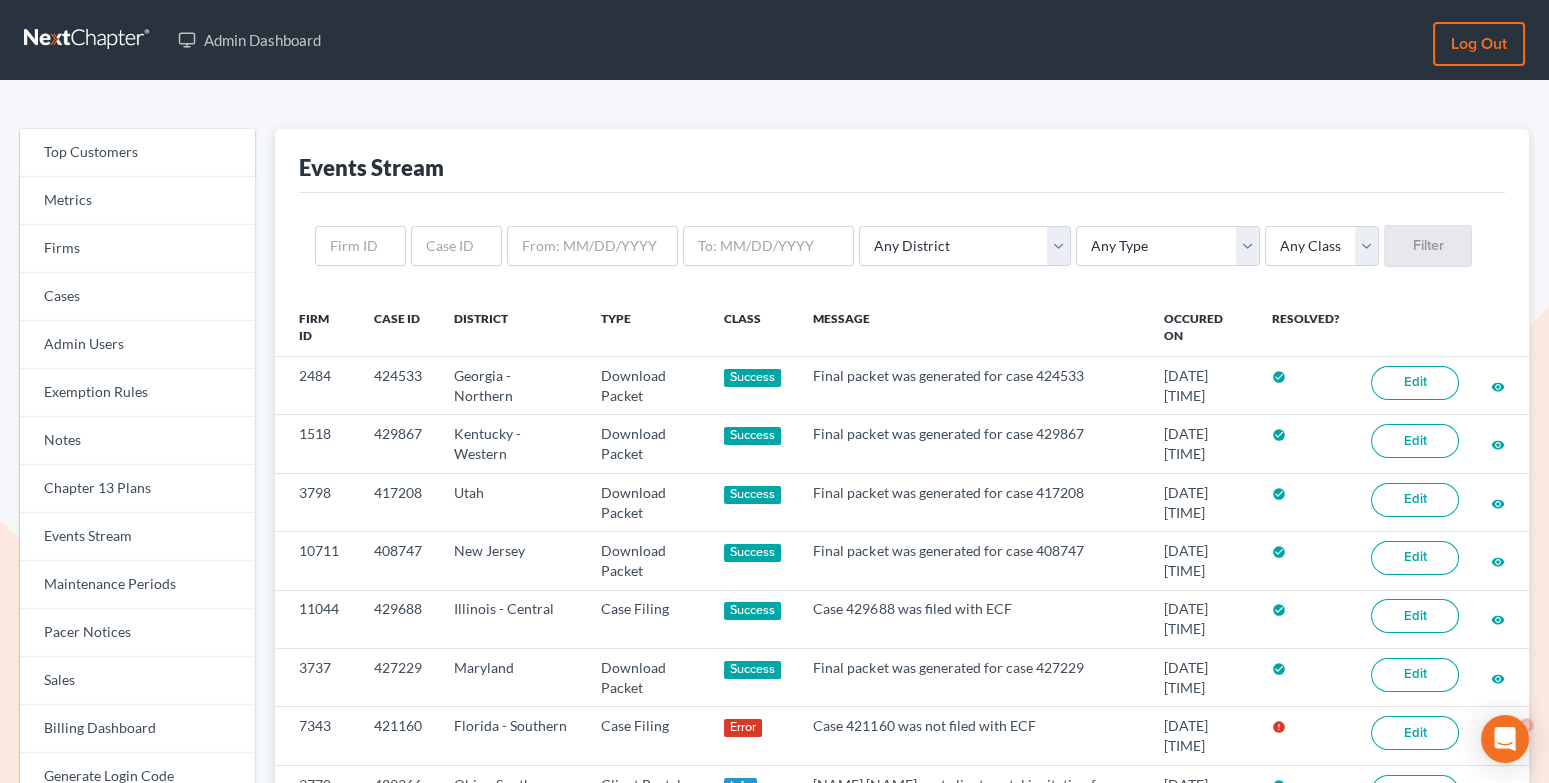 scroll, scrollTop: 0, scrollLeft: 0, axis: both 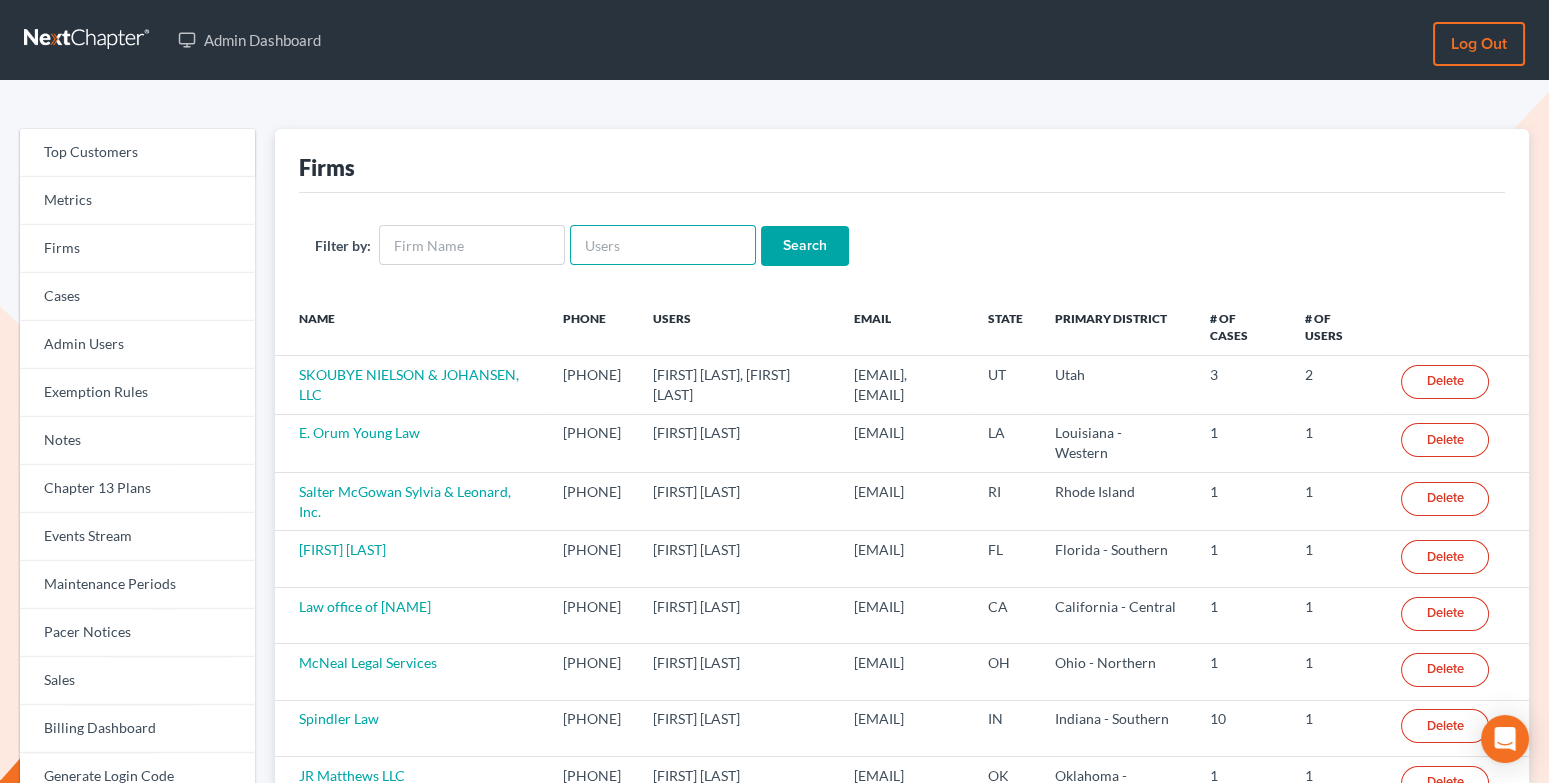 click at bounding box center (663, 245) 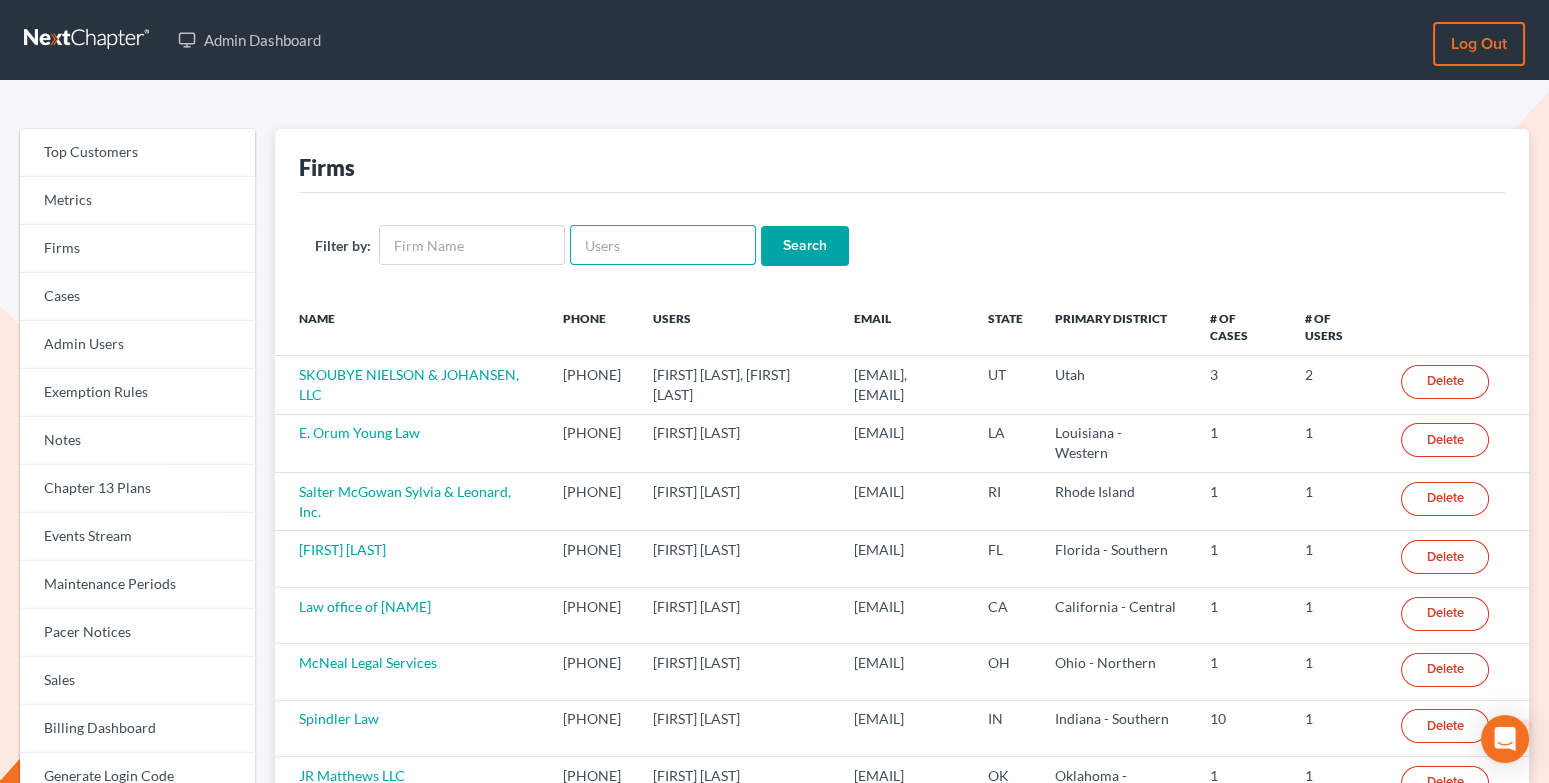 scroll, scrollTop: 0, scrollLeft: 0, axis: both 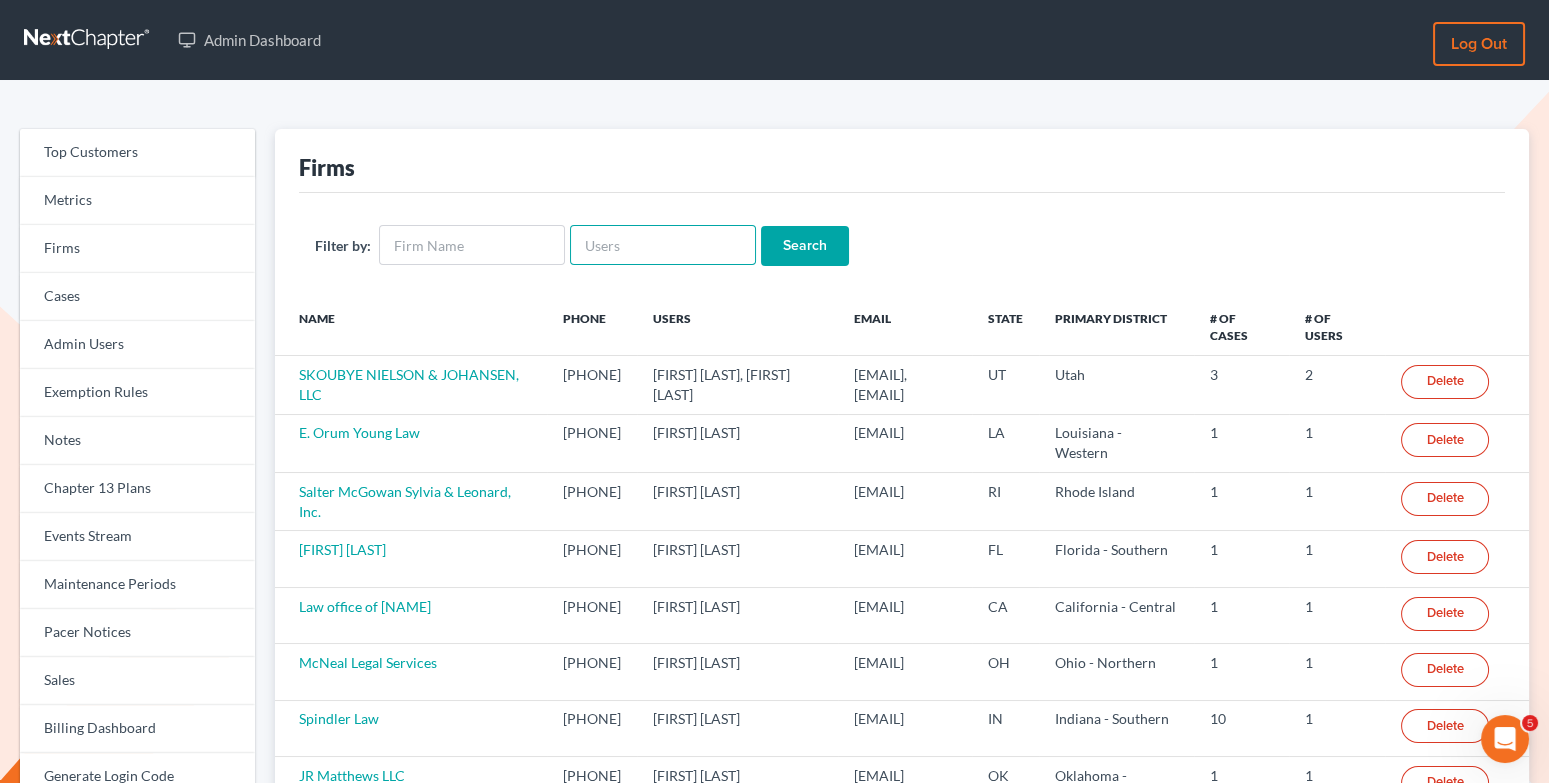 paste on "[EMAIL]" 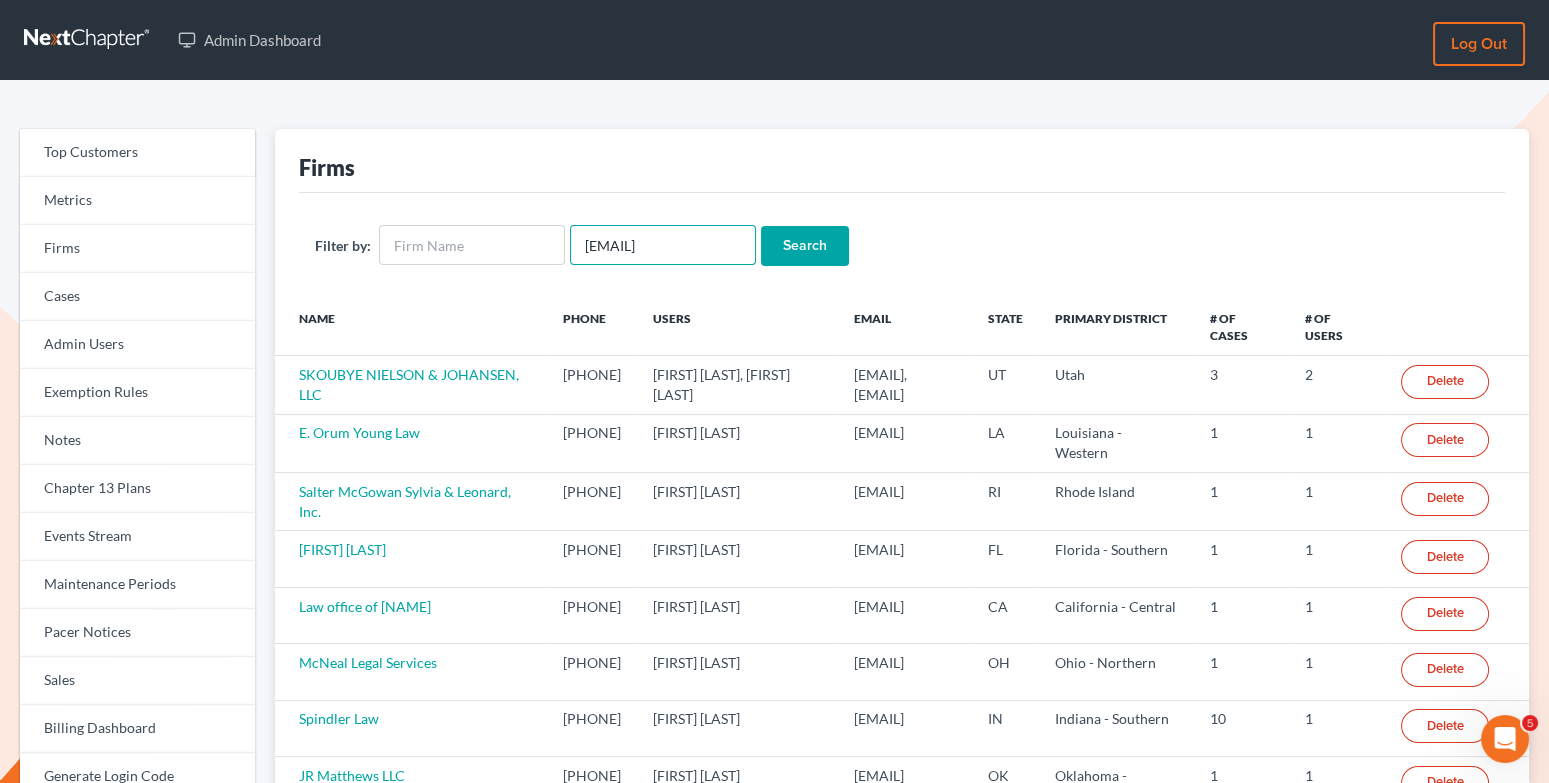 type on "[EMAIL]" 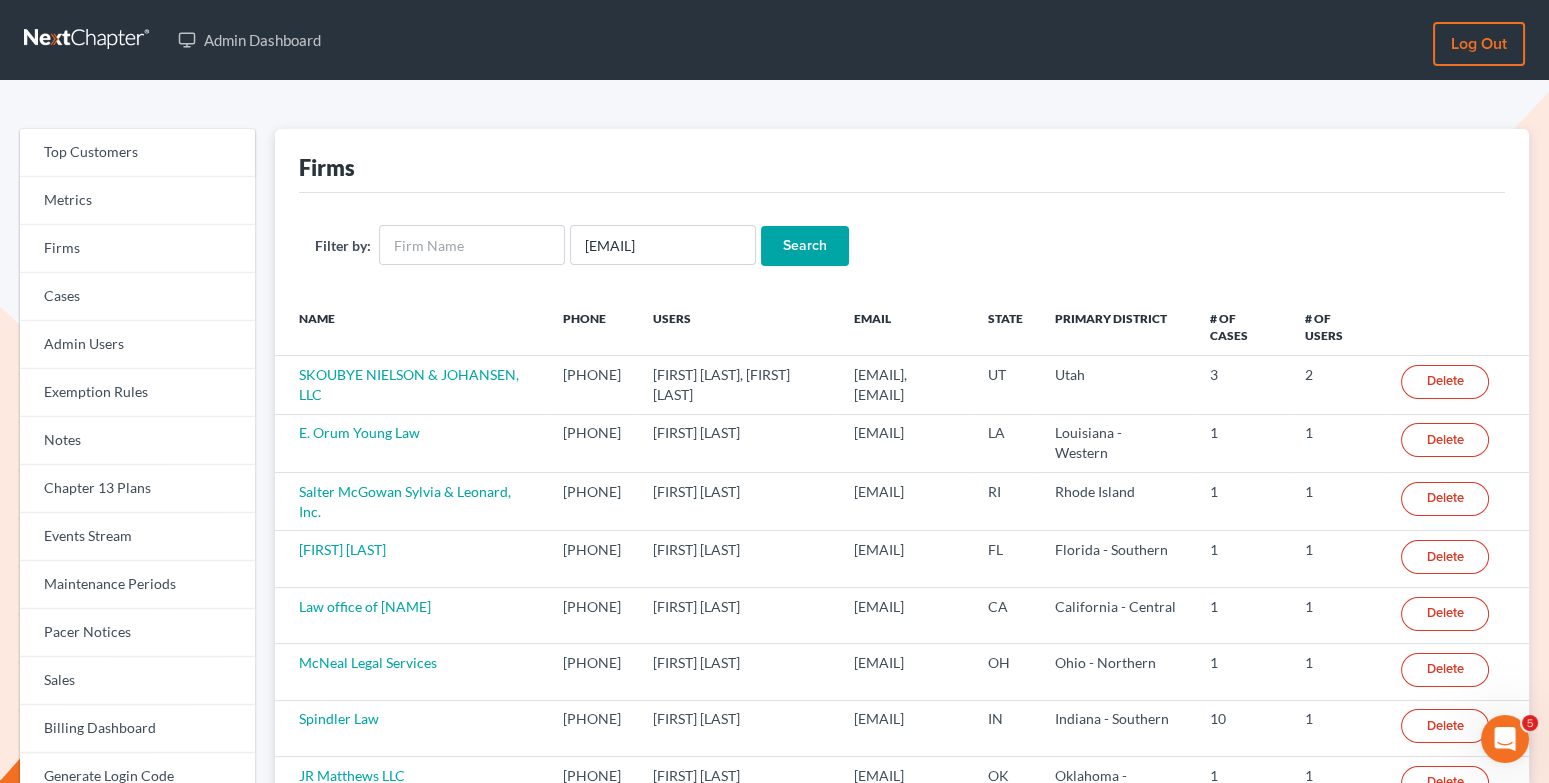 click on "Search" at bounding box center [805, 246] 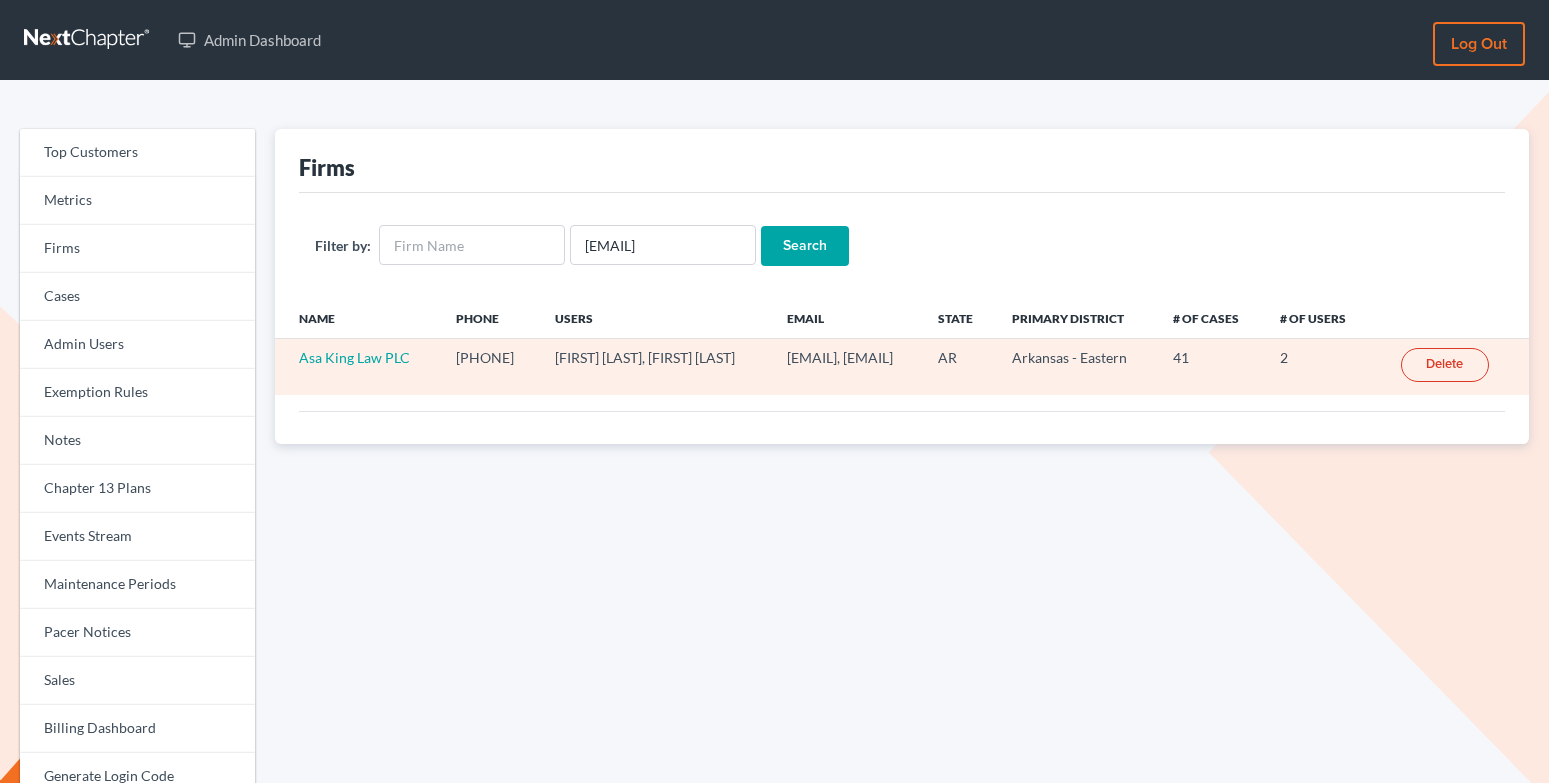 scroll, scrollTop: 0, scrollLeft: 0, axis: both 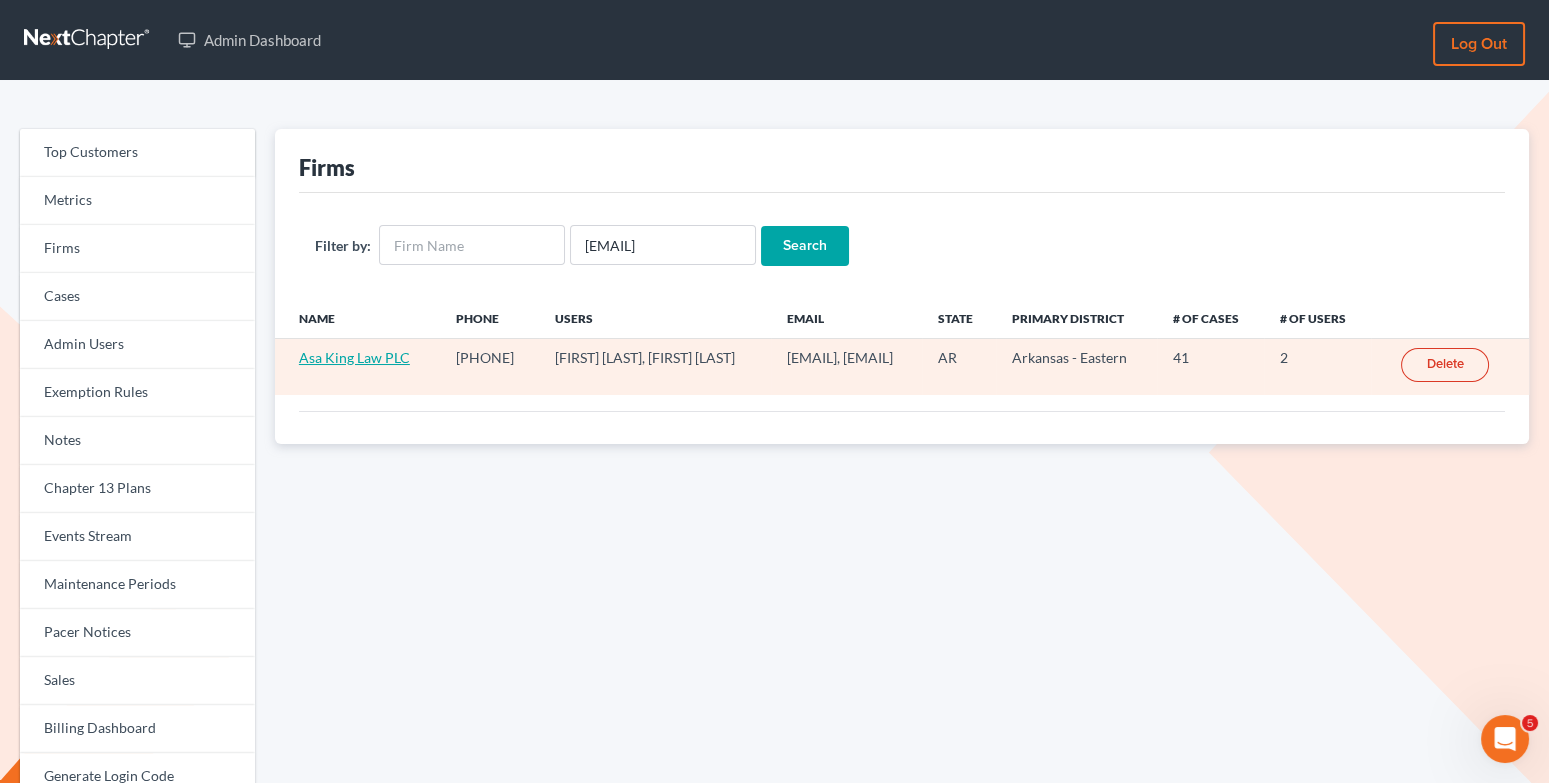 click on "Asa King Law PLC" at bounding box center (354, 357) 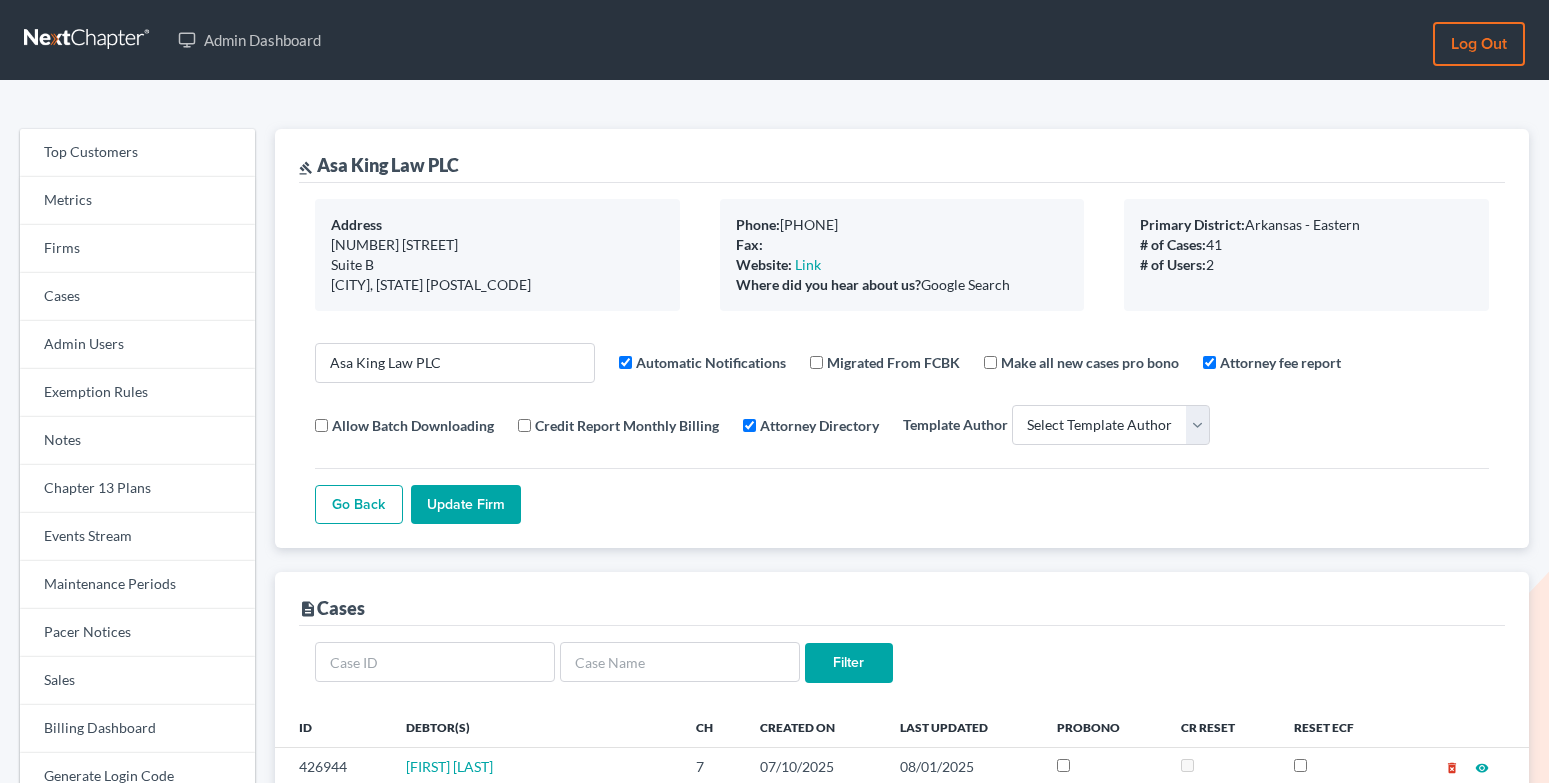select 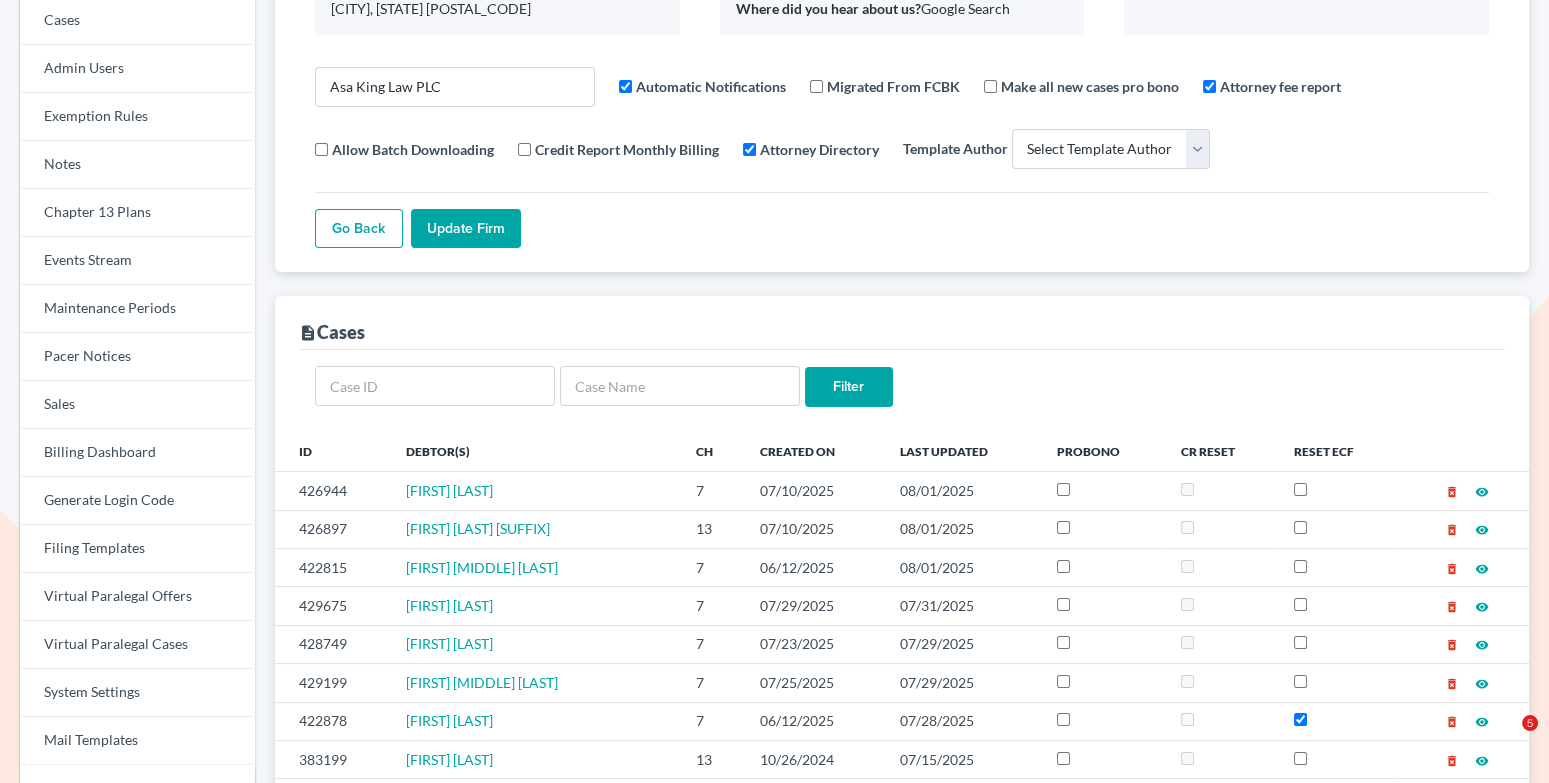scroll, scrollTop: 525, scrollLeft: 0, axis: vertical 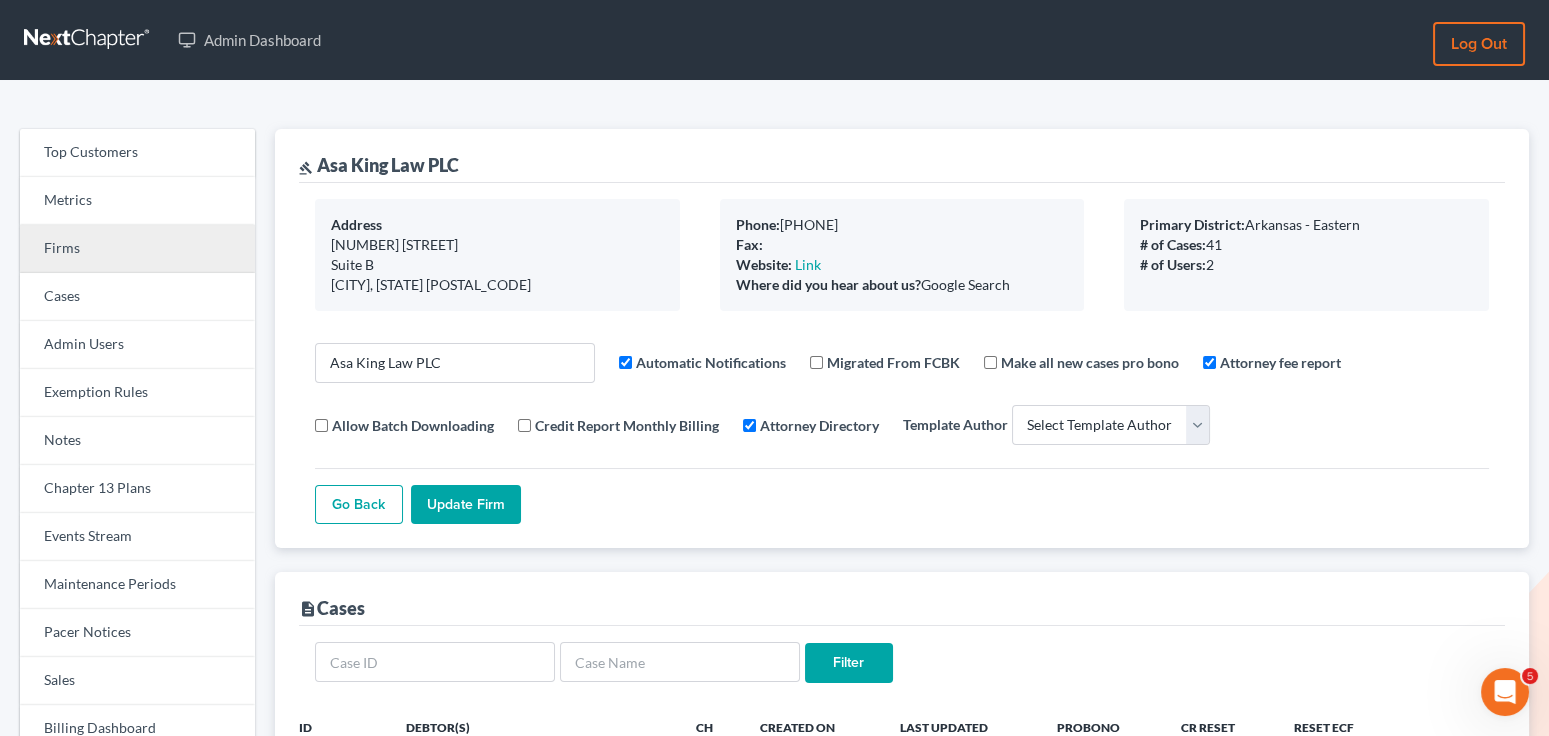 click on "Firms" at bounding box center [137, 249] 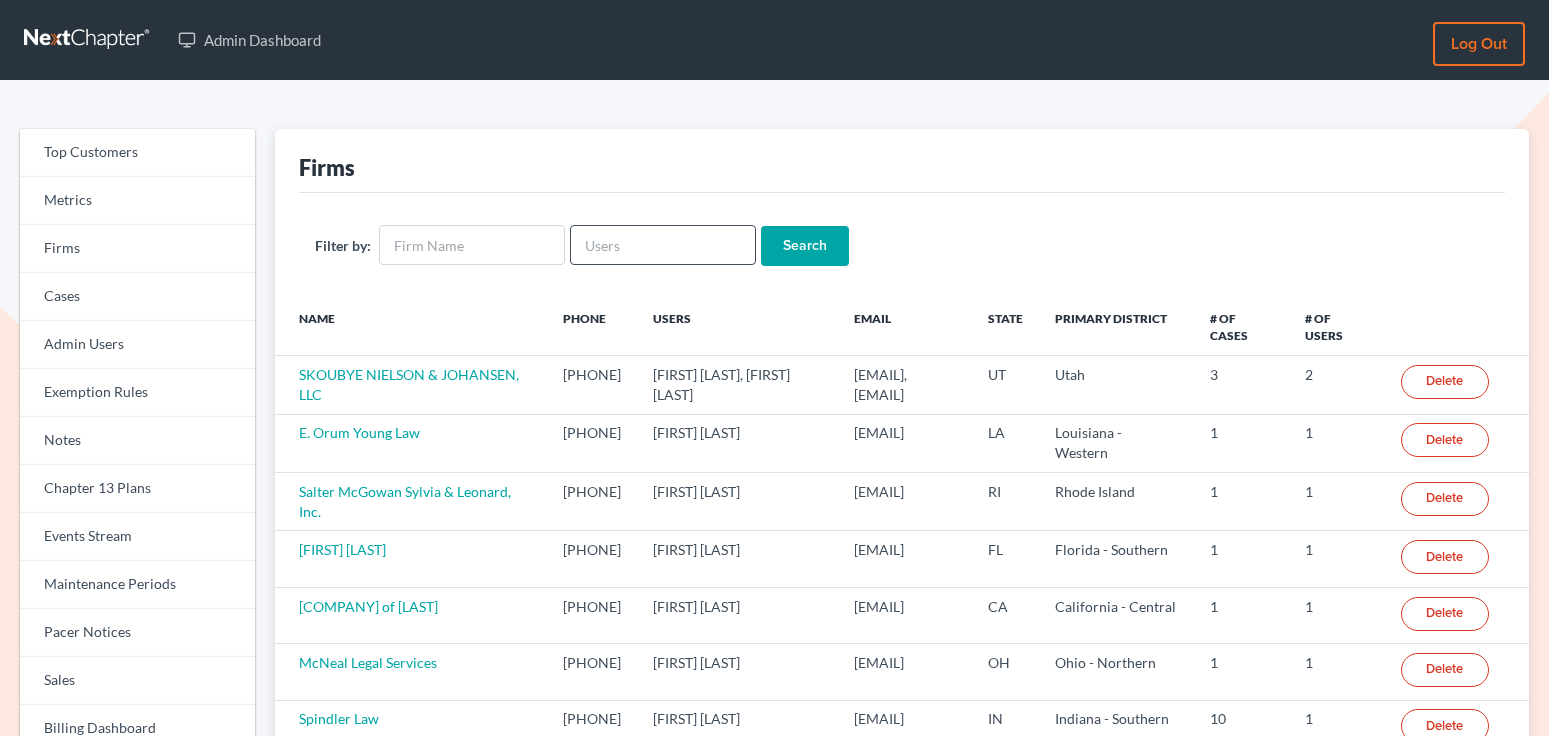scroll, scrollTop: 0, scrollLeft: 0, axis: both 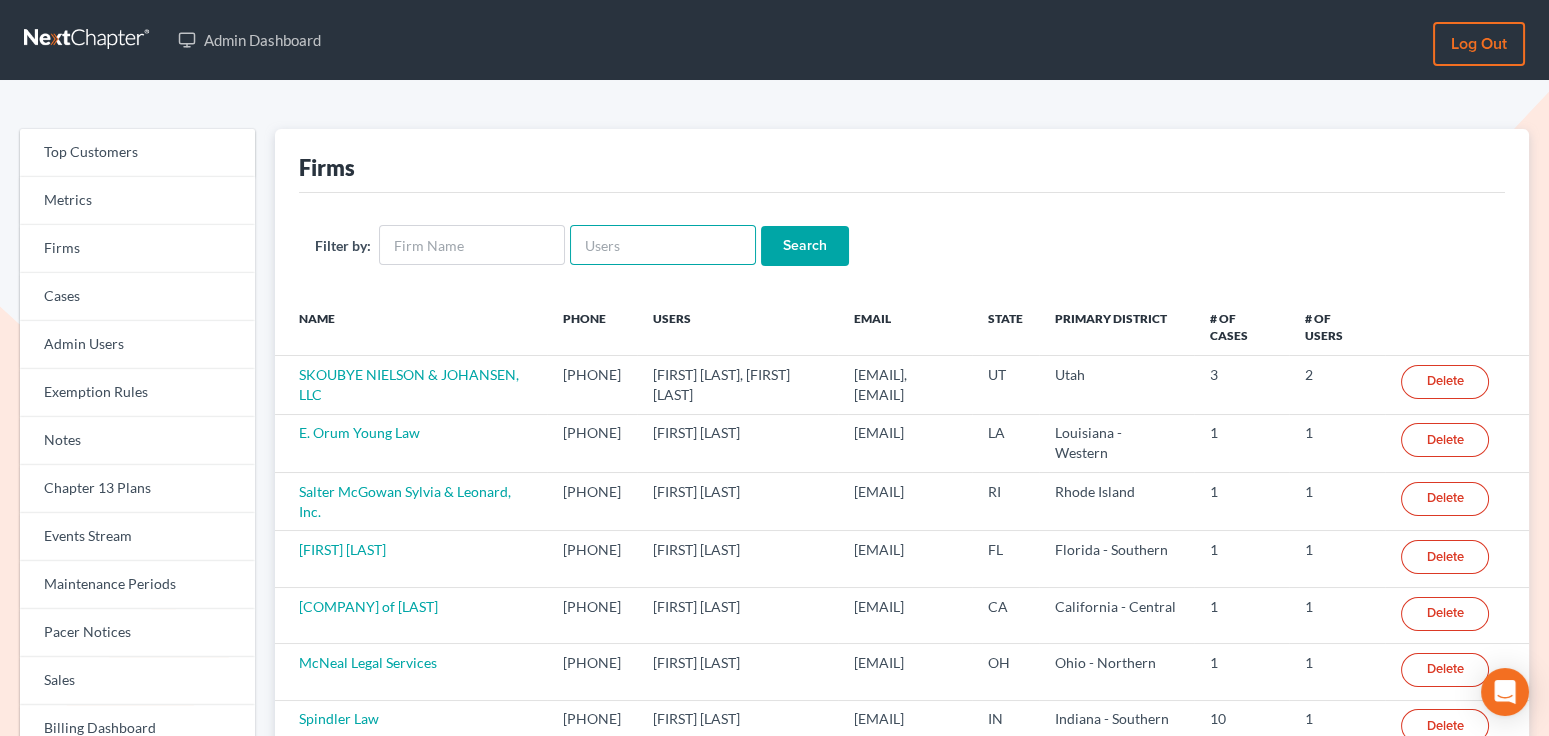 click at bounding box center [663, 245] 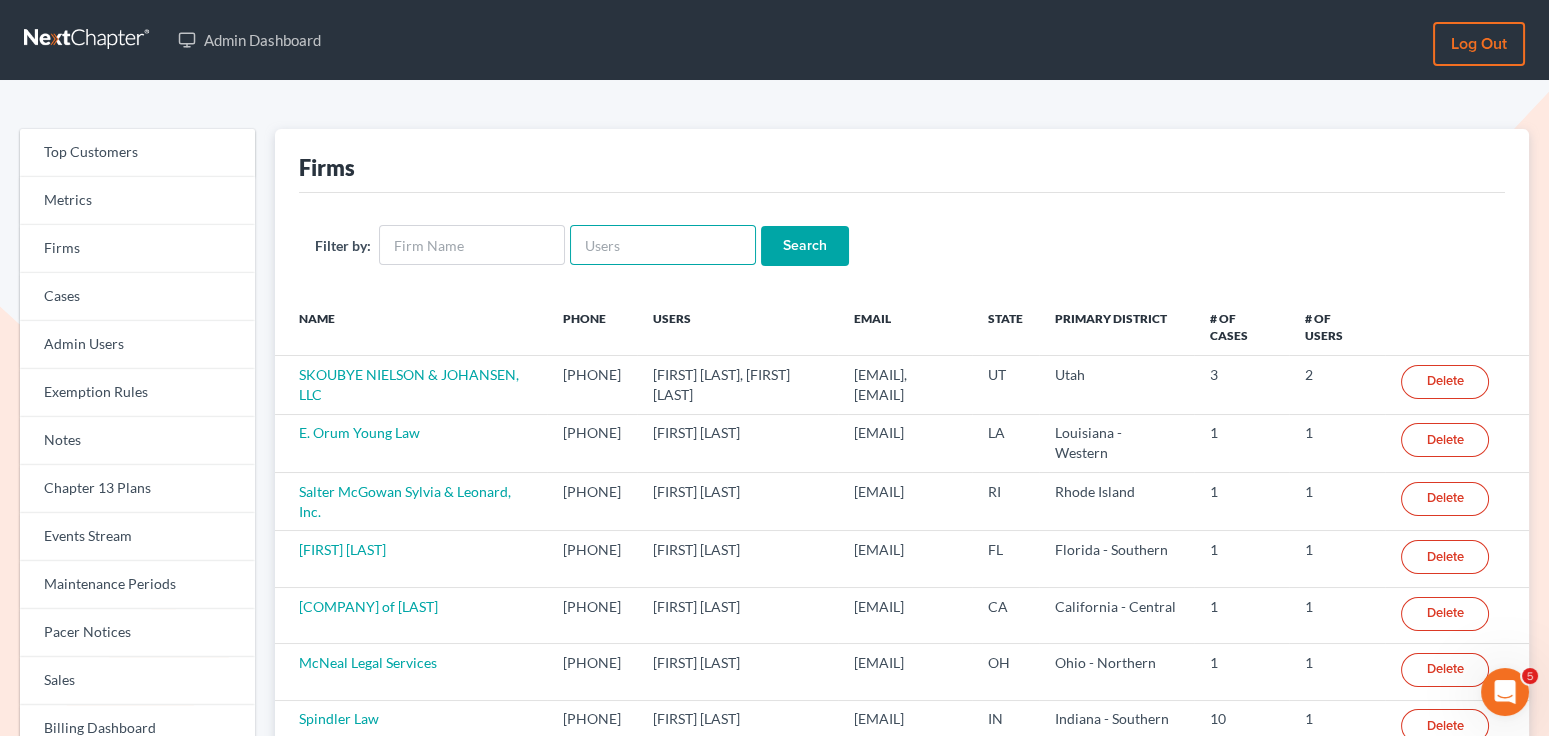 scroll, scrollTop: 0, scrollLeft: 0, axis: both 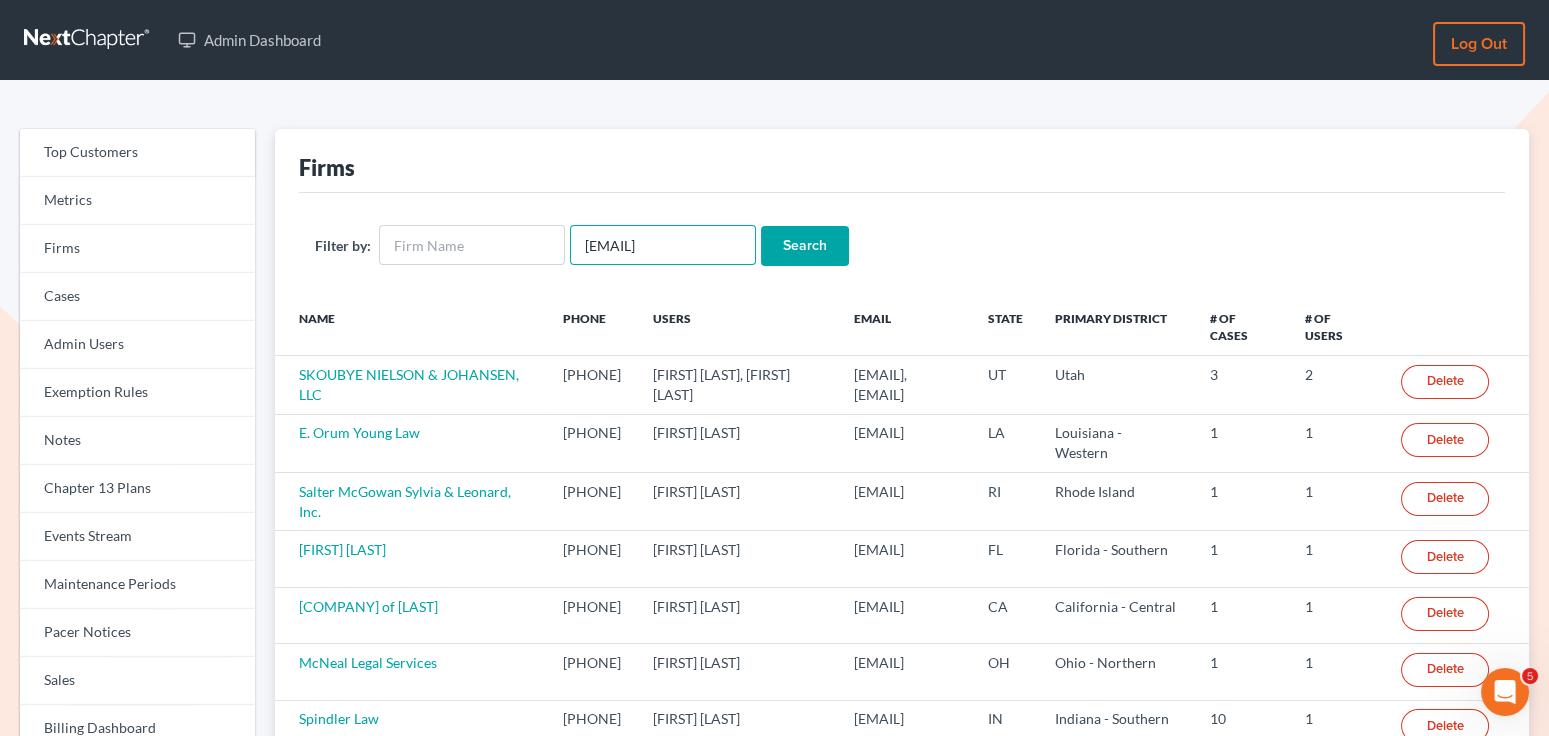 type on "[EMAIL]" 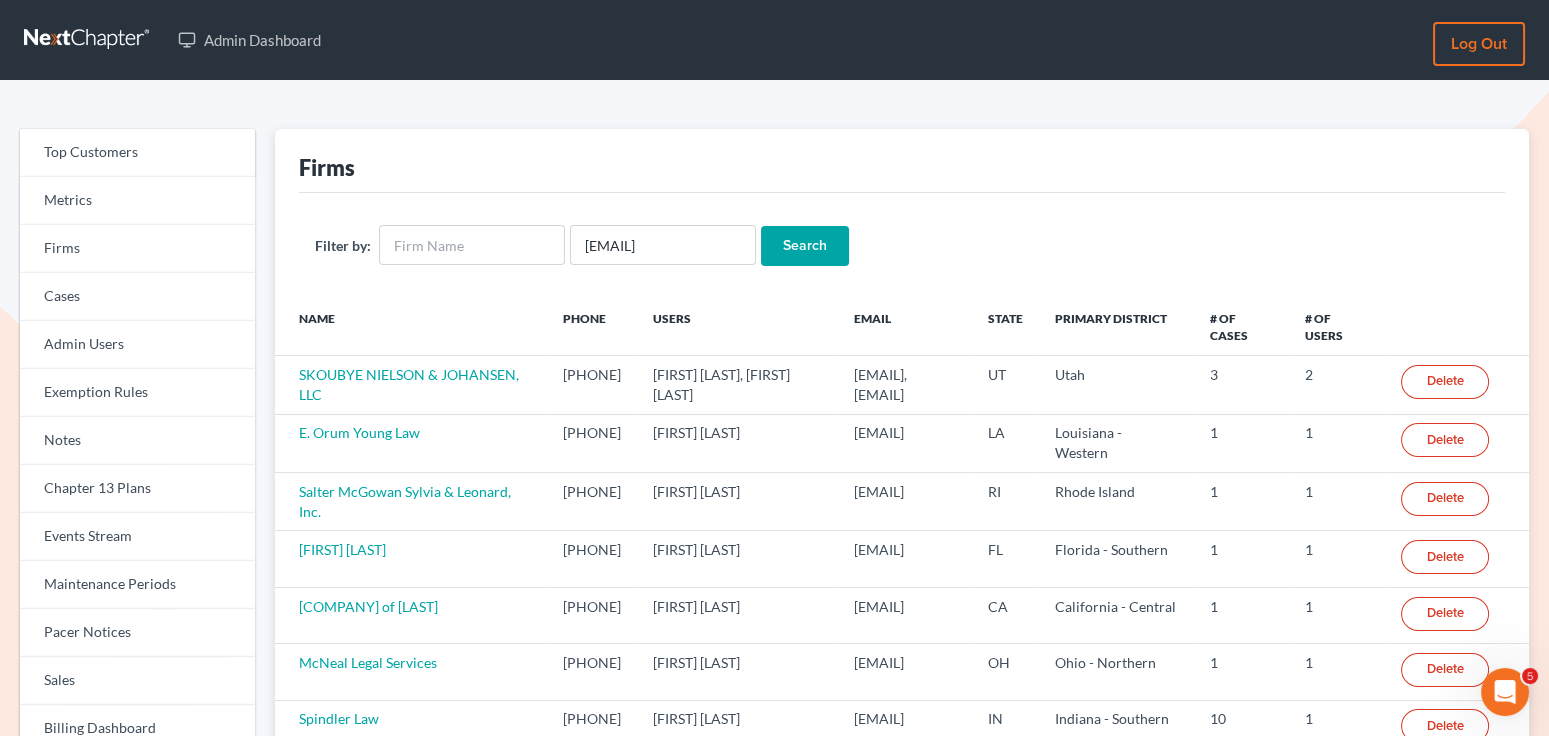 click on "Search" at bounding box center (805, 246) 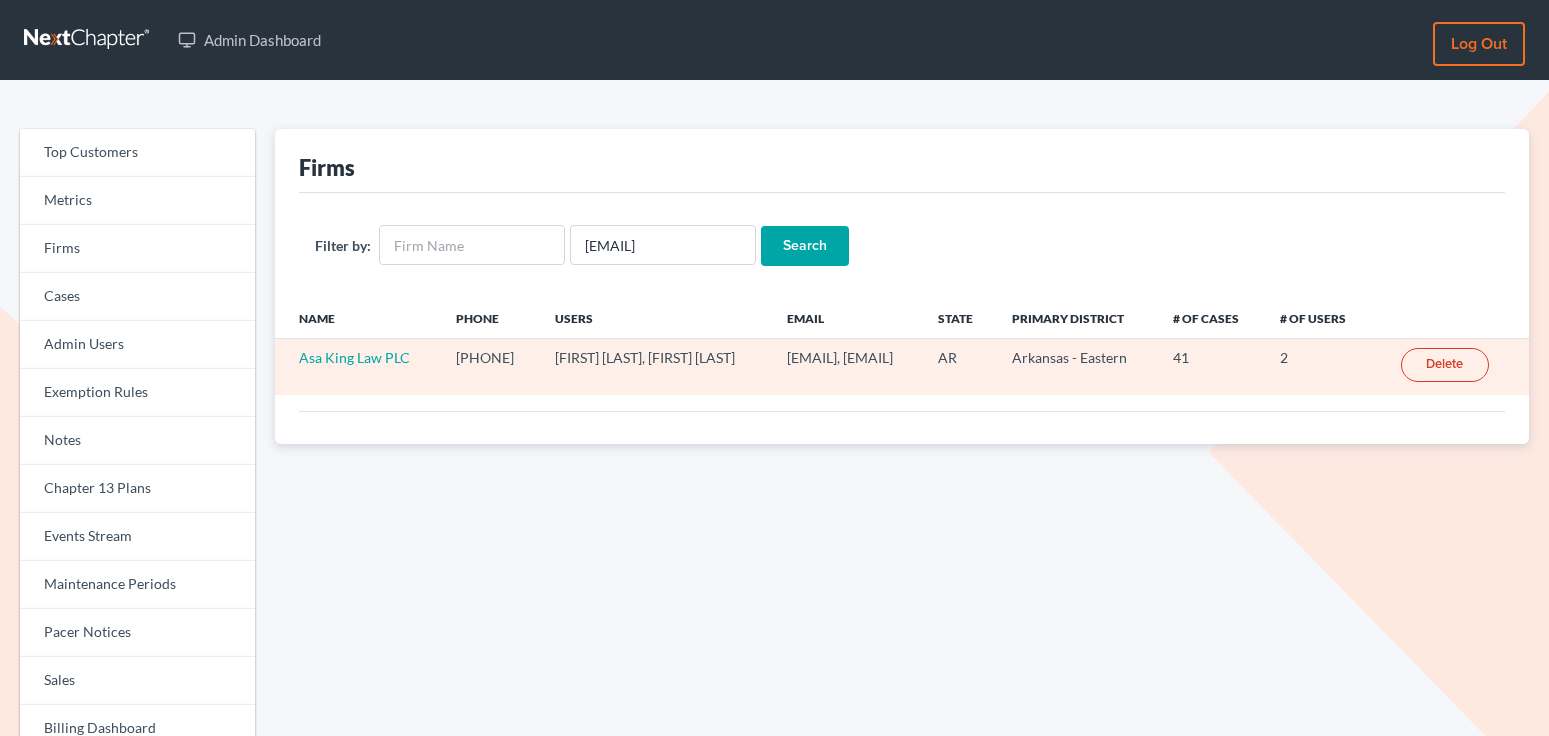 scroll, scrollTop: 0, scrollLeft: 0, axis: both 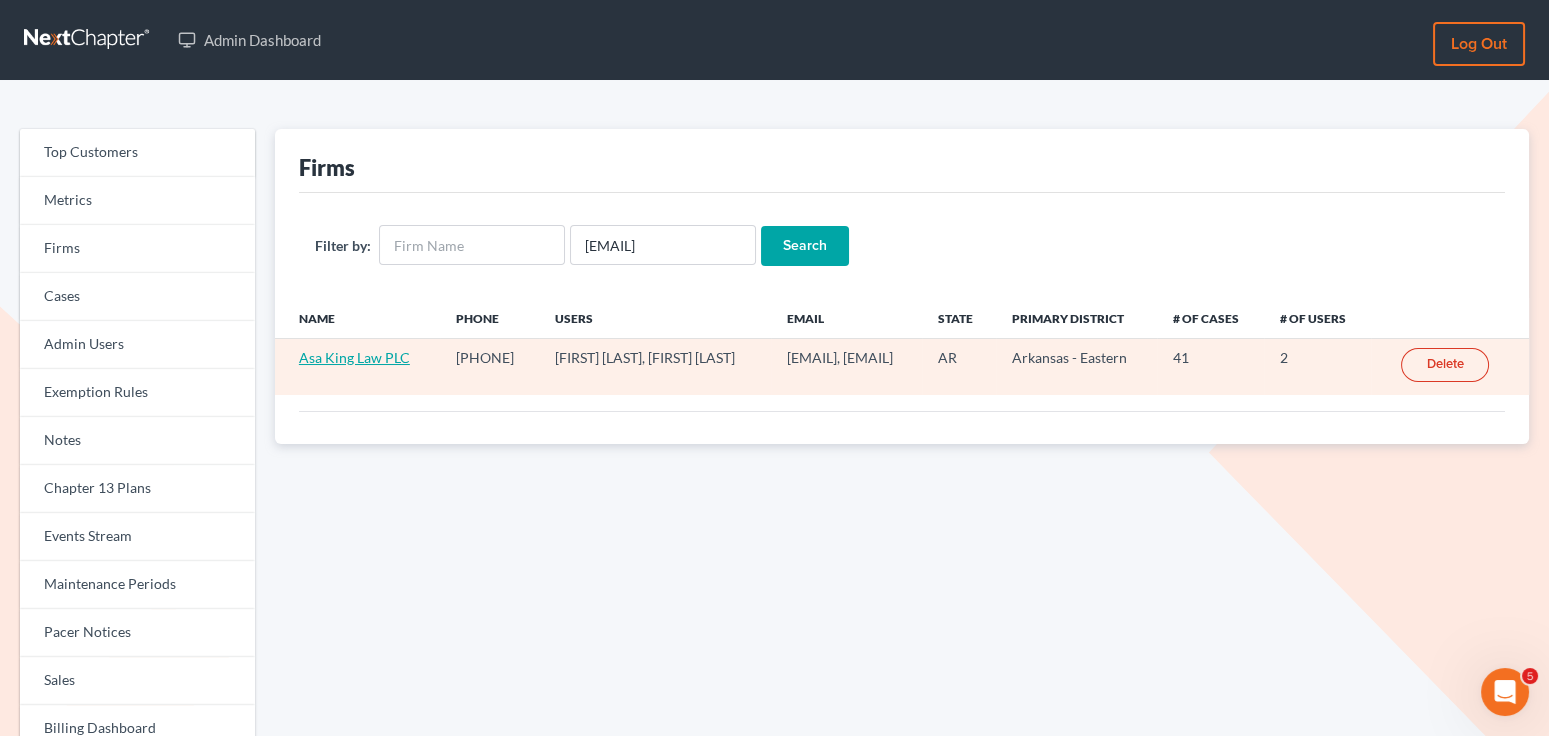 click on "Asa King Law PLC" at bounding box center [354, 357] 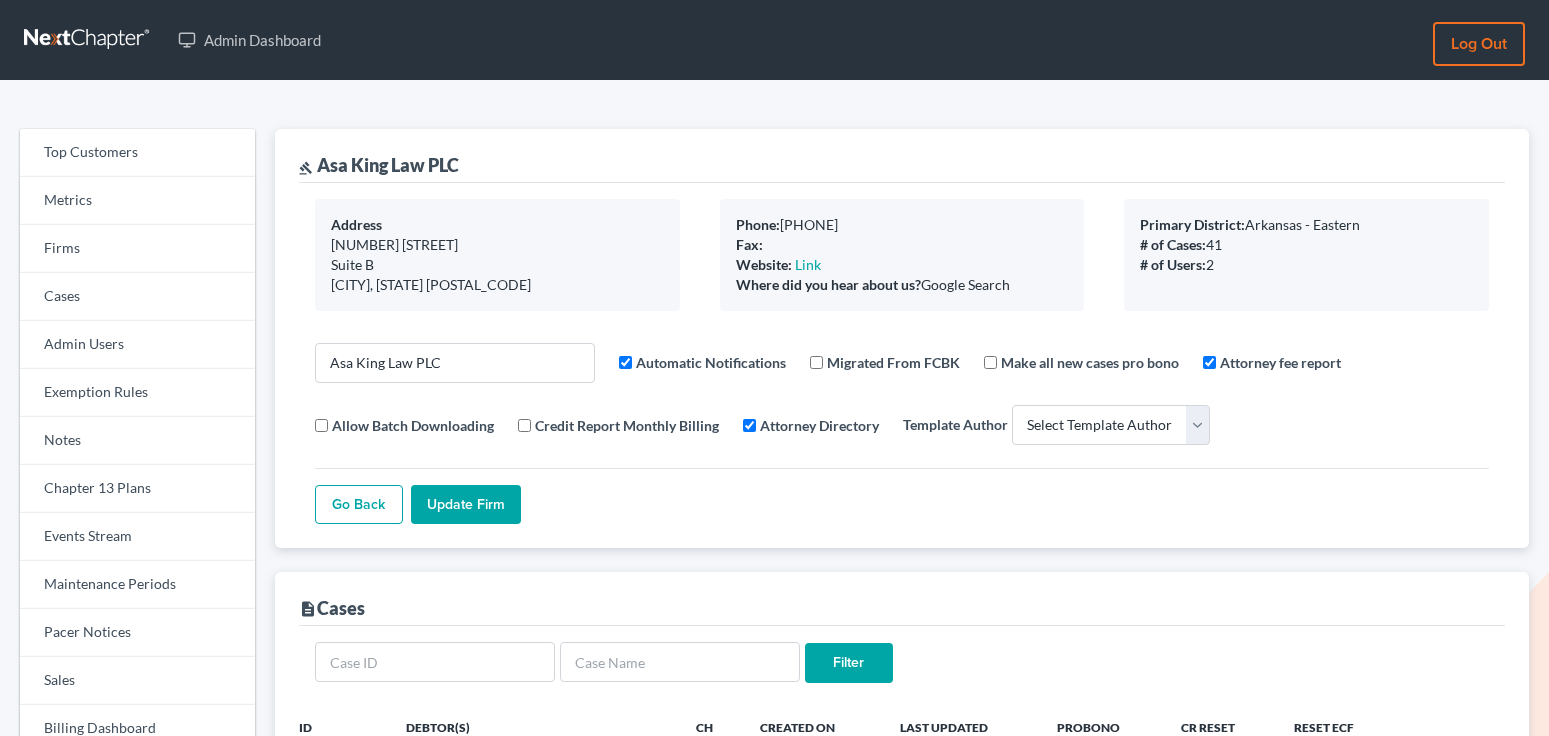 select 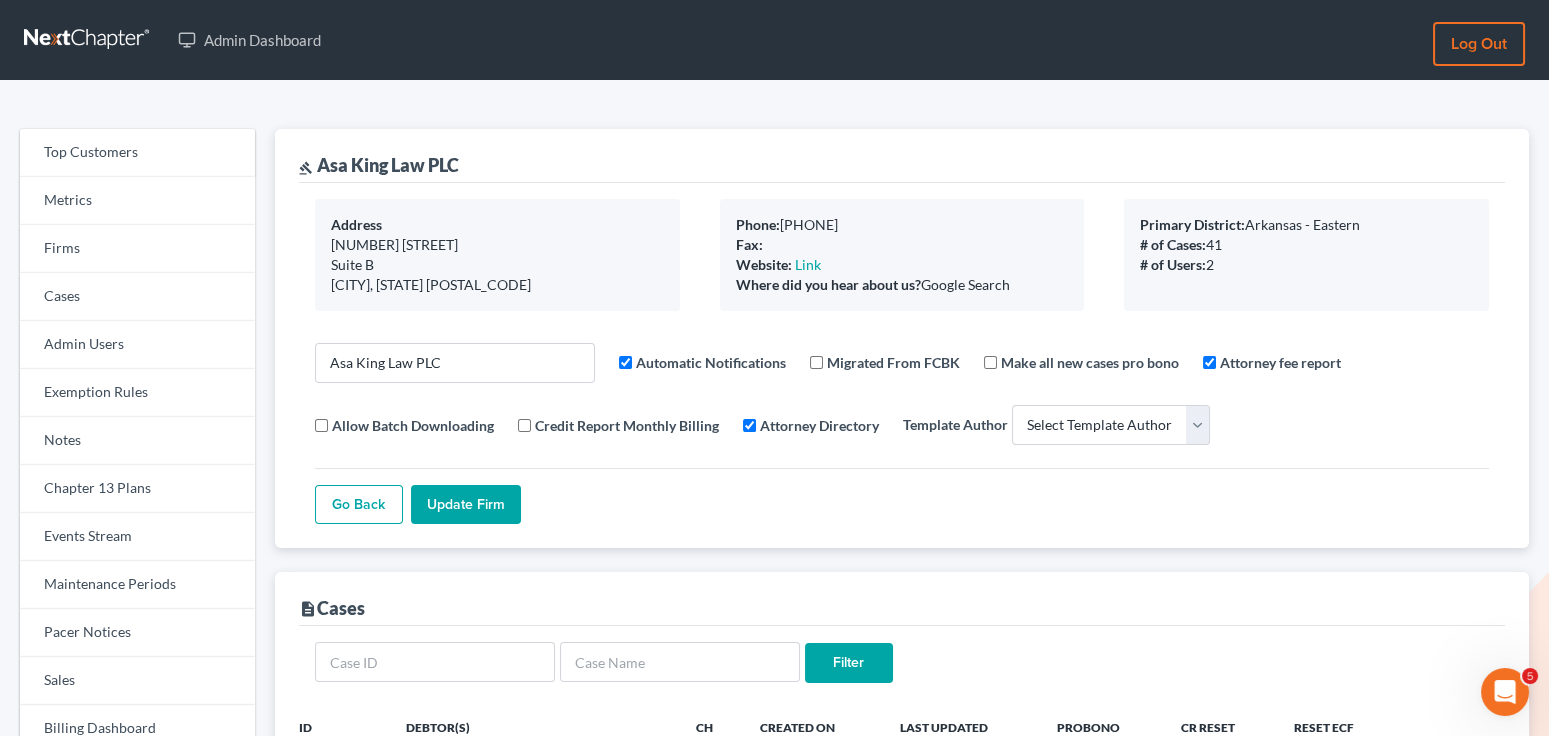 scroll, scrollTop: 0, scrollLeft: 0, axis: both 